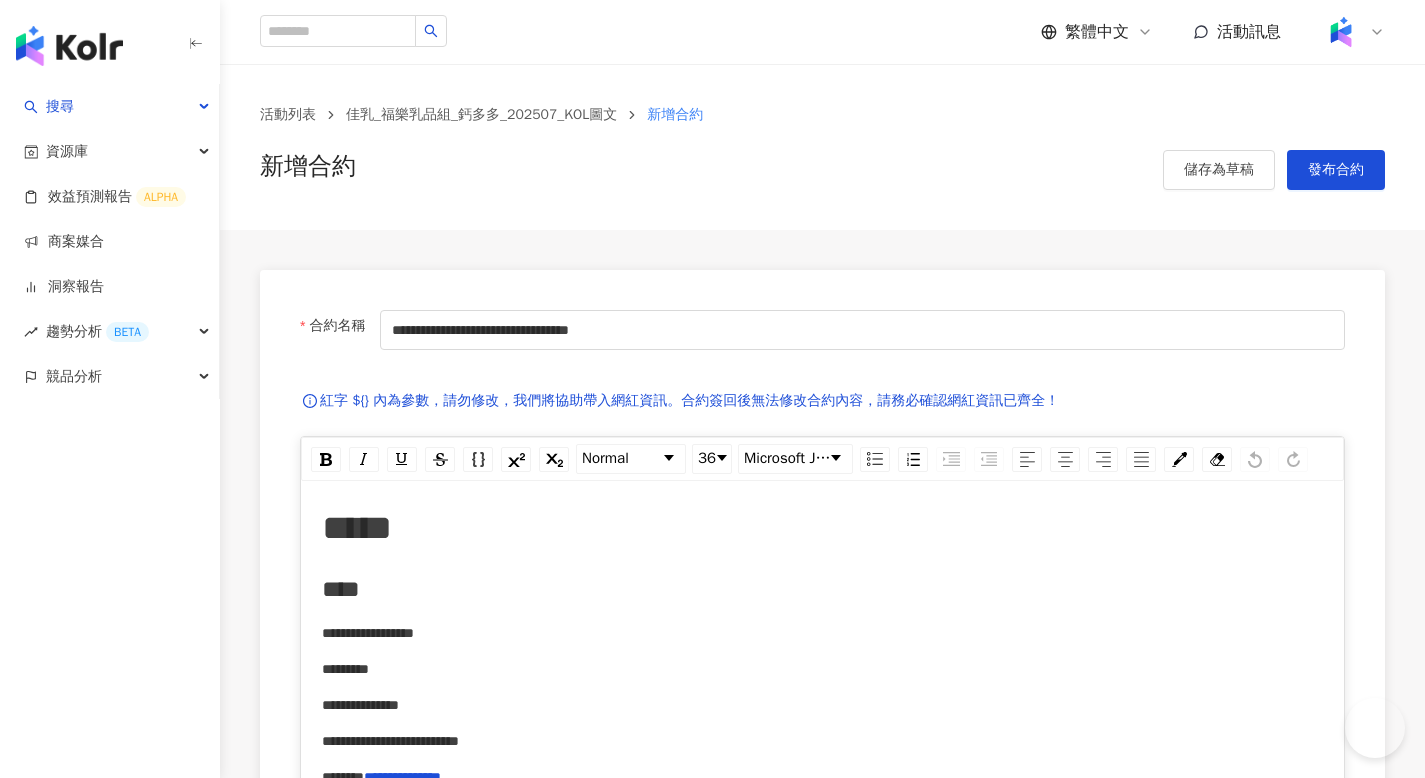 scroll, scrollTop: 789, scrollLeft: 0, axis: vertical 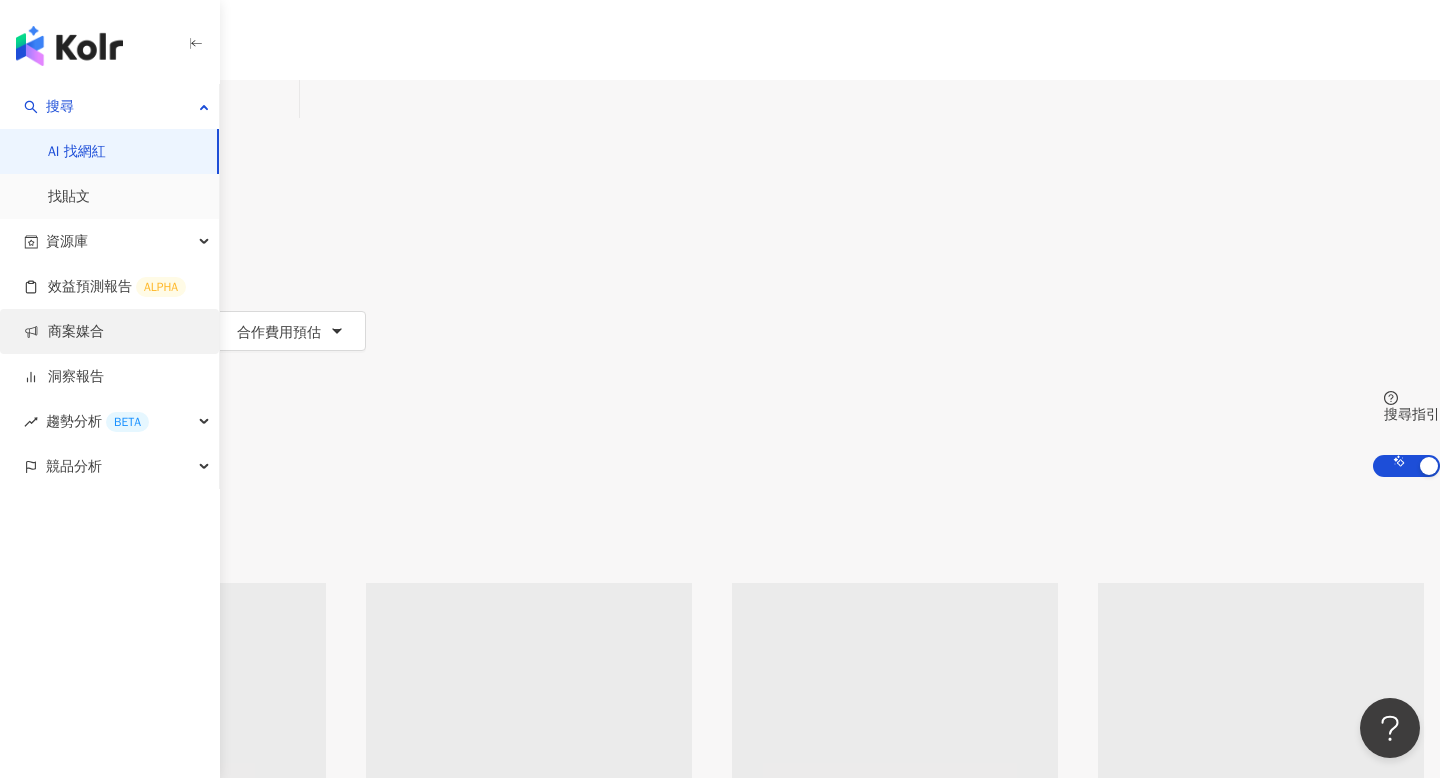 click on "商案媒合" at bounding box center (64, 332) 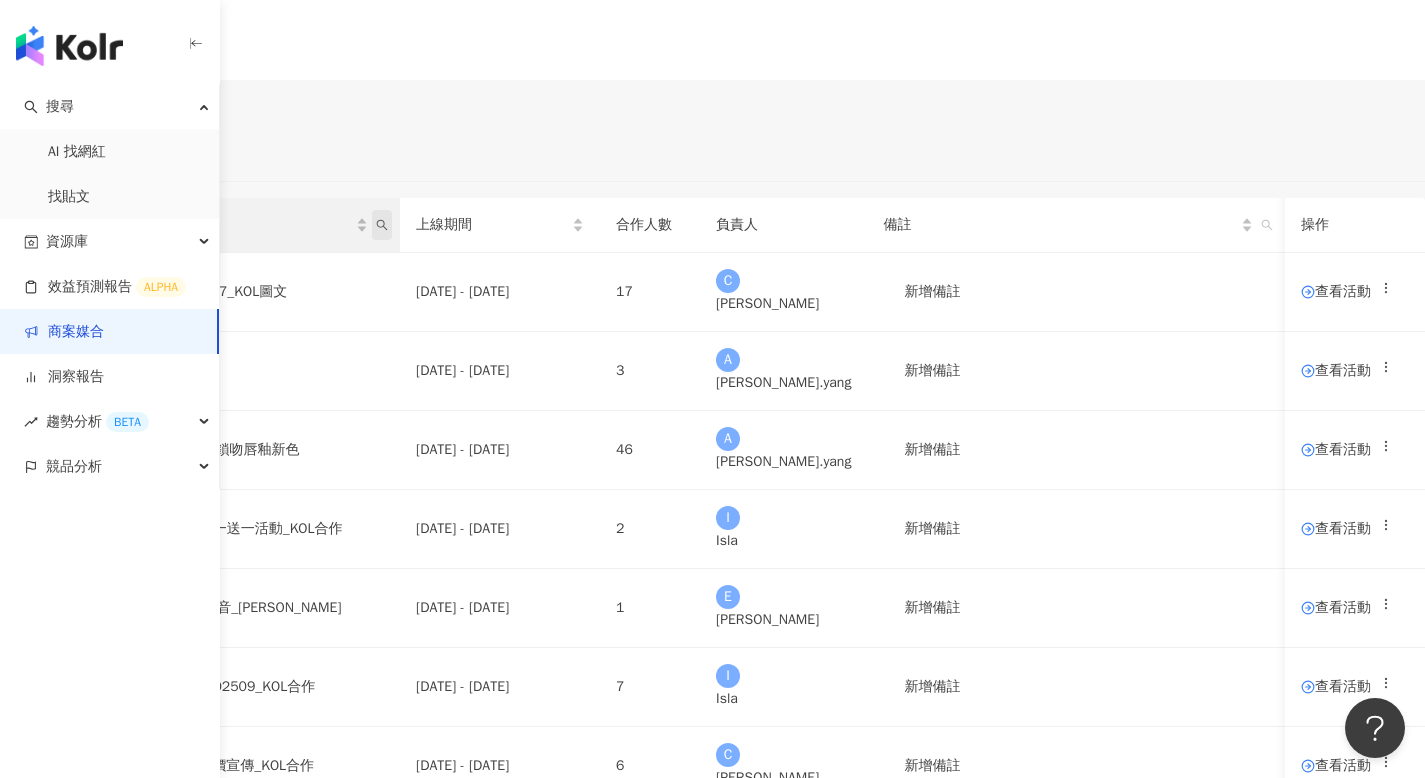 click 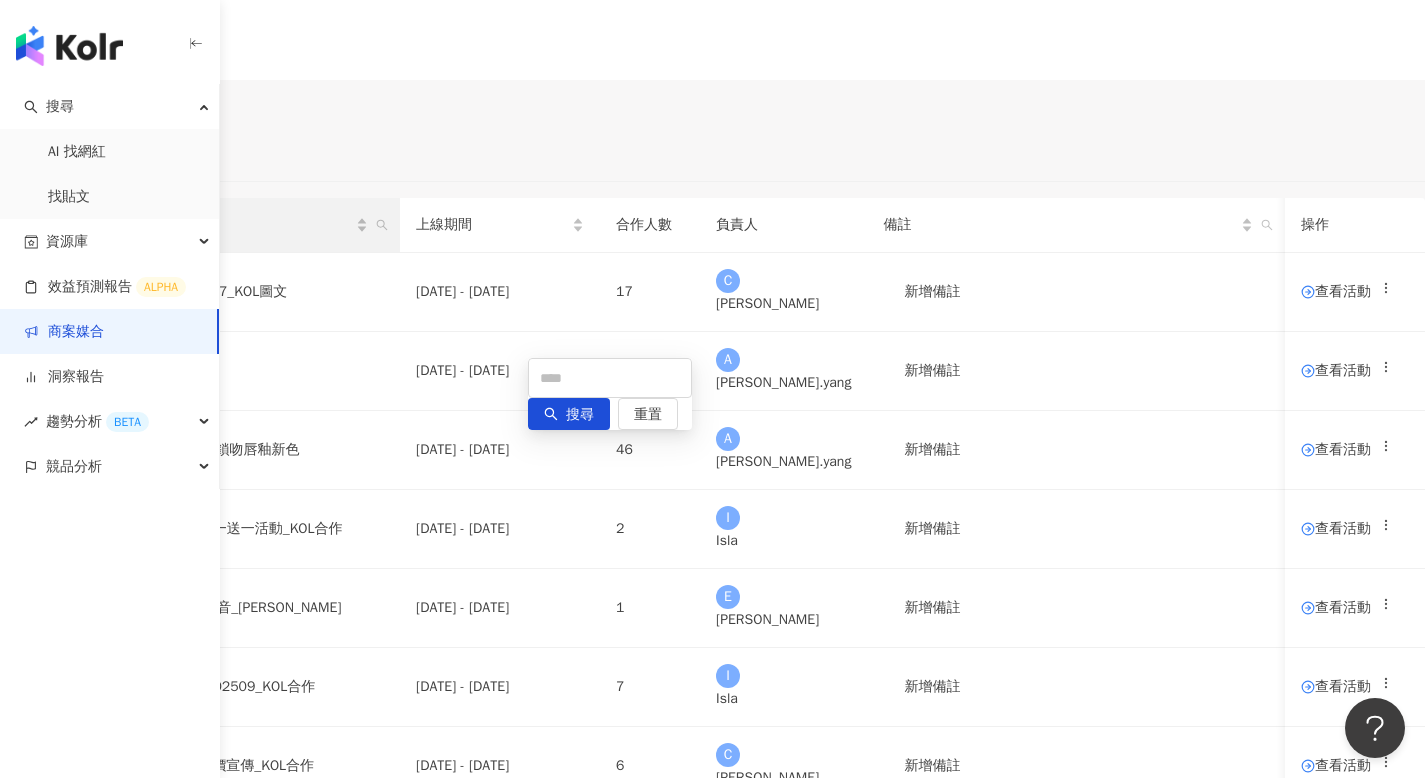 click on "搜尋 重置" at bounding box center (610, 394) 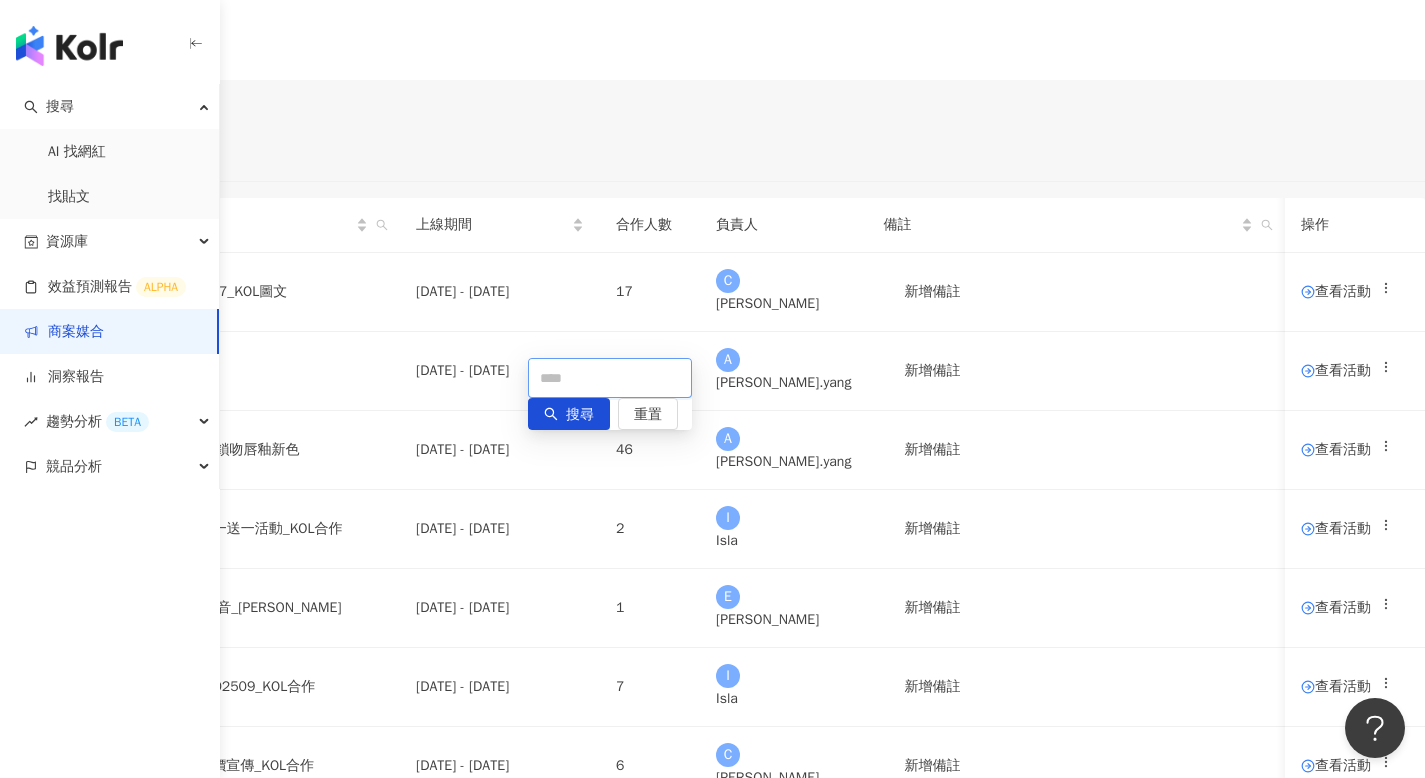 click at bounding box center [610, 378] 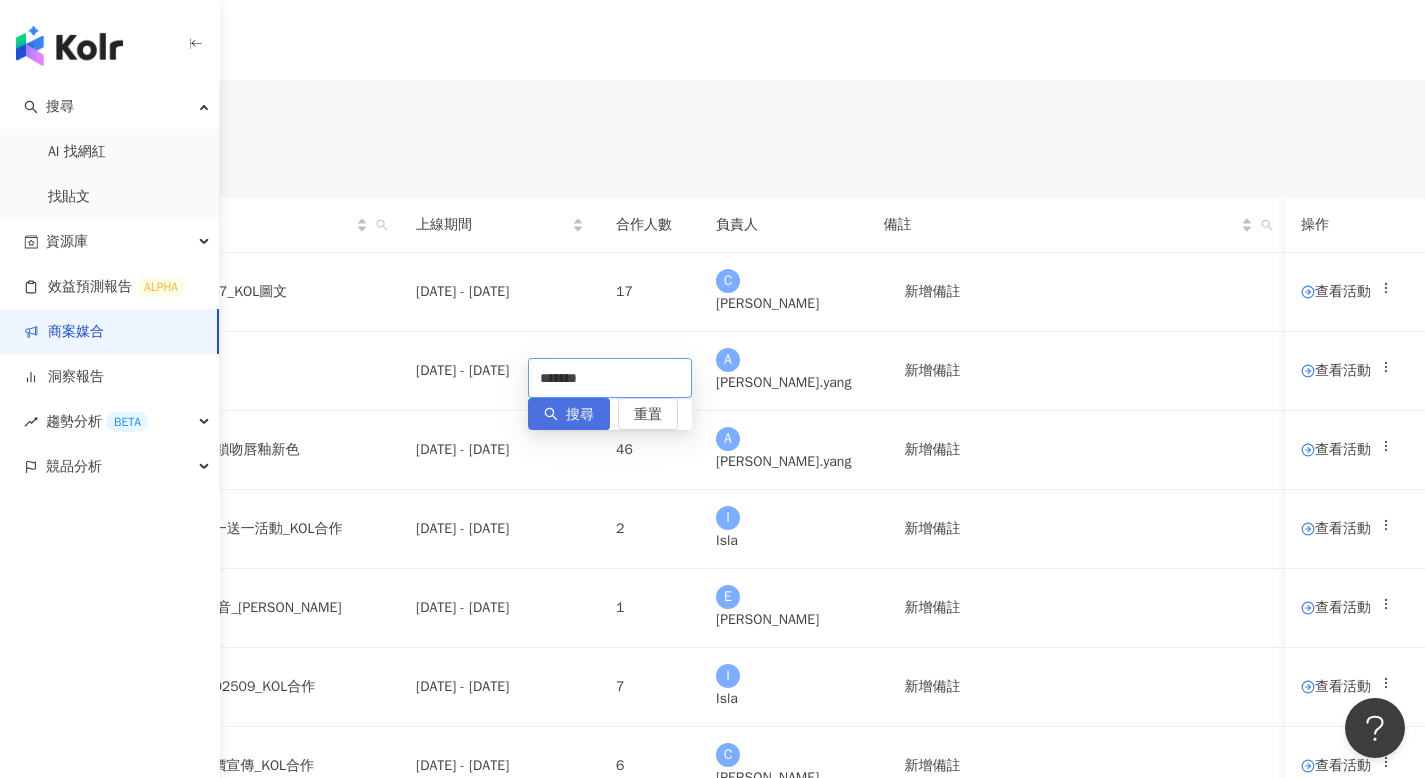 type on "*******" 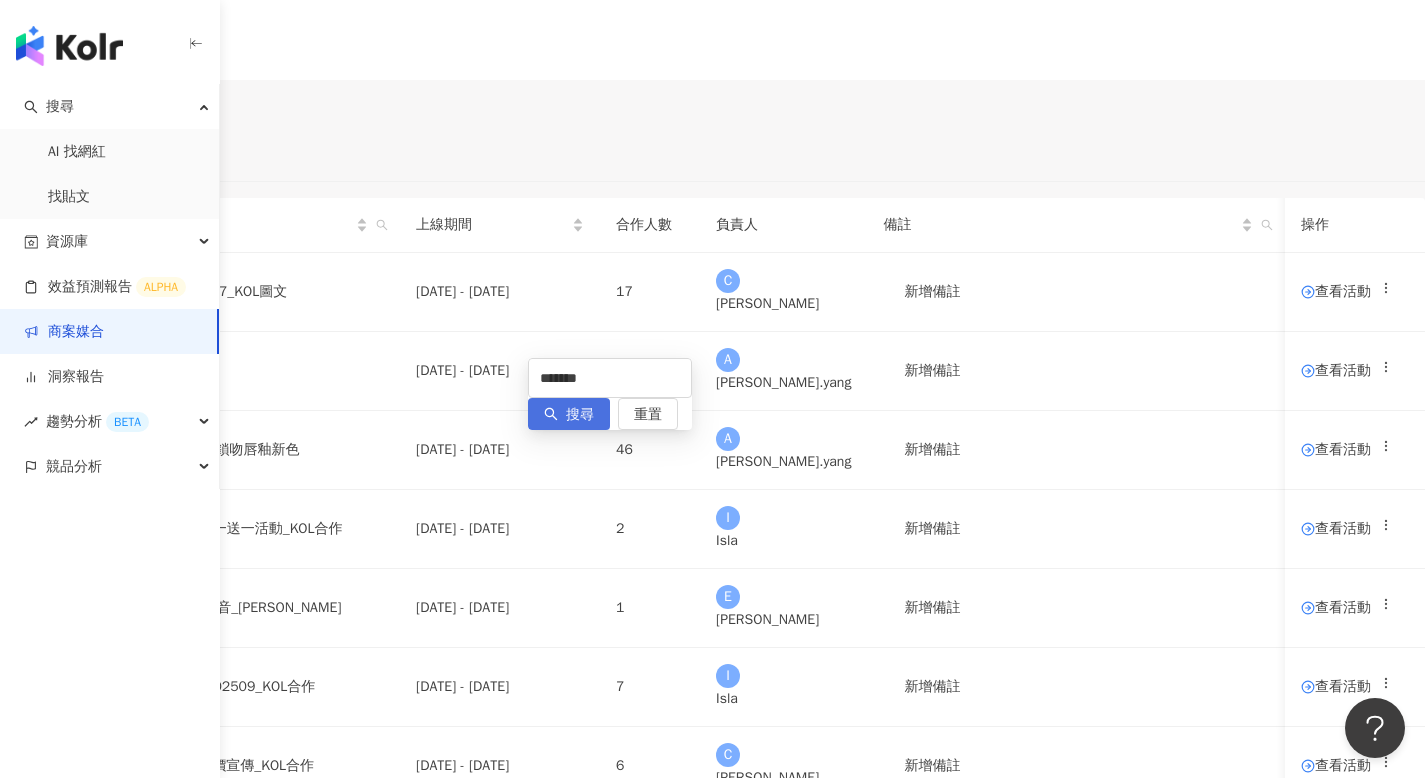 click on "搜尋" at bounding box center [580, 415] 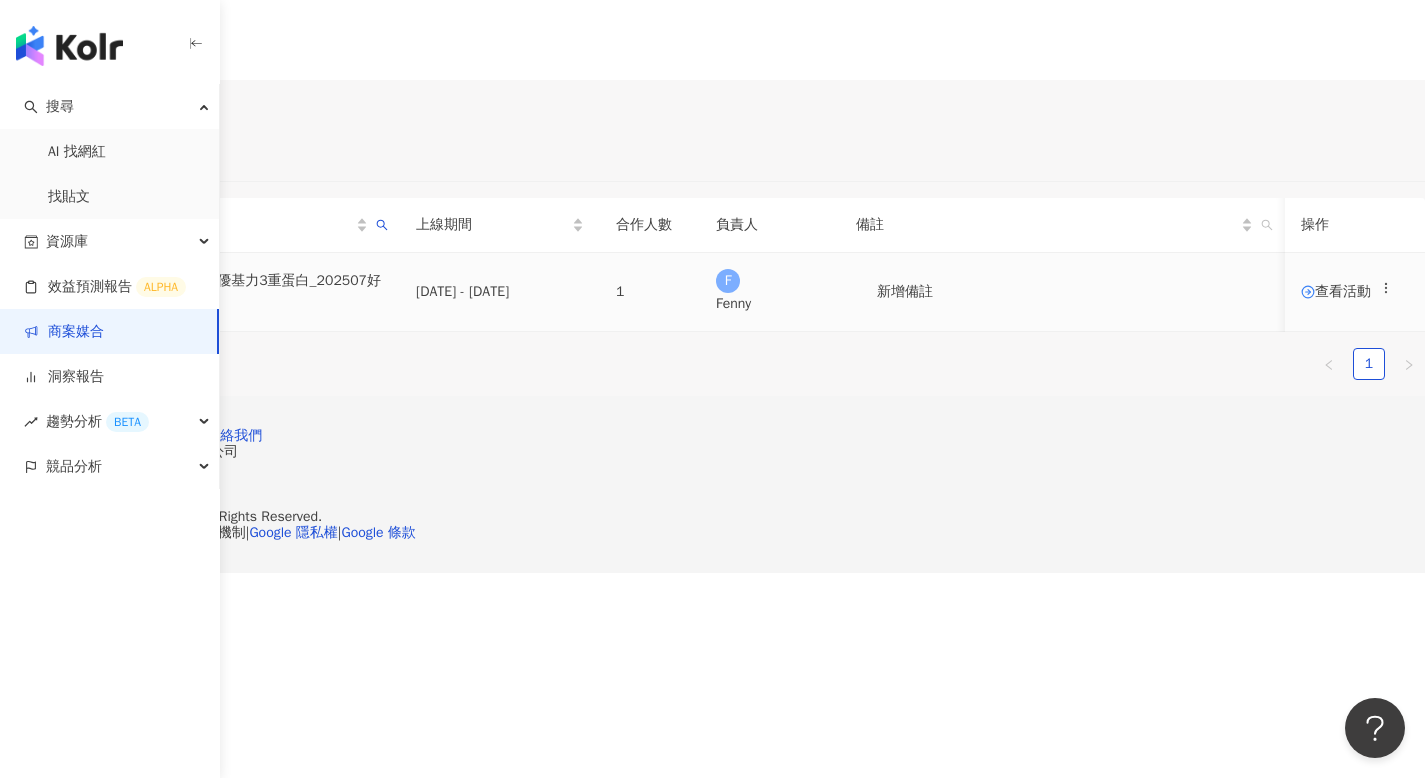 click on "佳格_桂格完膳均衡_優基力3重蛋白_202507好市多上市宣傳_好市多全聯嬸" at bounding box center (200, 292) 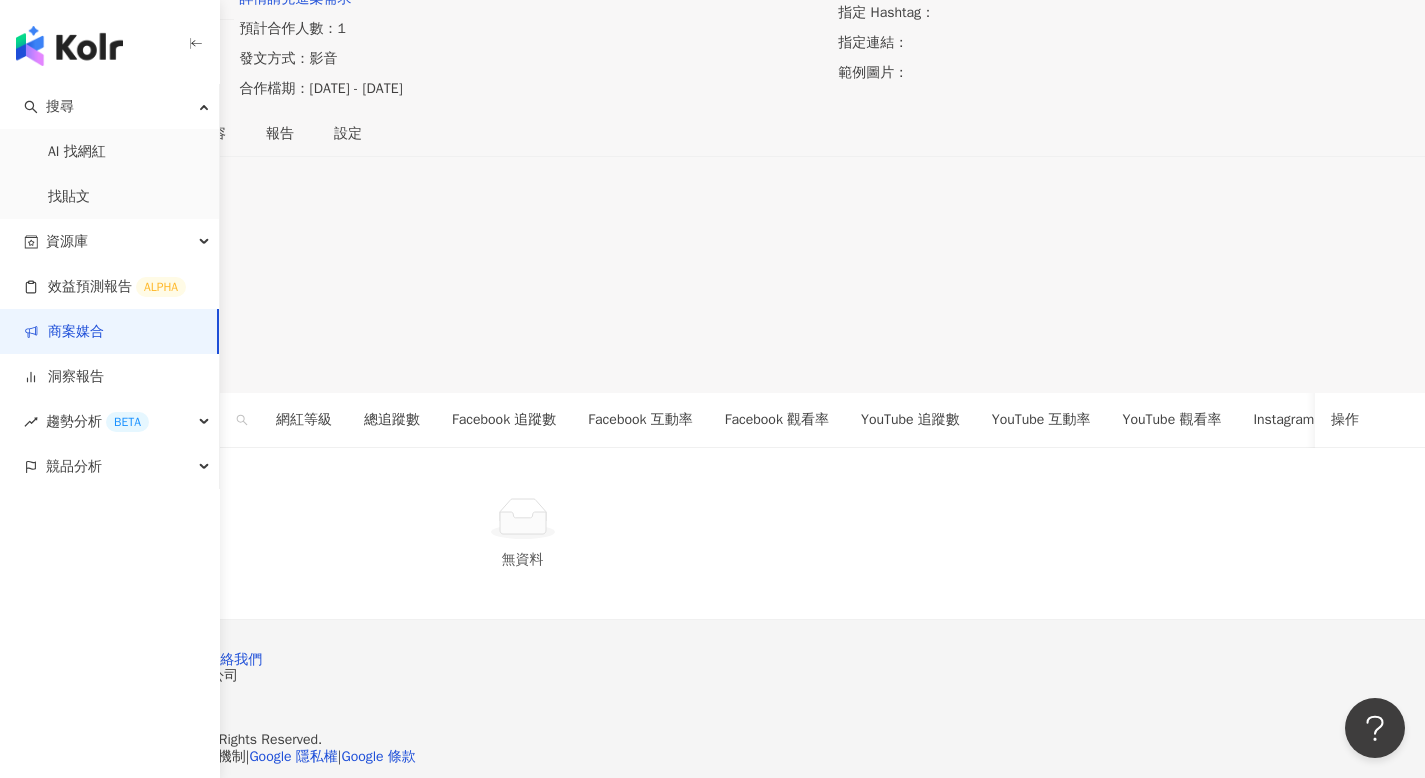 scroll, scrollTop: 137, scrollLeft: 0, axis: vertical 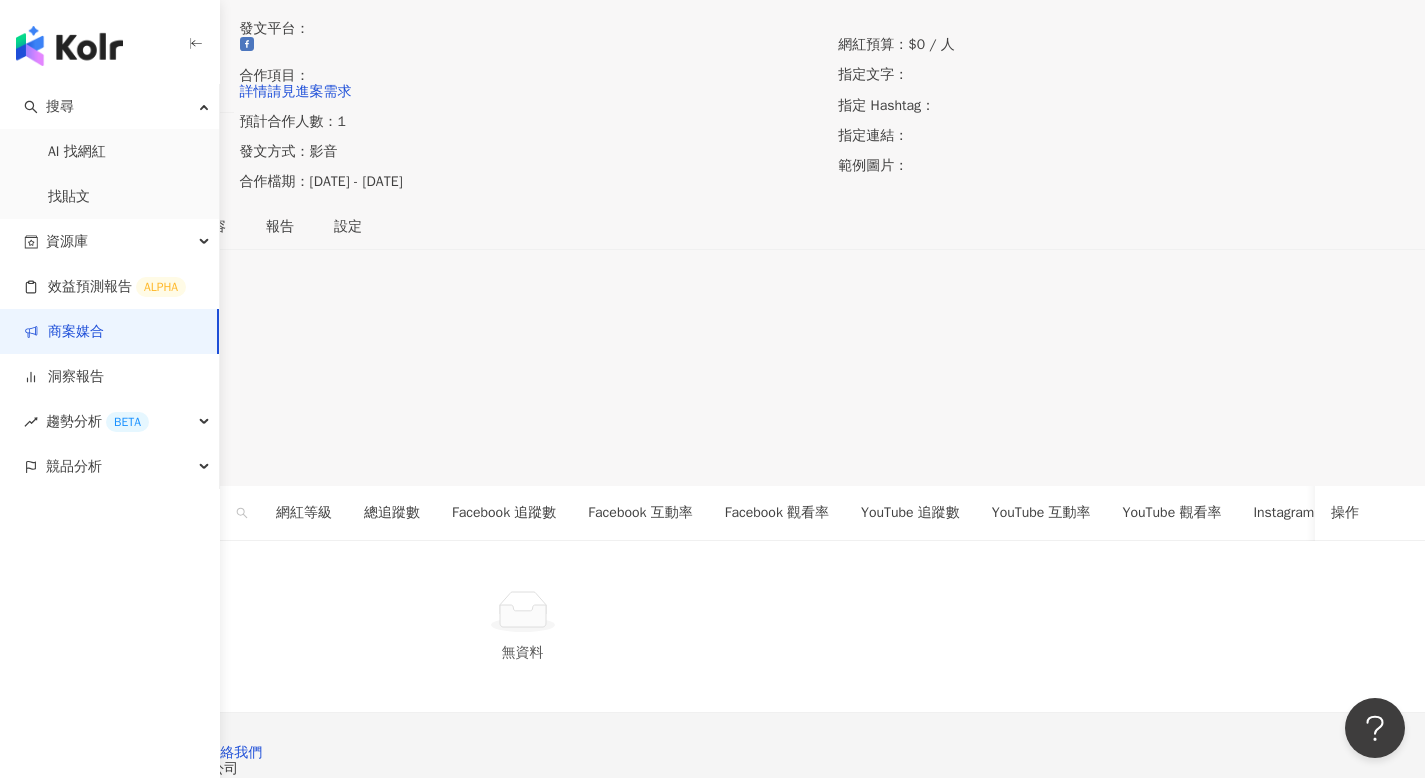 click on "1" at bounding box center (712, 365) 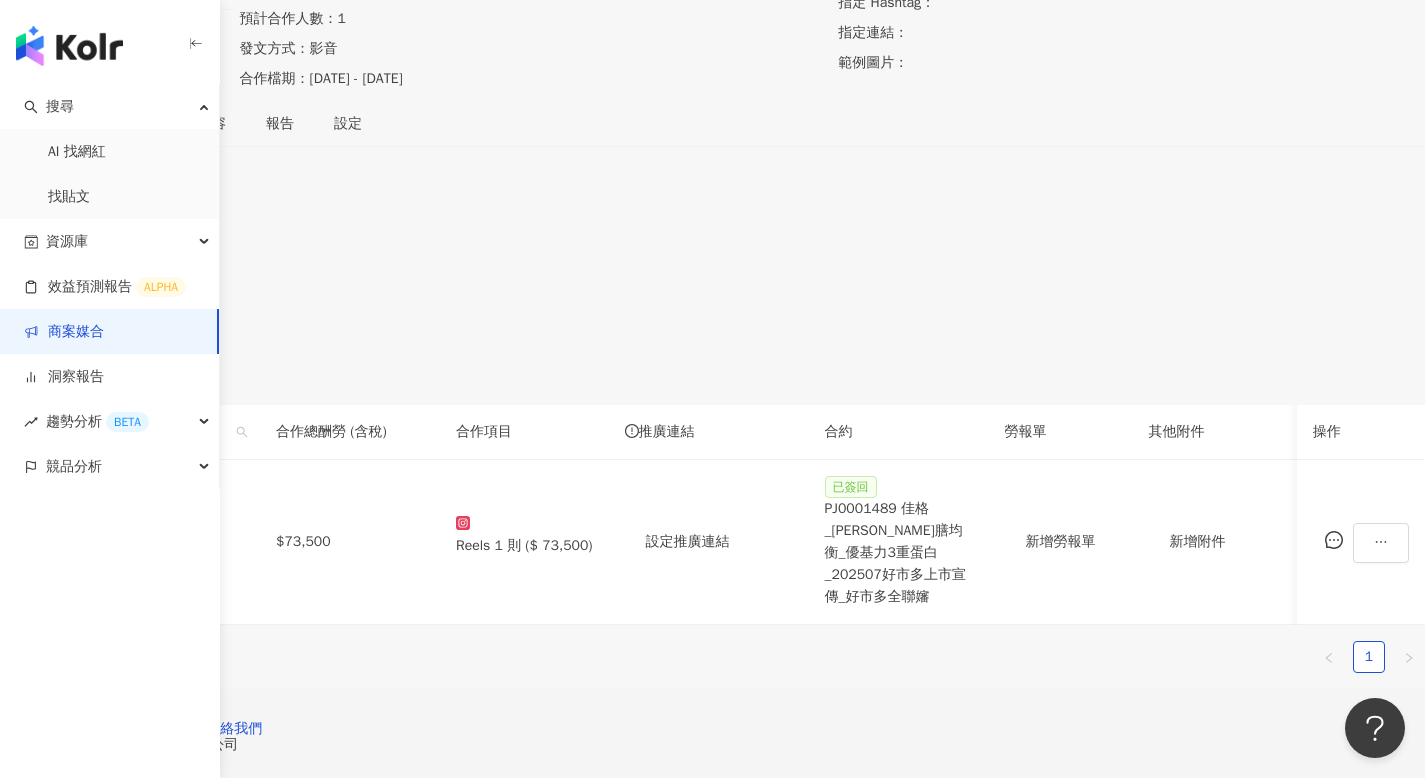 scroll, scrollTop: 0, scrollLeft: 0, axis: both 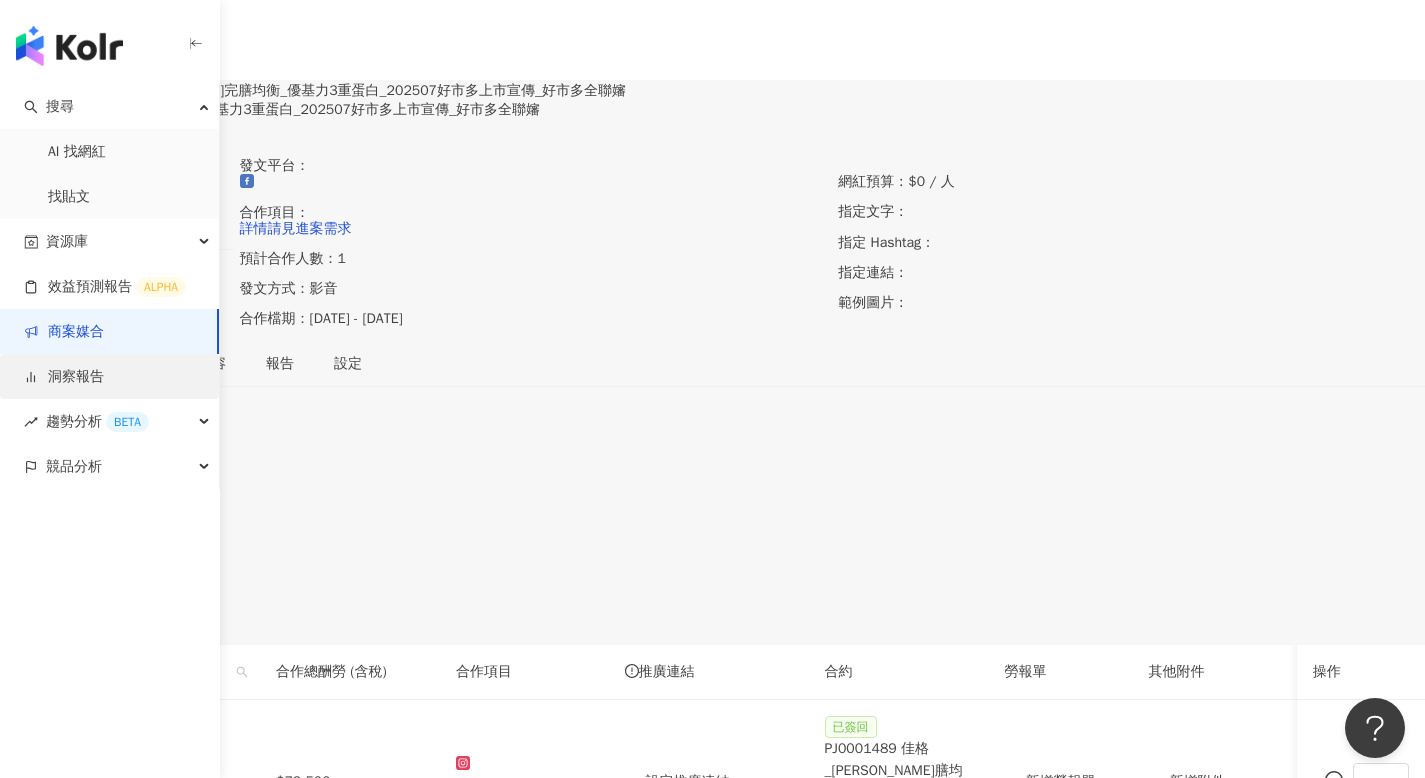 click on "洞察報告" at bounding box center (64, 377) 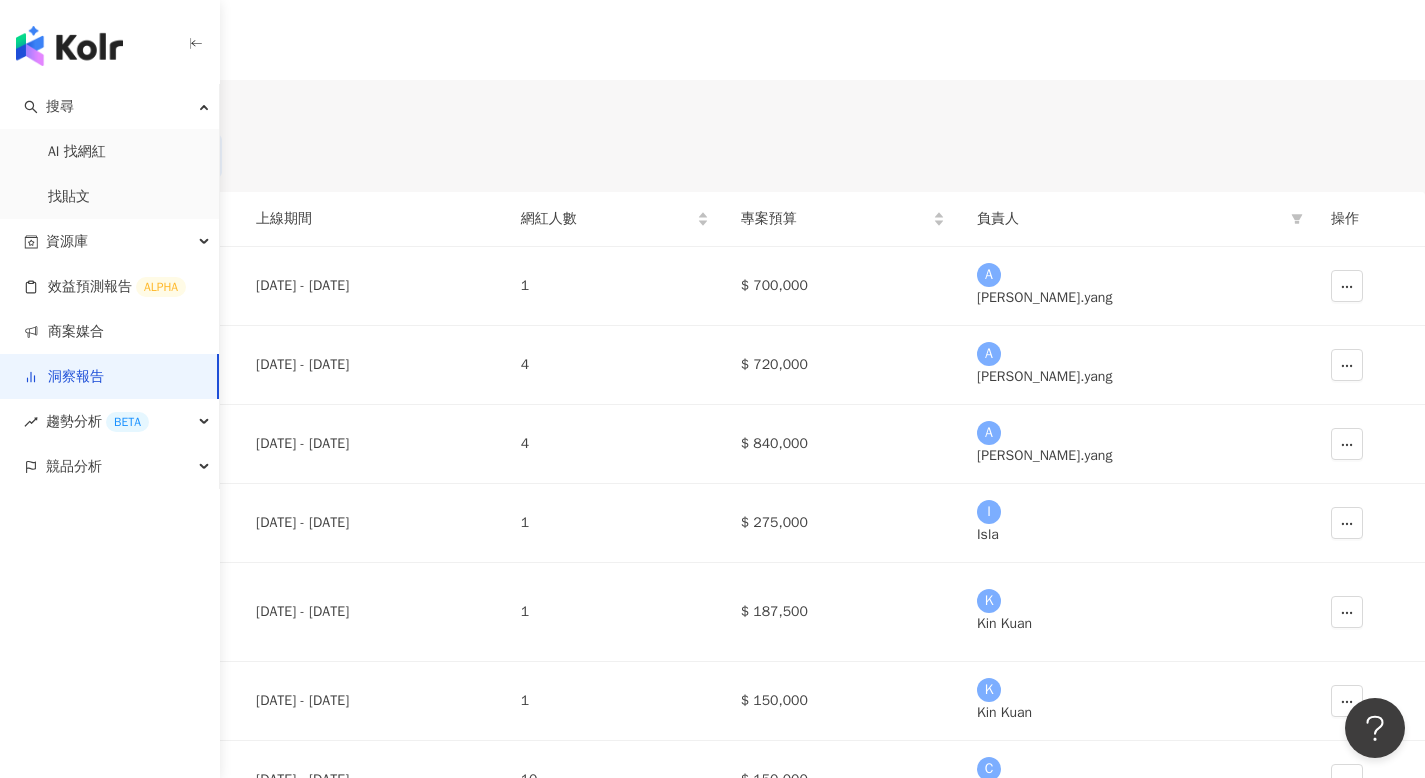 click at bounding box center (101, 156) 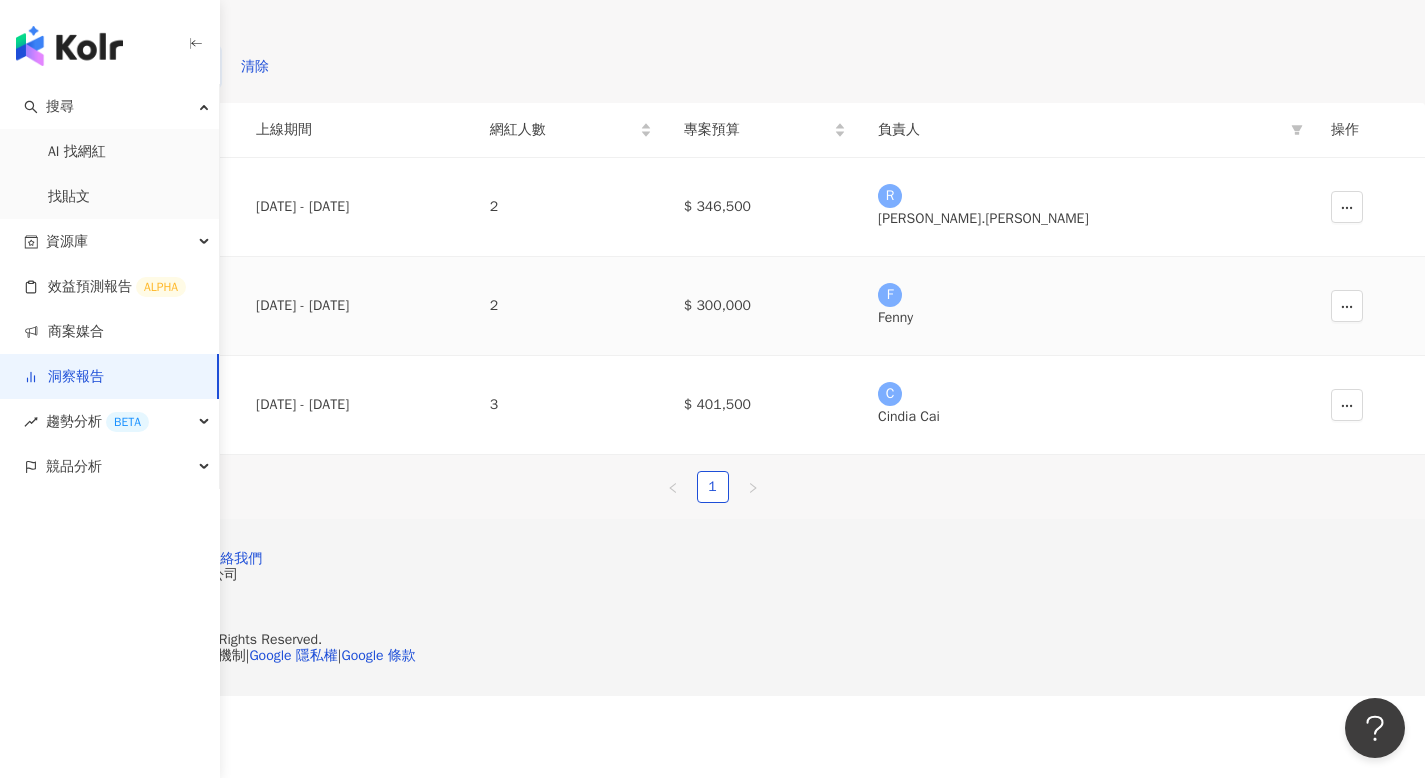 scroll, scrollTop: 120, scrollLeft: 0, axis: vertical 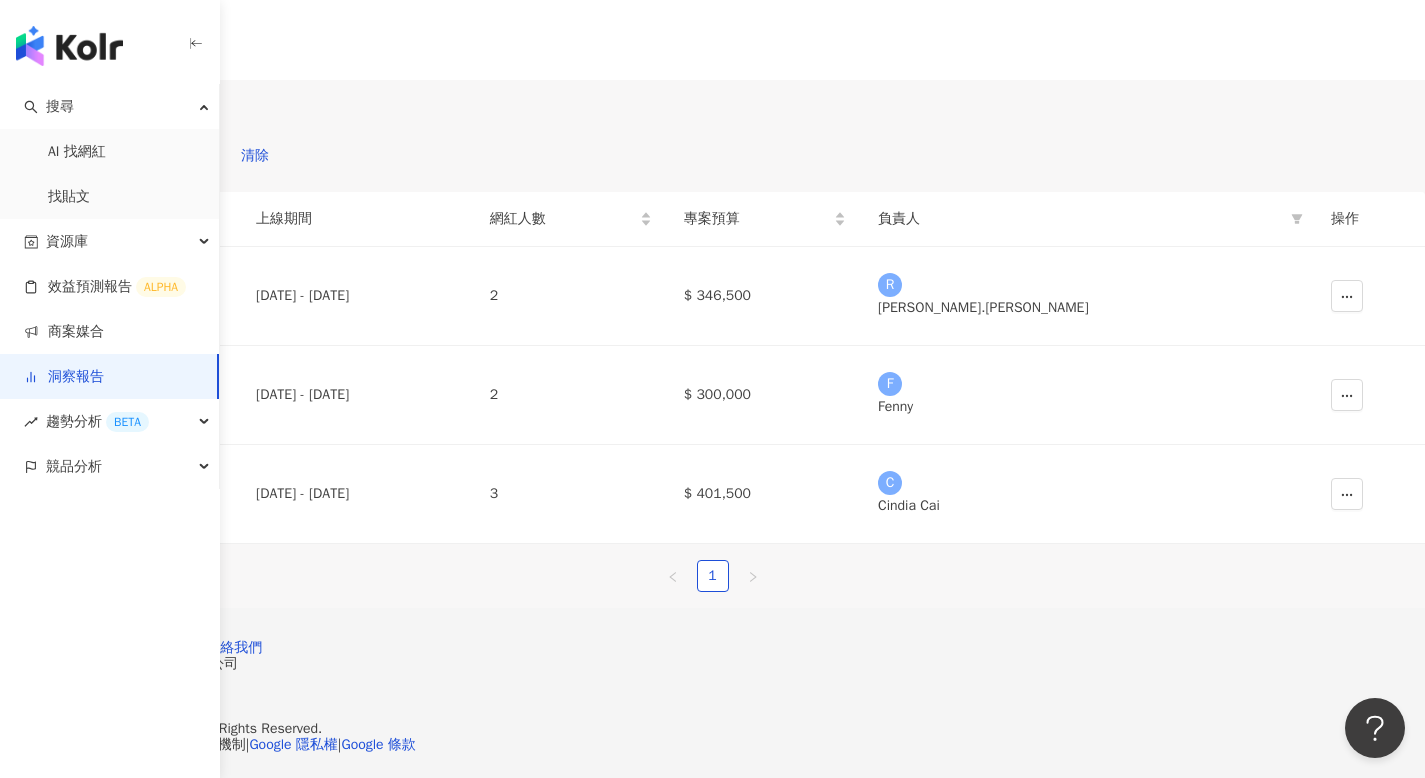 click on "建立新報告" at bounding box center (67, 116) 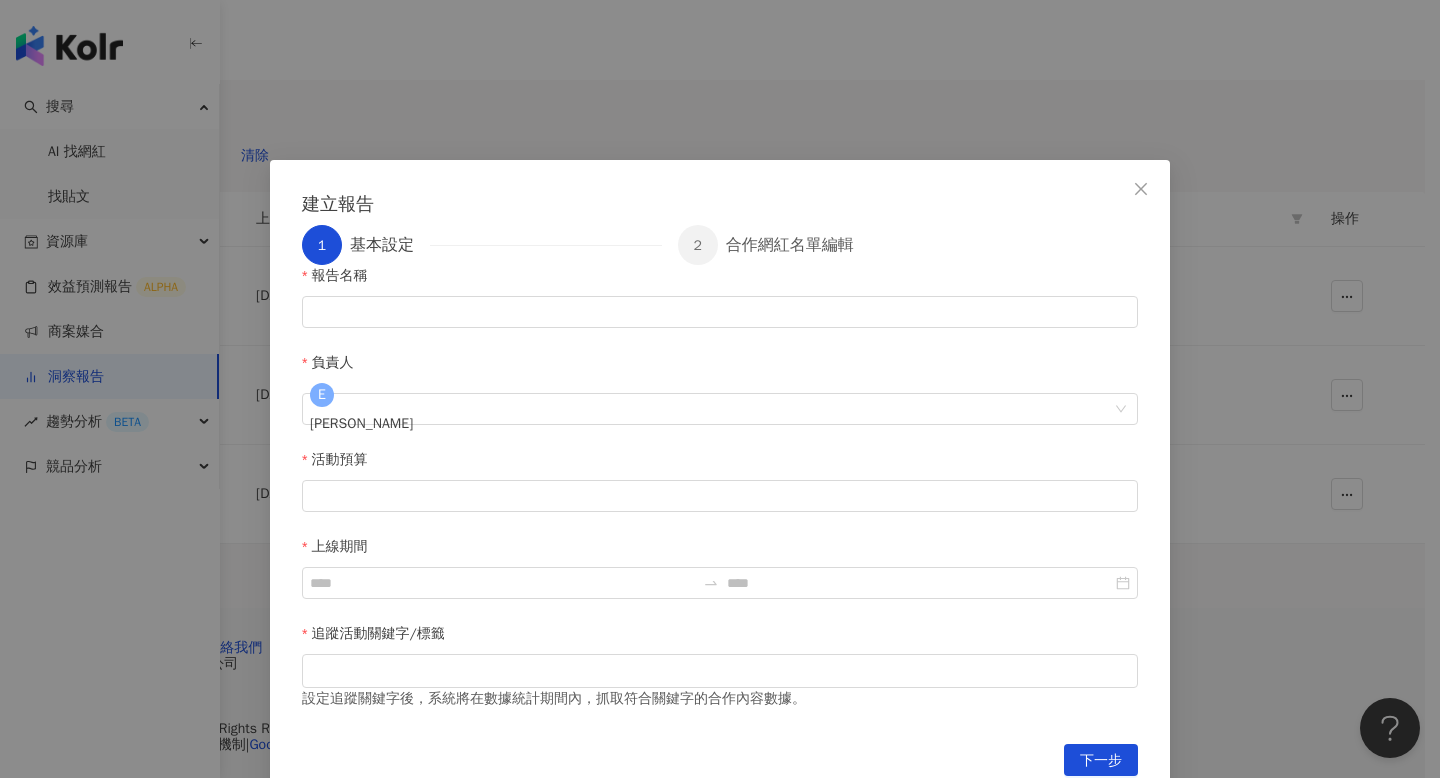 click on "報告名稱 負責人 E Eva Huang 活動預算 上線期間 追蹤活動關鍵字/標籤   設定追蹤關鍵字後，系統將在數據統計期間內，抓取符合關鍵字的合作內容數據。" at bounding box center (720, 492) 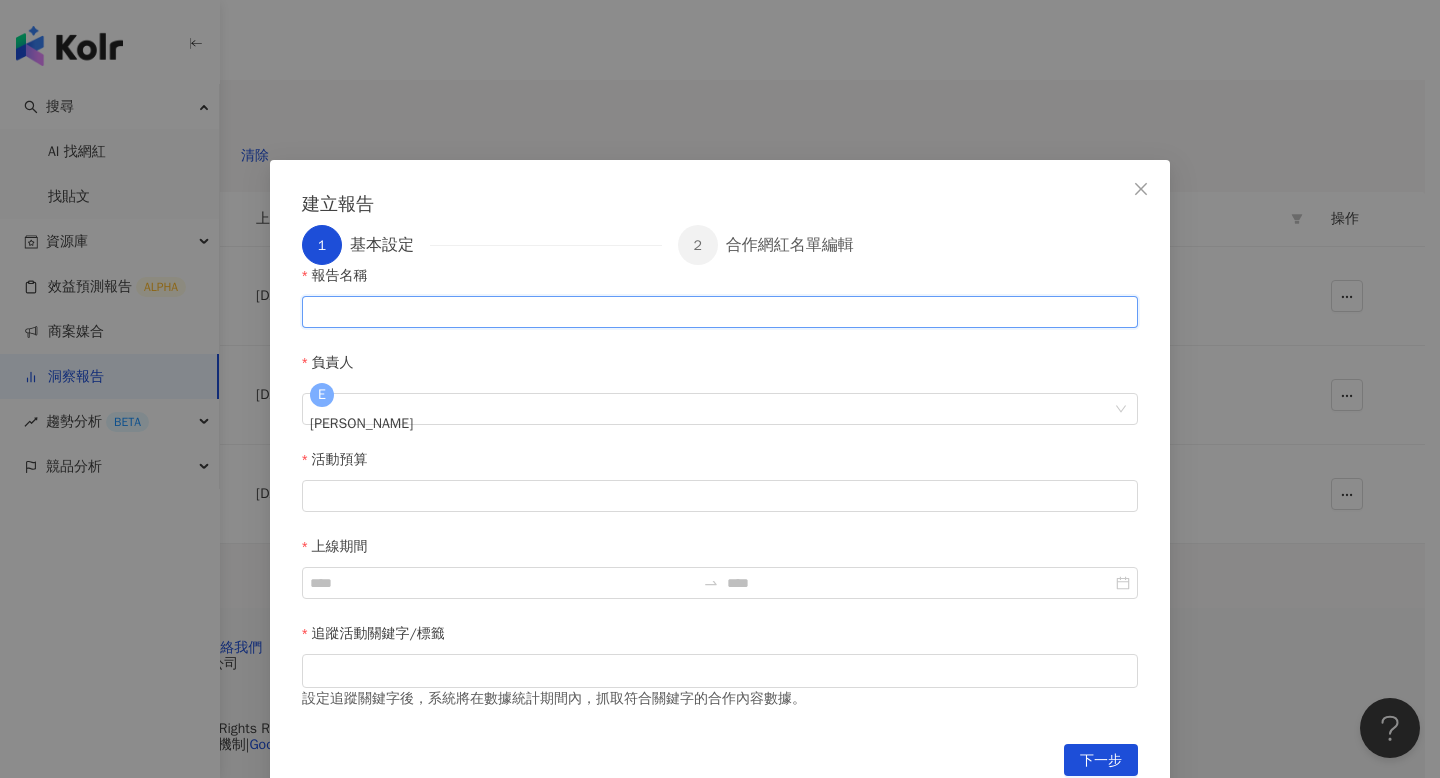click on "報告名稱" at bounding box center [720, 312] 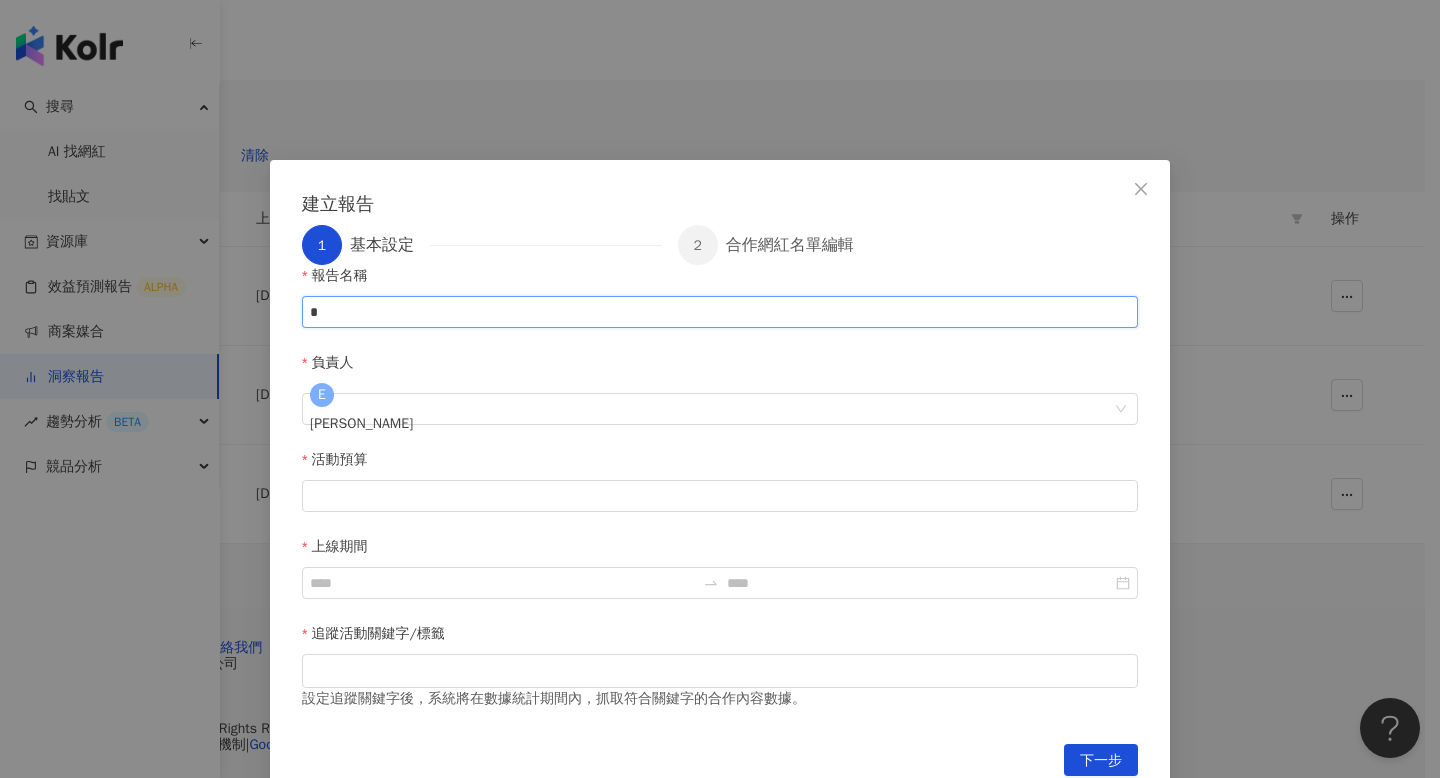 click on "*" at bounding box center [720, 312] 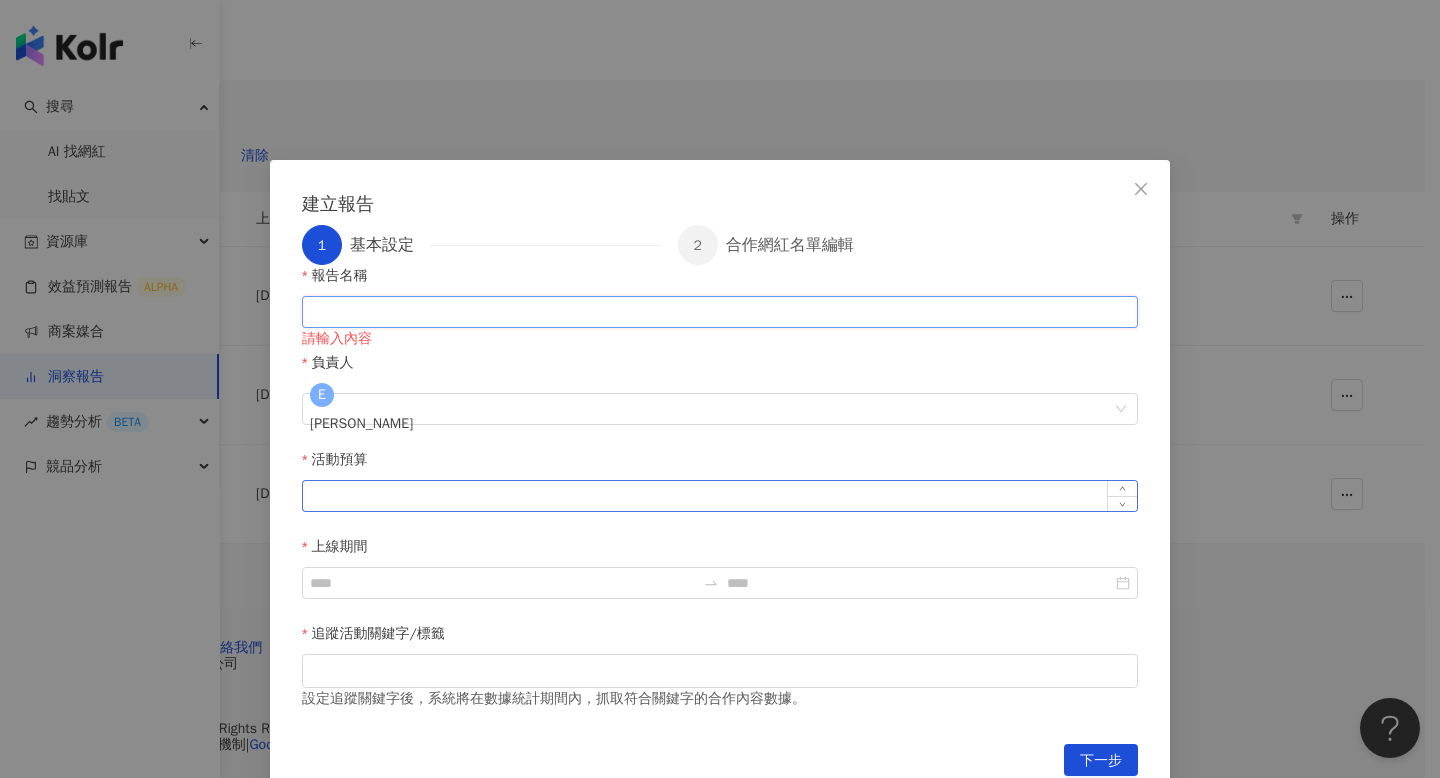 paste on "**********" 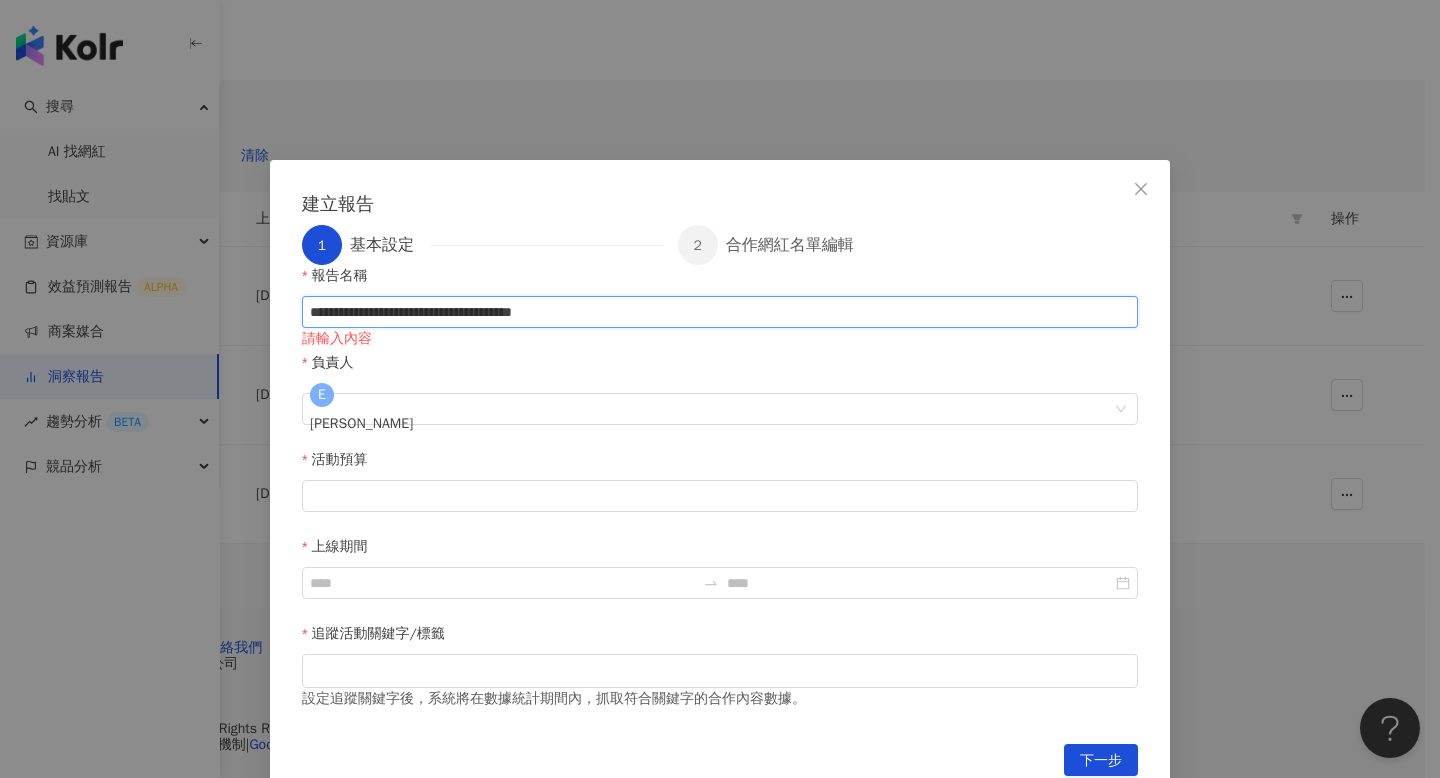 scroll, scrollTop: 0, scrollLeft: 64, axis: horizontal 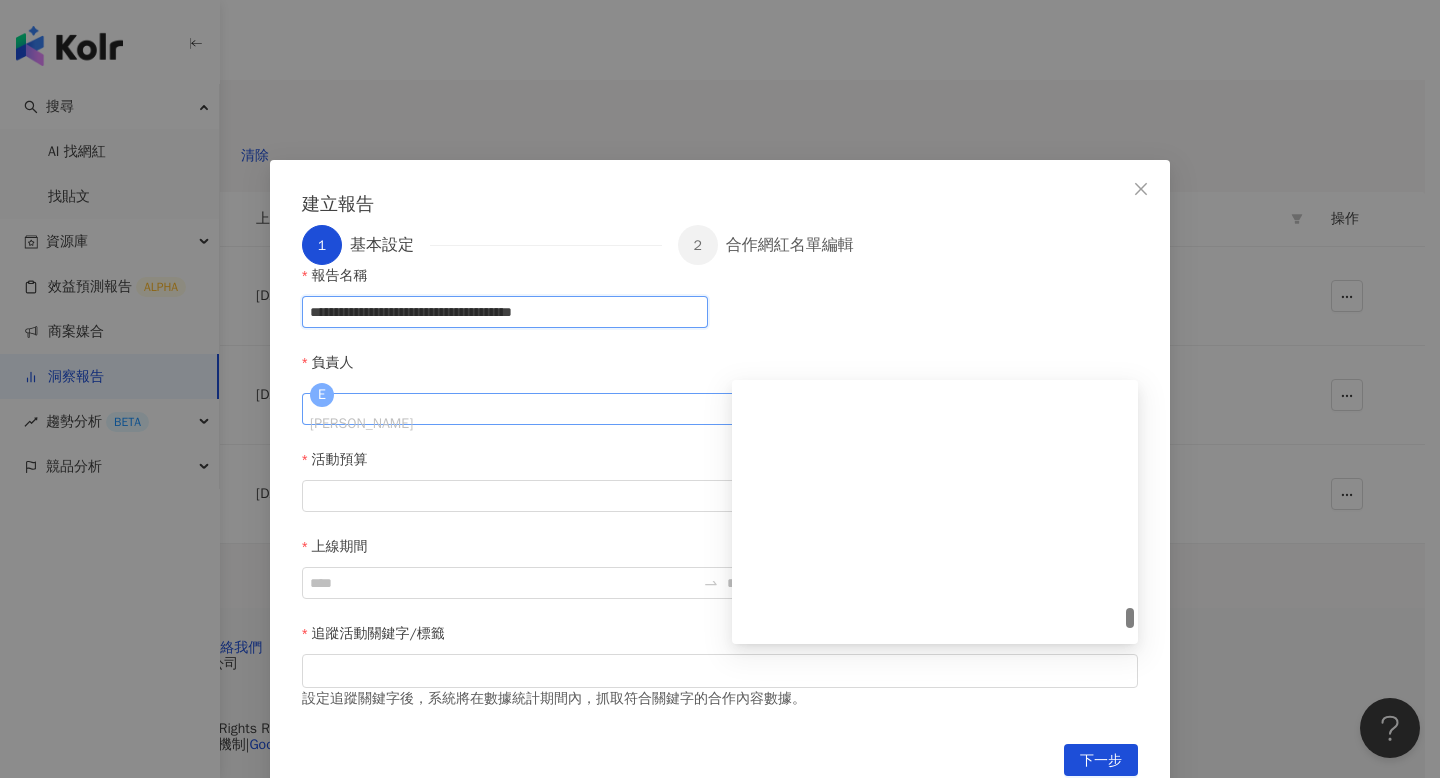 click on "E Eva Huang" at bounding box center [709, 409] 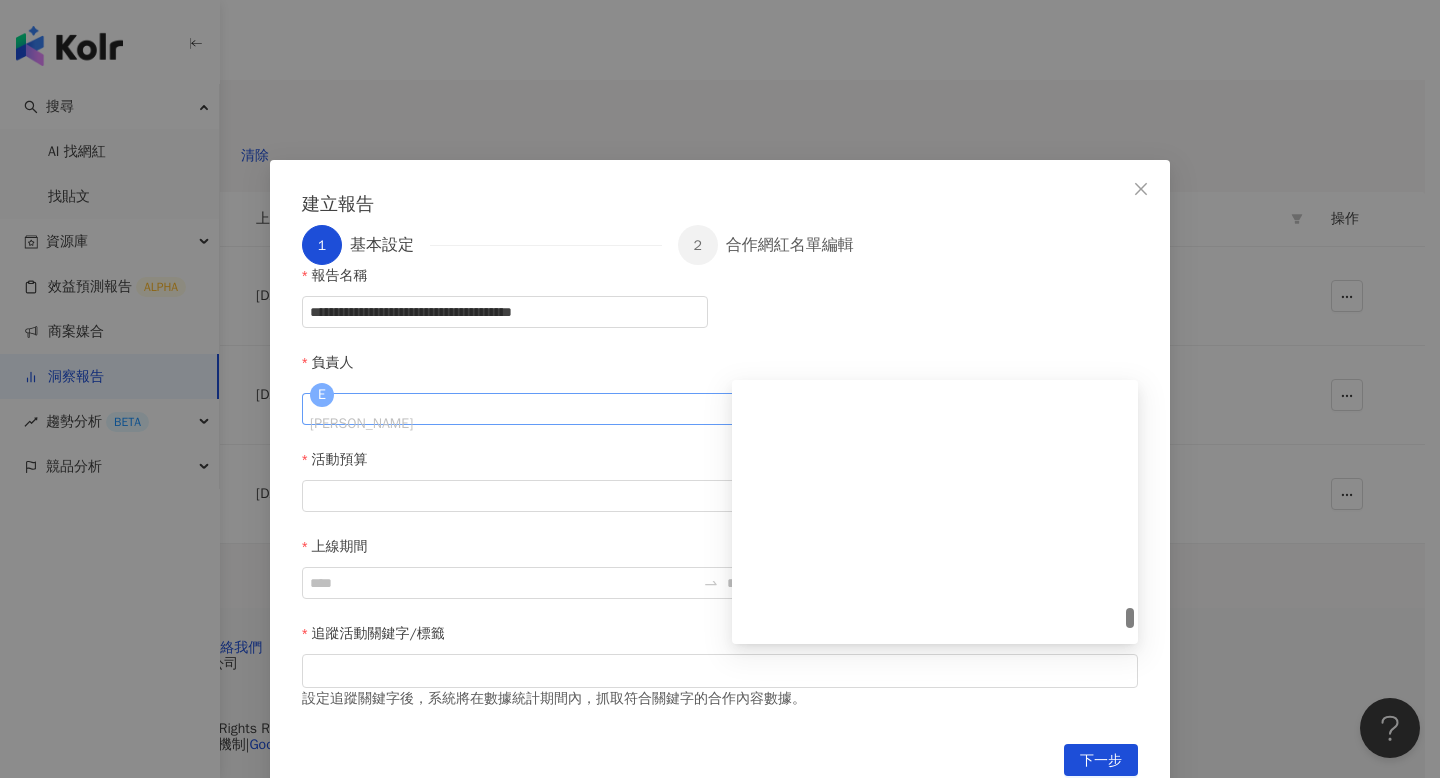 scroll, scrollTop: 0, scrollLeft: 0, axis: both 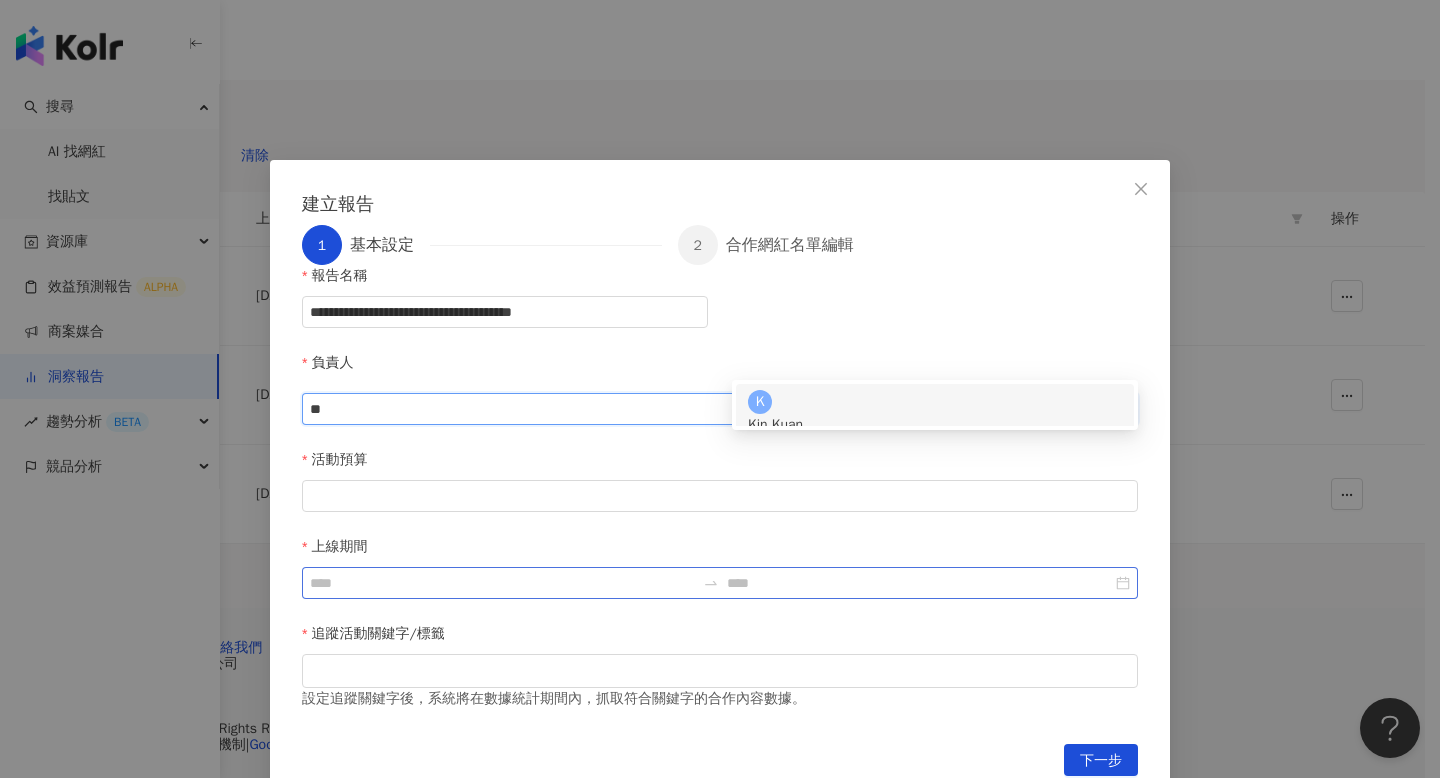 type on "***" 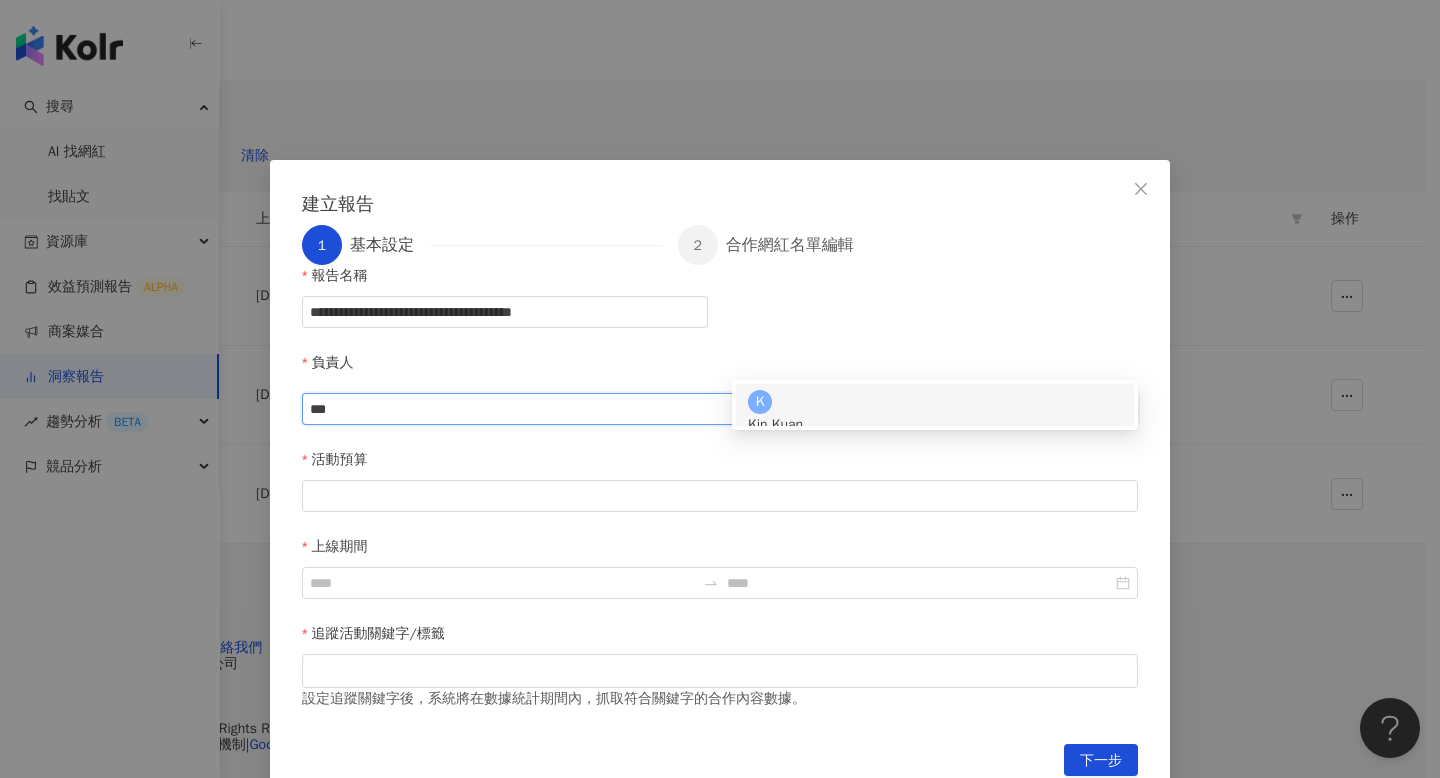 click on "K Kin Kuan" at bounding box center [935, 413] 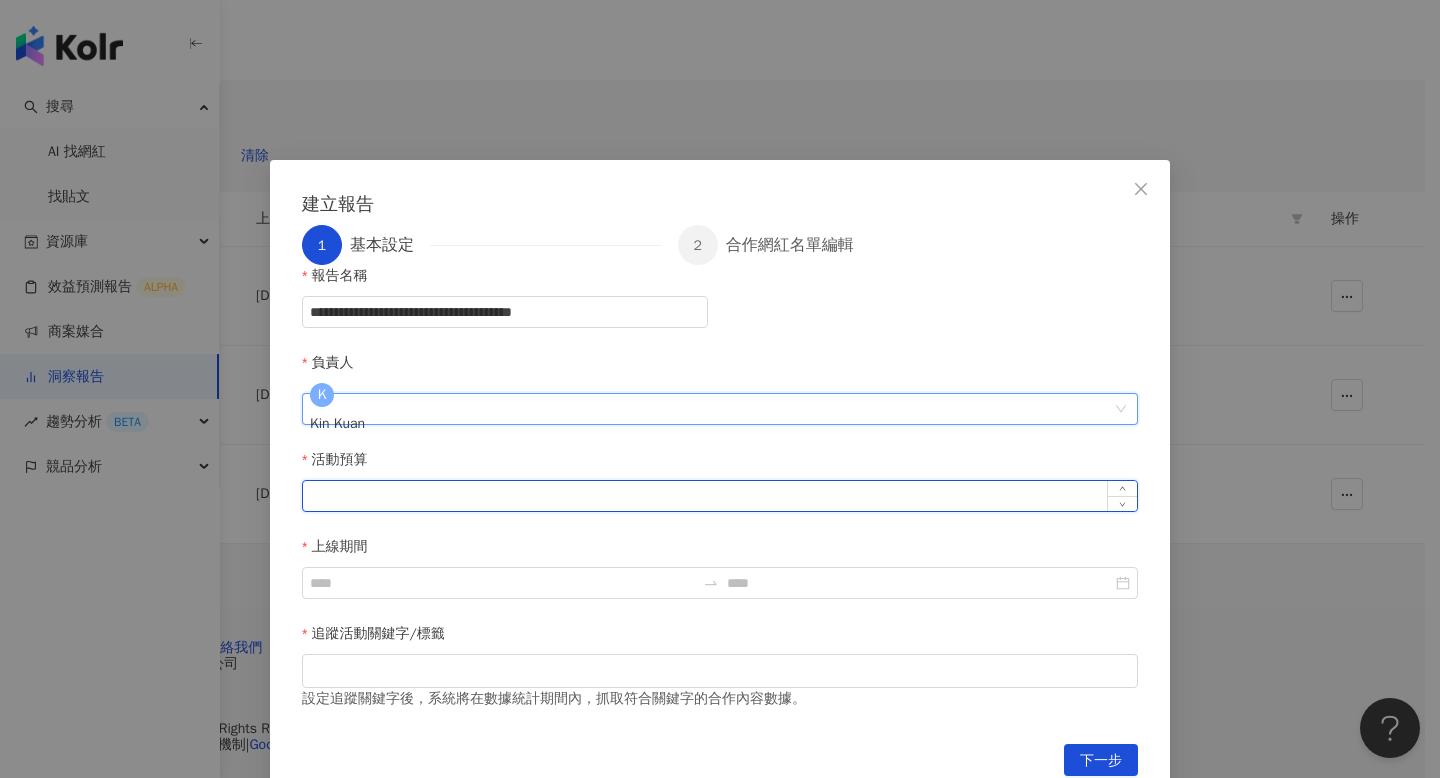 click on "活動預算" at bounding box center (720, 496) 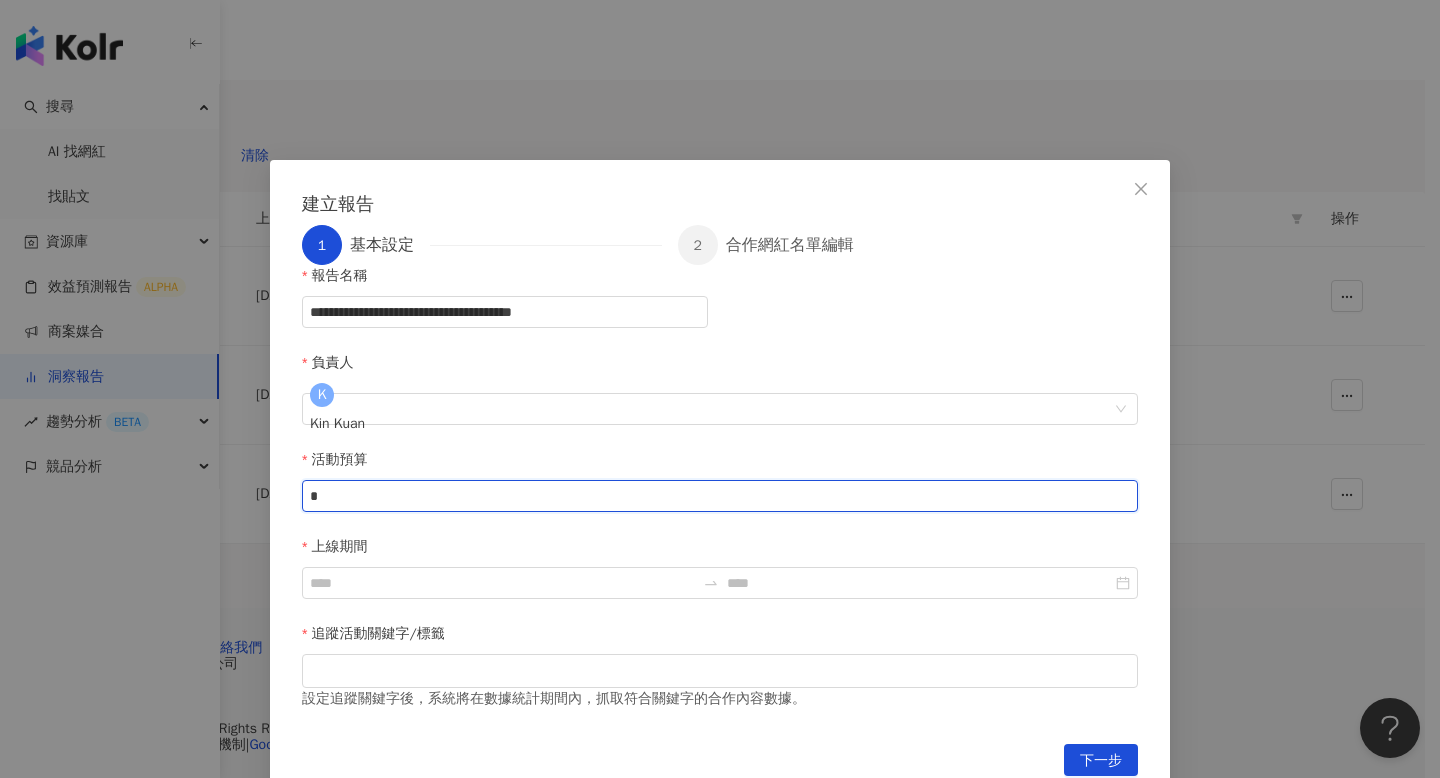 type on "*" 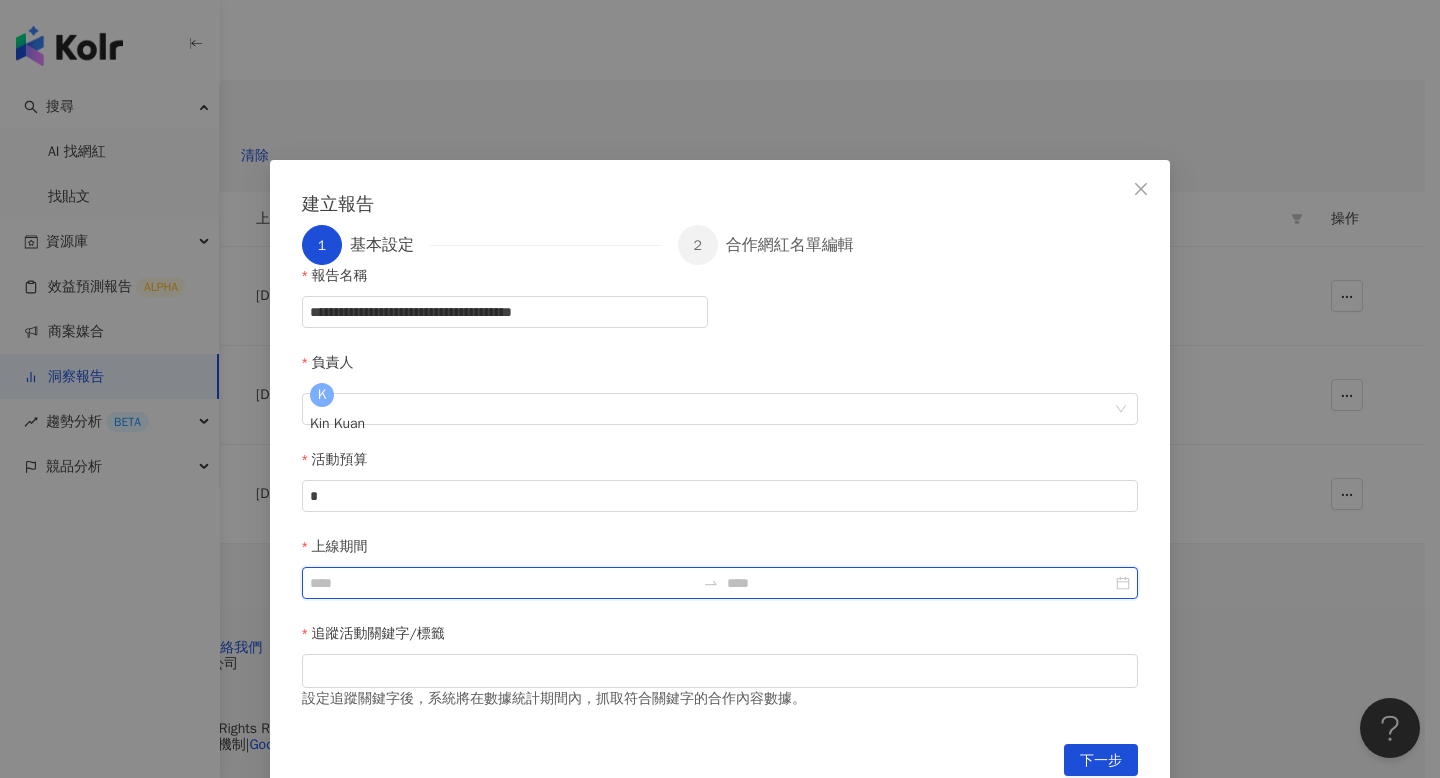click on "上線期間" at bounding box center (502, 583) 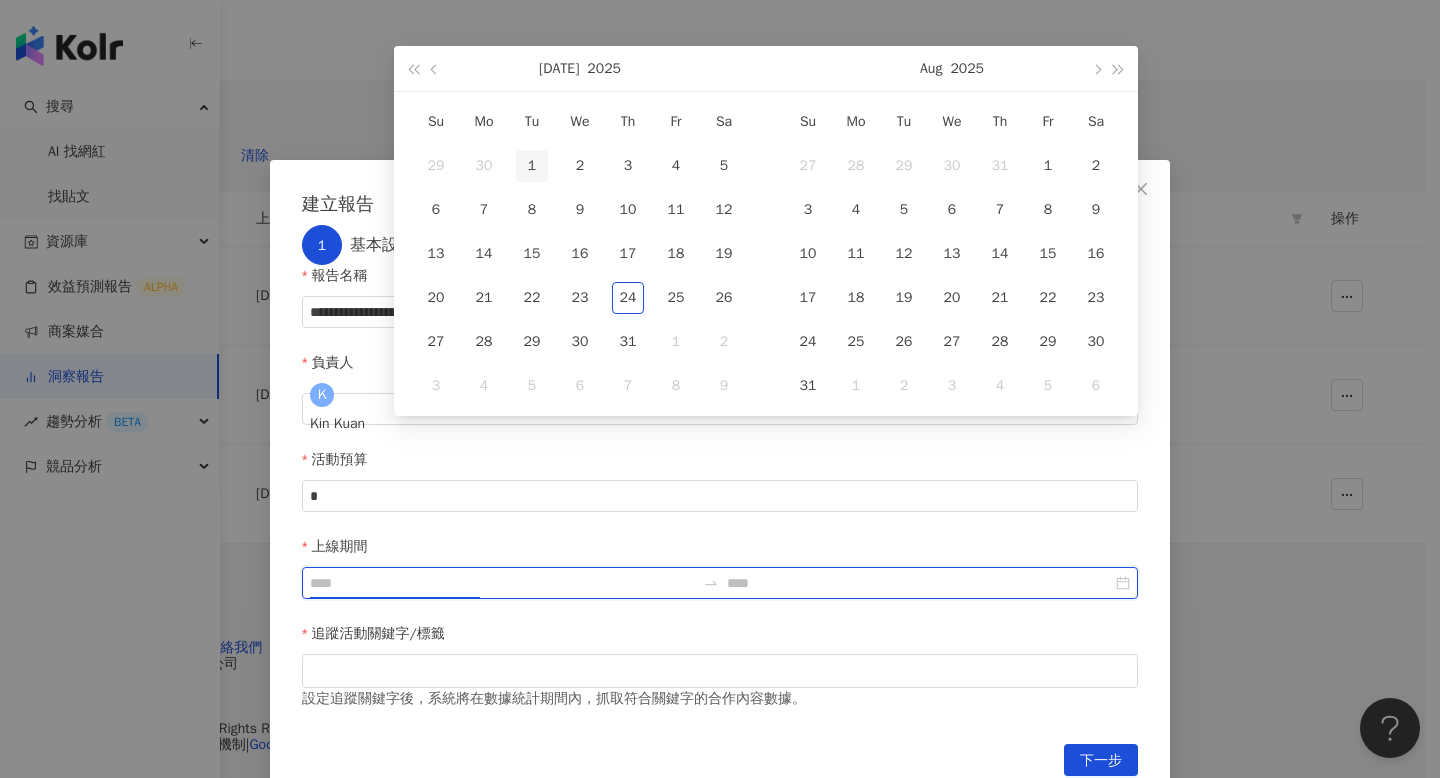 type on "**********" 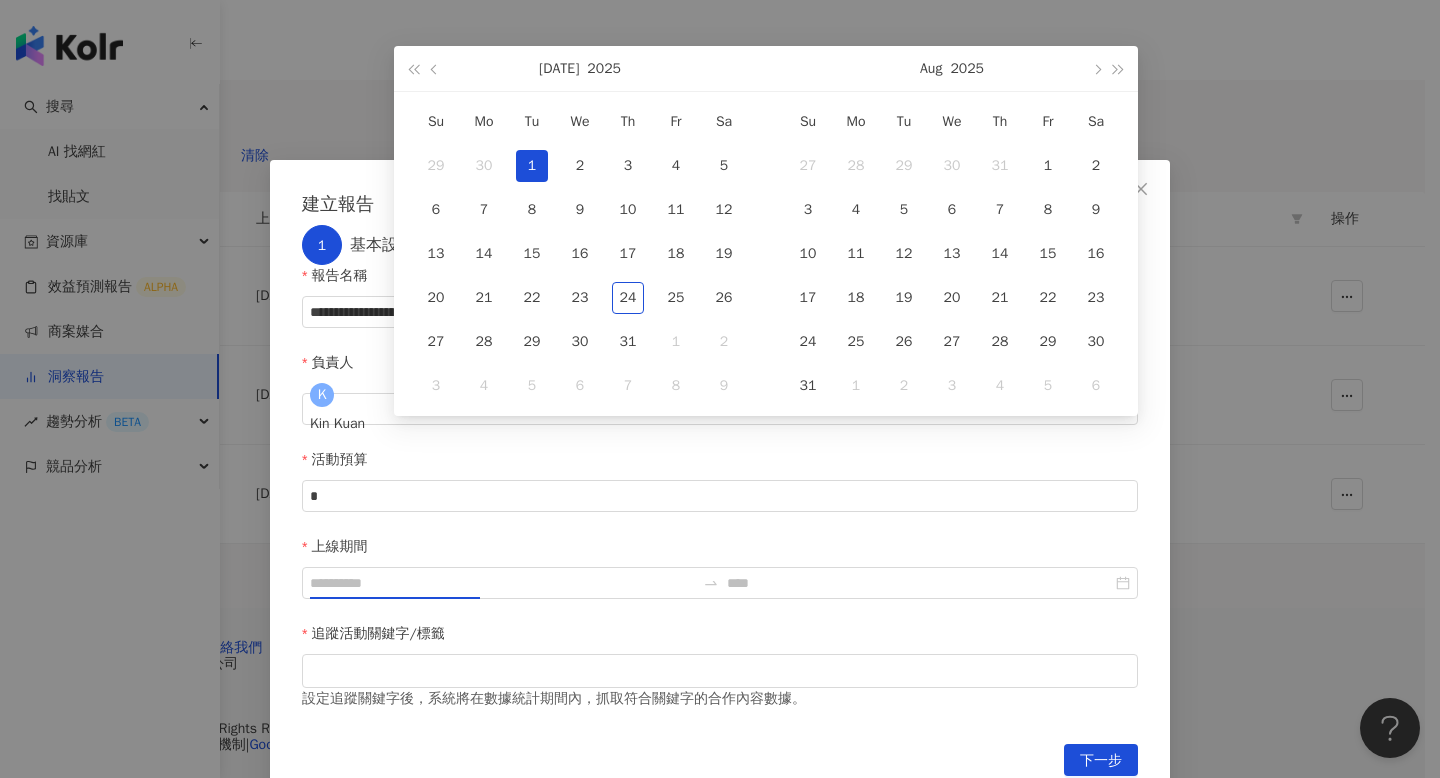 click on "1" at bounding box center [532, 166] 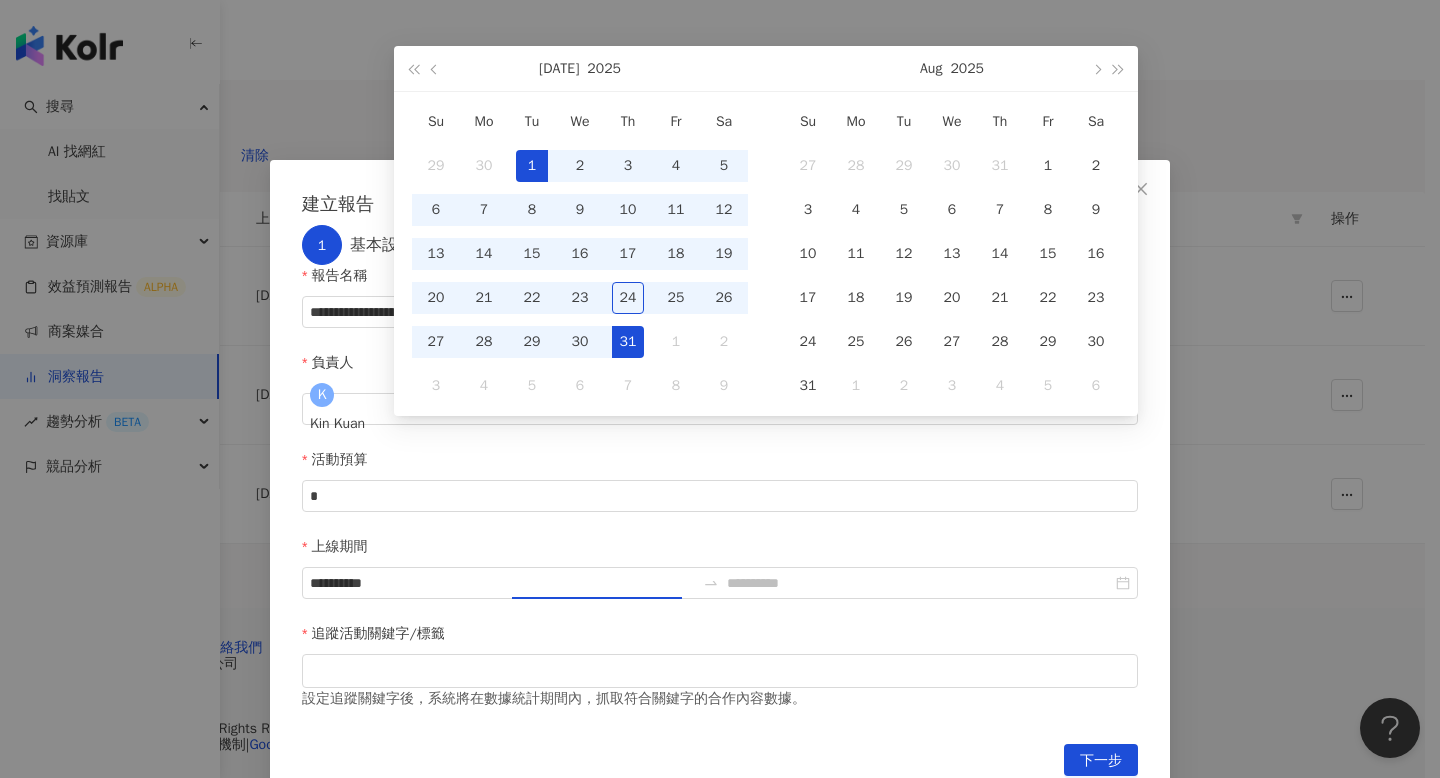 click on "31" at bounding box center (628, 342) 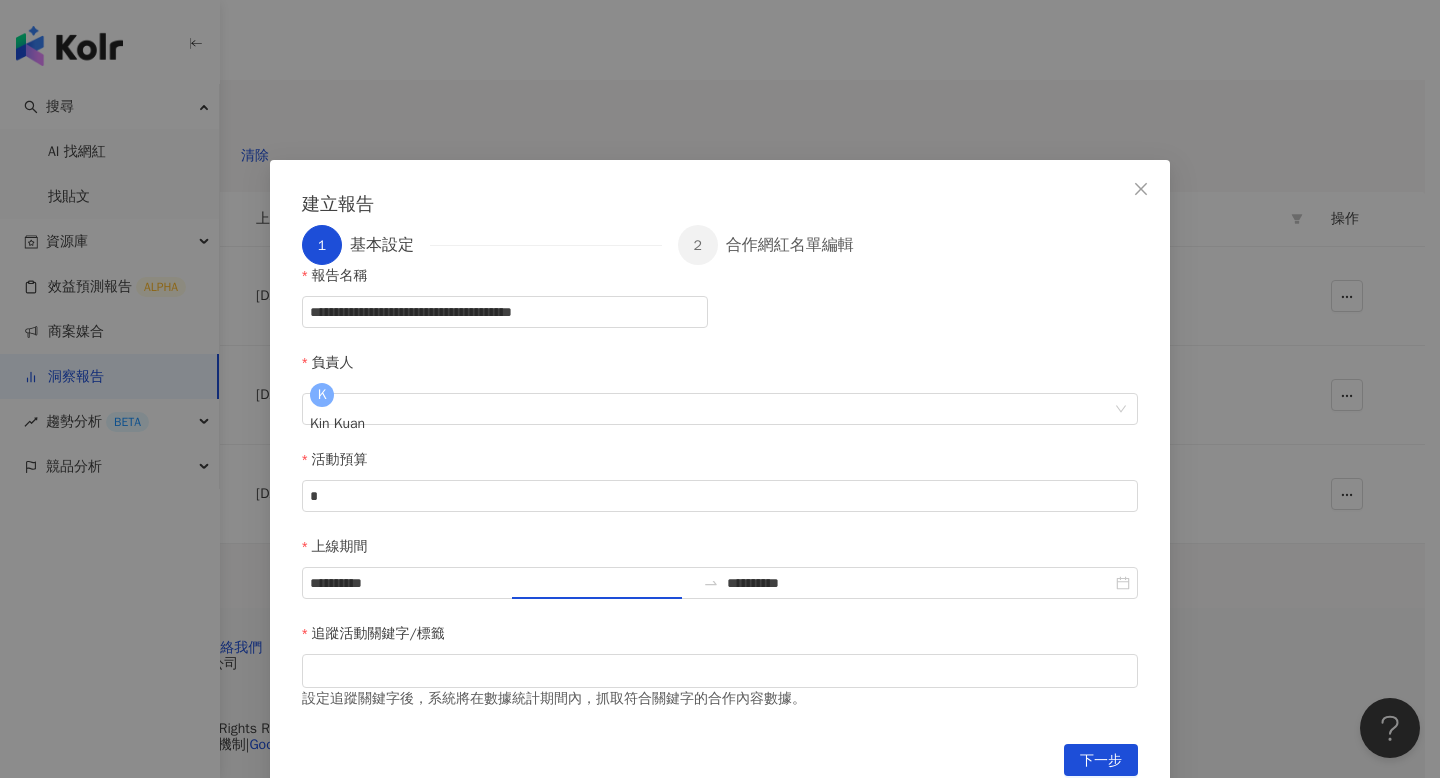 type on "**********" 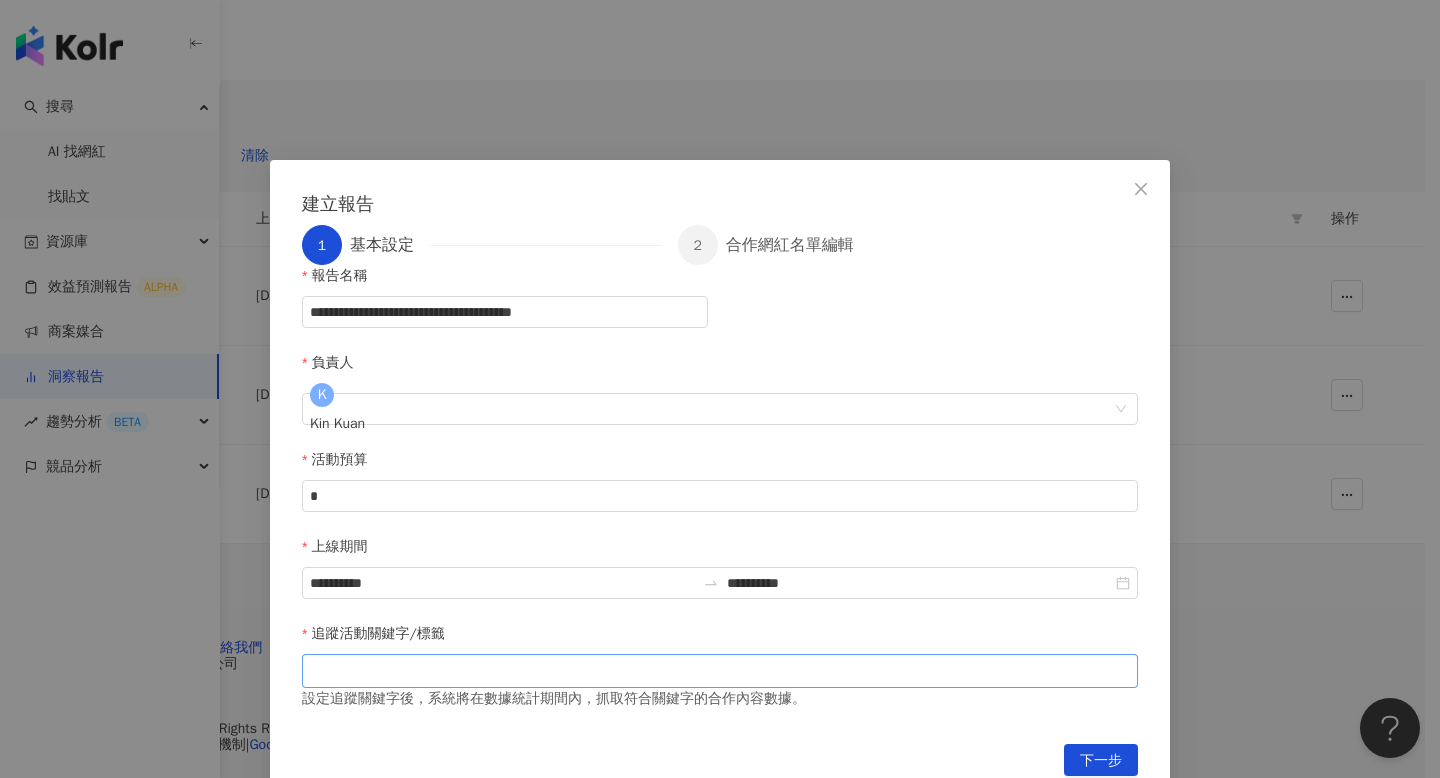 click at bounding box center (720, 671) 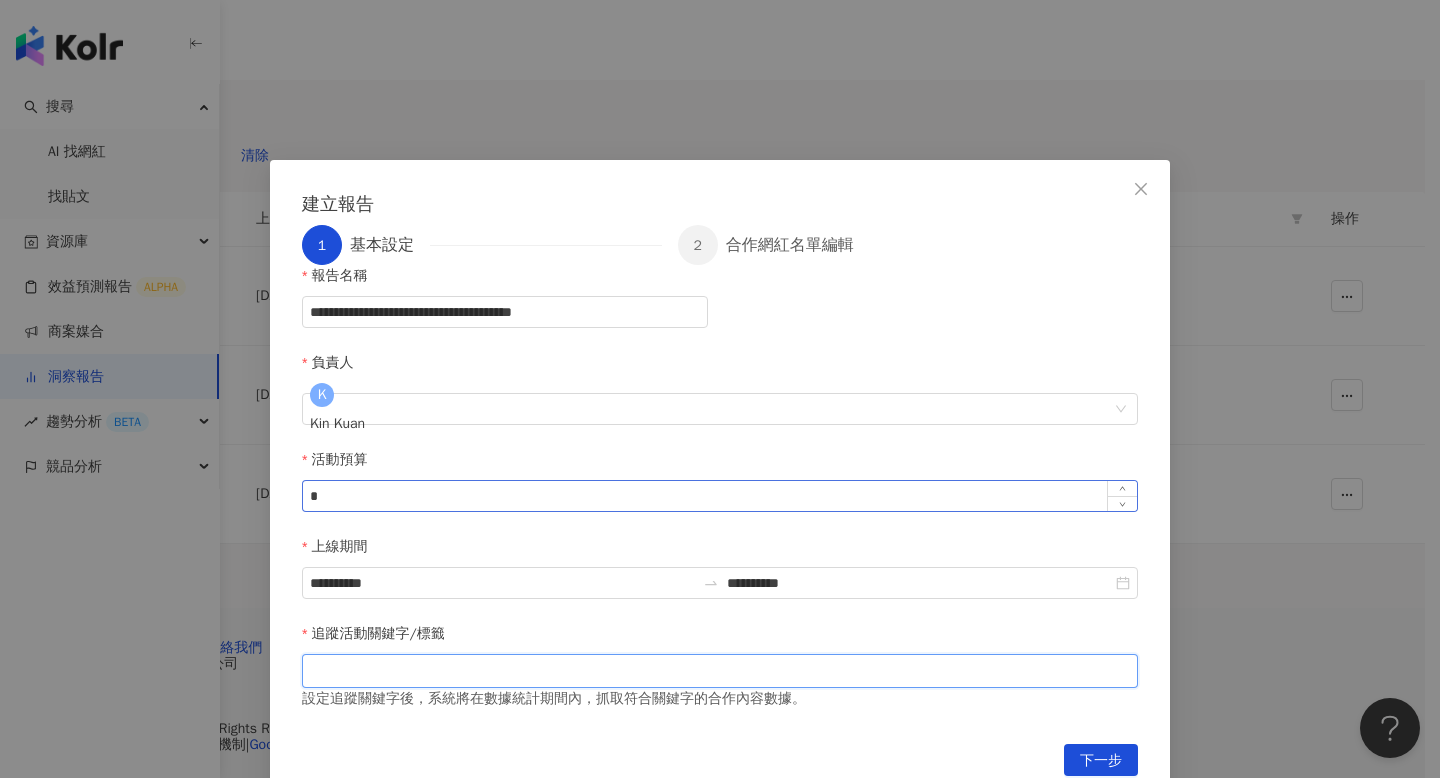 paste on "*****" 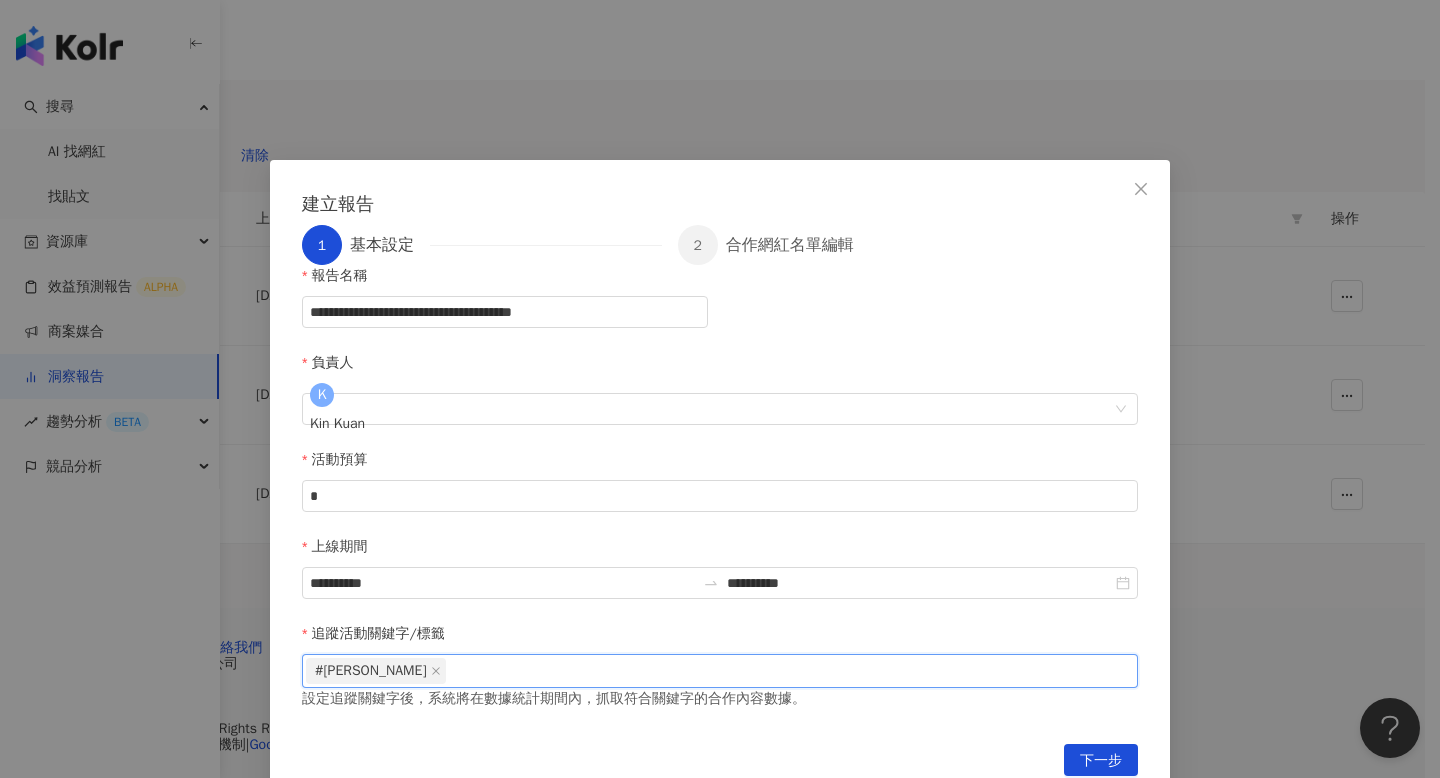 paste 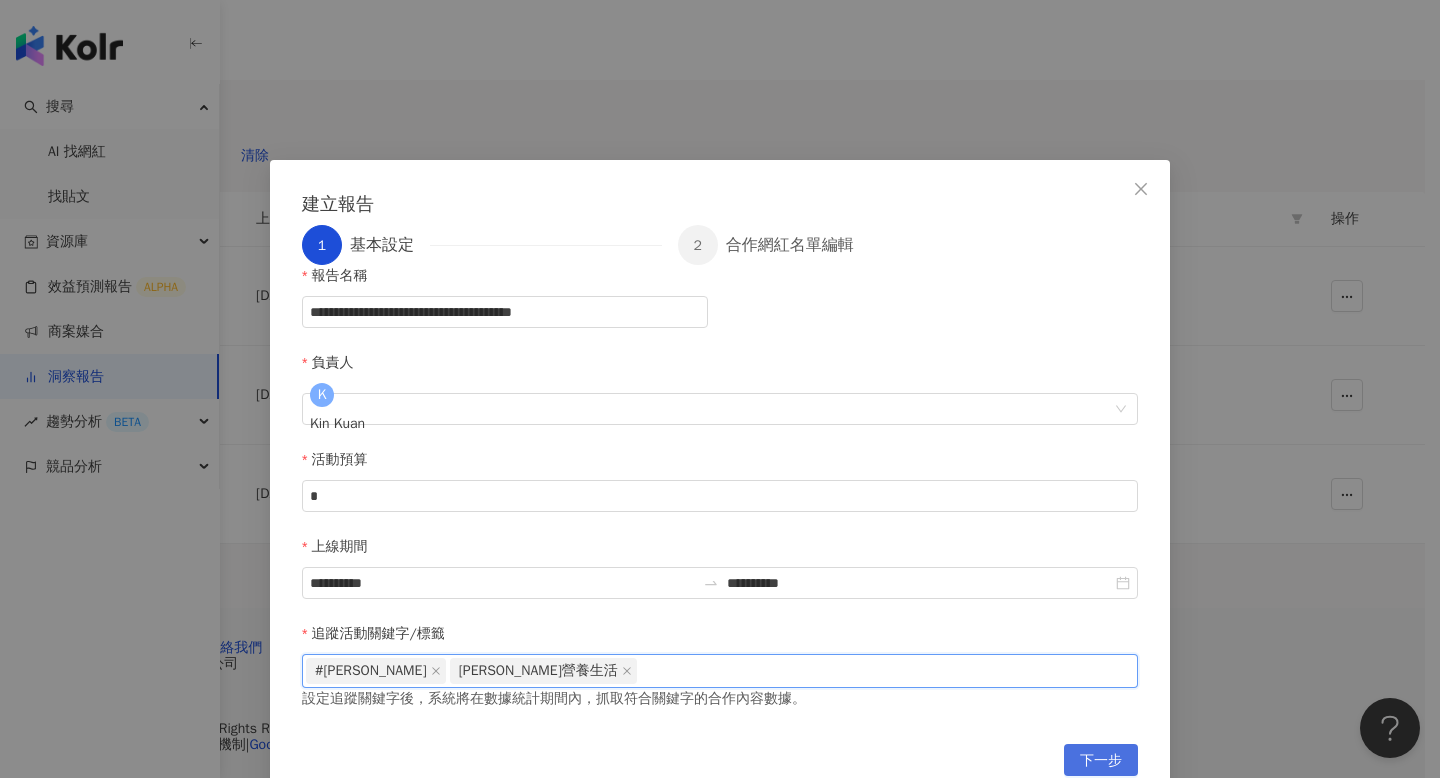 click on "下一步" at bounding box center [1101, 761] 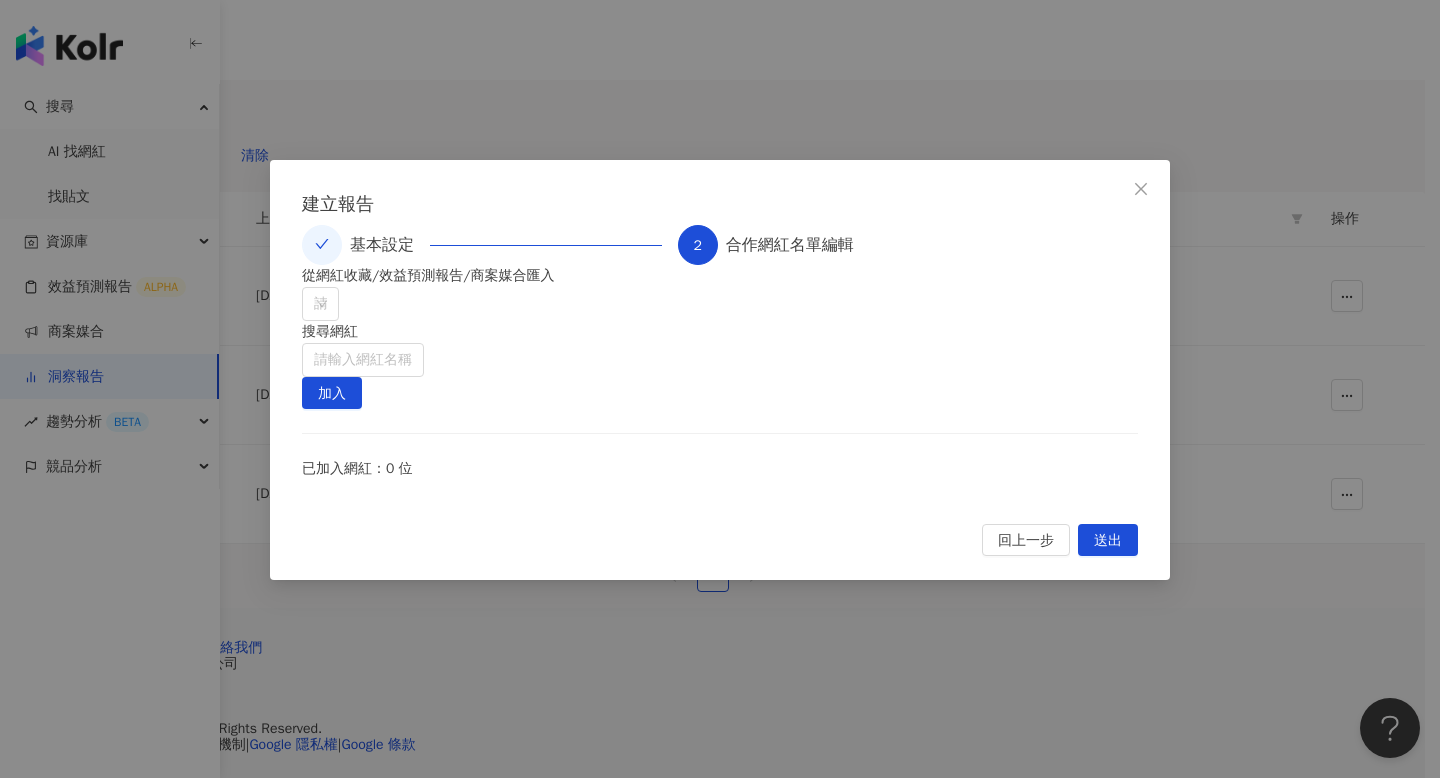 click on "從網紅收藏/效益預測報告/商案媒合匯入   請搜尋或選擇 搜尋網紅 請輸入網紅名稱 加入 已加入網紅：0 位" at bounding box center [720, 382] 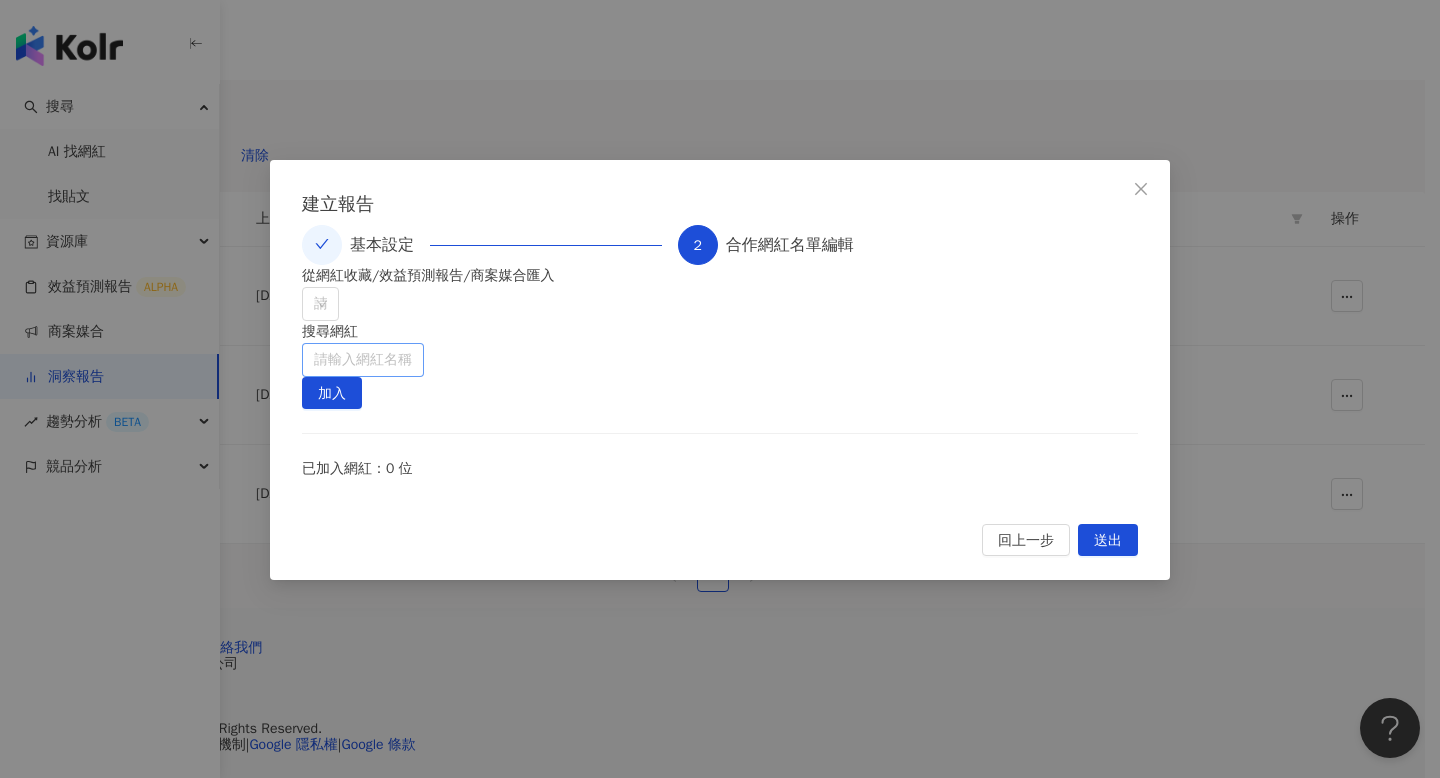 click at bounding box center [363, 360] 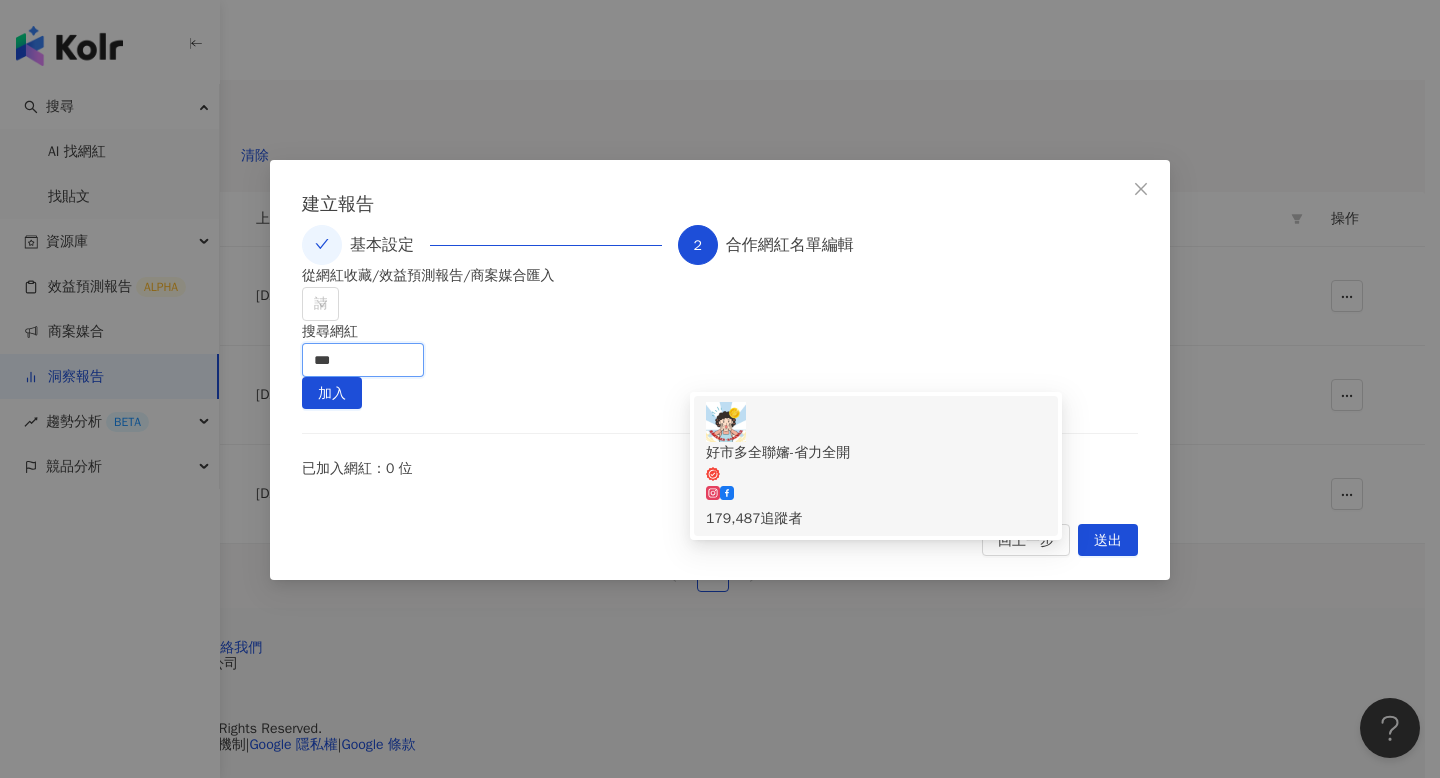 click on "好市多全聯嬸-省力全開" at bounding box center (876, 453) 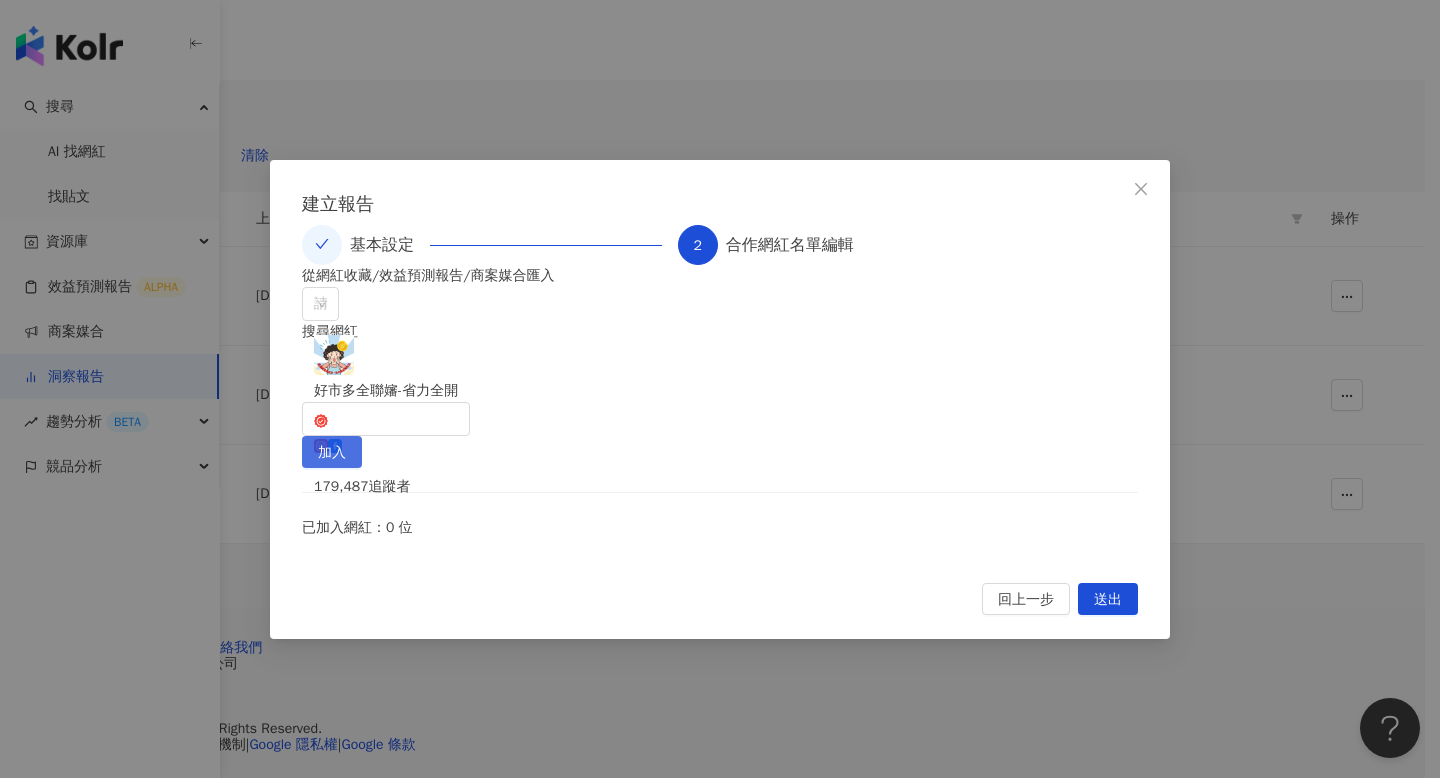click on "加入" at bounding box center (332, 452) 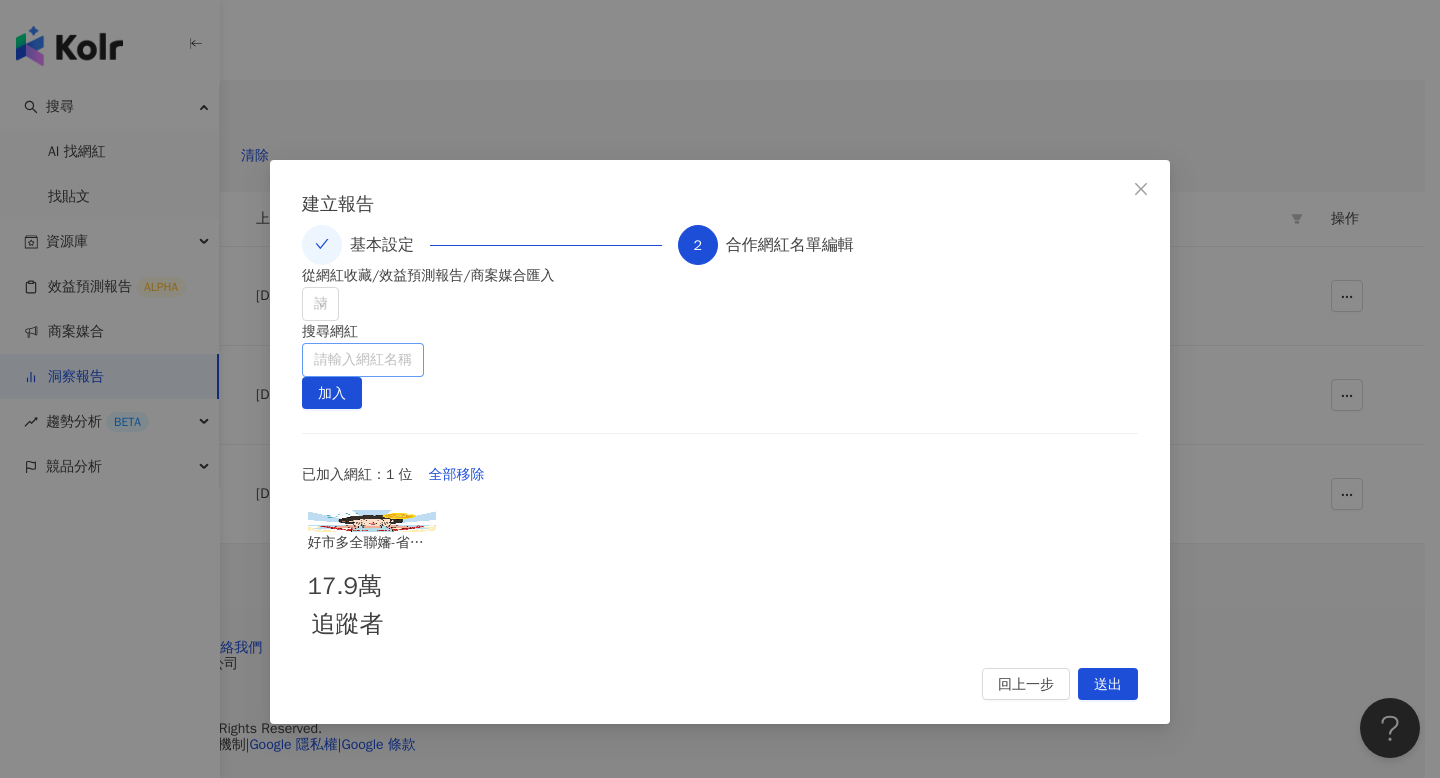 click at bounding box center (363, 360) 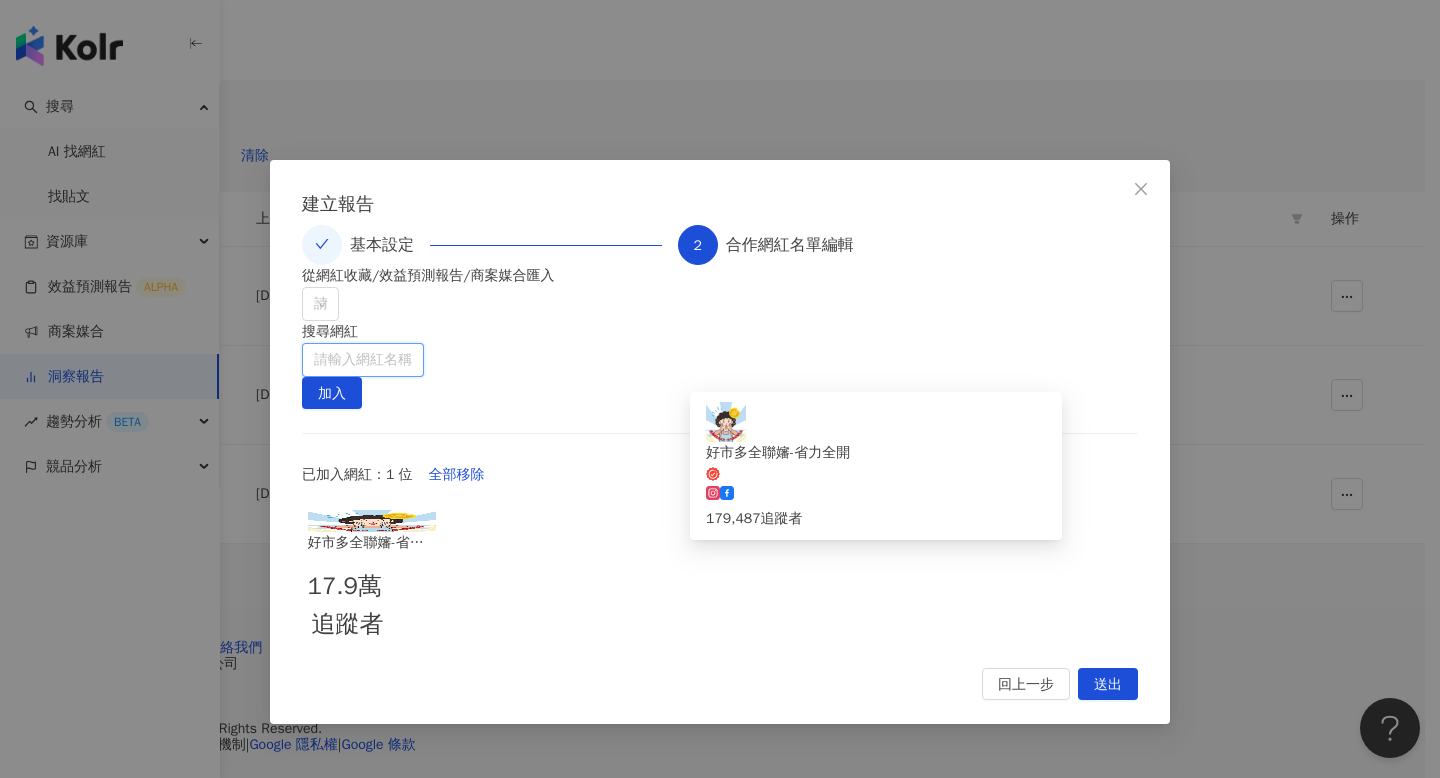 paste on "**********" 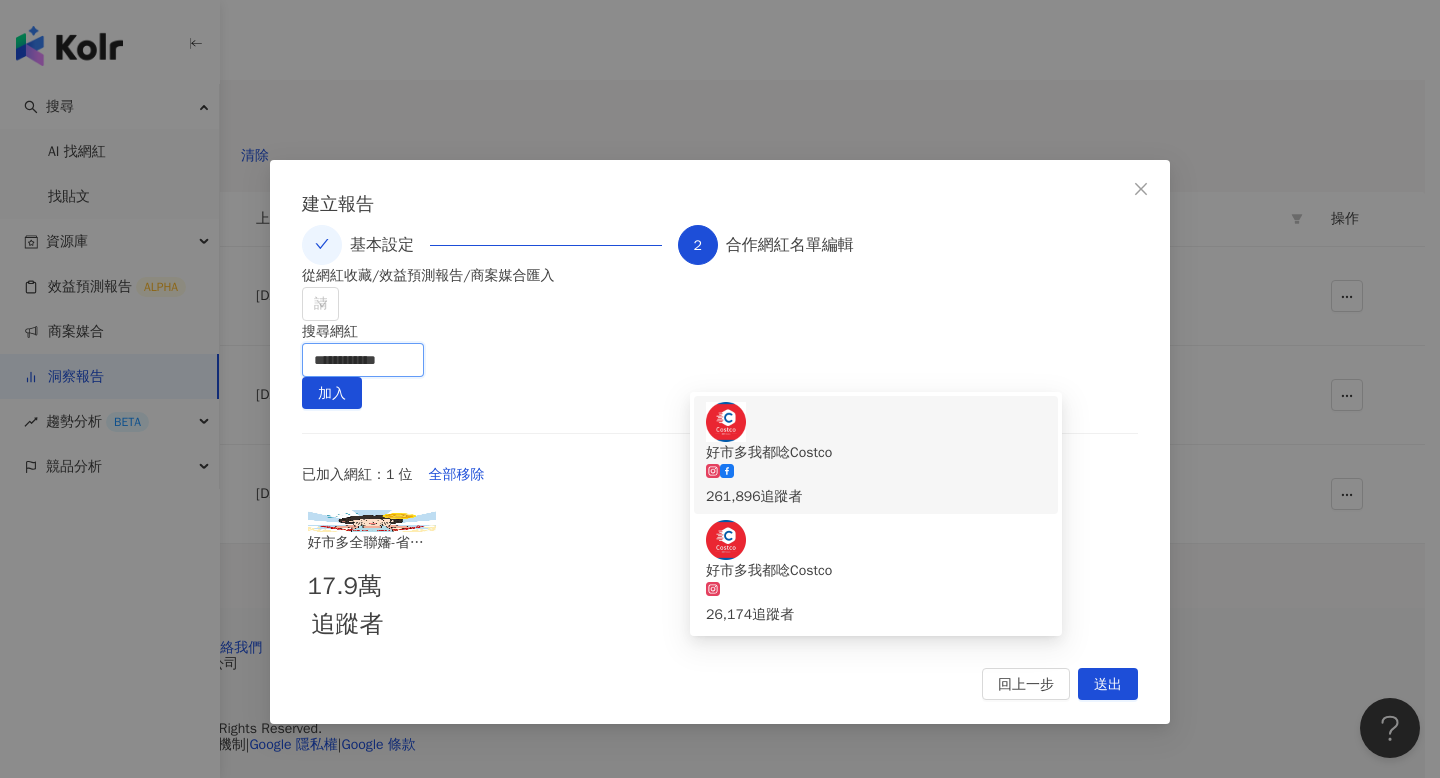 click on "261,896 追蹤者" at bounding box center [876, 497] 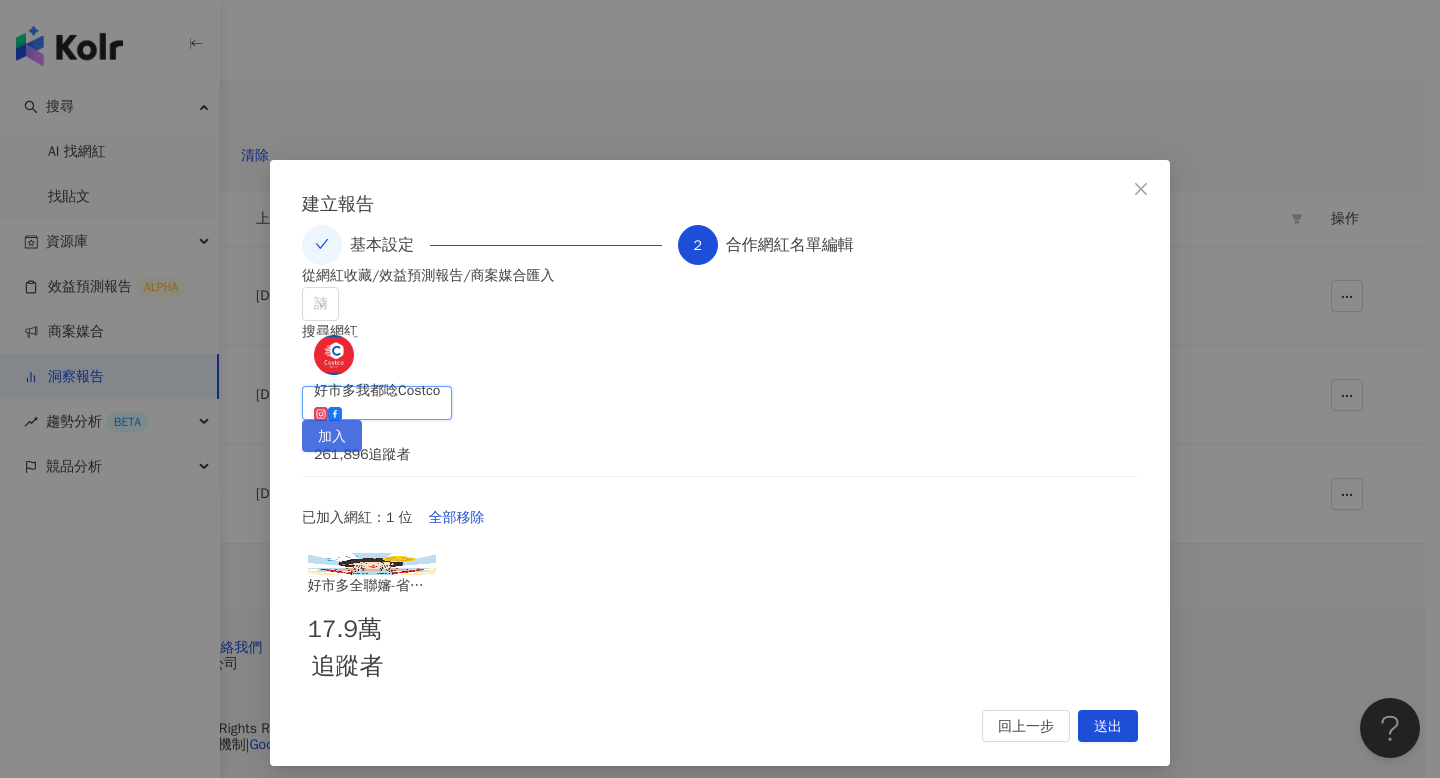 click on "加入" at bounding box center [332, 437] 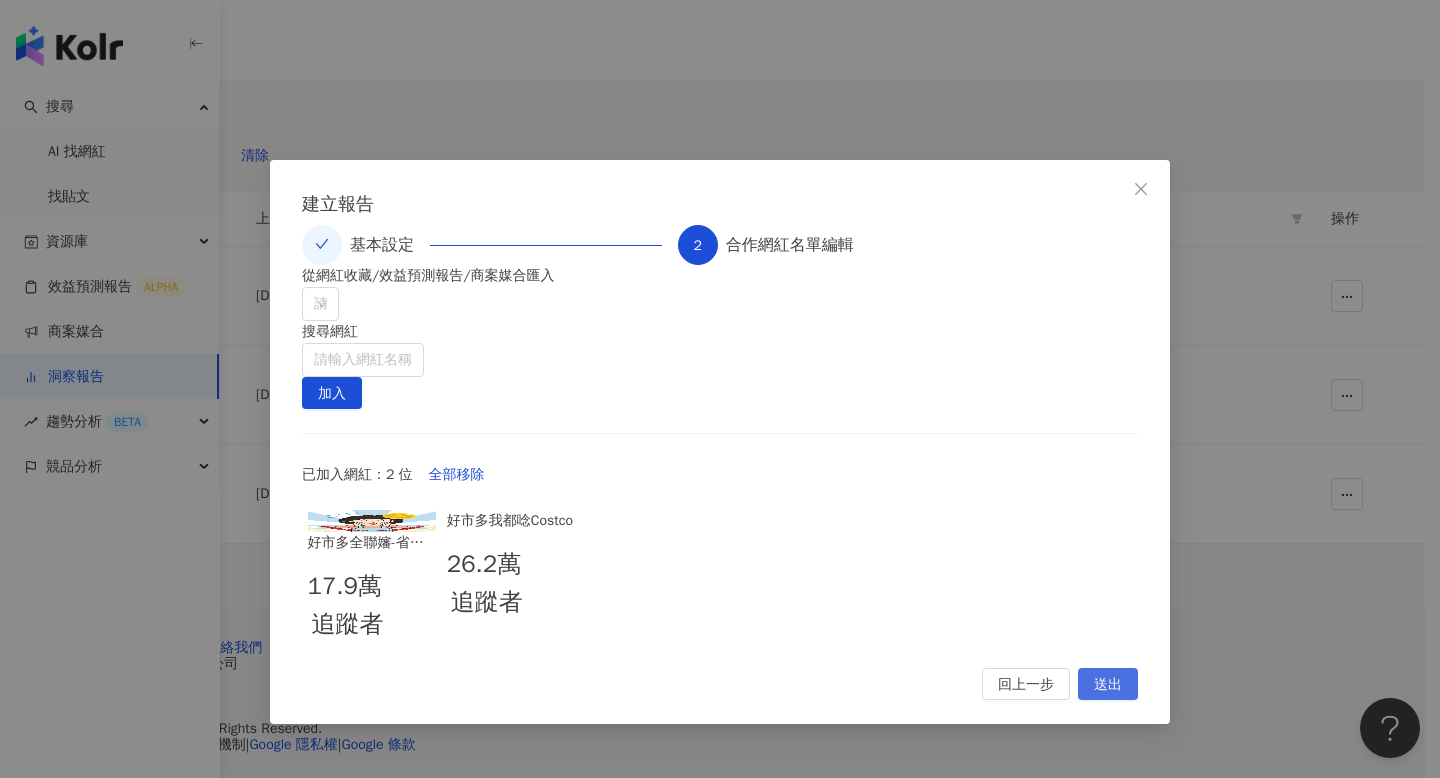 click on "送出" at bounding box center (1108, 685) 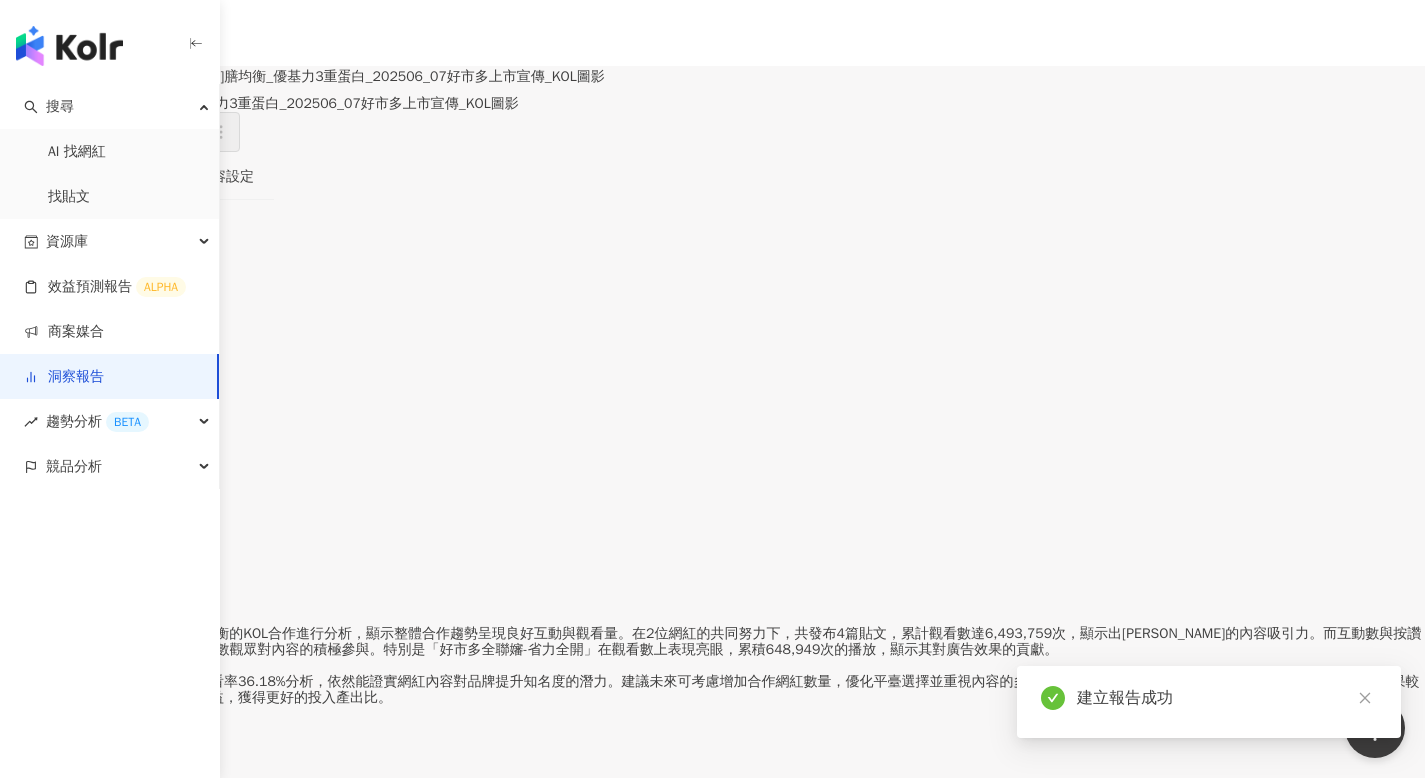 scroll, scrollTop: 0, scrollLeft: 0, axis: both 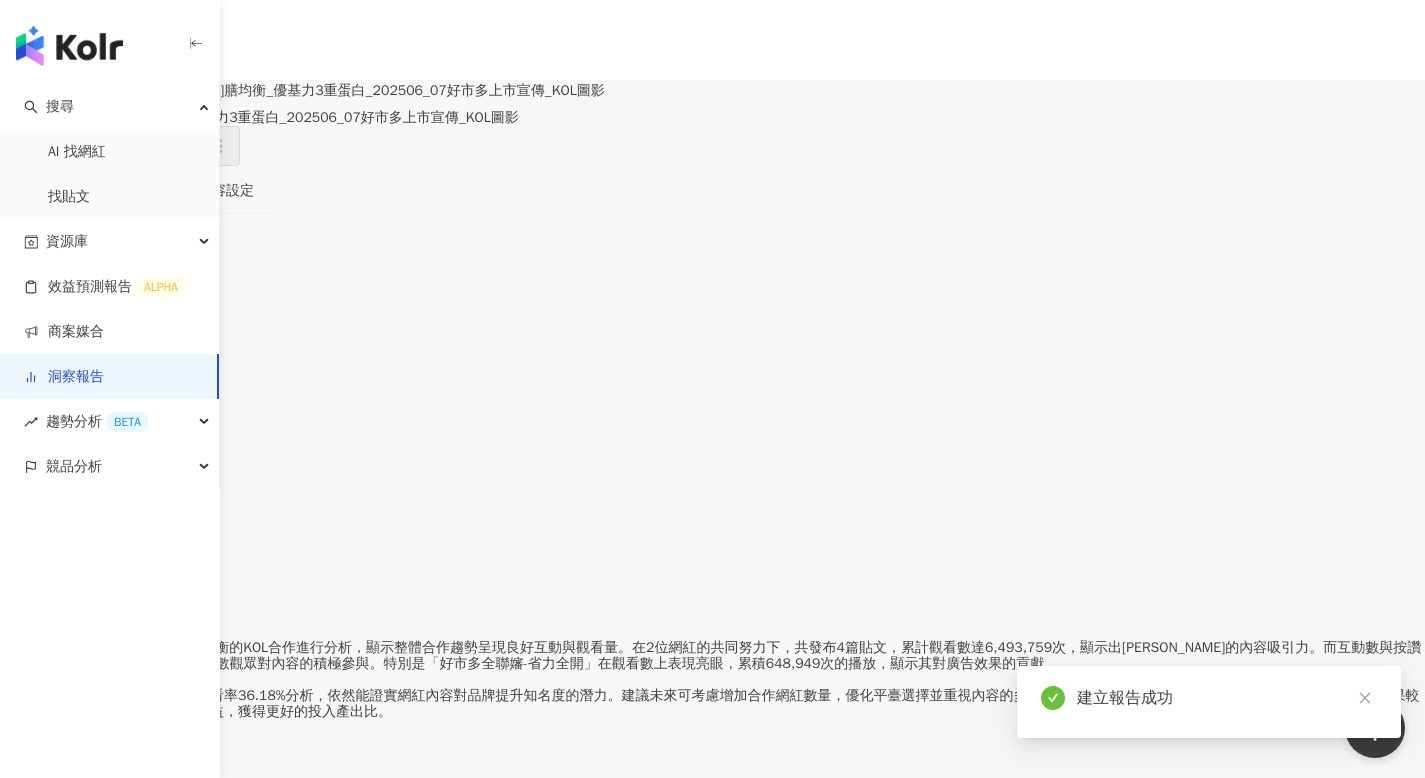 click on "貼文牆" at bounding box center (137, 191) 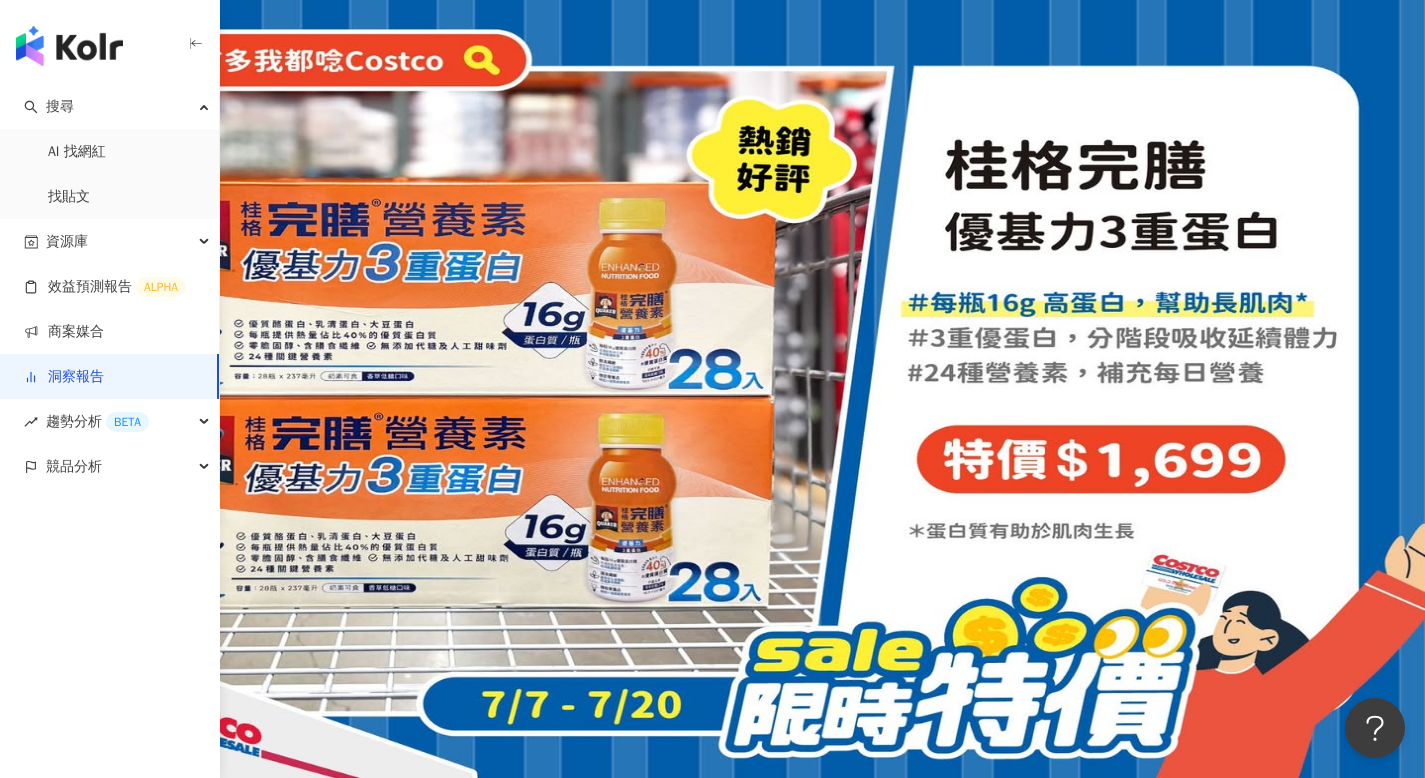 click on "內容設定" at bounding box center [226, 191] 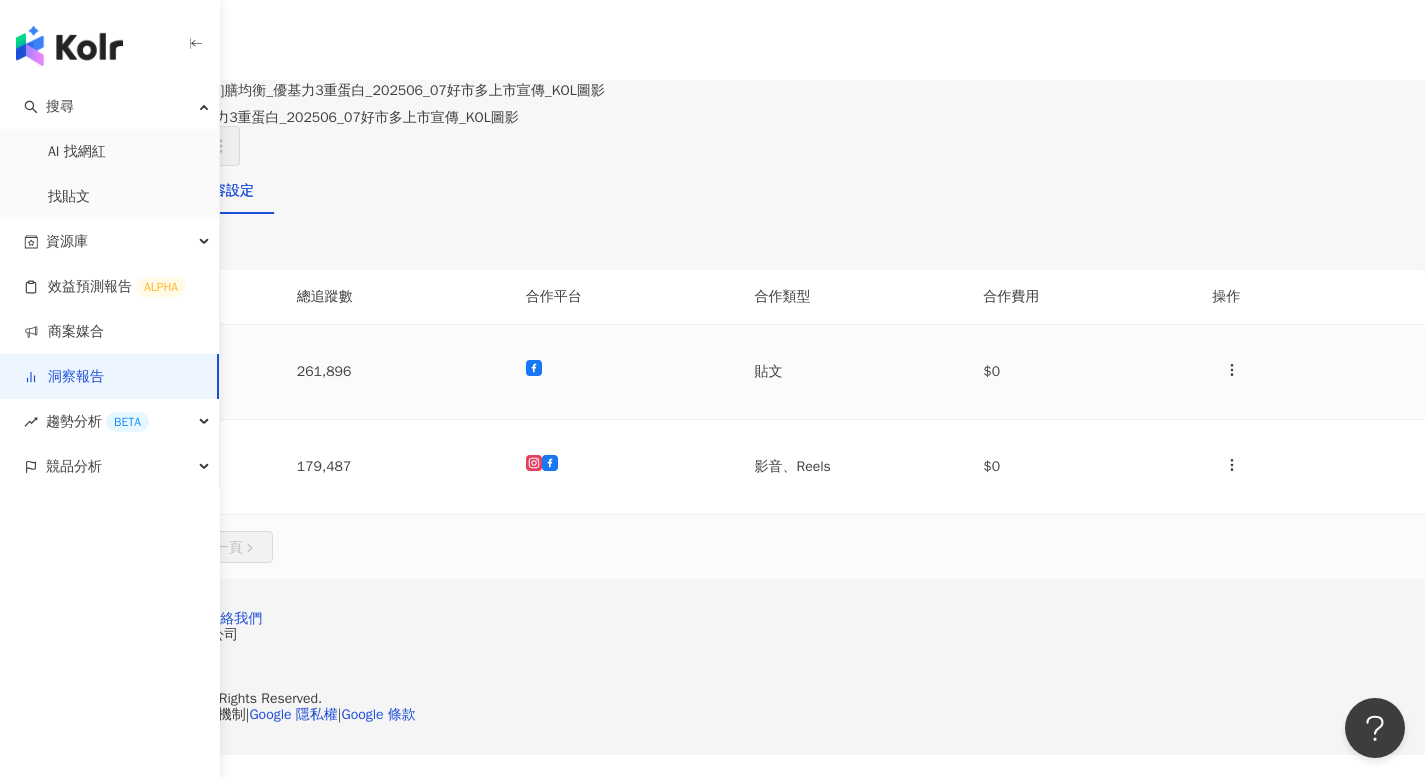 click on "好市多我都唸Costco" at bounding box center [166, 392] 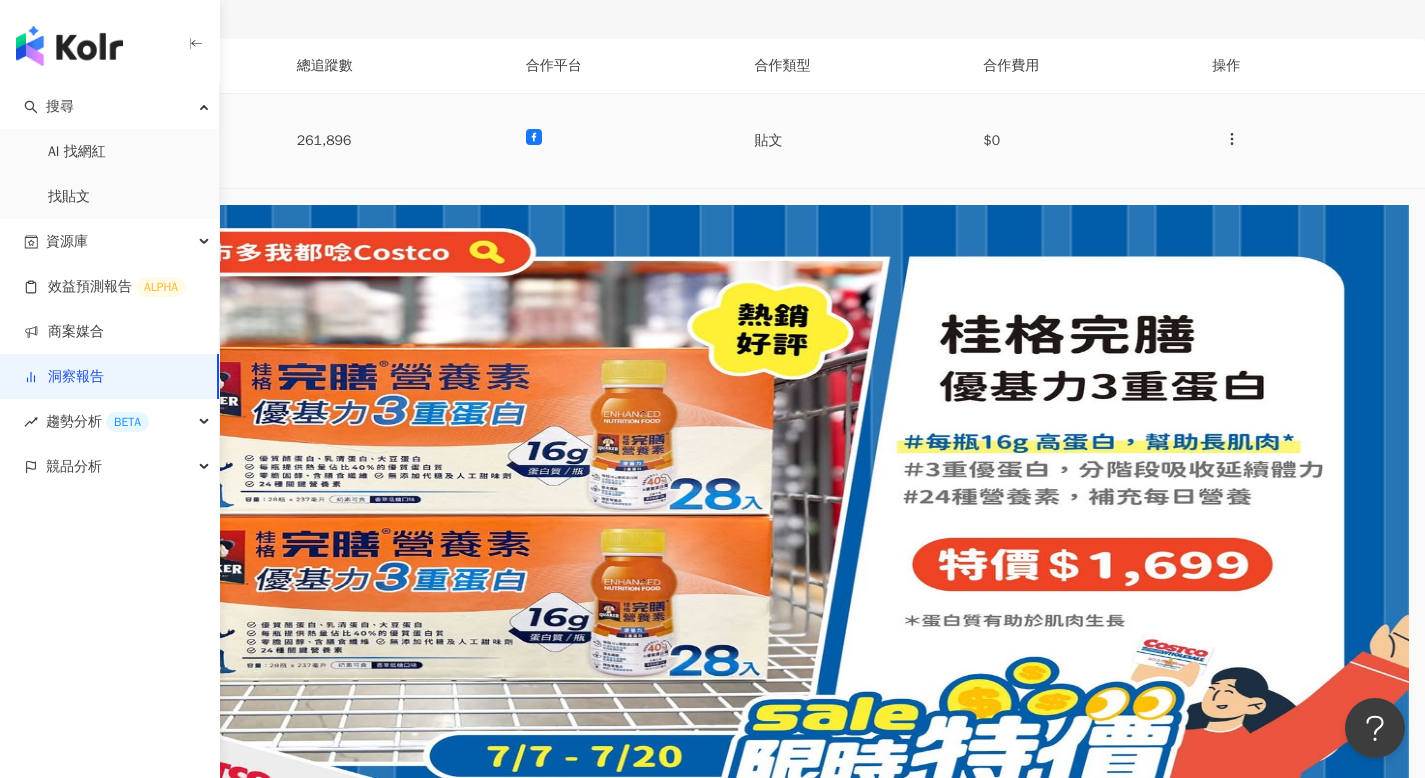 scroll, scrollTop: 378, scrollLeft: 0, axis: vertical 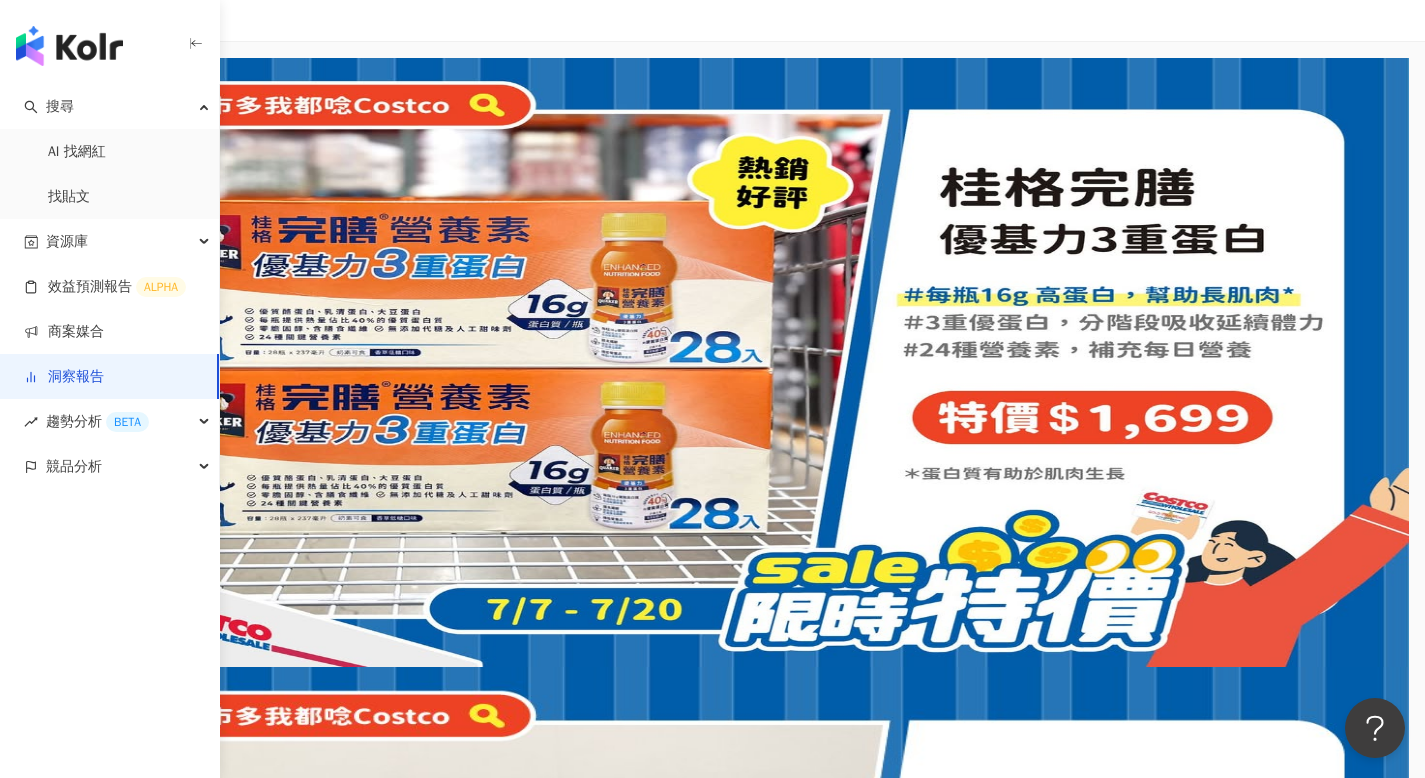 click on "179,487" at bounding box center [395, 1362] 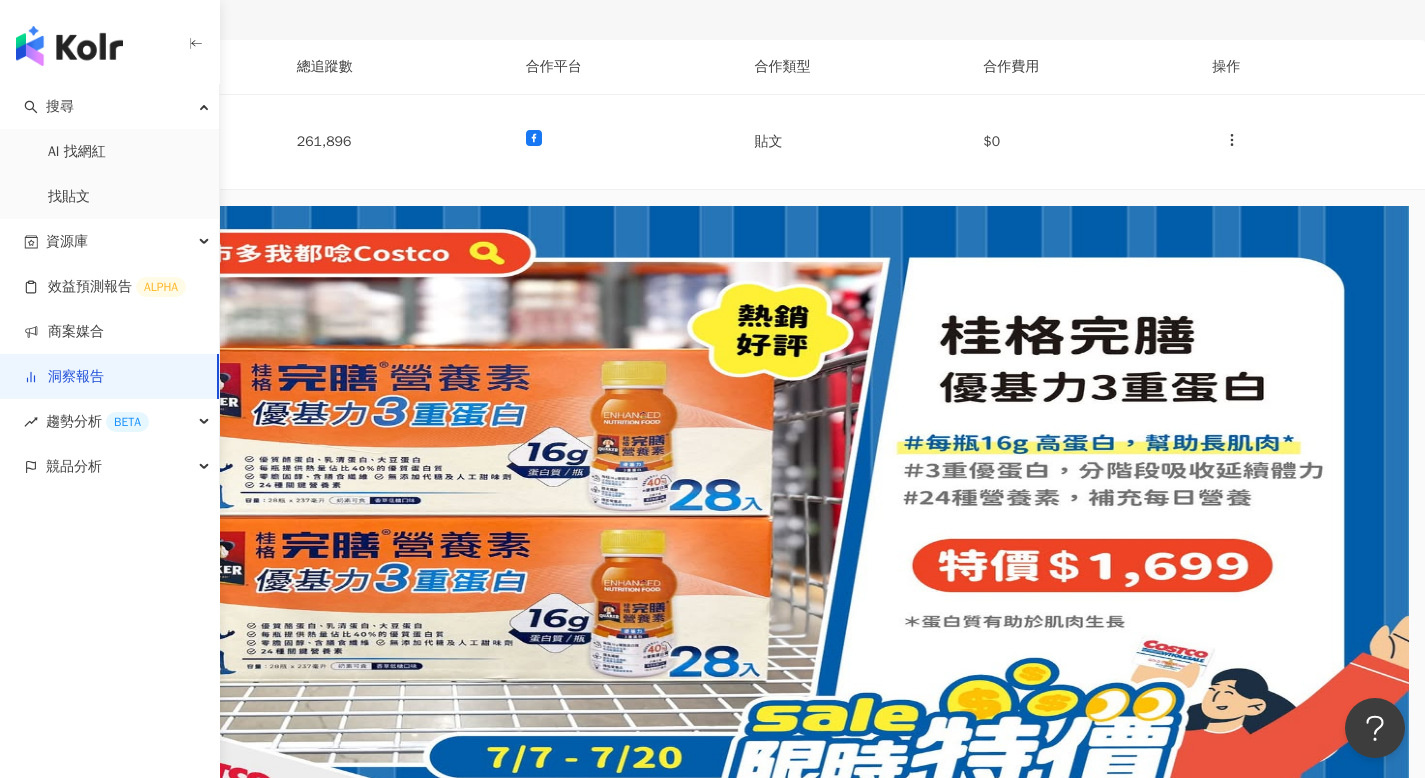 scroll, scrollTop: 215, scrollLeft: 0, axis: vertical 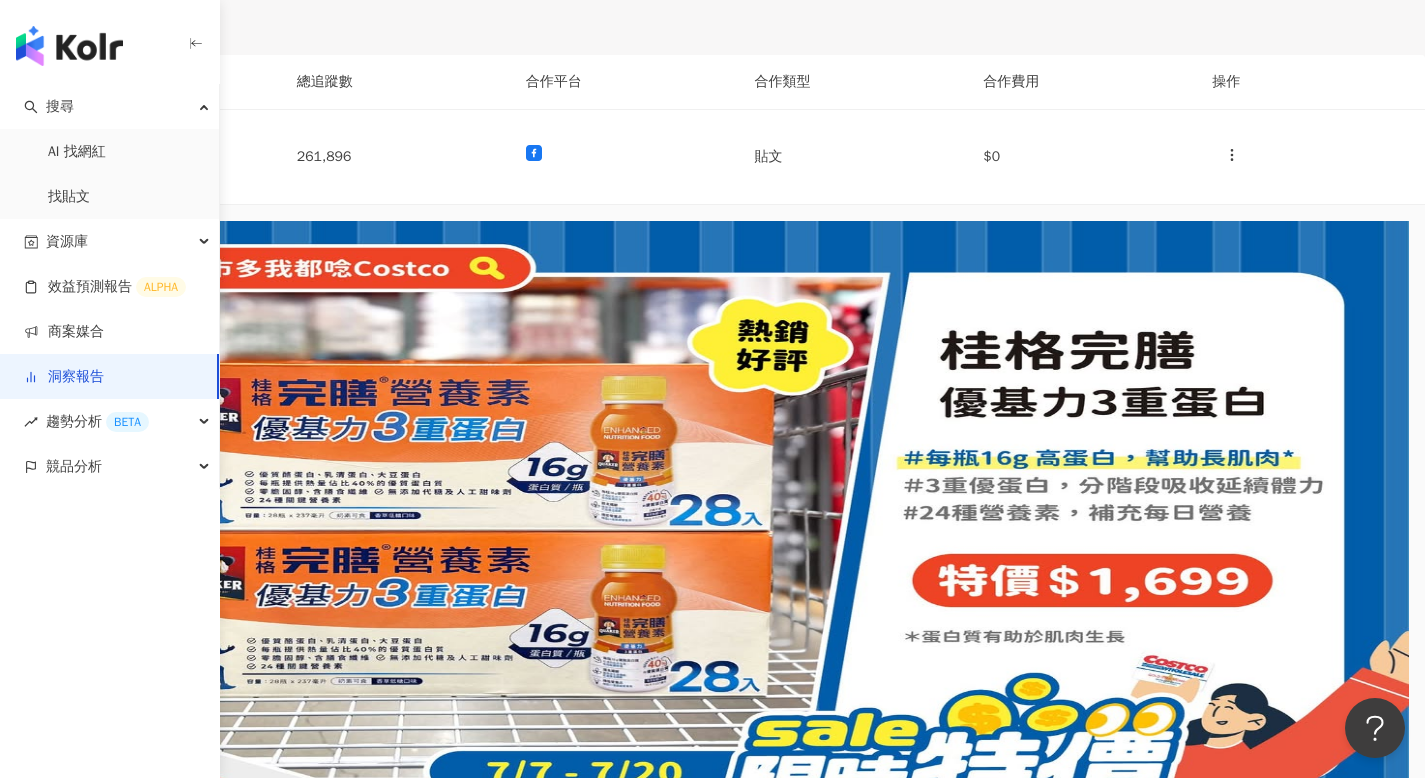 click 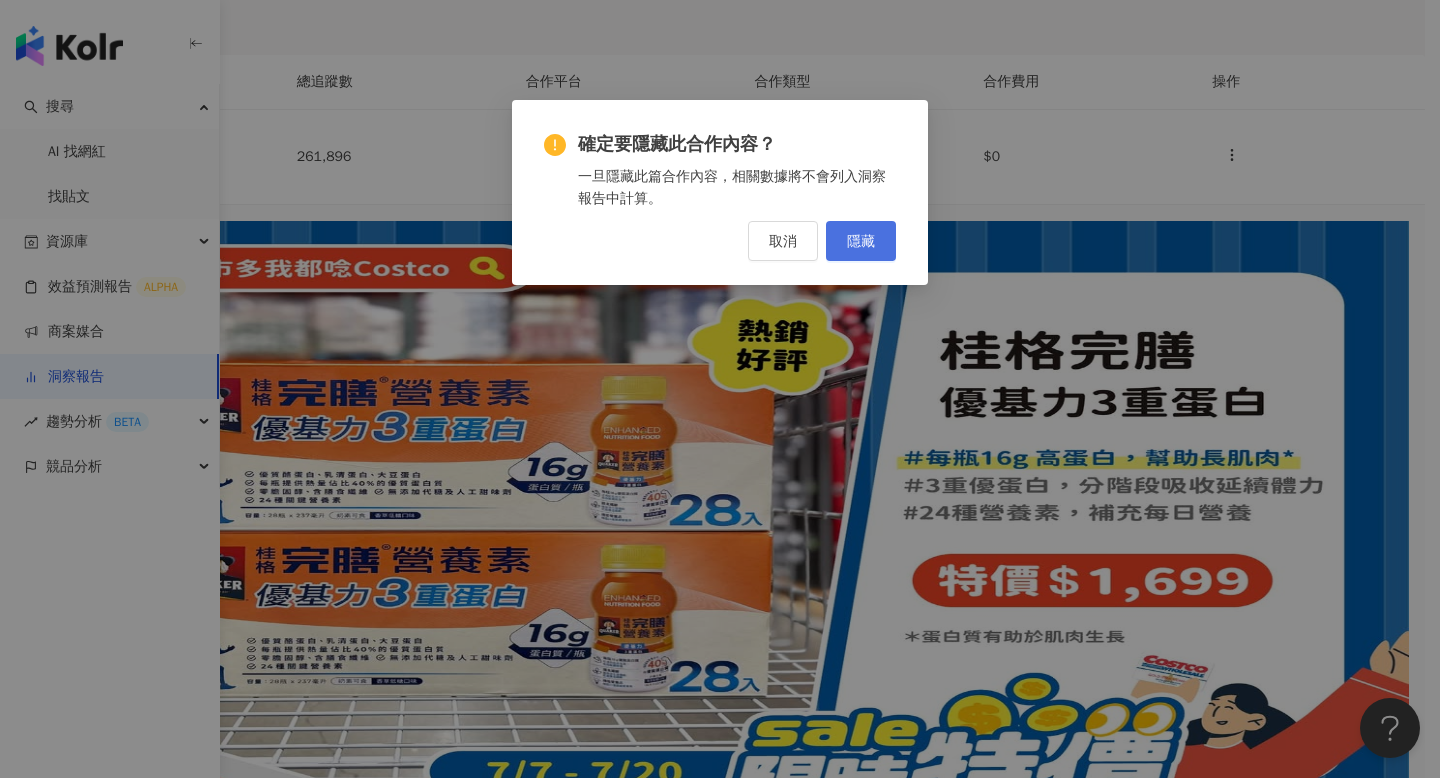 click on "隱藏" at bounding box center [861, 241] 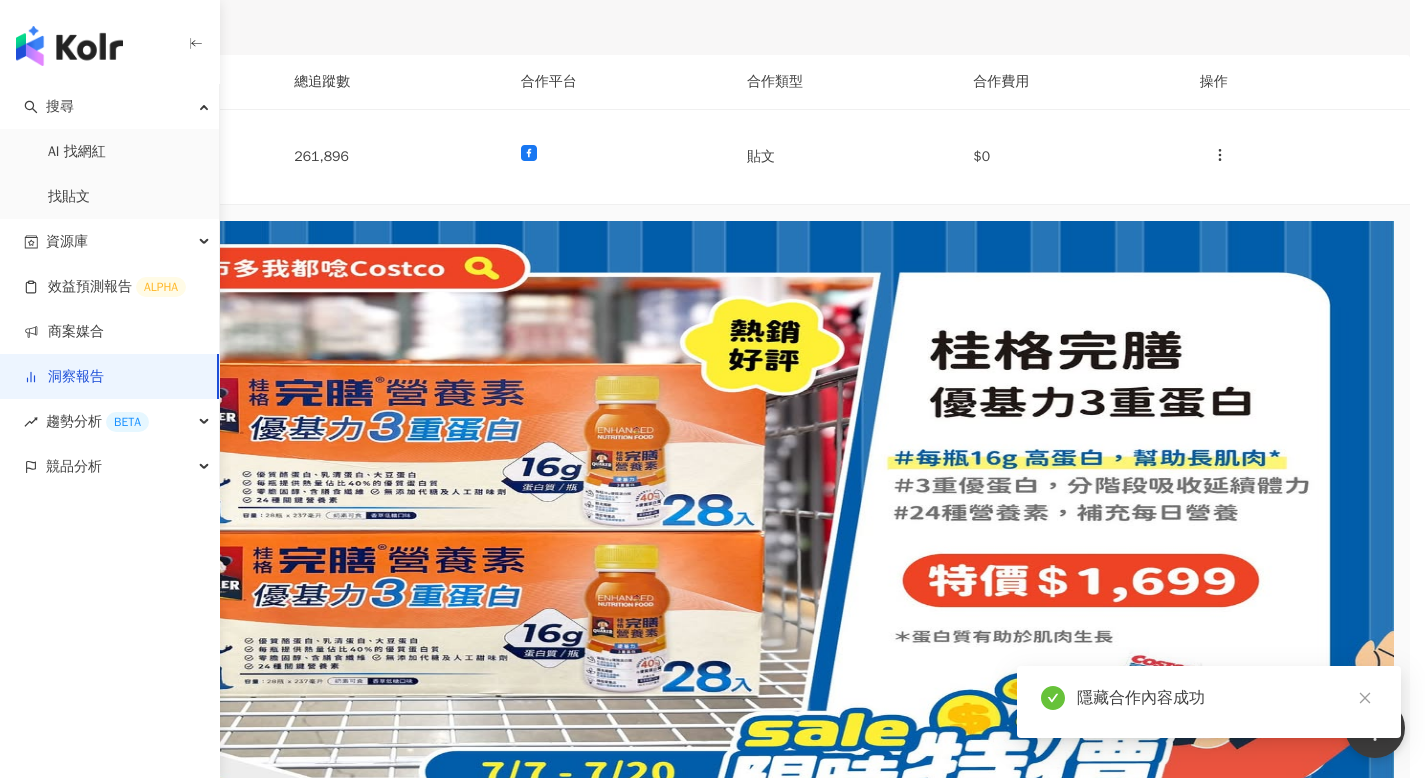 scroll, scrollTop: 0, scrollLeft: 59, axis: horizontal 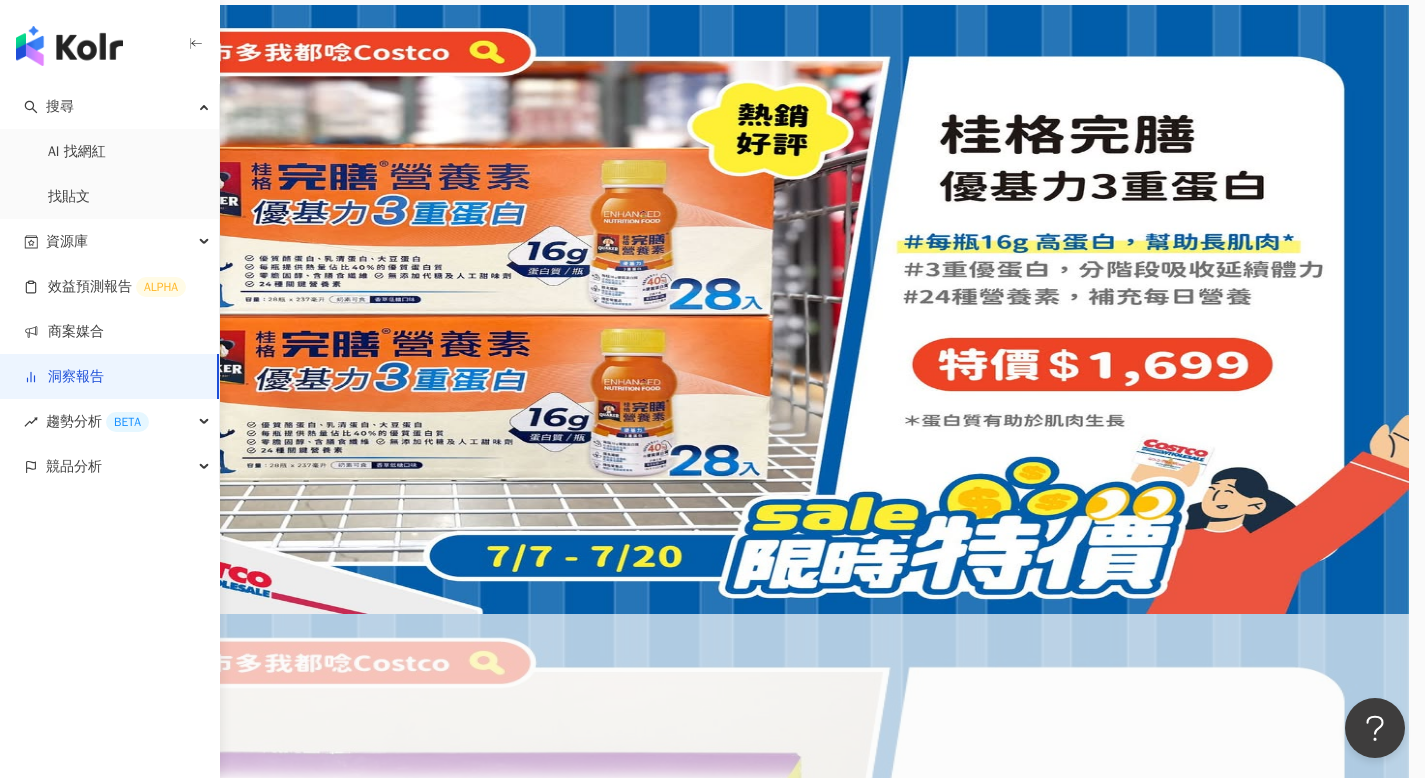 click at bounding box center [64, 2069] 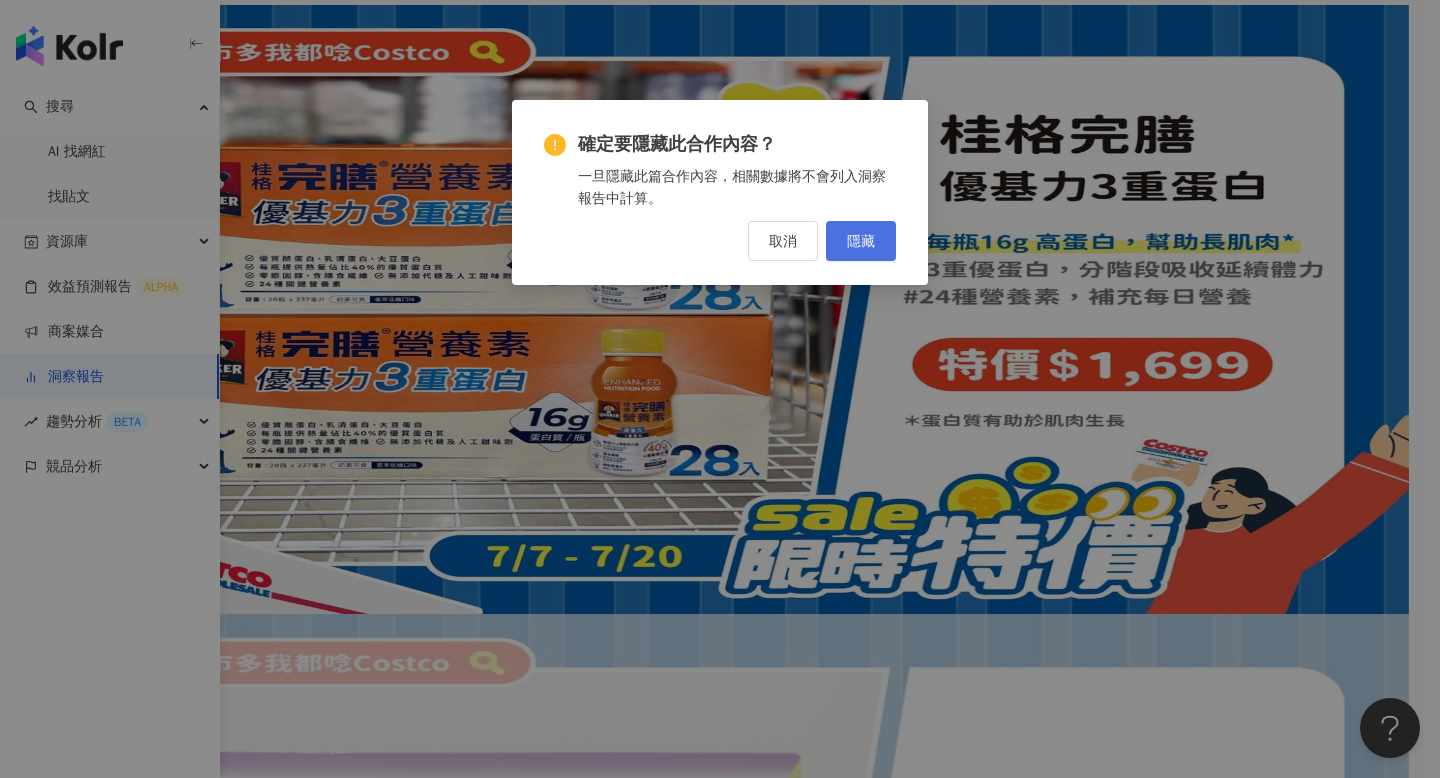 click on "隱藏" at bounding box center [861, 241] 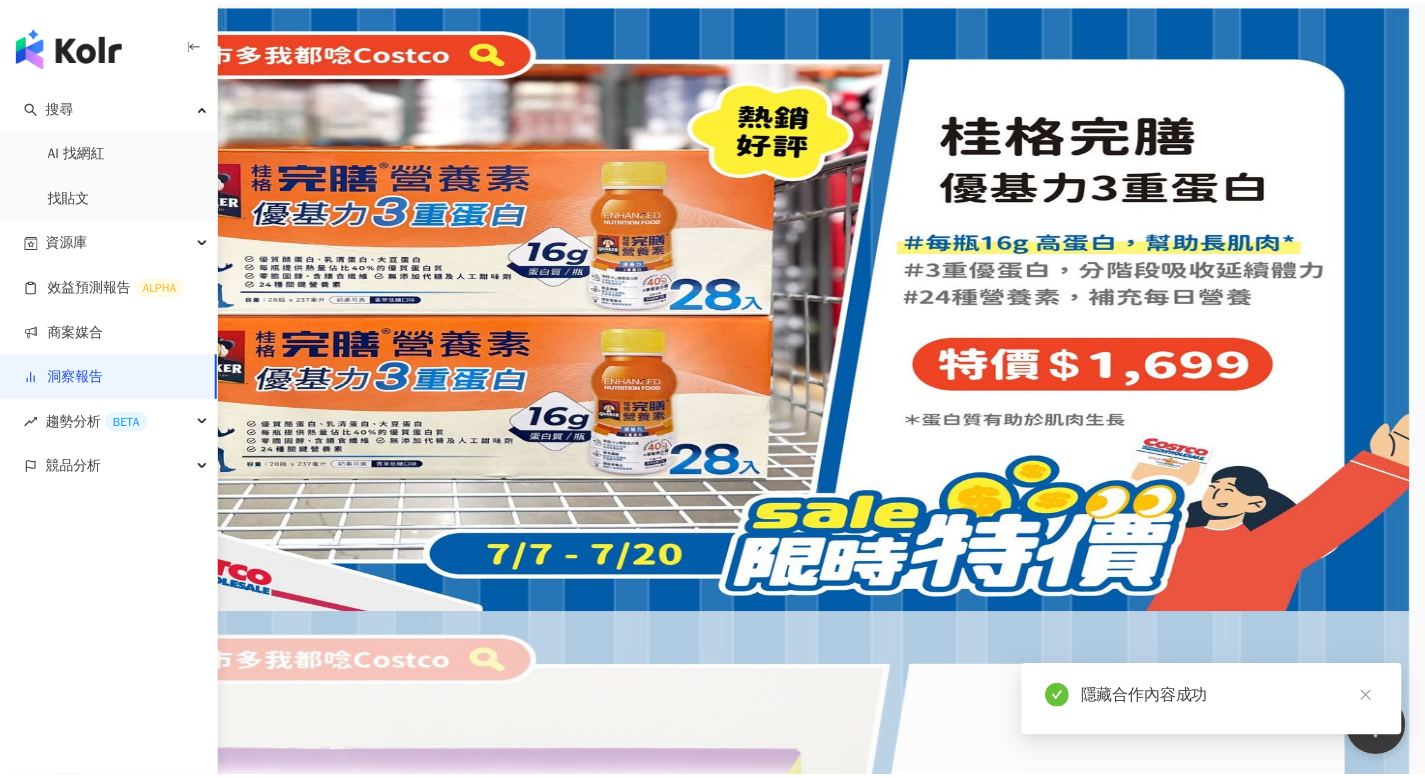 scroll, scrollTop: 0, scrollLeft: 59, axis: horizontal 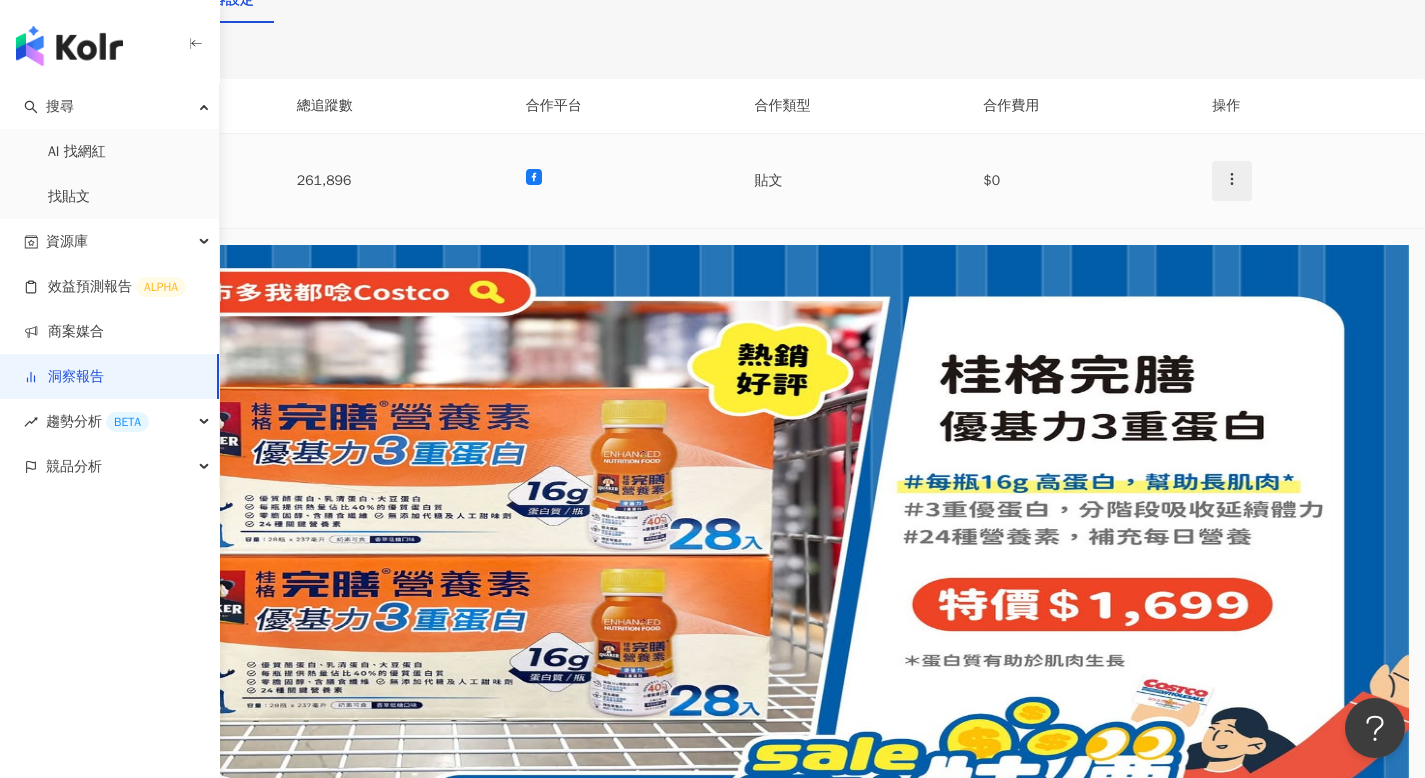 click at bounding box center (1232, 181) 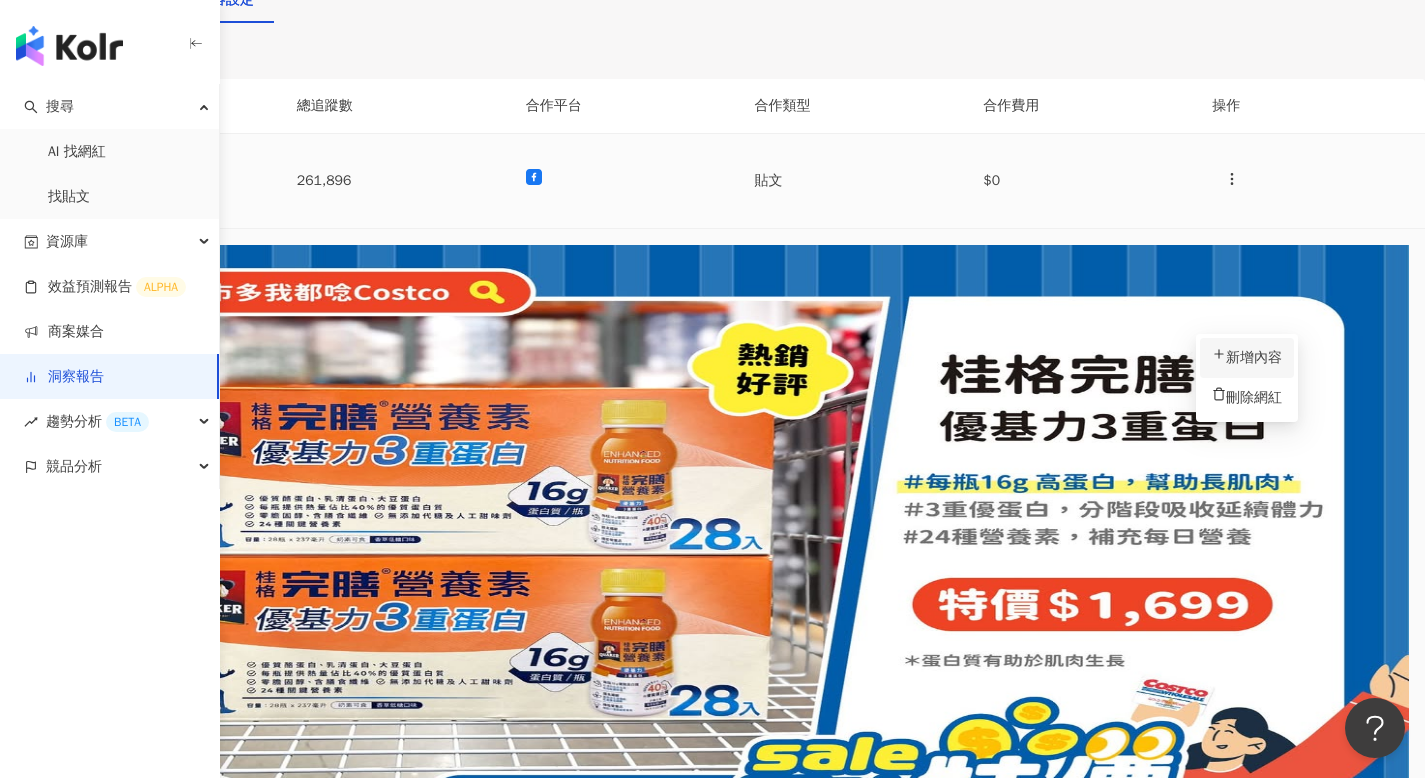 click on "新增內容" at bounding box center [1247, 358] 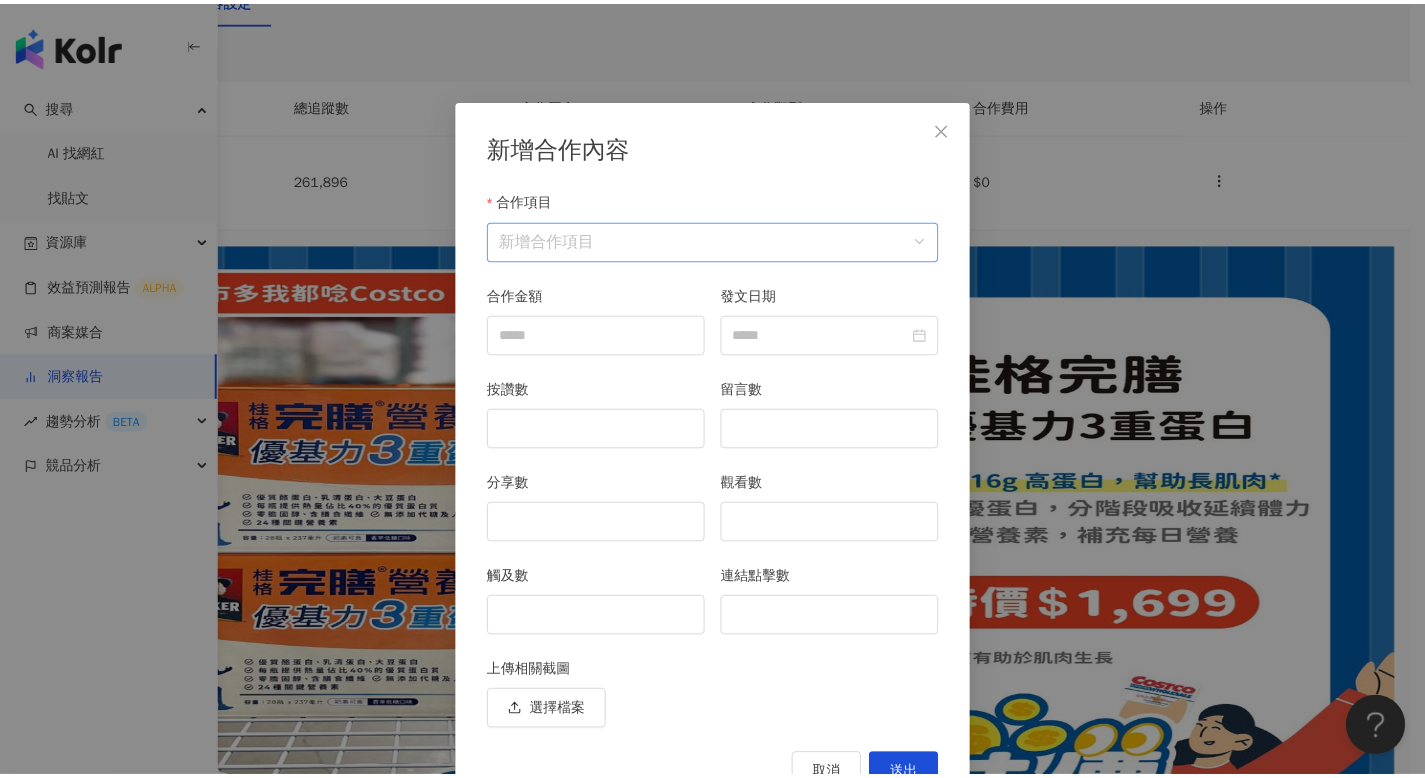 scroll, scrollTop: 40, scrollLeft: 0, axis: vertical 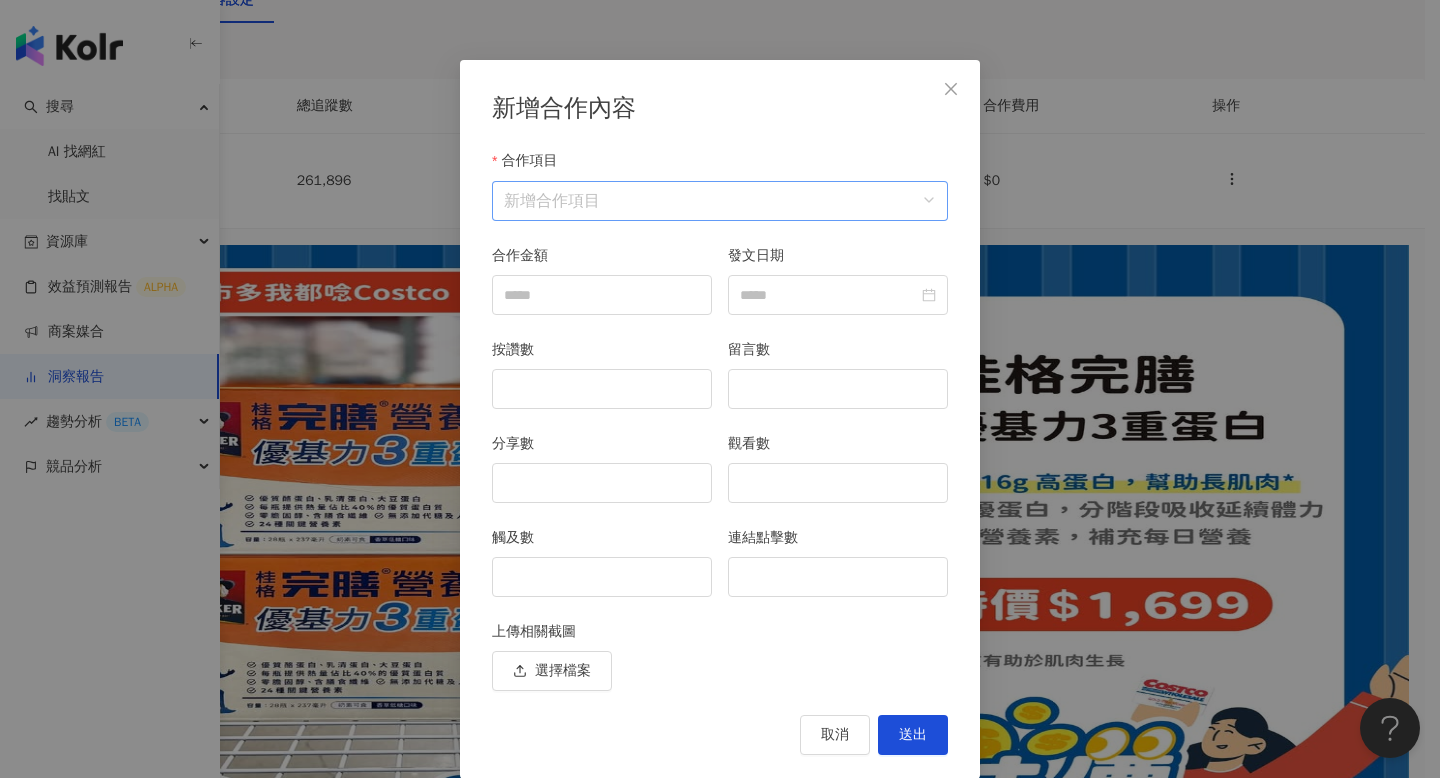 click on "合作項目" at bounding box center (720, 201) 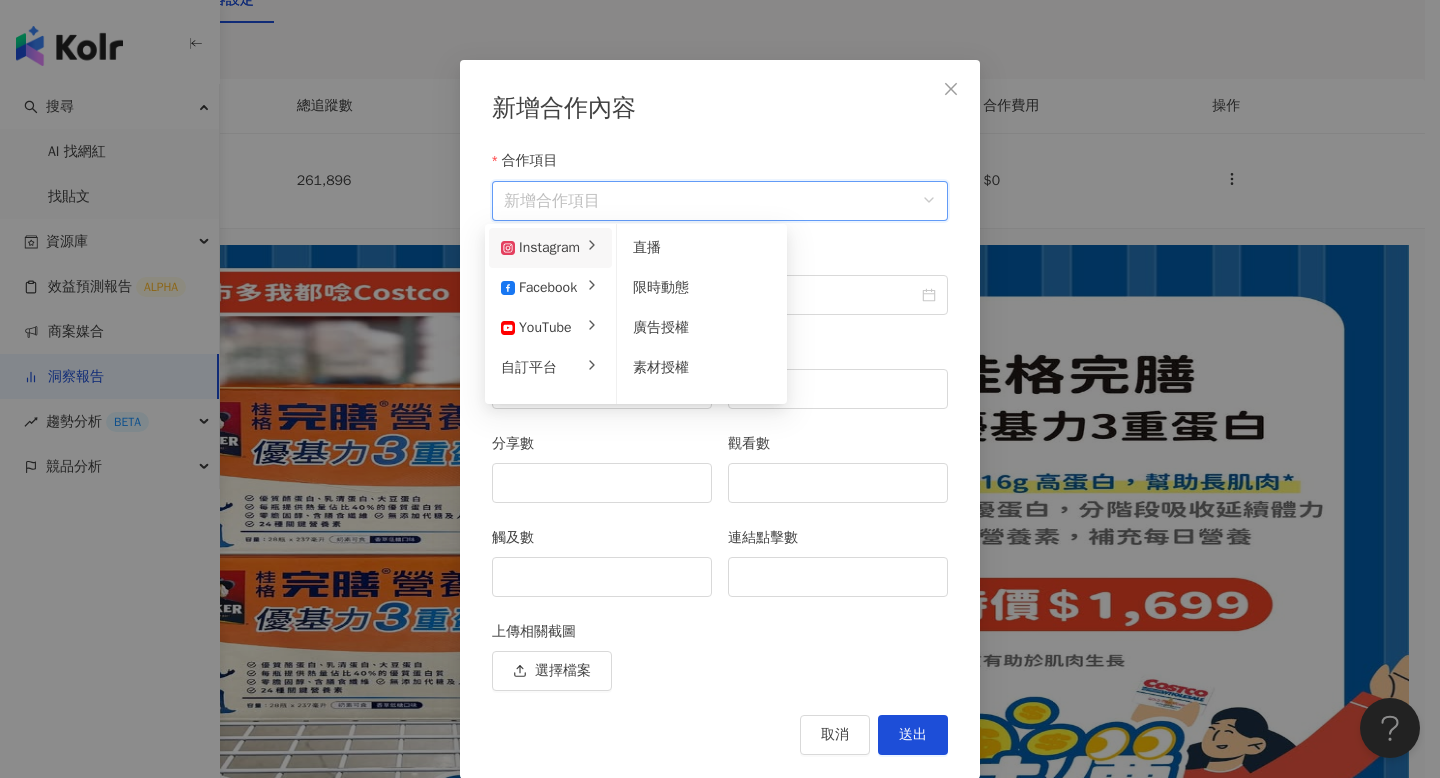 click on "Instagram" at bounding box center [540, 248] 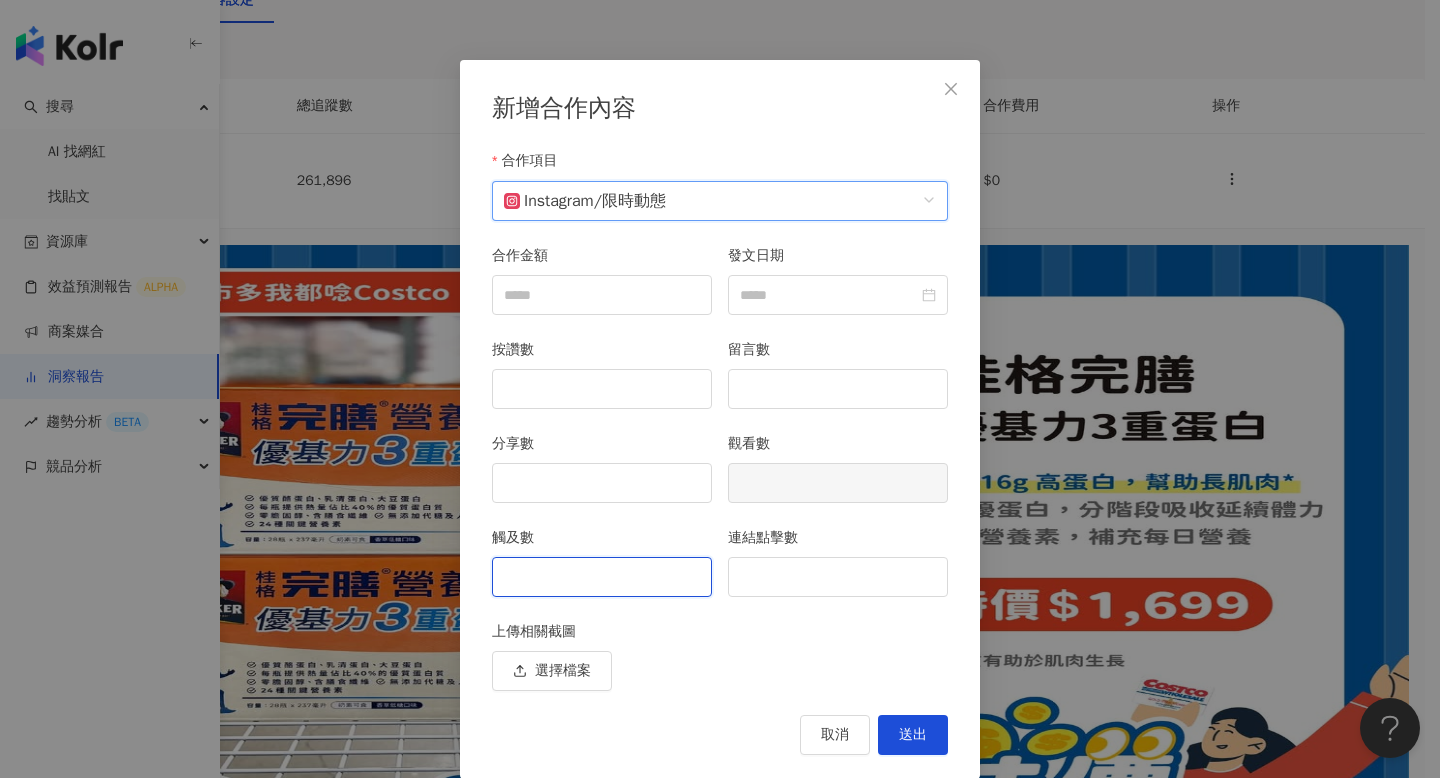 click on "觸及數" at bounding box center (602, 577) 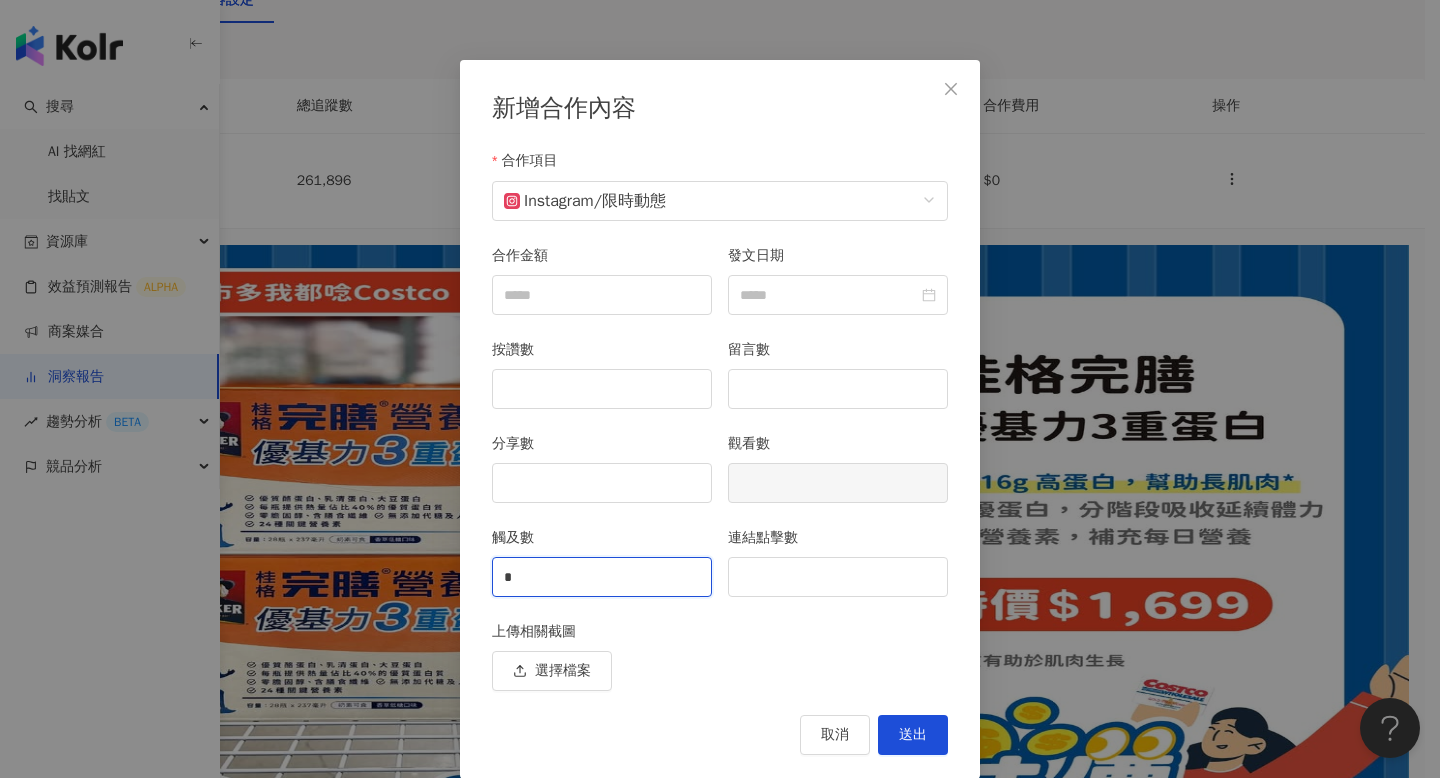 type on "*" 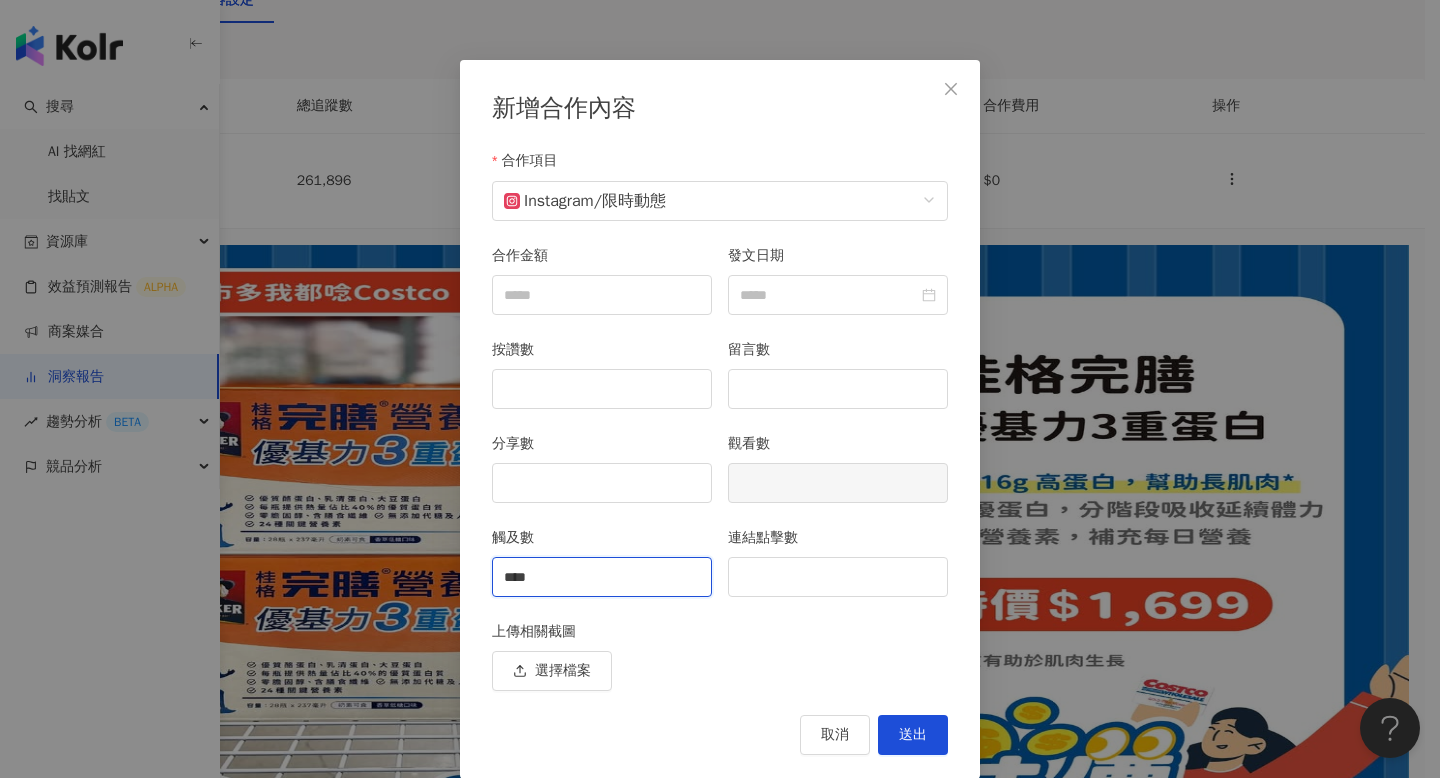 type on "****" 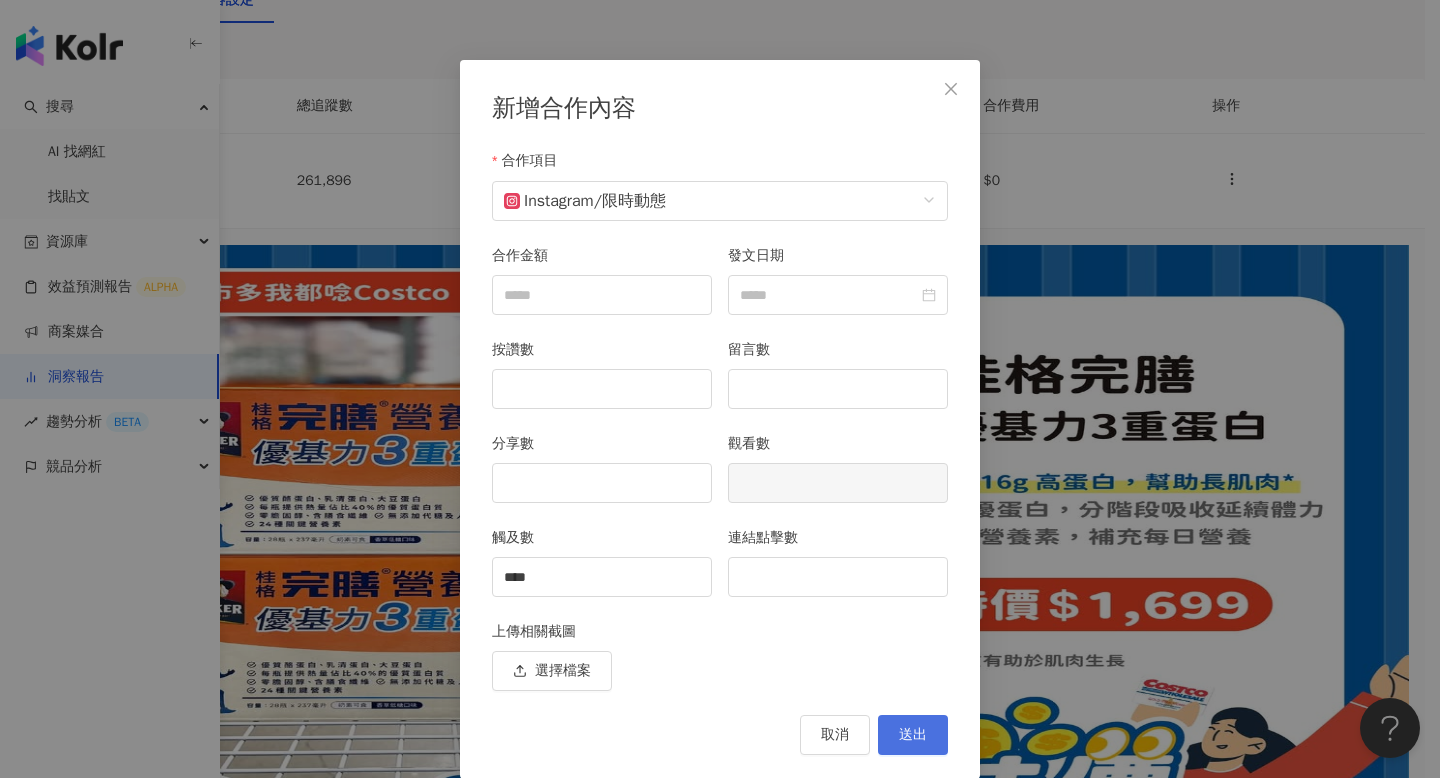click on "送出" at bounding box center [913, 735] 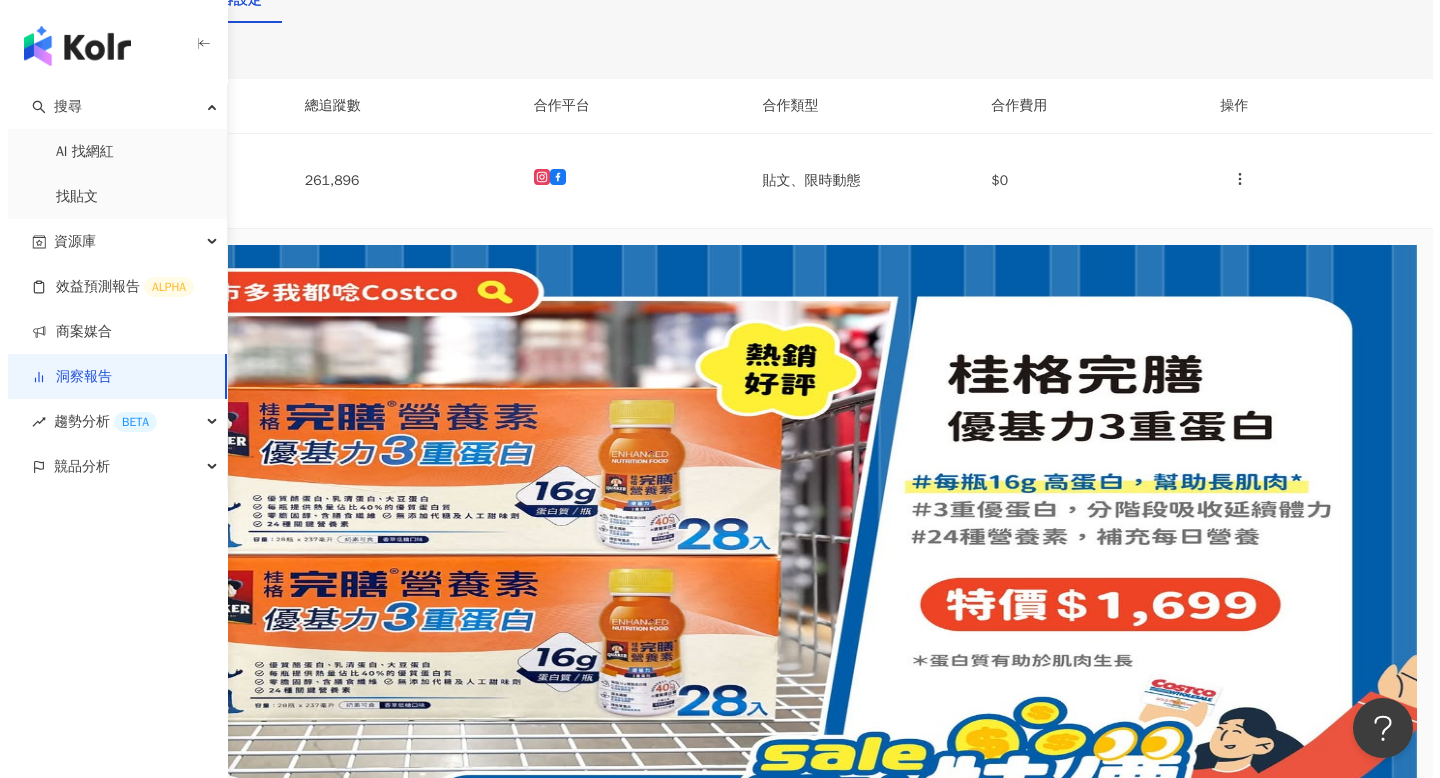 scroll, scrollTop: 0, scrollLeft: 0, axis: both 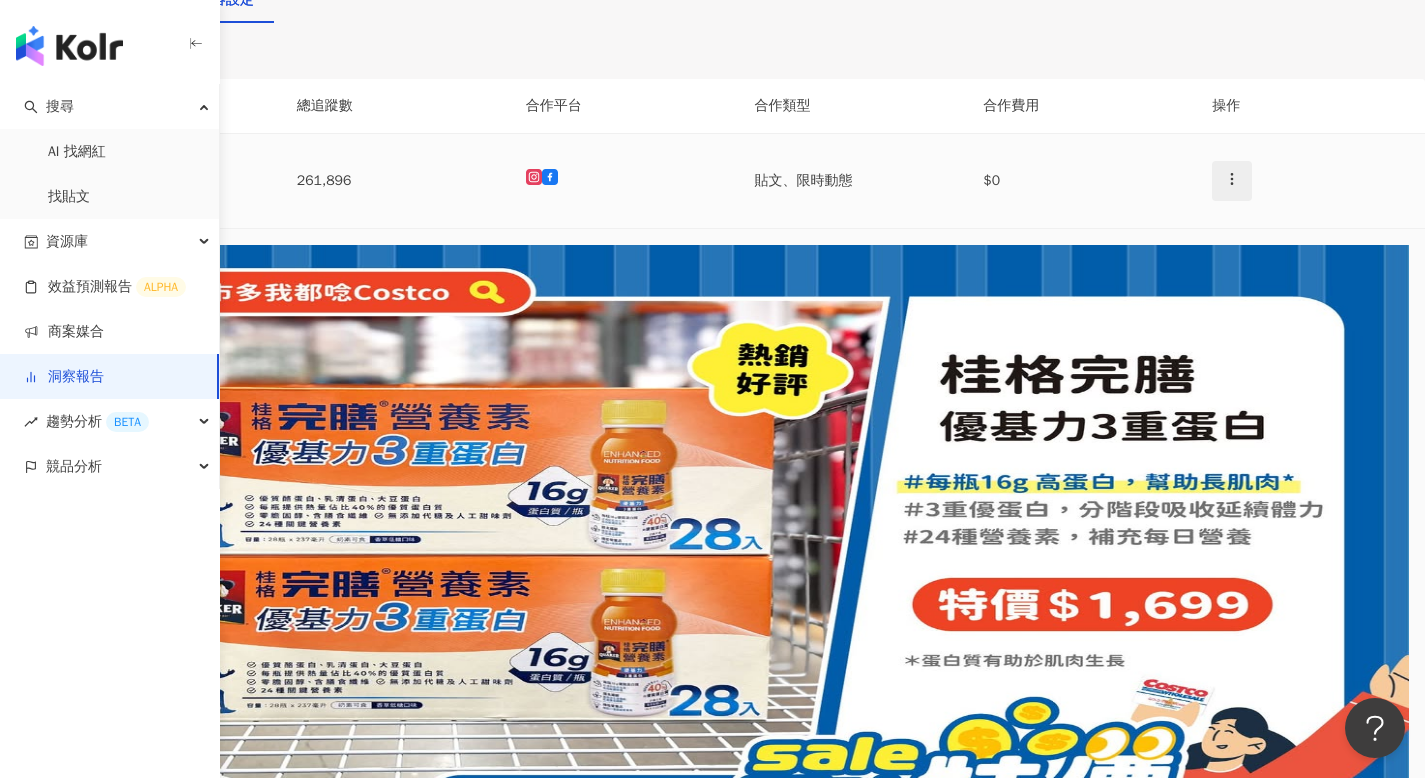 click at bounding box center [1232, 181] 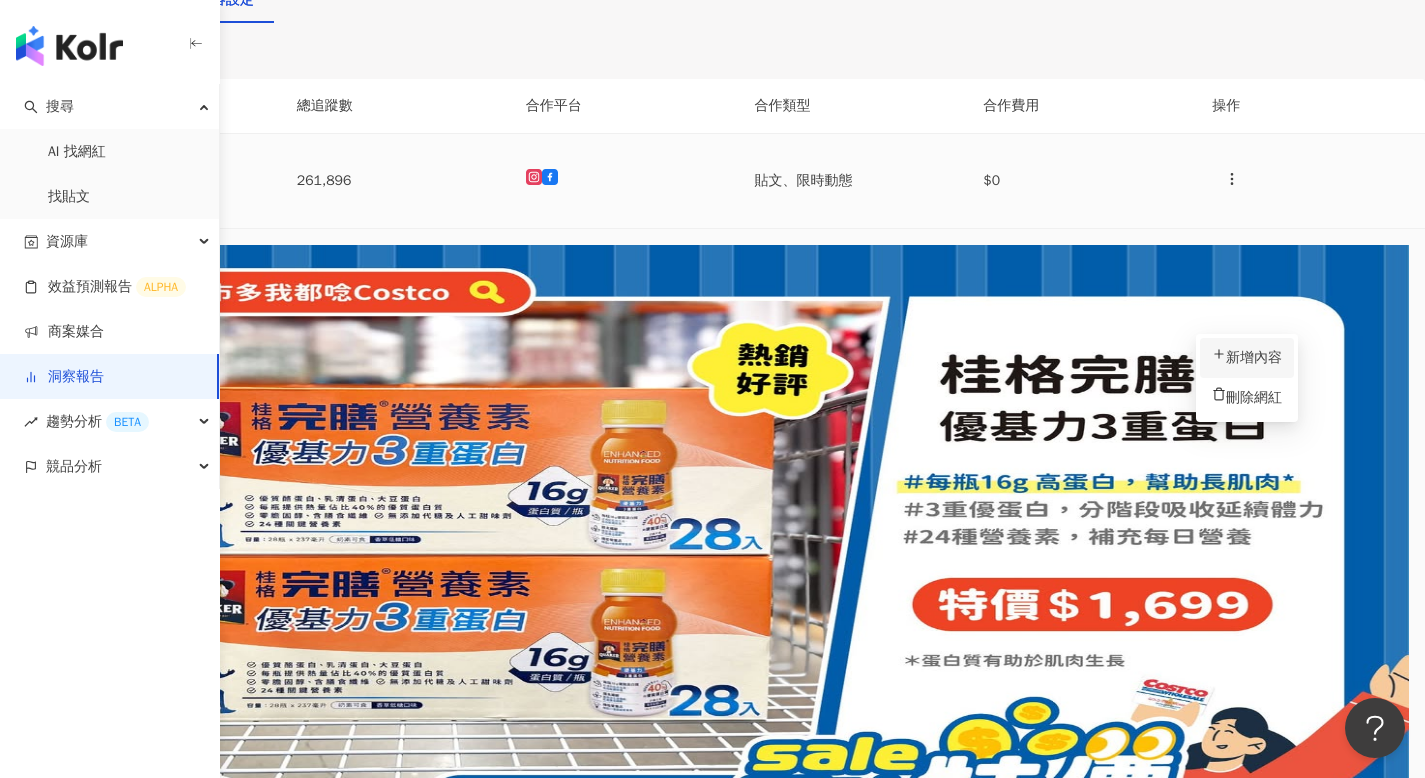 click on "新增內容" at bounding box center [1247, 358] 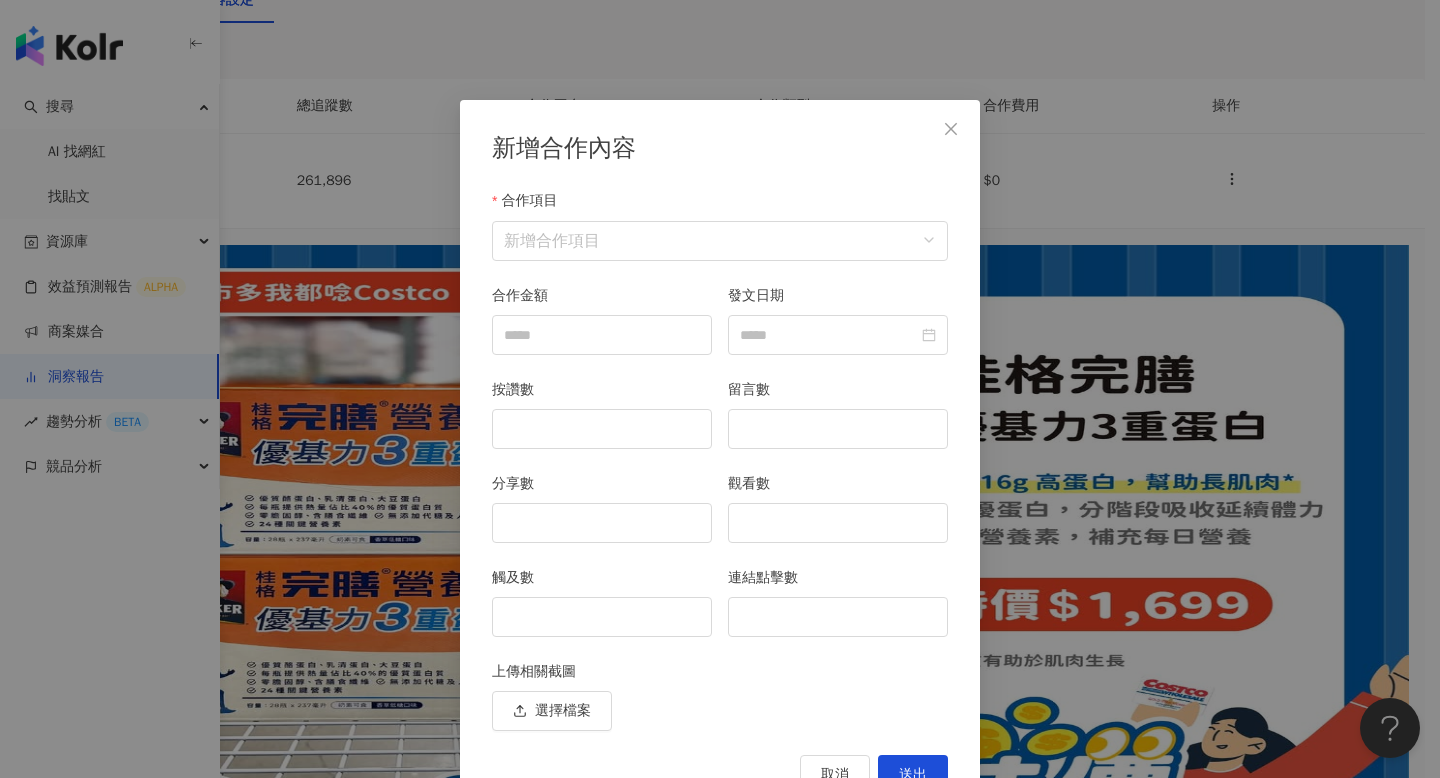 scroll, scrollTop: 40, scrollLeft: 0, axis: vertical 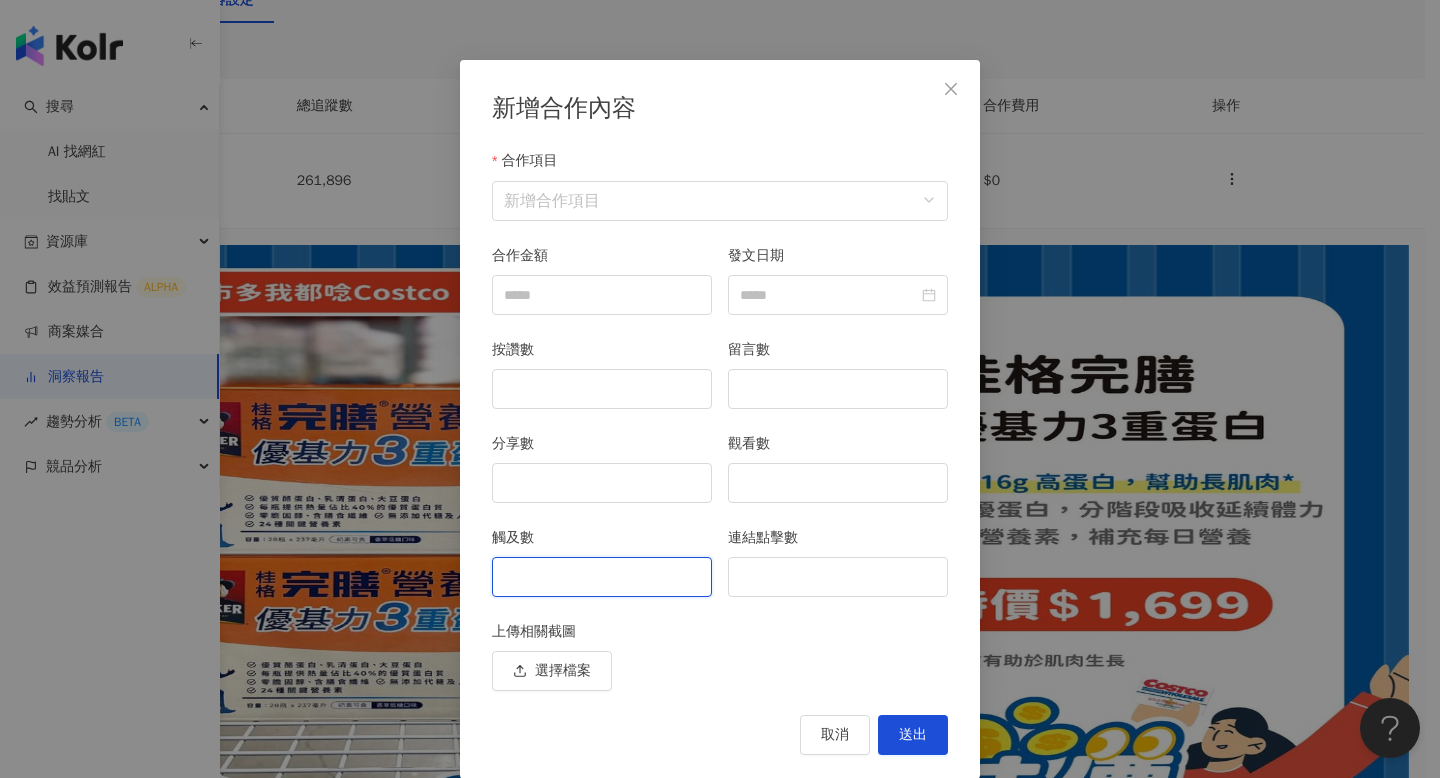 click on "觸及數" at bounding box center (602, 577) 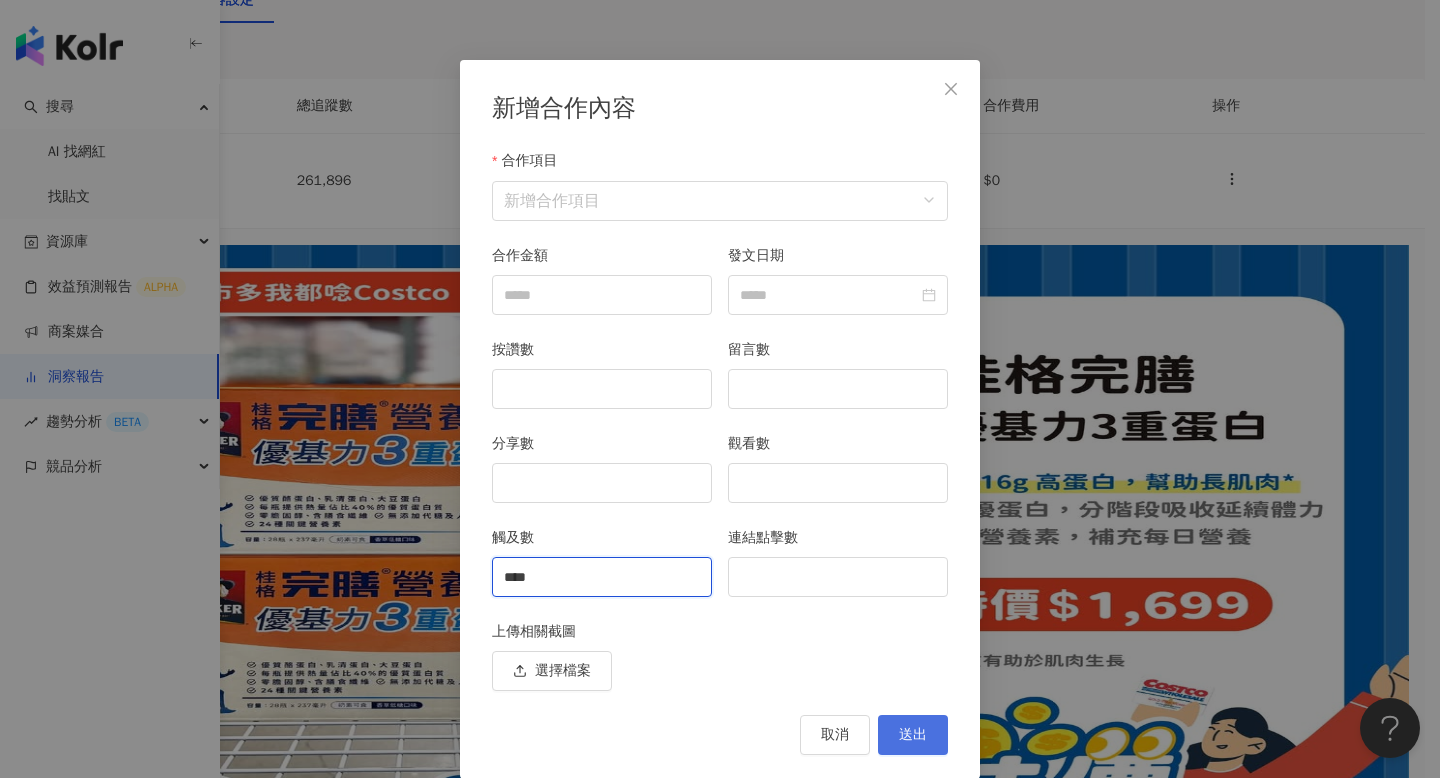 type on "****" 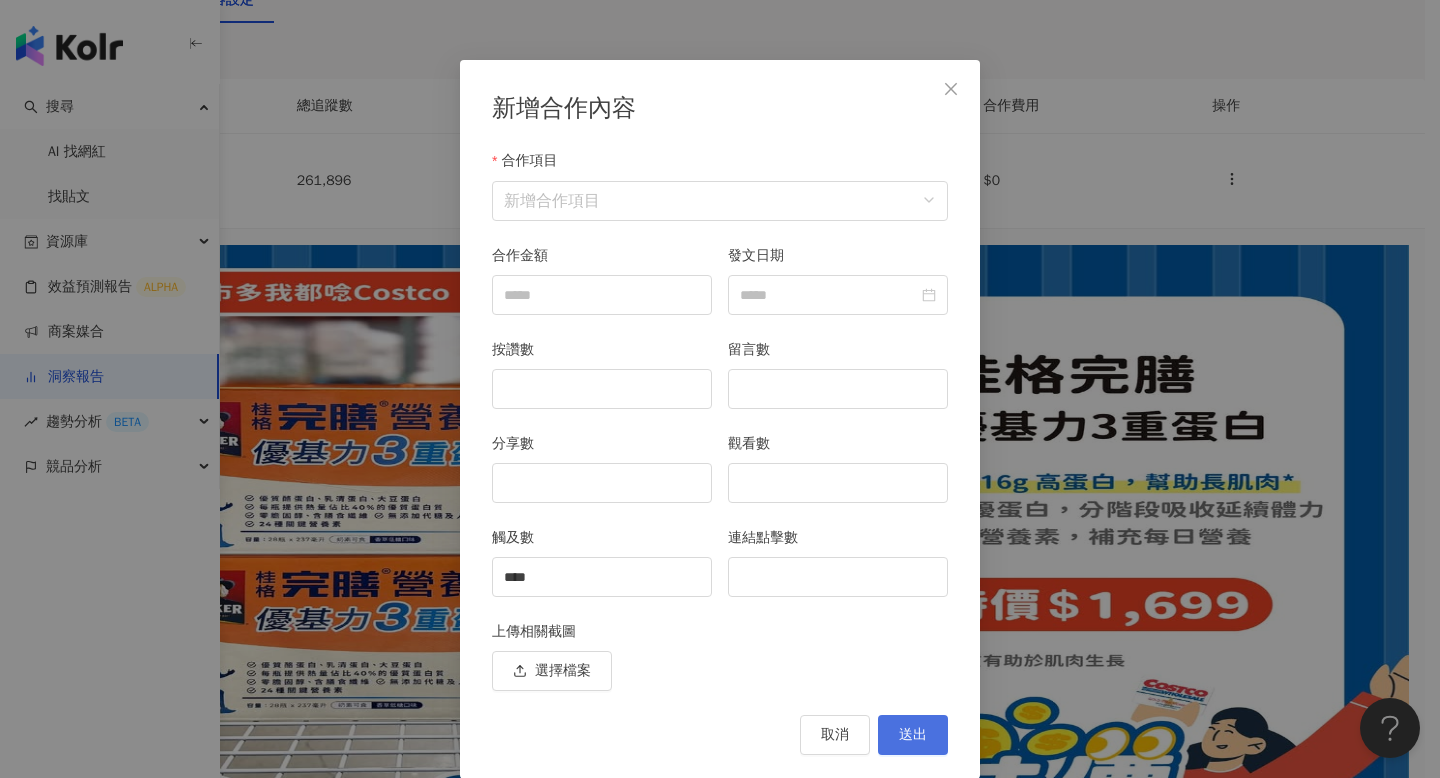 click on "送出" at bounding box center [913, 735] 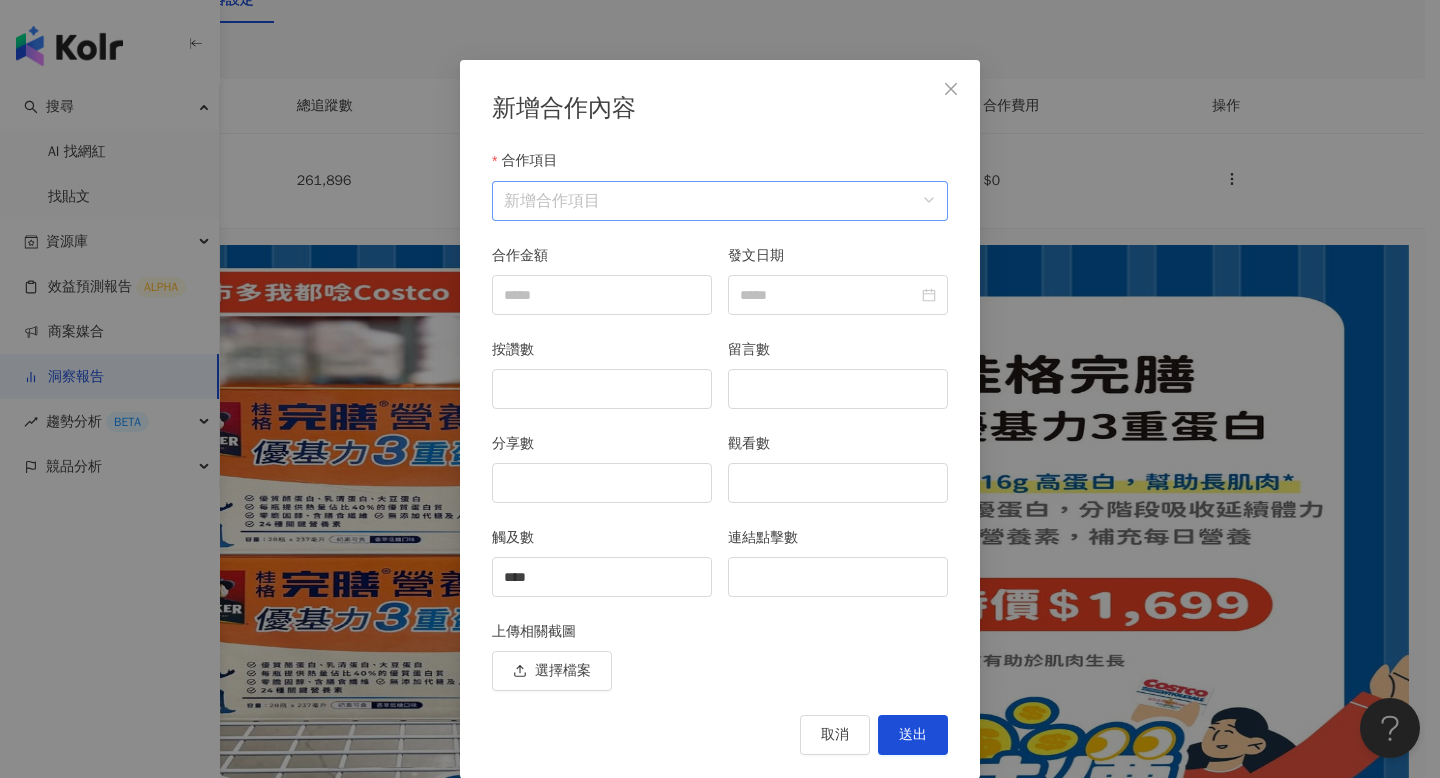 click on "合作項目" at bounding box center [720, 201] 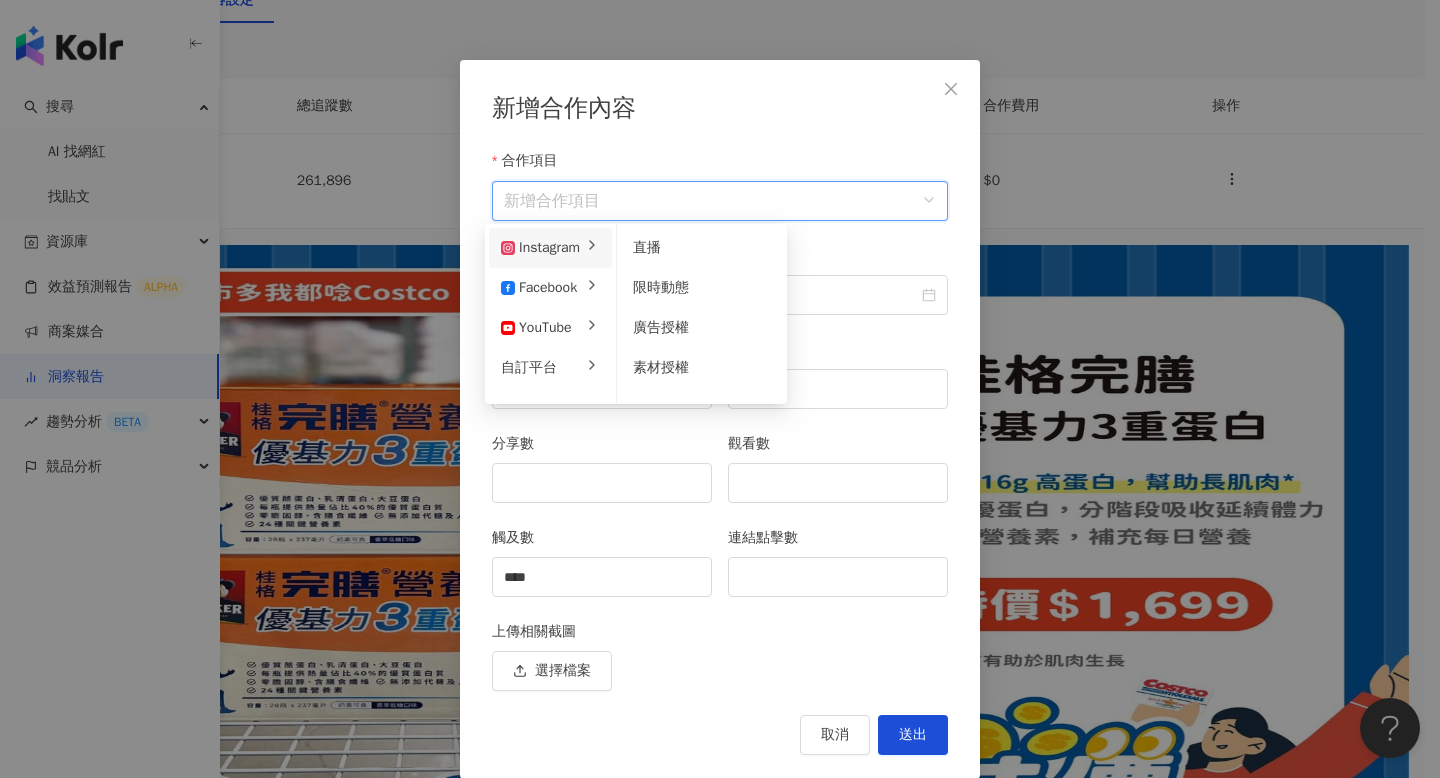 click on "Instagram" at bounding box center (540, 248) 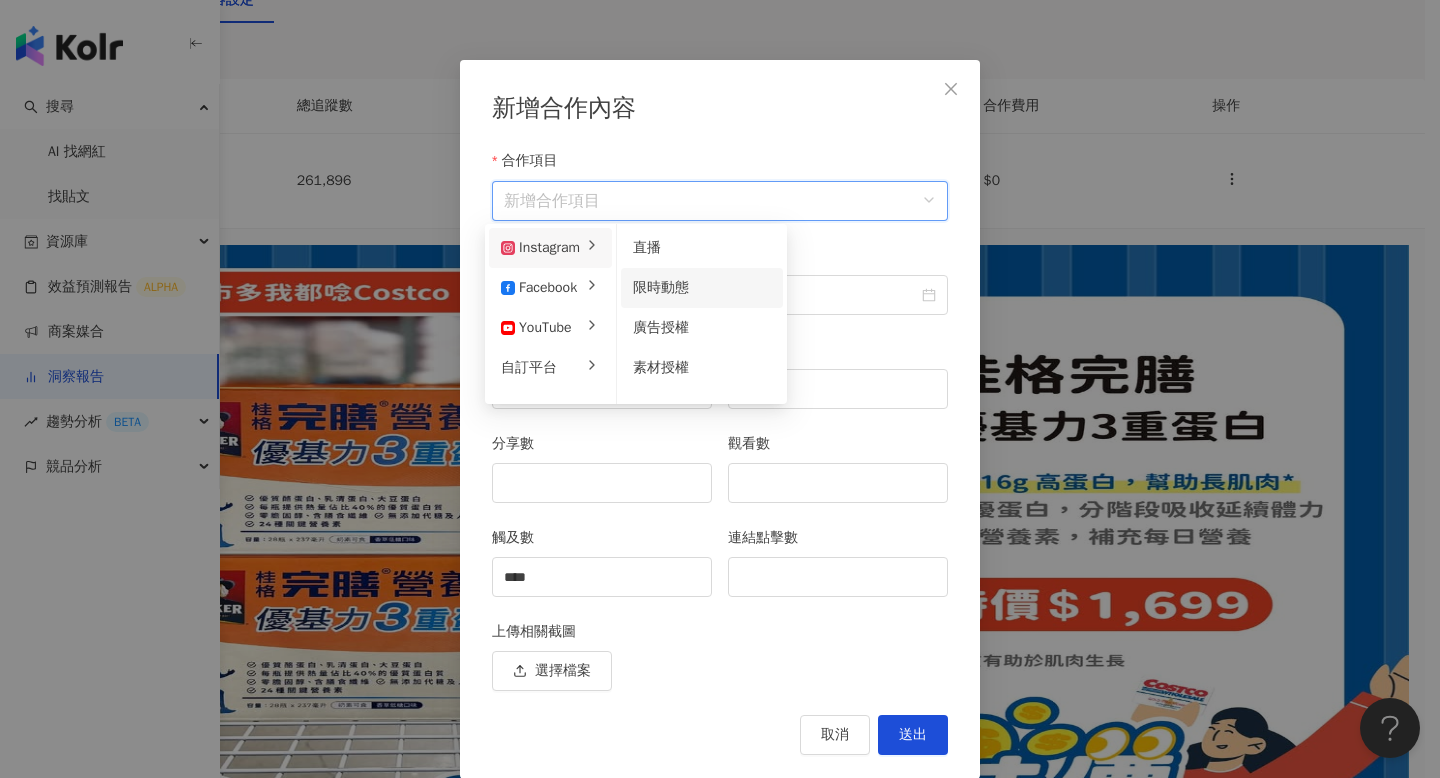 click on "限時動態" at bounding box center [661, 287] 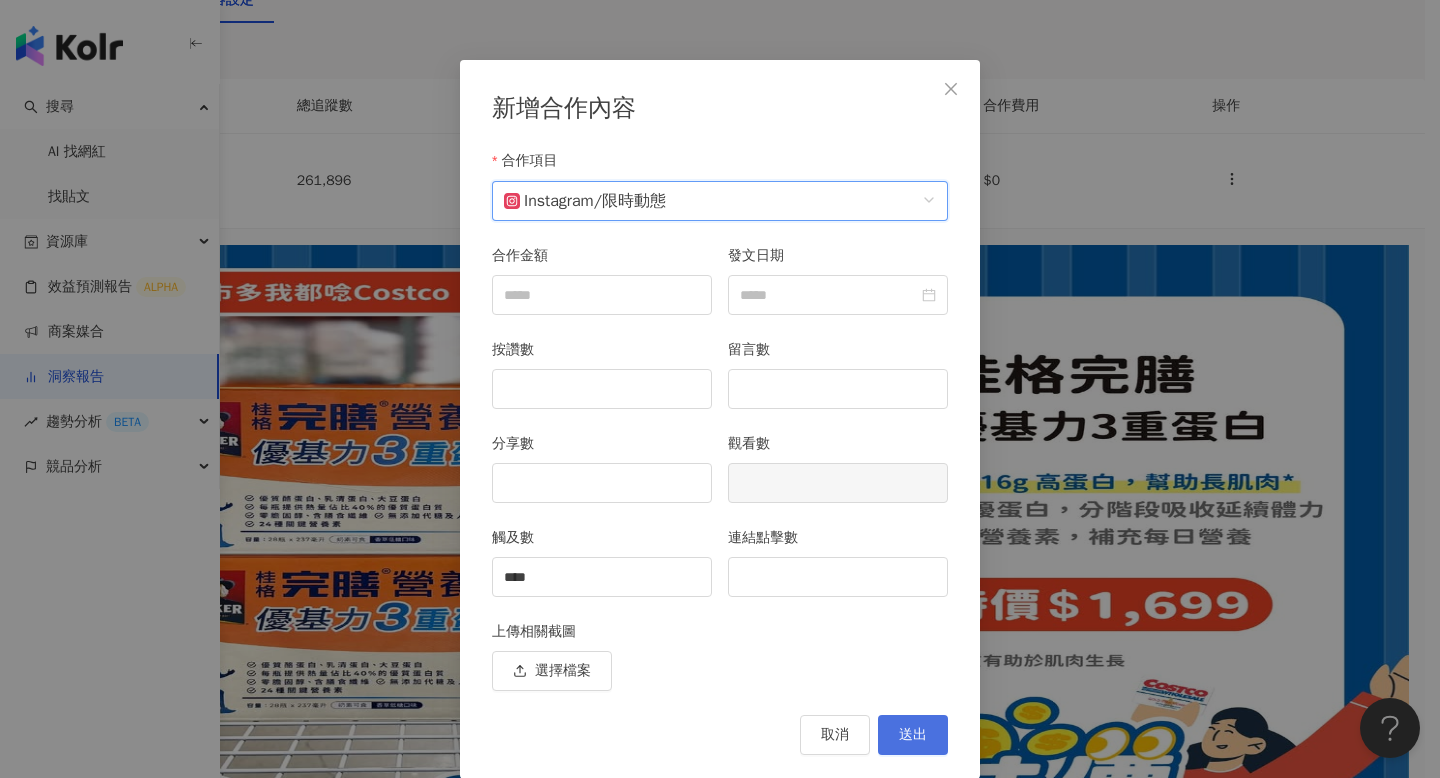 click on "送出" at bounding box center [913, 735] 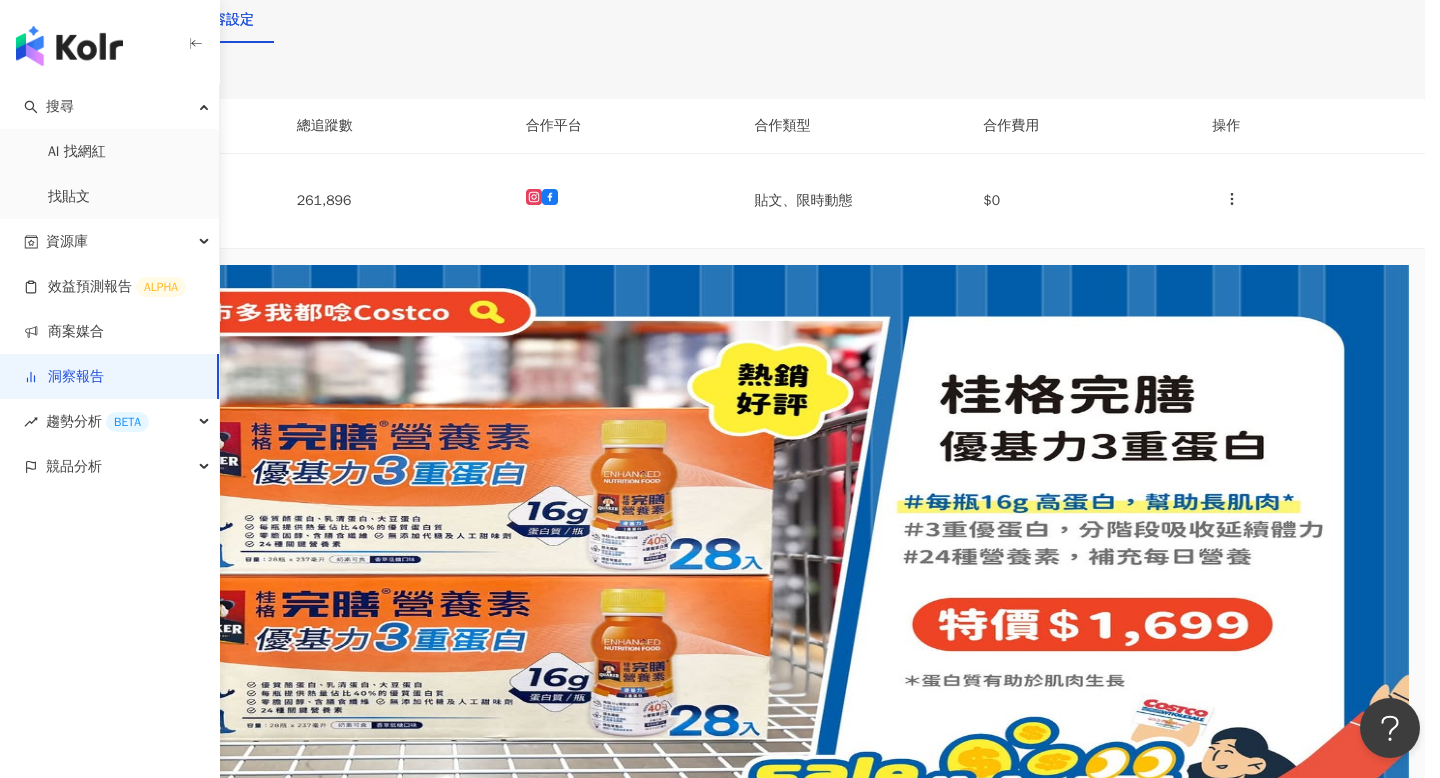 scroll, scrollTop: 0, scrollLeft: 0, axis: both 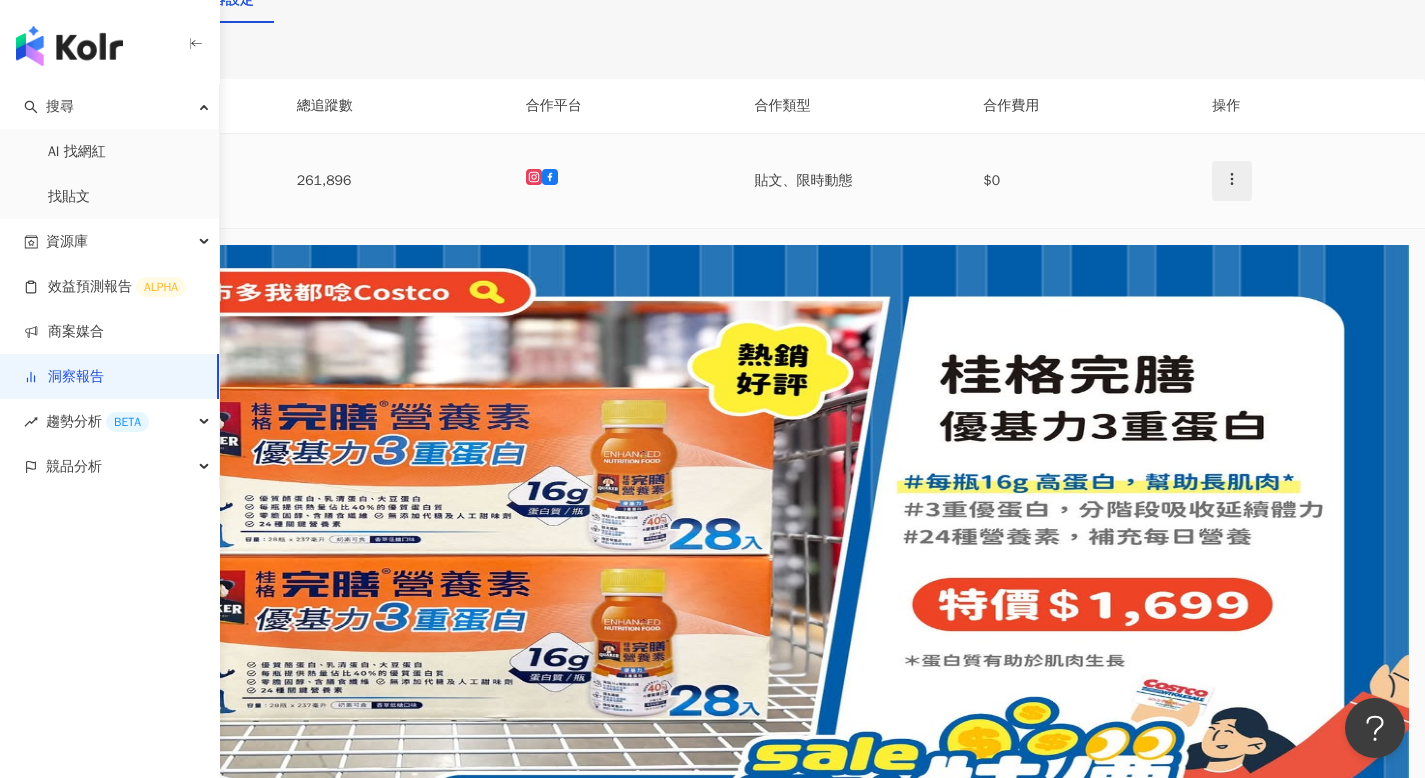 click at bounding box center (1232, 181) 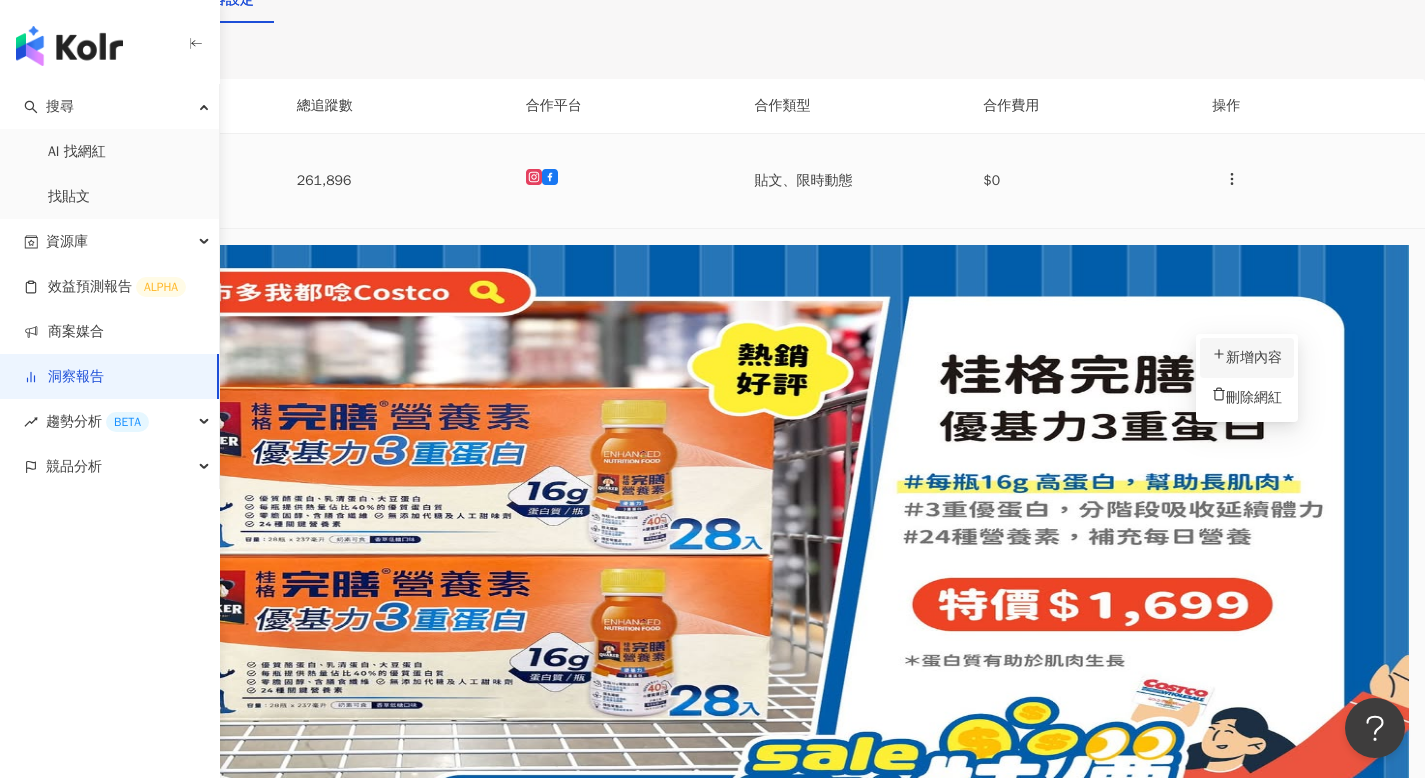 click on "新增內容" at bounding box center [1247, 358] 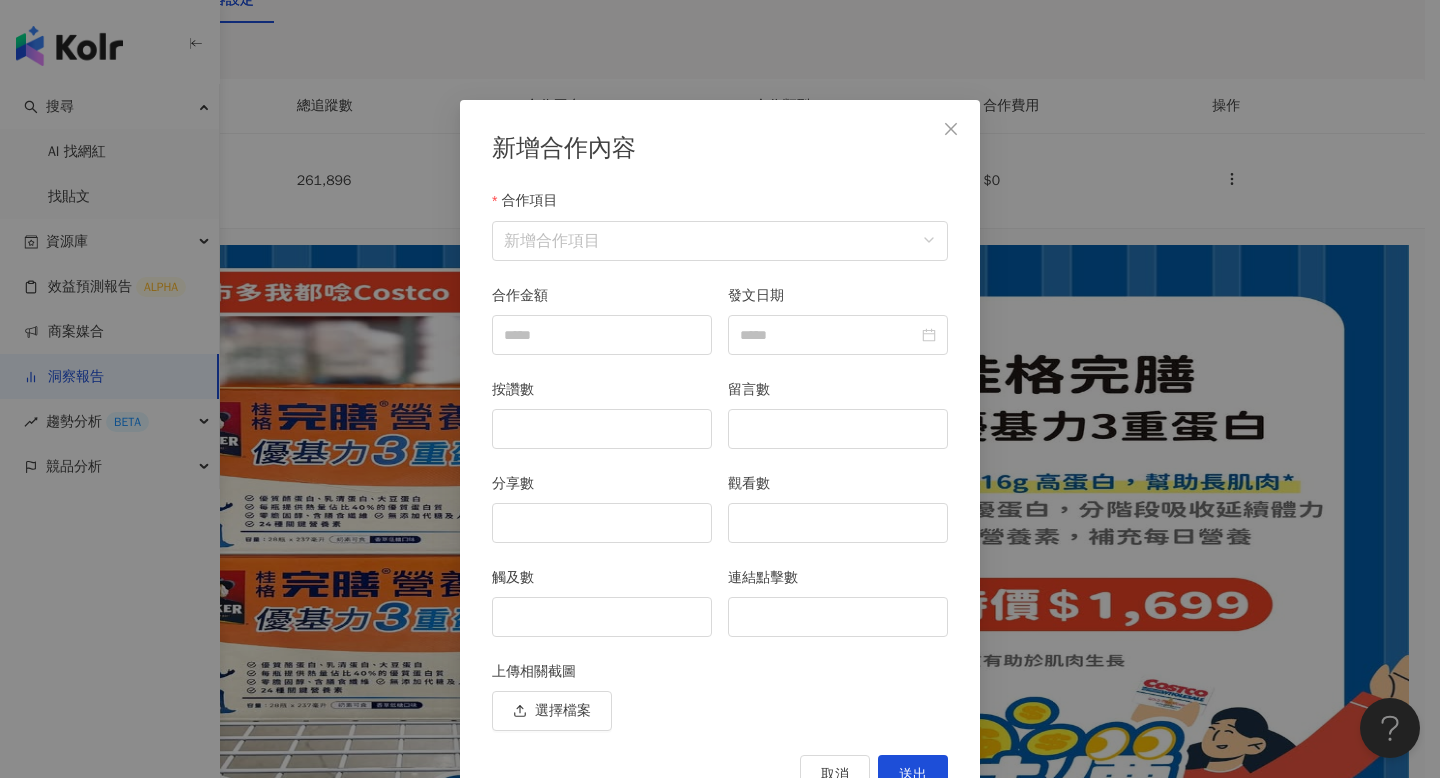 scroll, scrollTop: 40, scrollLeft: 0, axis: vertical 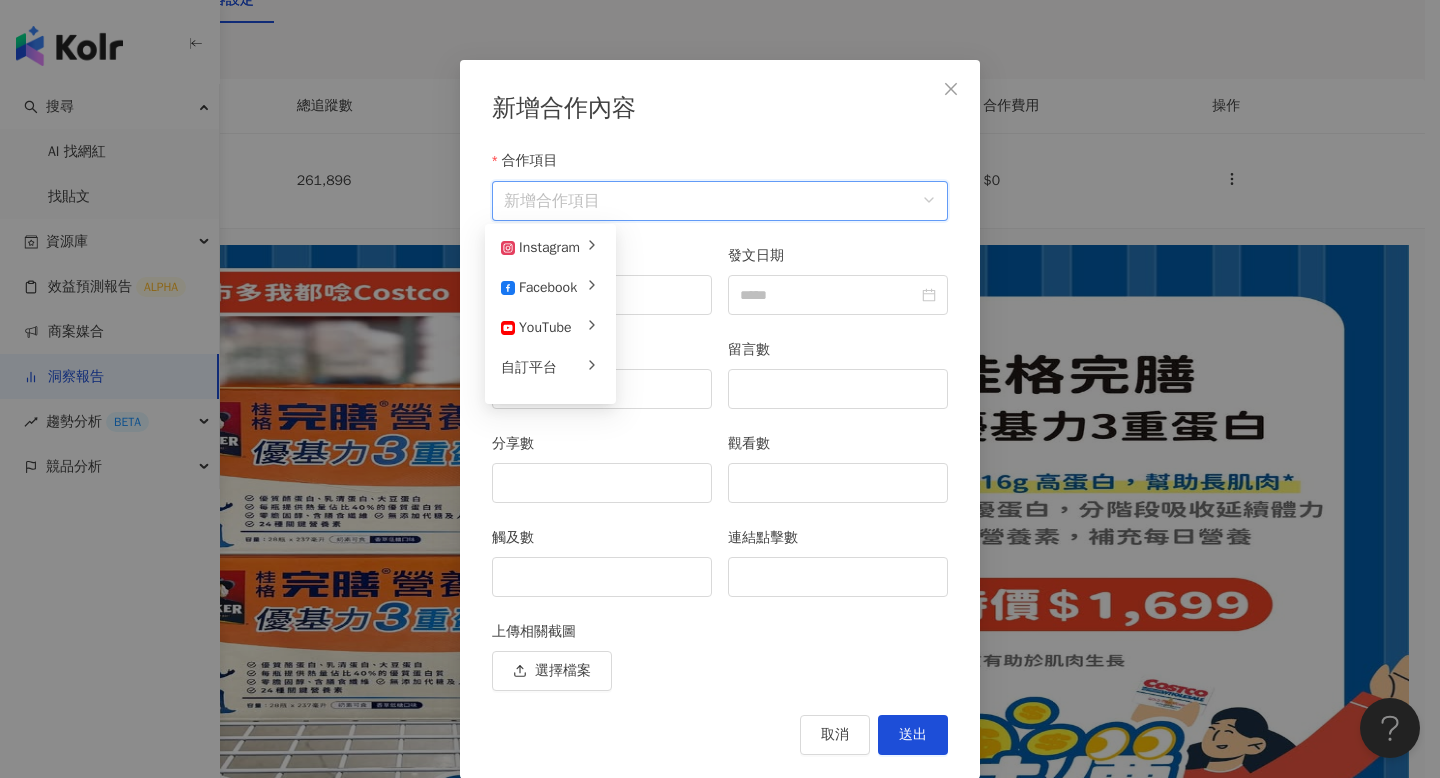 drag, startPoint x: 644, startPoint y: 207, endPoint x: 621, endPoint y: 236, distance: 37.01351 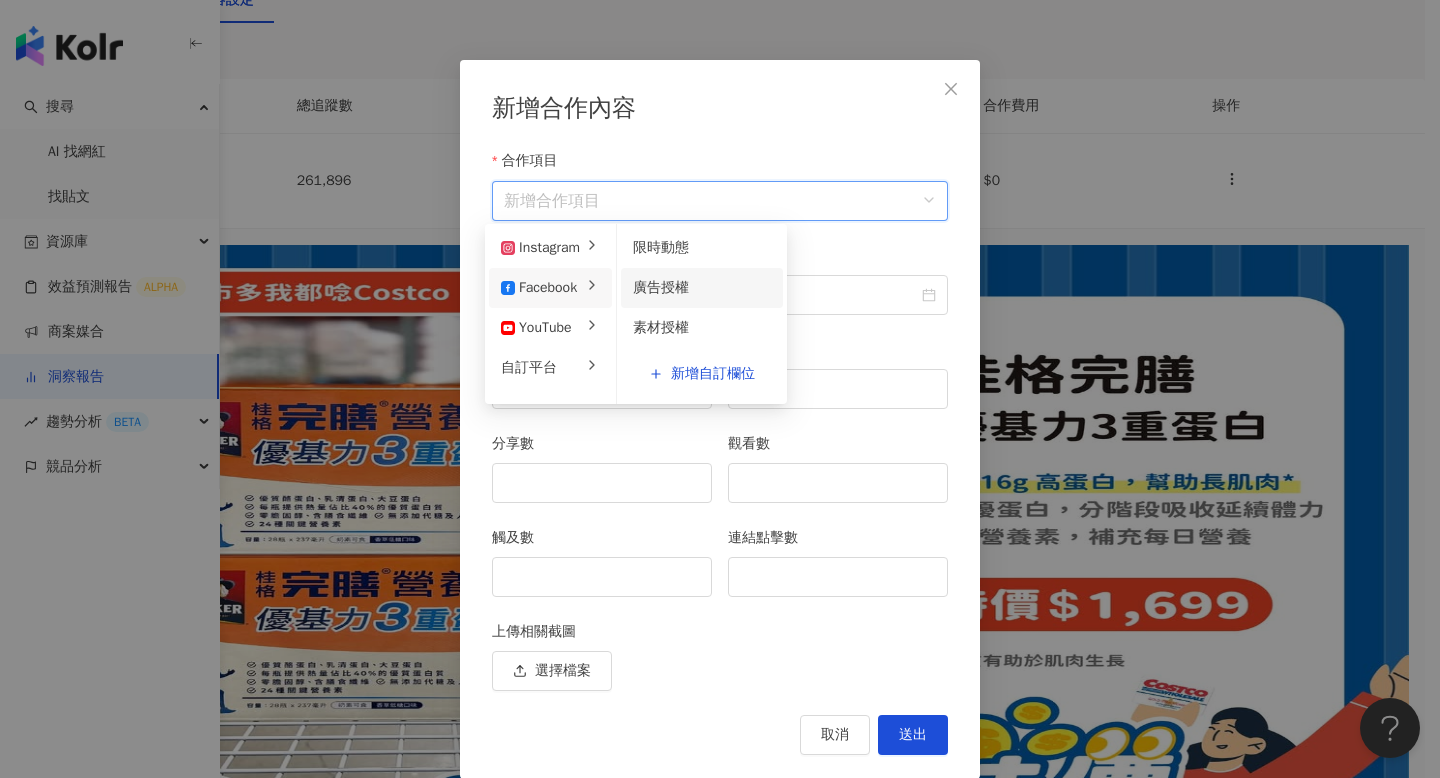 click on "廣告授權" at bounding box center [702, 288] 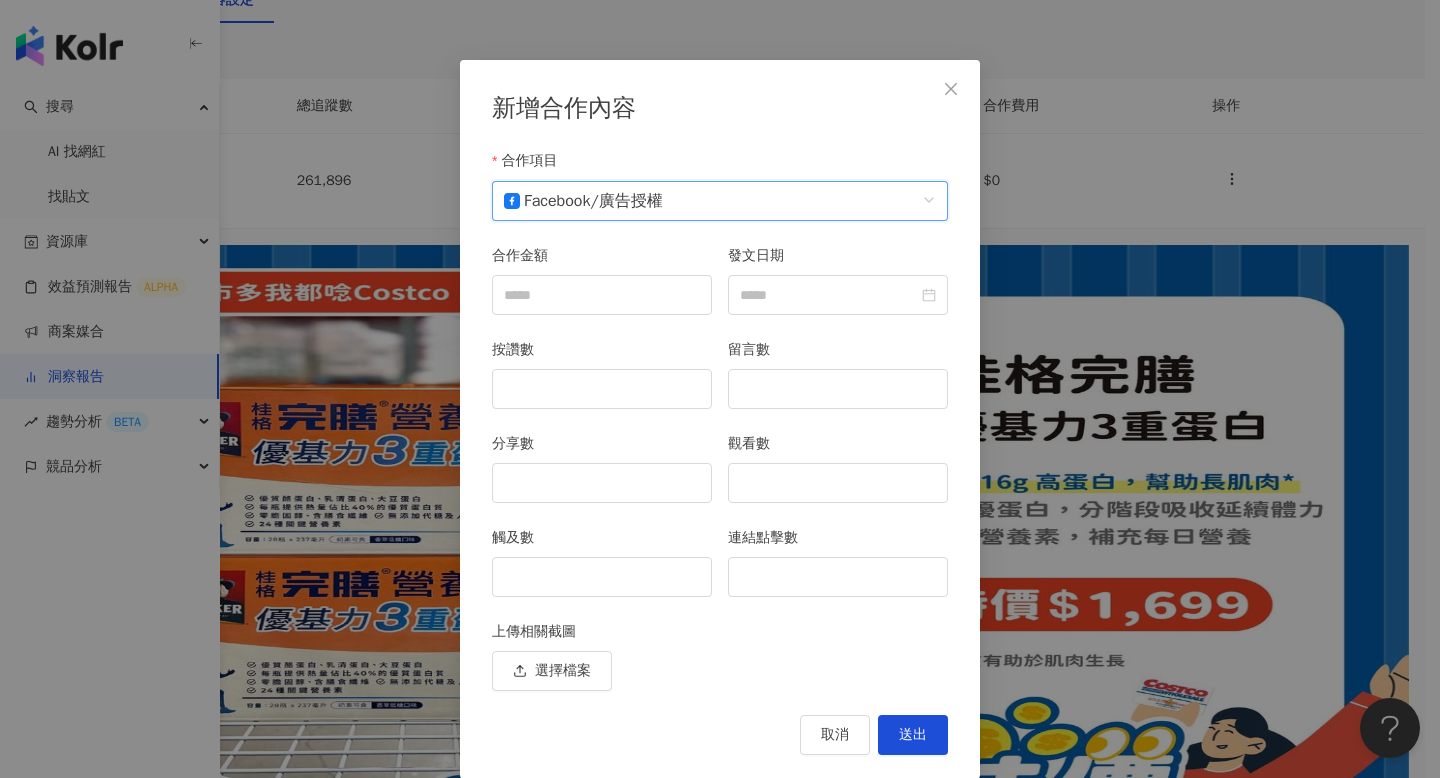 click on "Facebook" at bounding box center (547, 201) 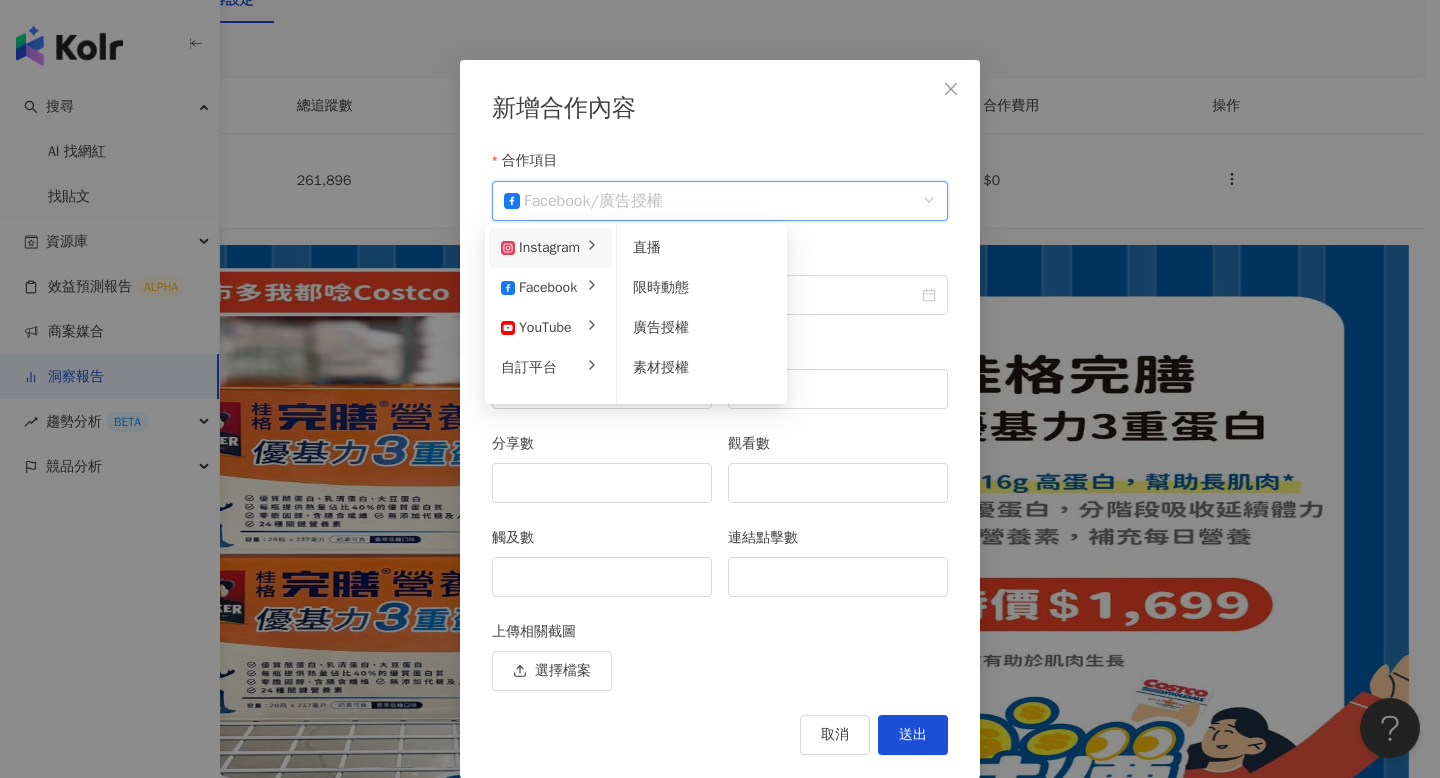 click on "Instagram" at bounding box center [540, 248] 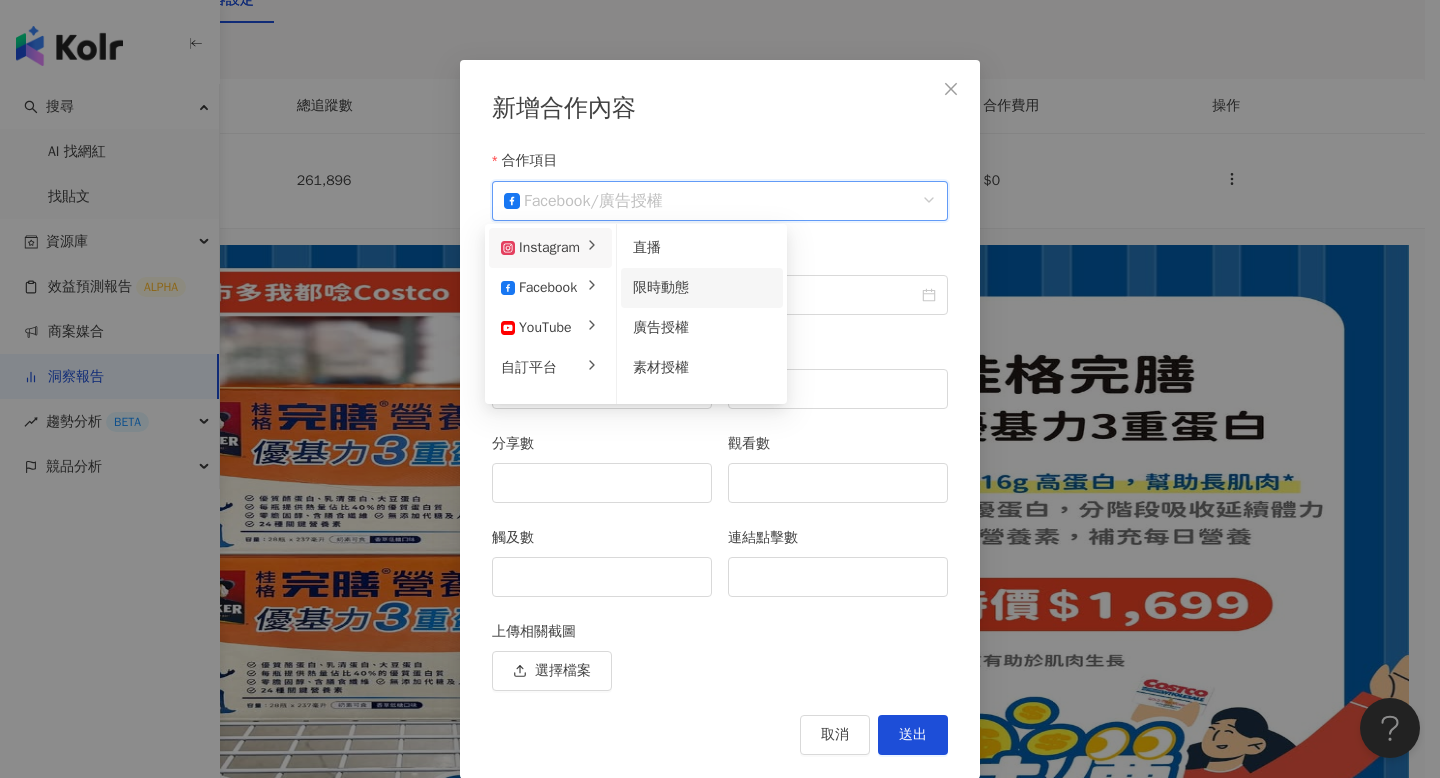click on "限時動態" at bounding box center [702, 288] 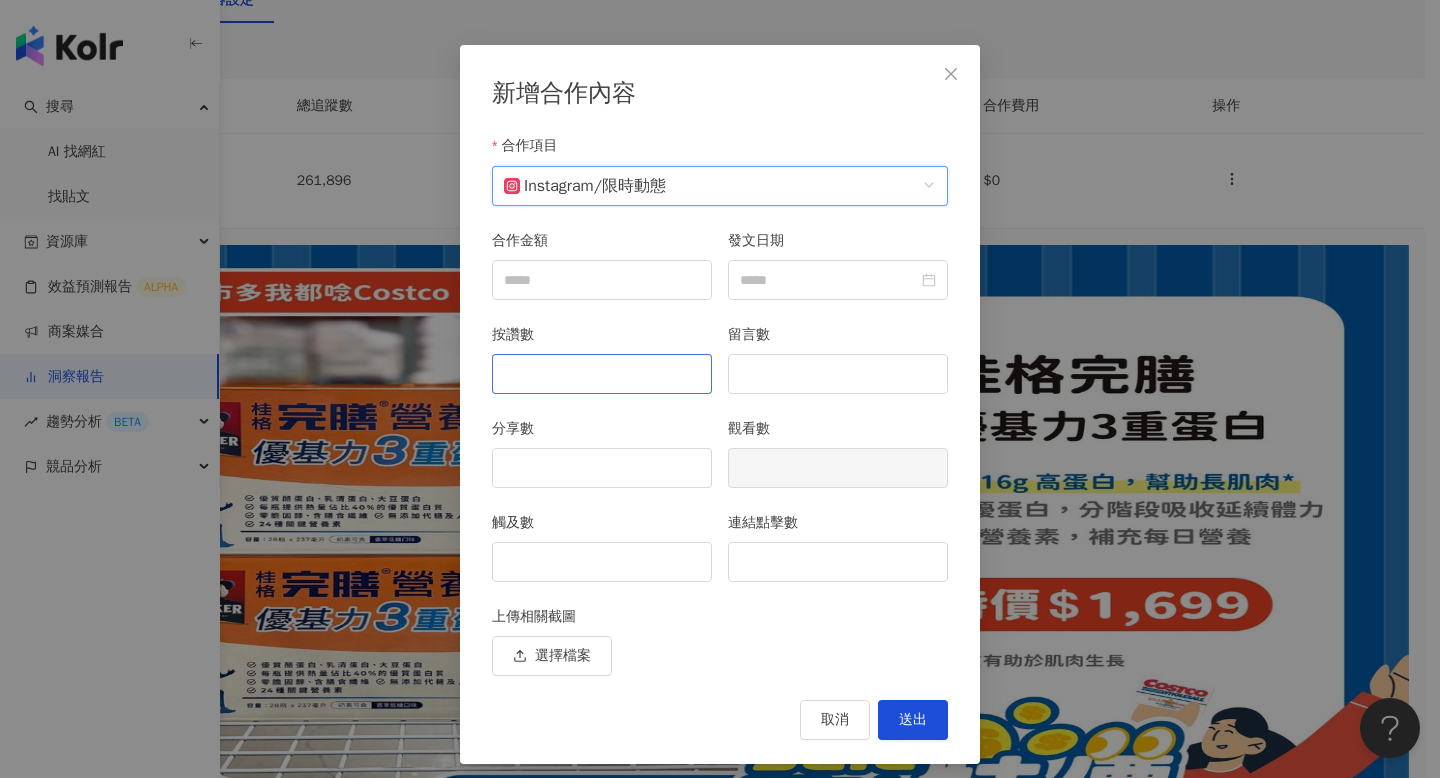 scroll, scrollTop: 64, scrollLeft: 0, axis: vertical 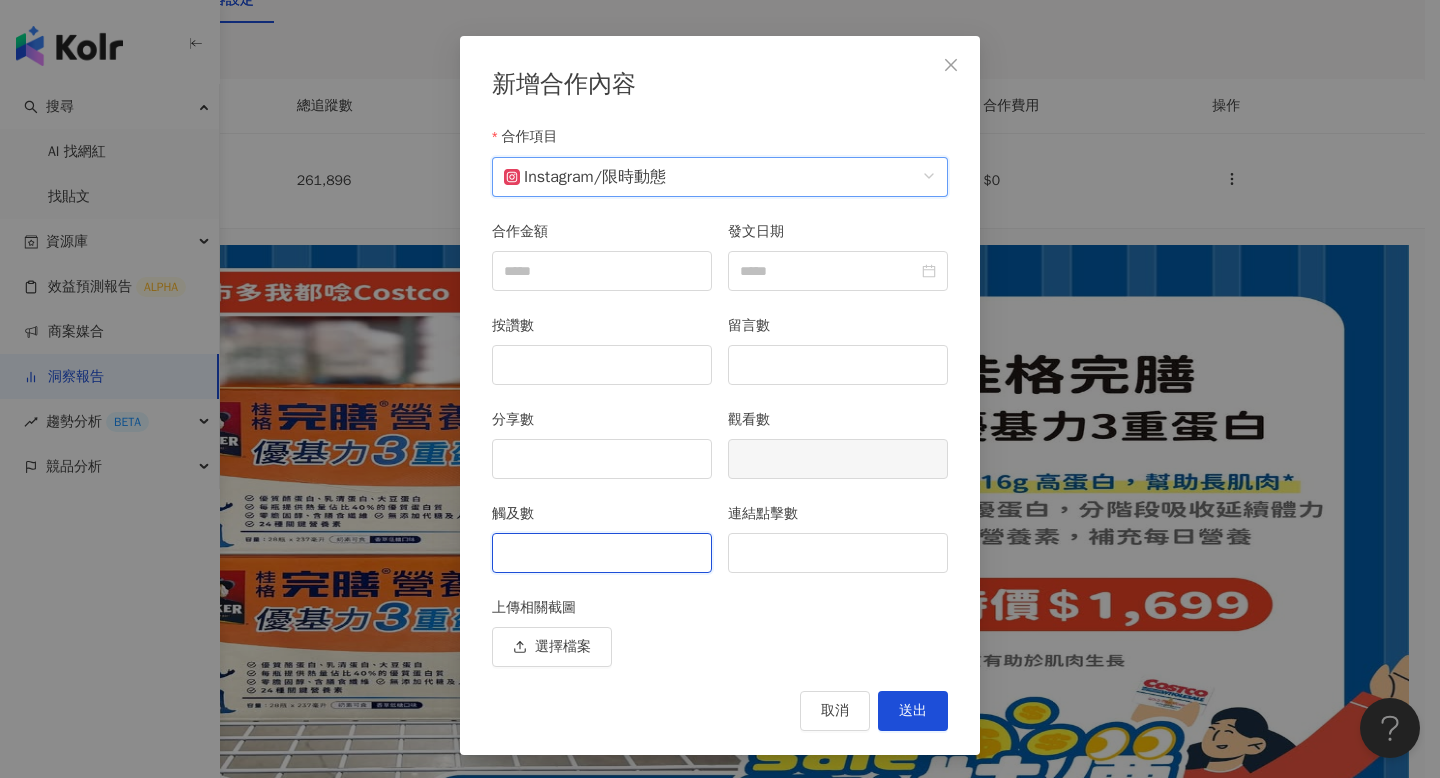 click at bounding box center [602, 553] 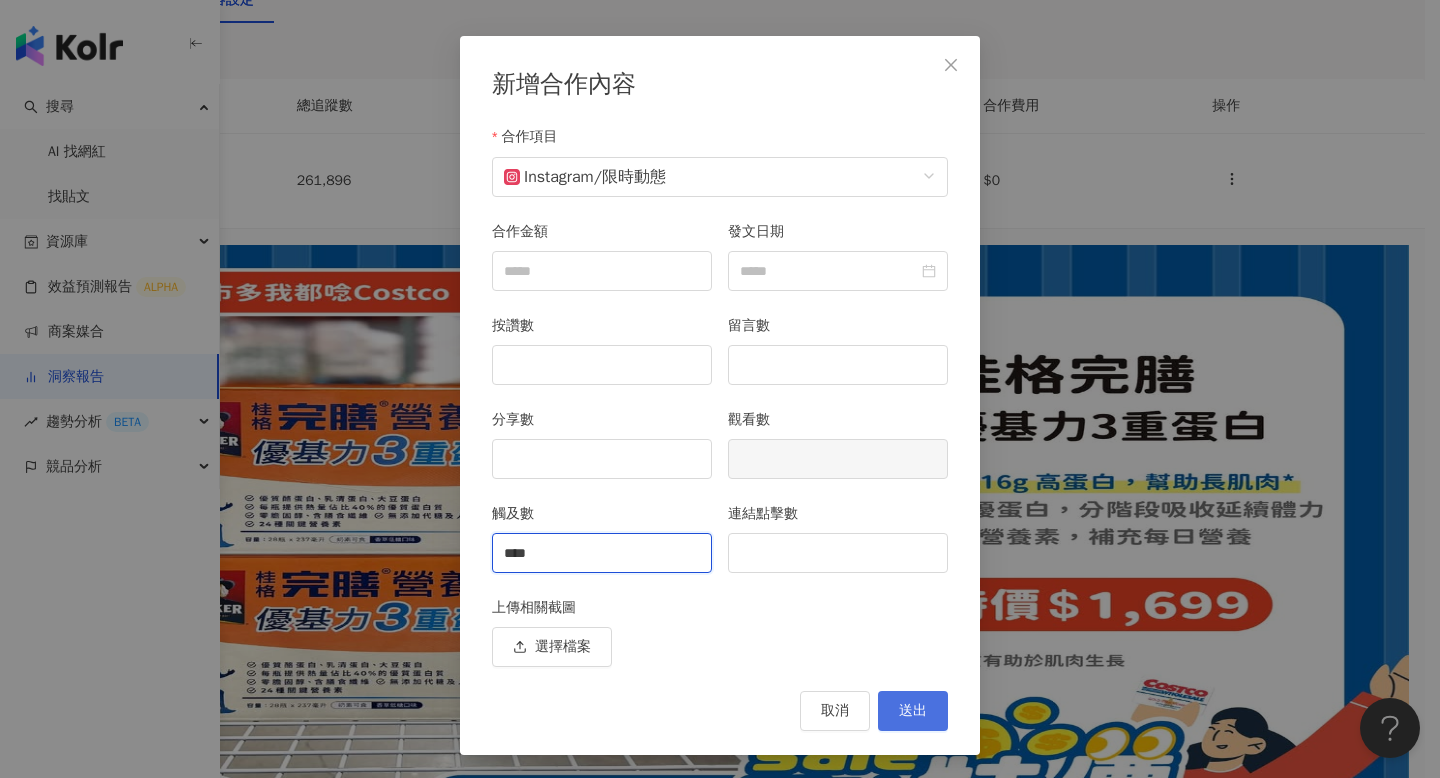 type on "****" 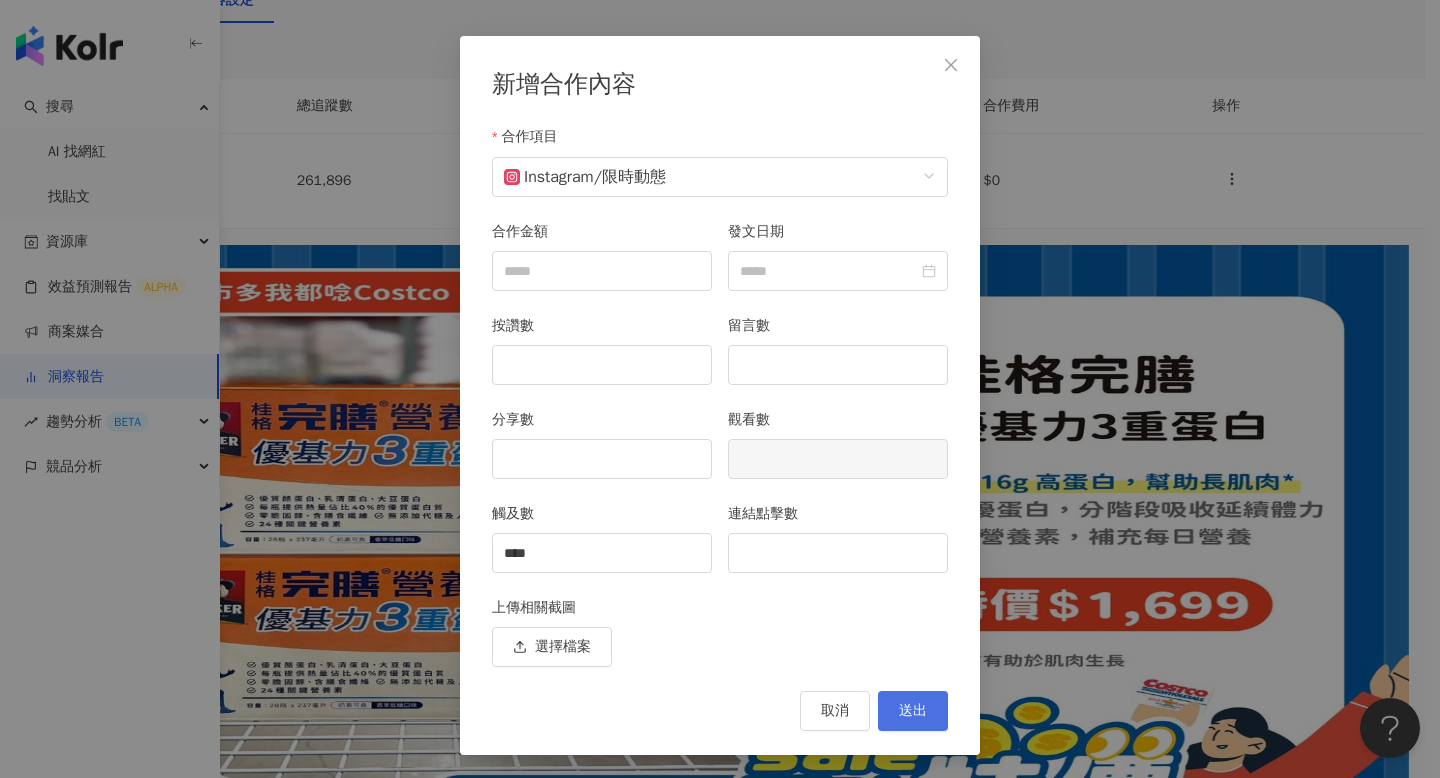 click on "送出" at bounding box center [913, 711] 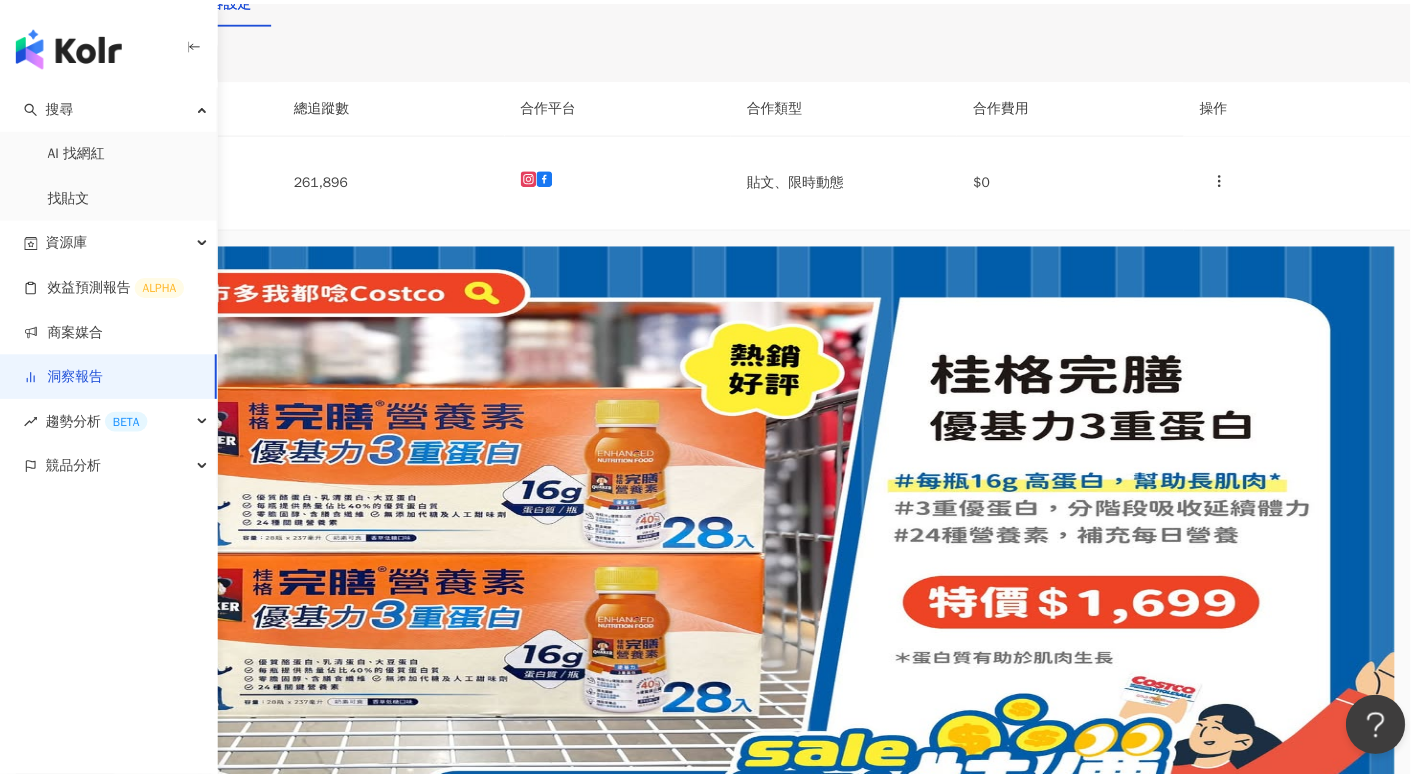 scroll, scrollTop: 0, scrollLeft: 0, axis: both 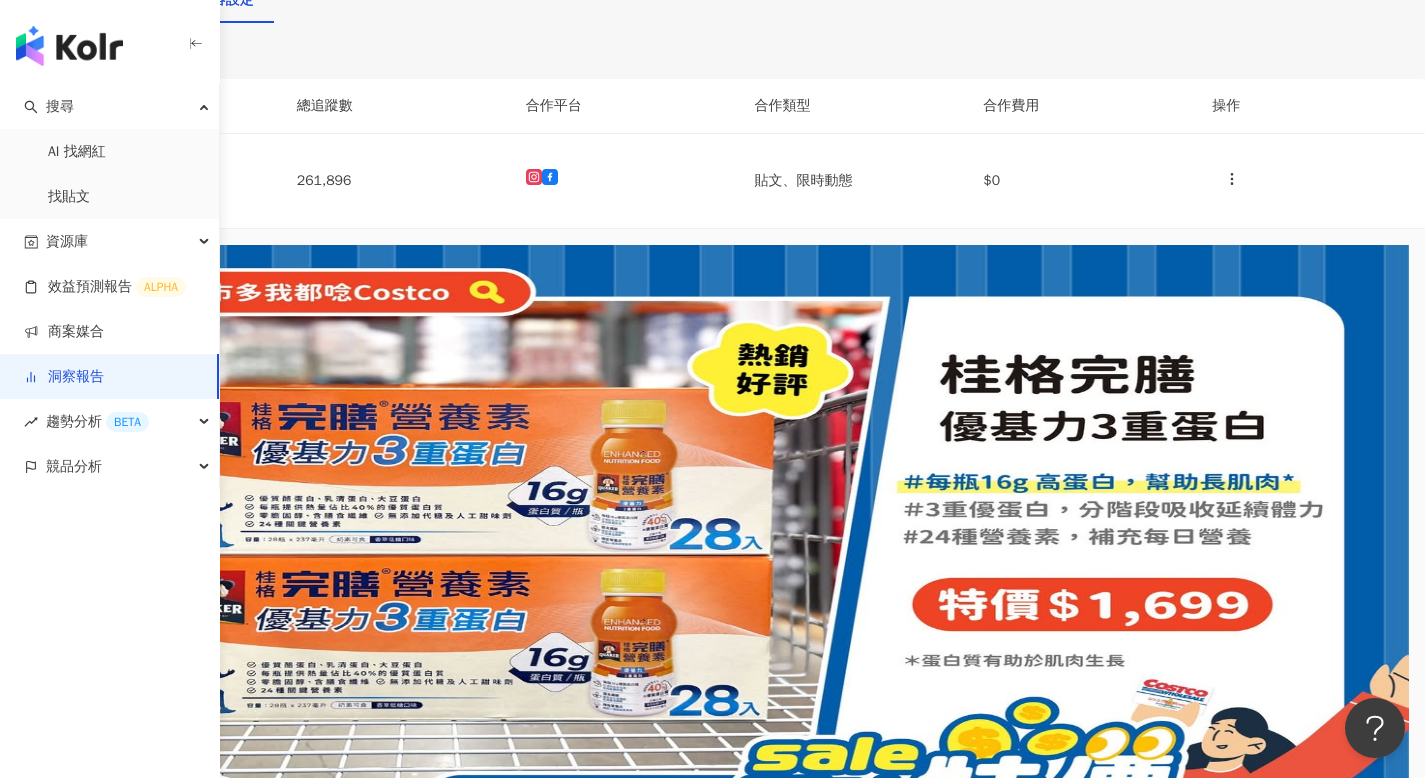 click at bounding box center [32, 332] 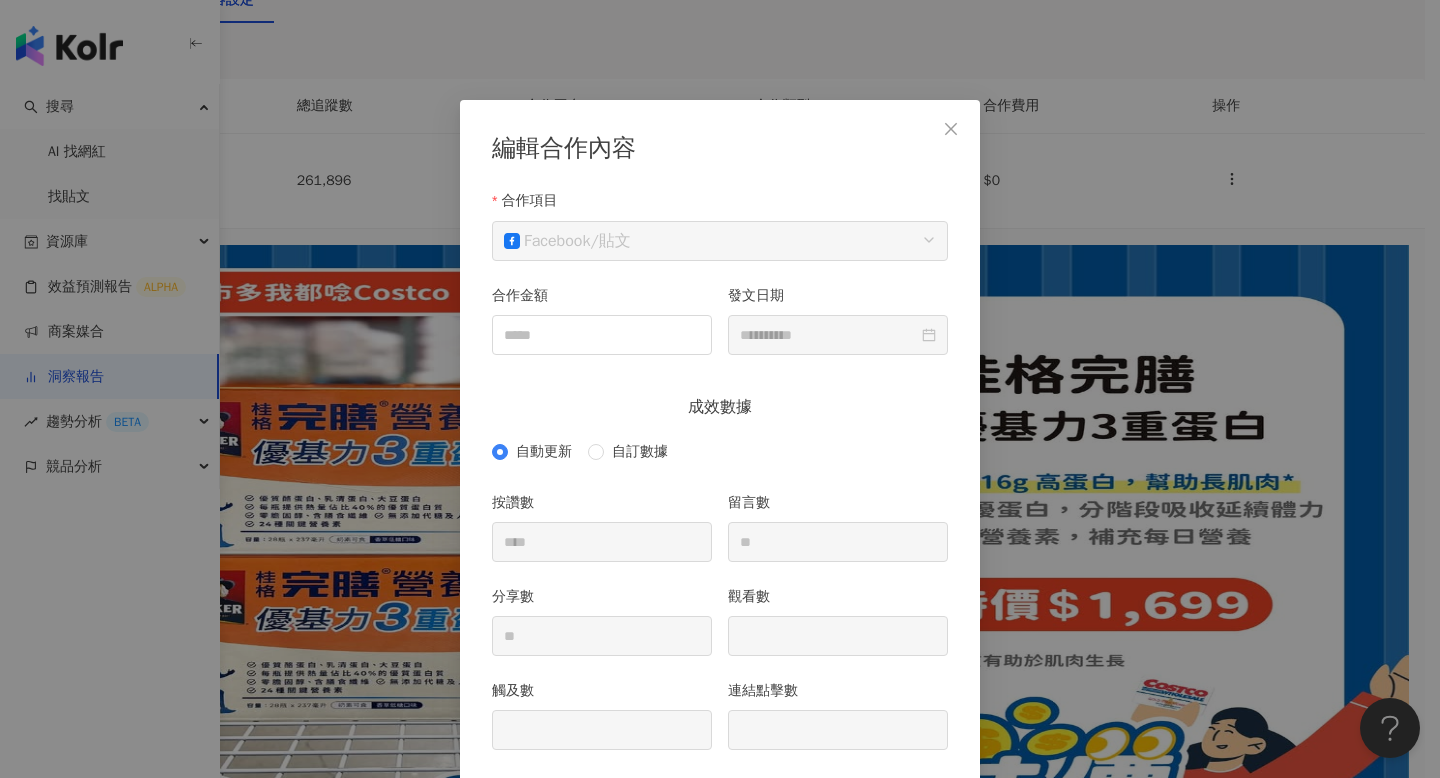 scroll, scrollTop: 83, scrollLeft: 0, axis: vertical 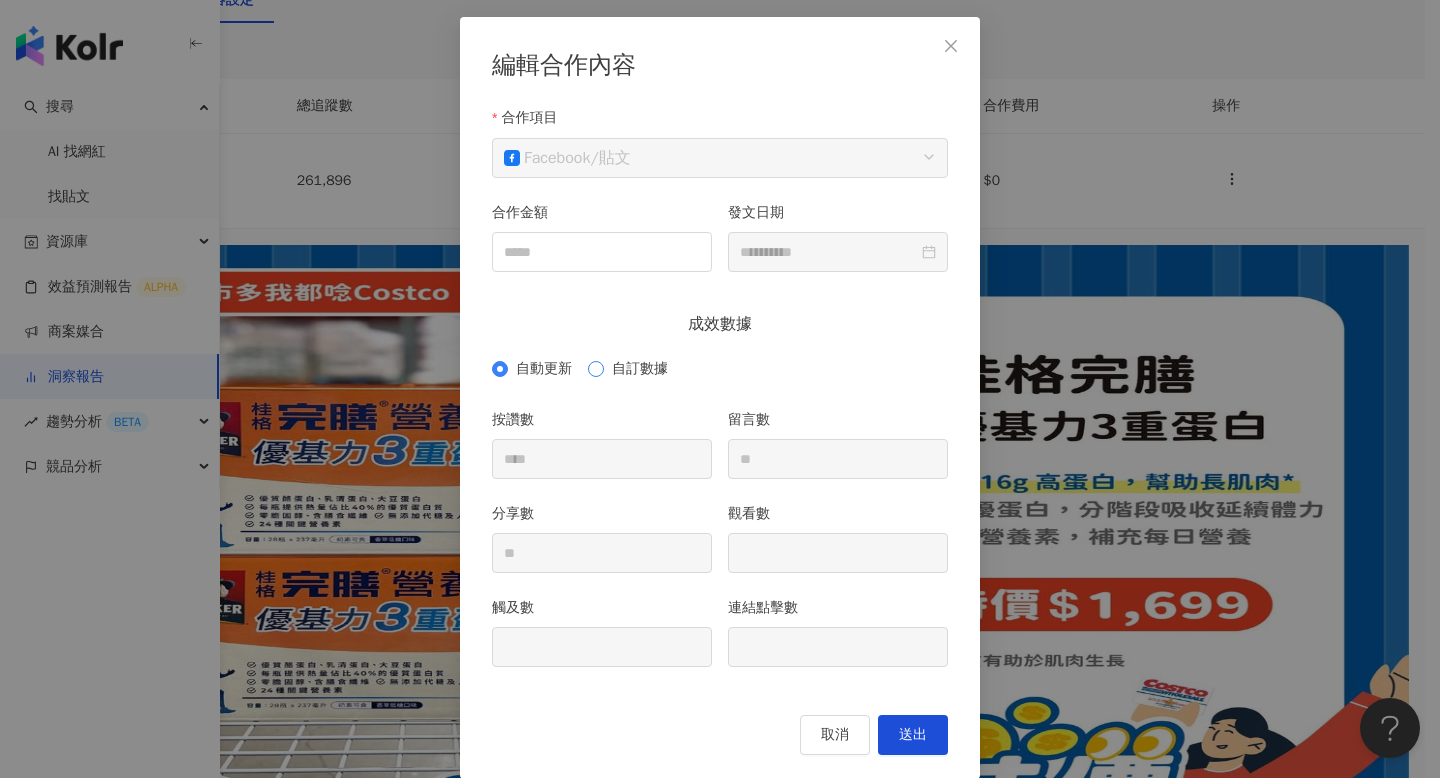 click on "自訂數據" at bounding box center [640, 369] 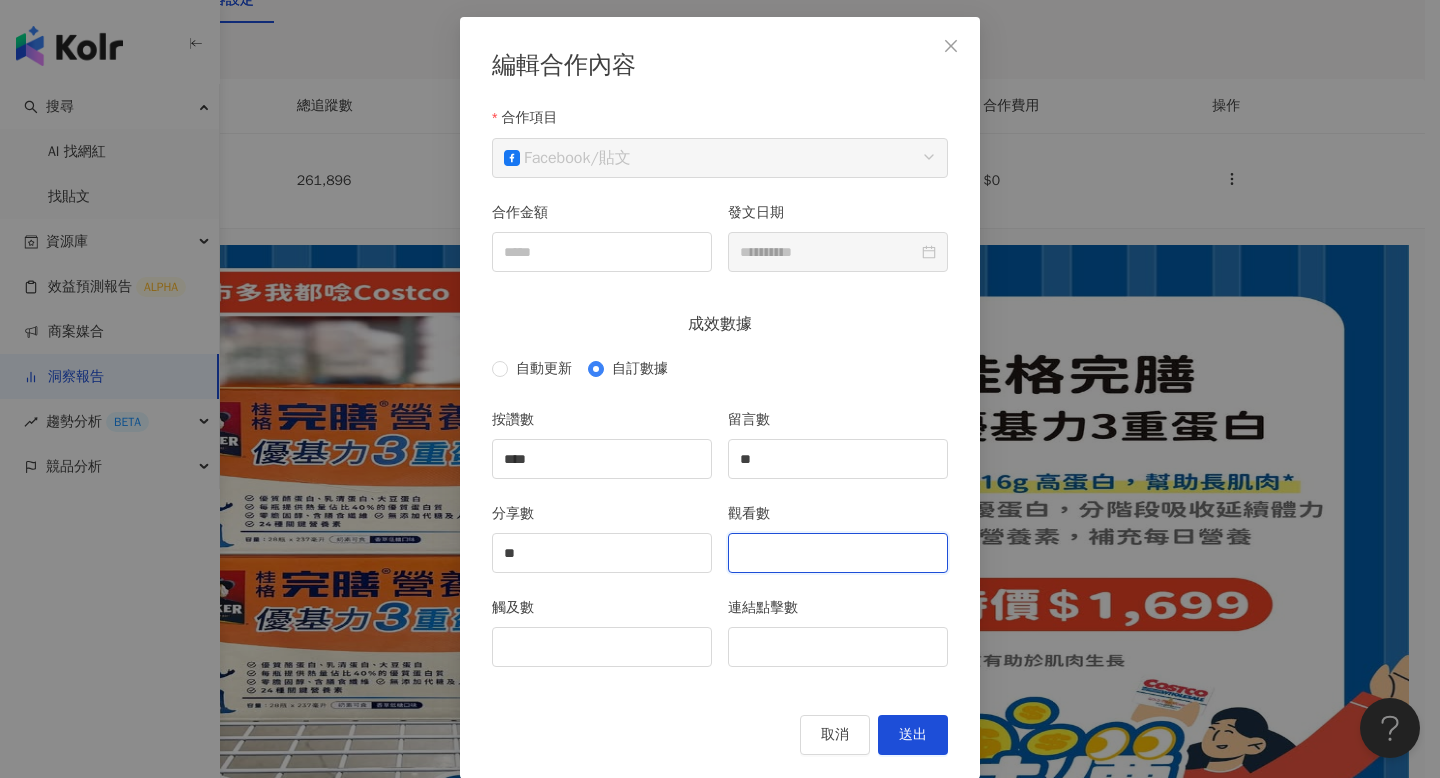 click on "觀看數" at bounding box center (838, 553) 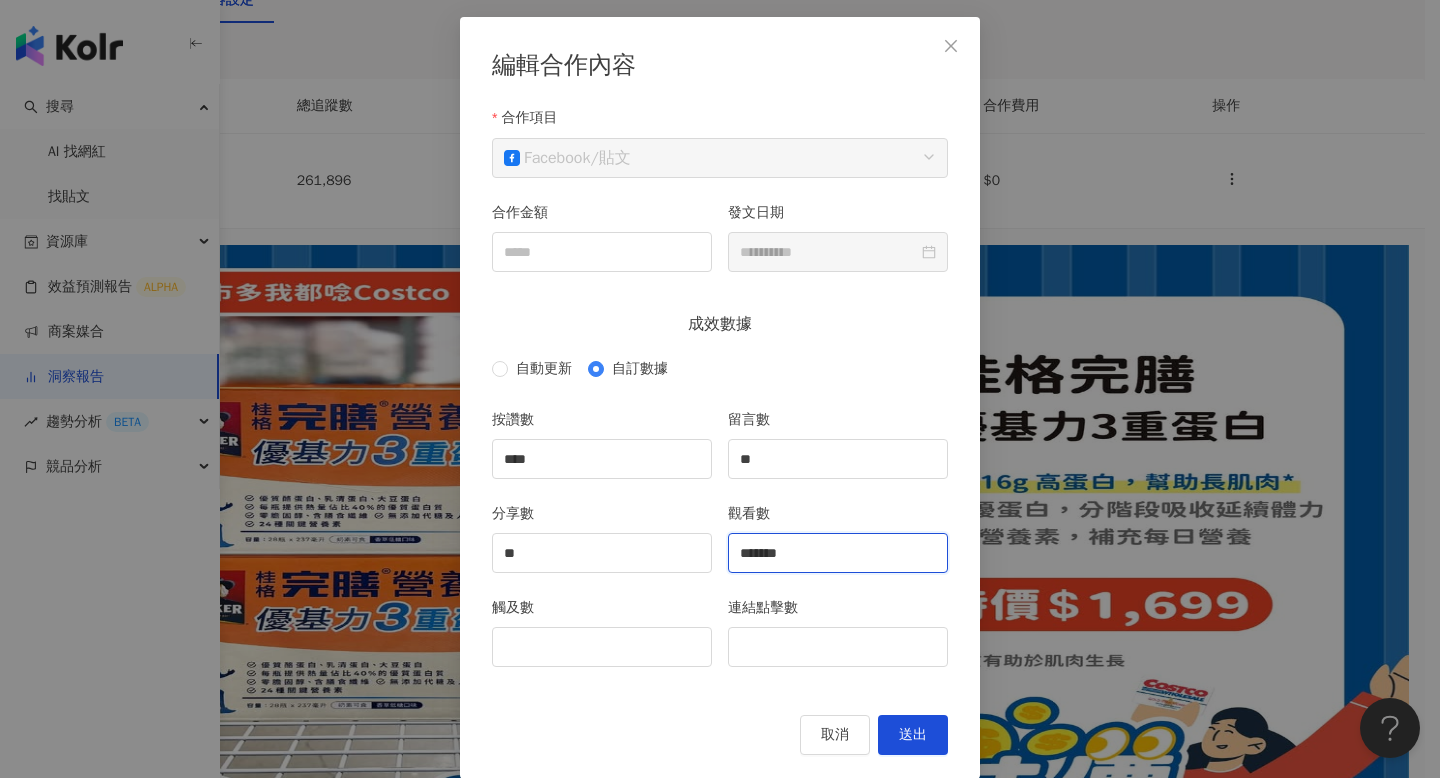 type on "*******" 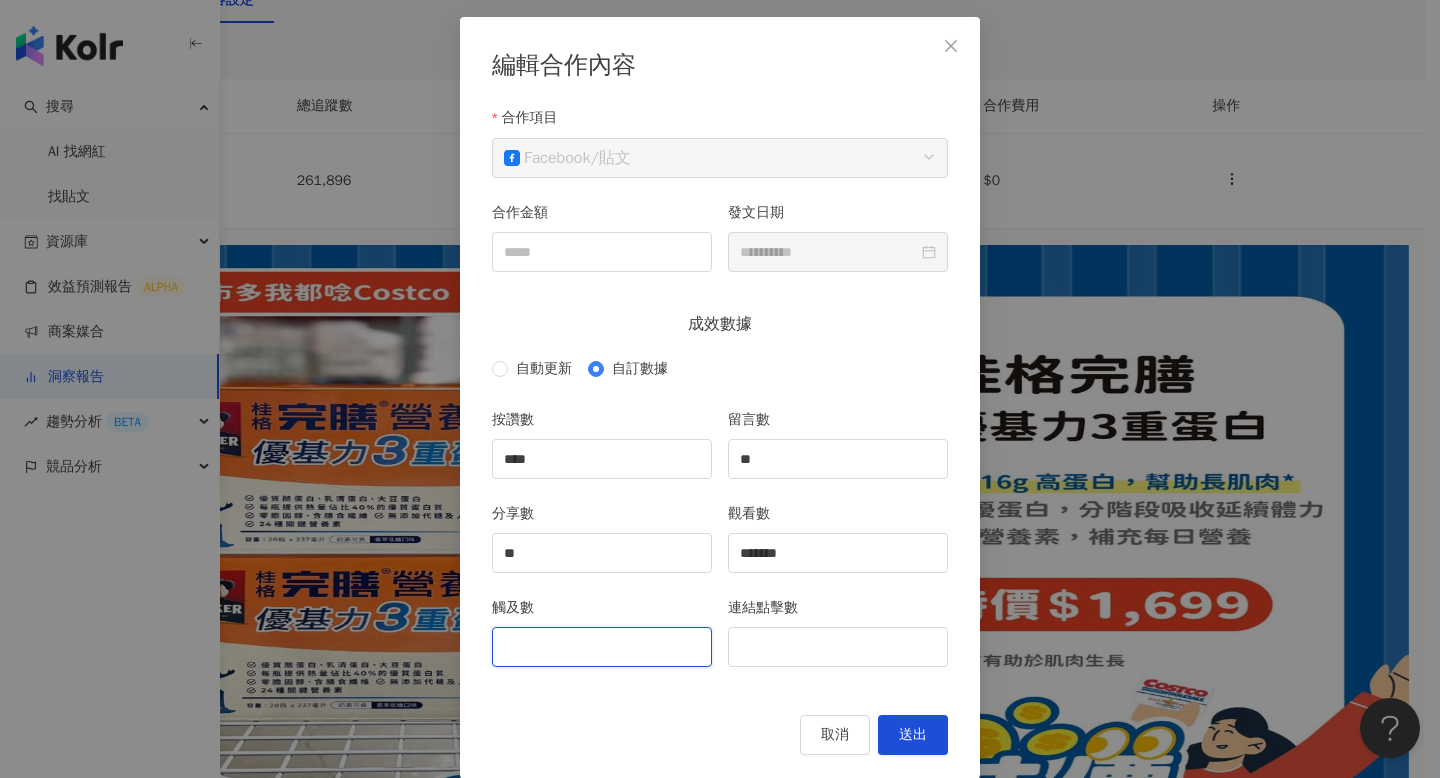 click on "觸及數" at bounding box center (602, 647) 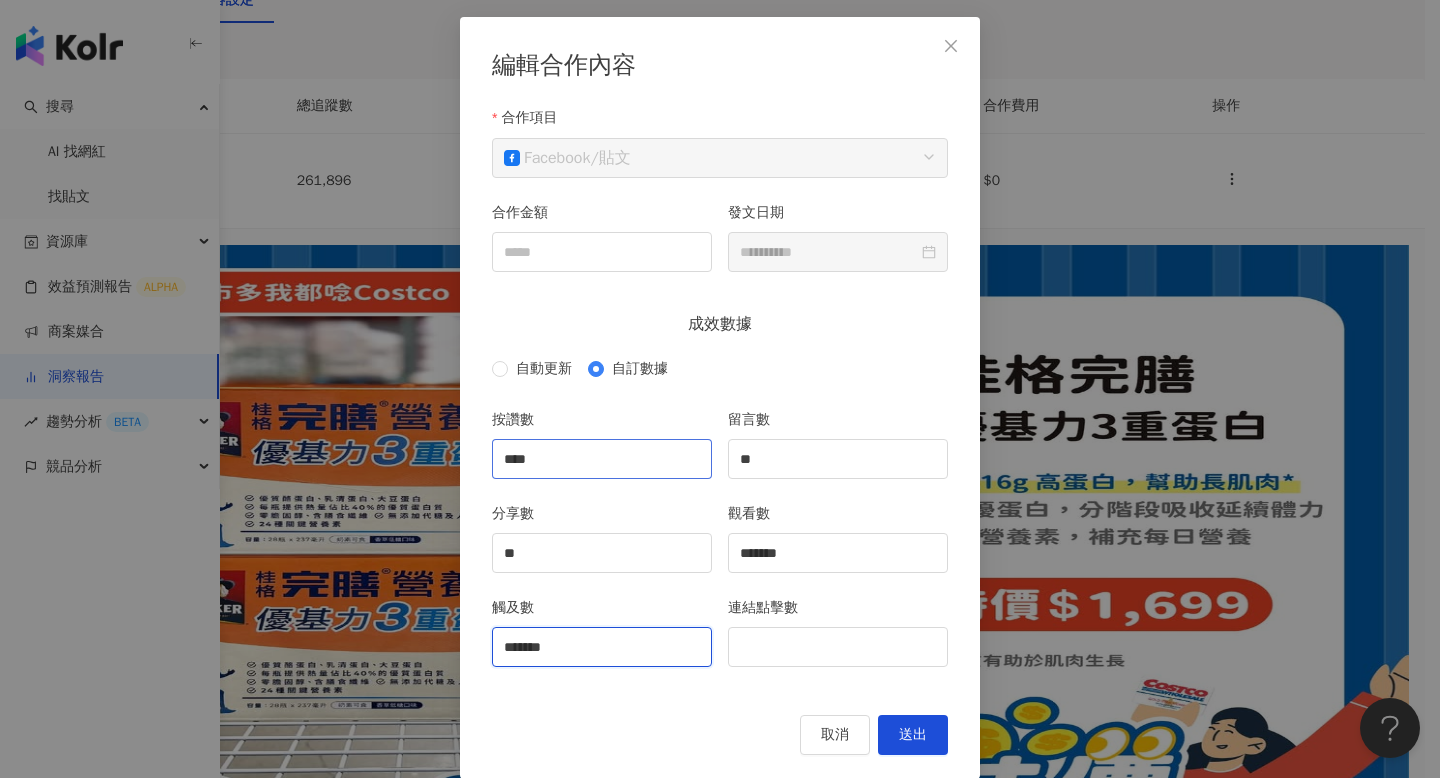 type on "*******" 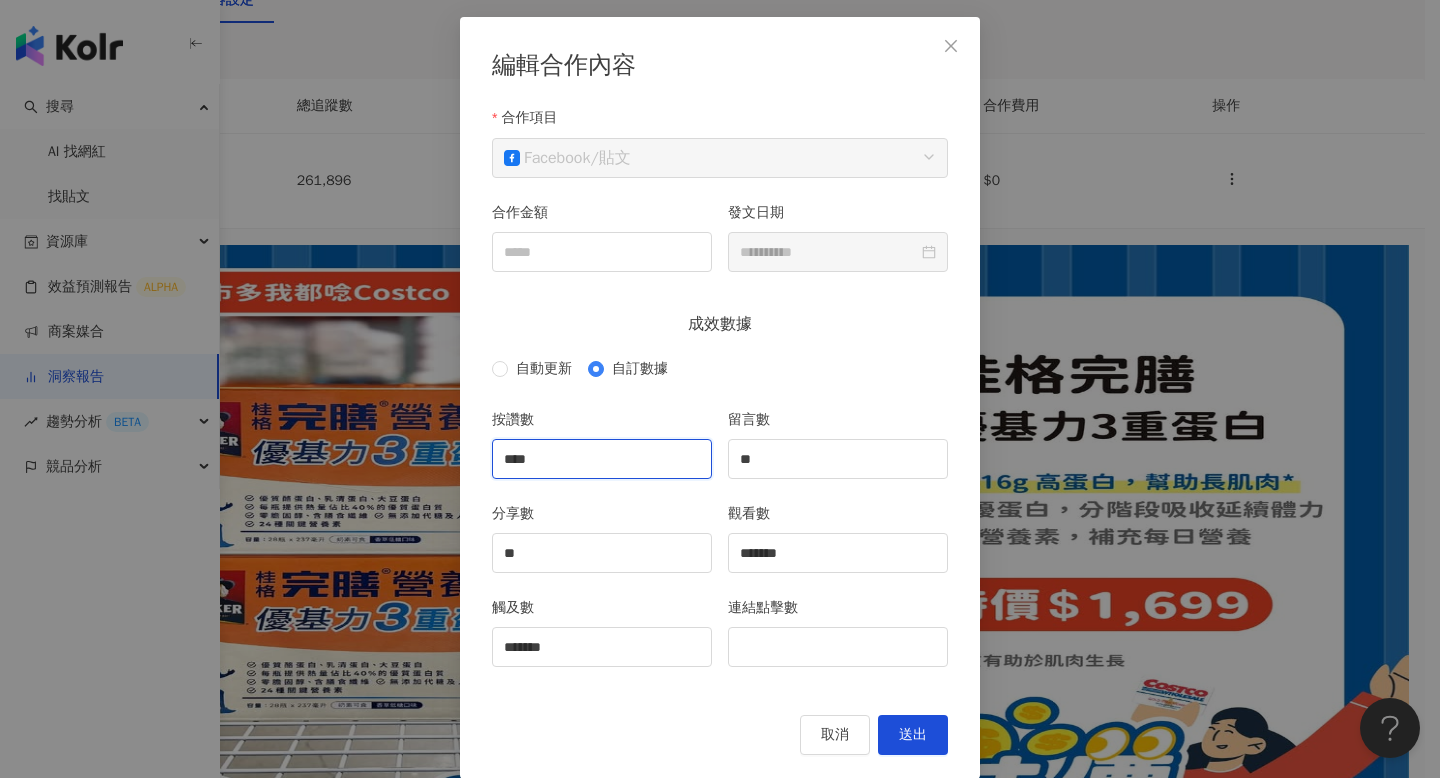 click on "****" at bounding box center (602, 459) 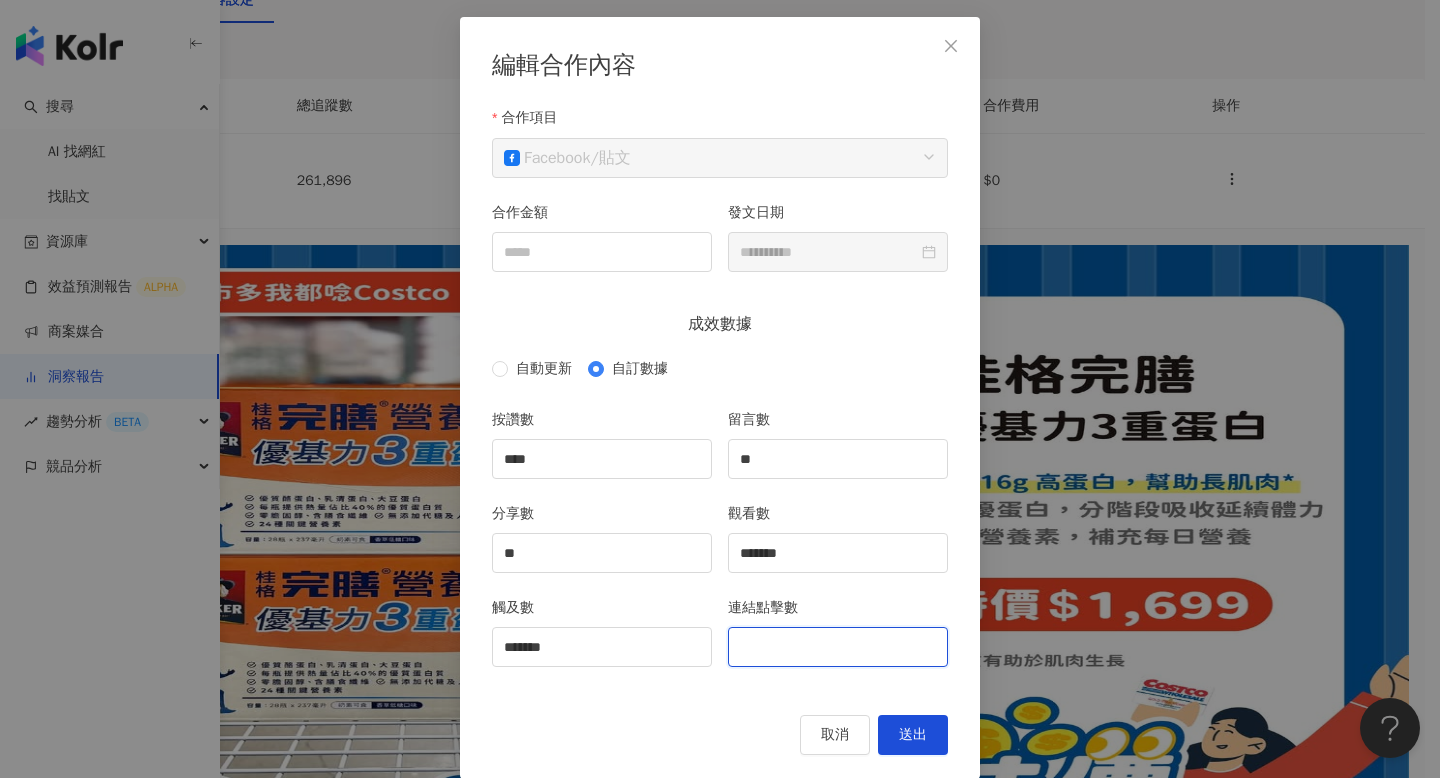 click on "連結點擊數" at bounding box center [838, 647] 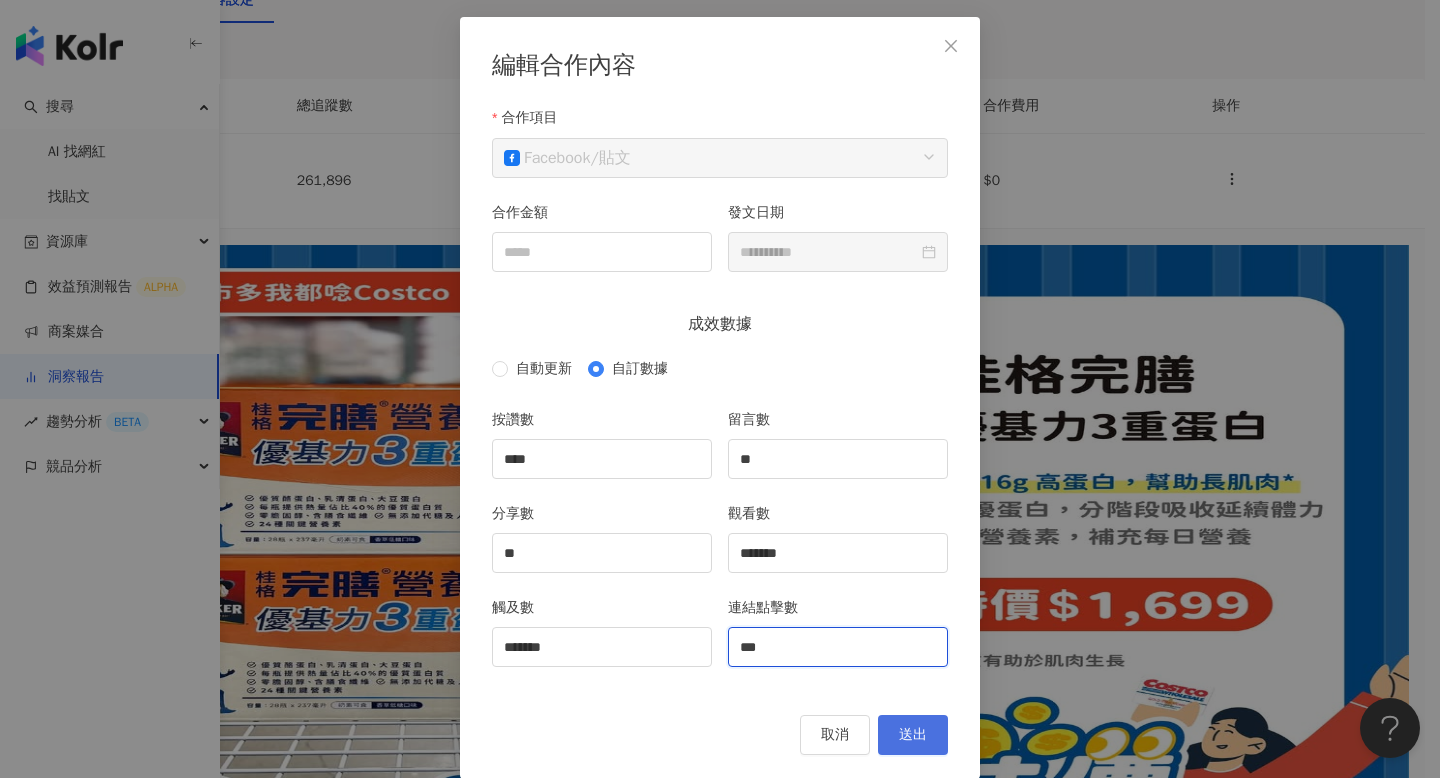 type on "***" 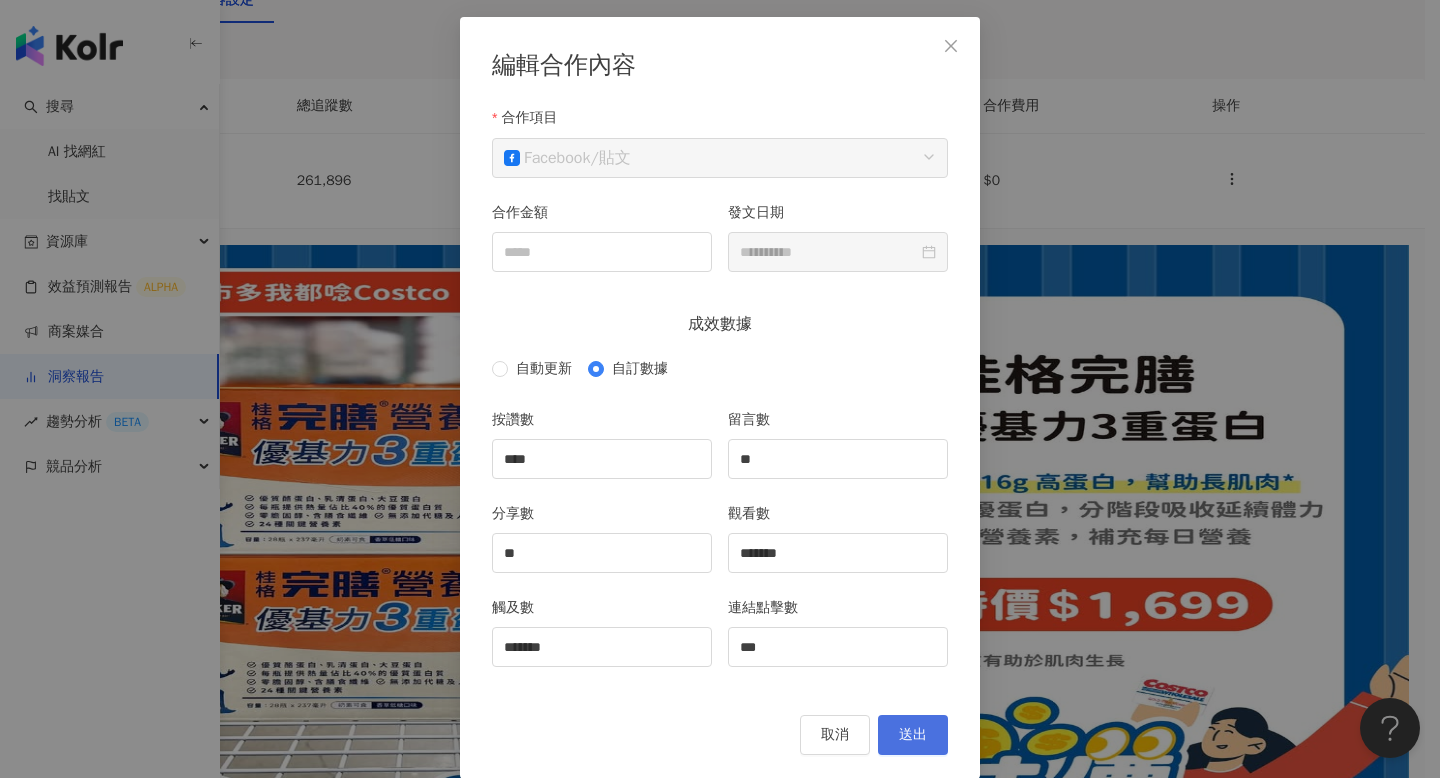 click on "送出" at bounding box center (913, 735) 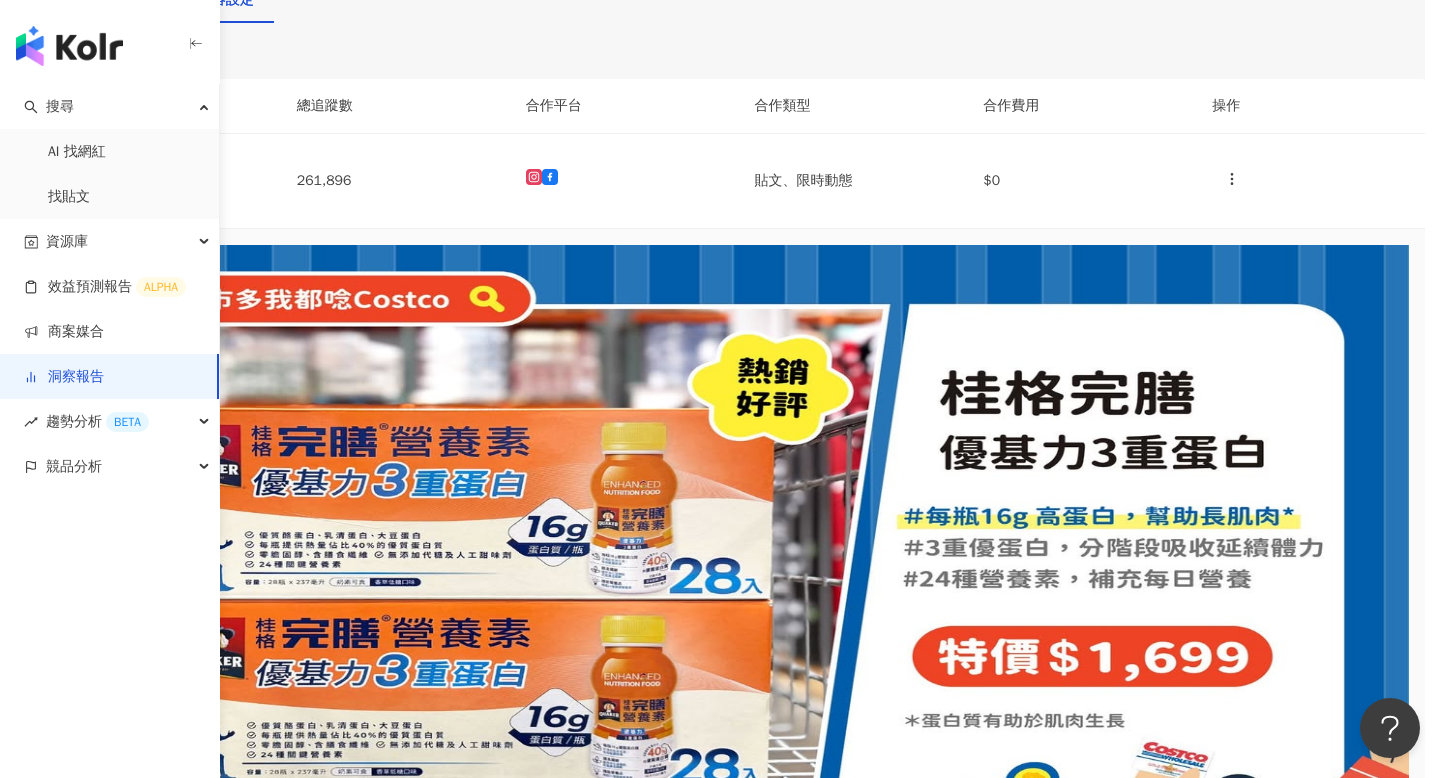 type on "**********" 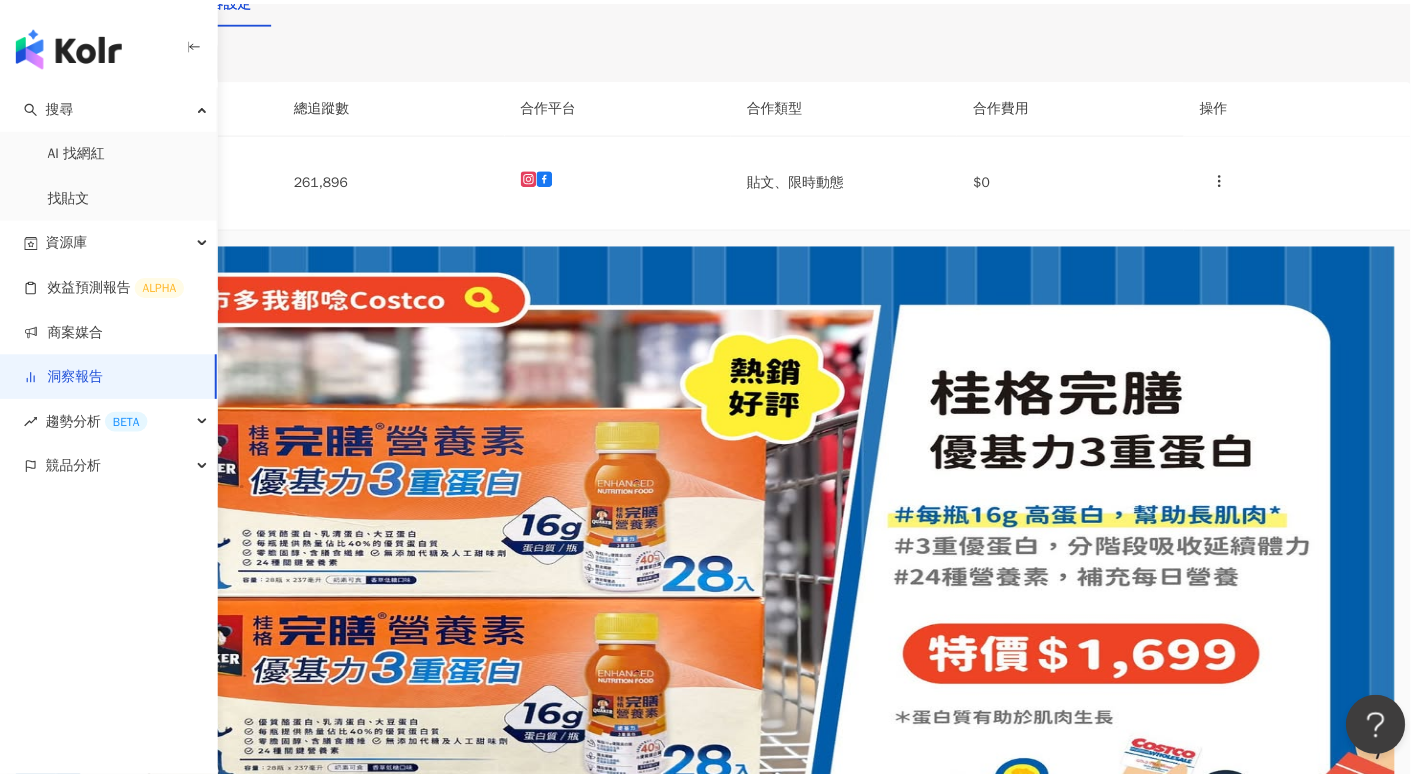 scroll, scrollTop: 7, scrollLeft: 0, axis: vertical 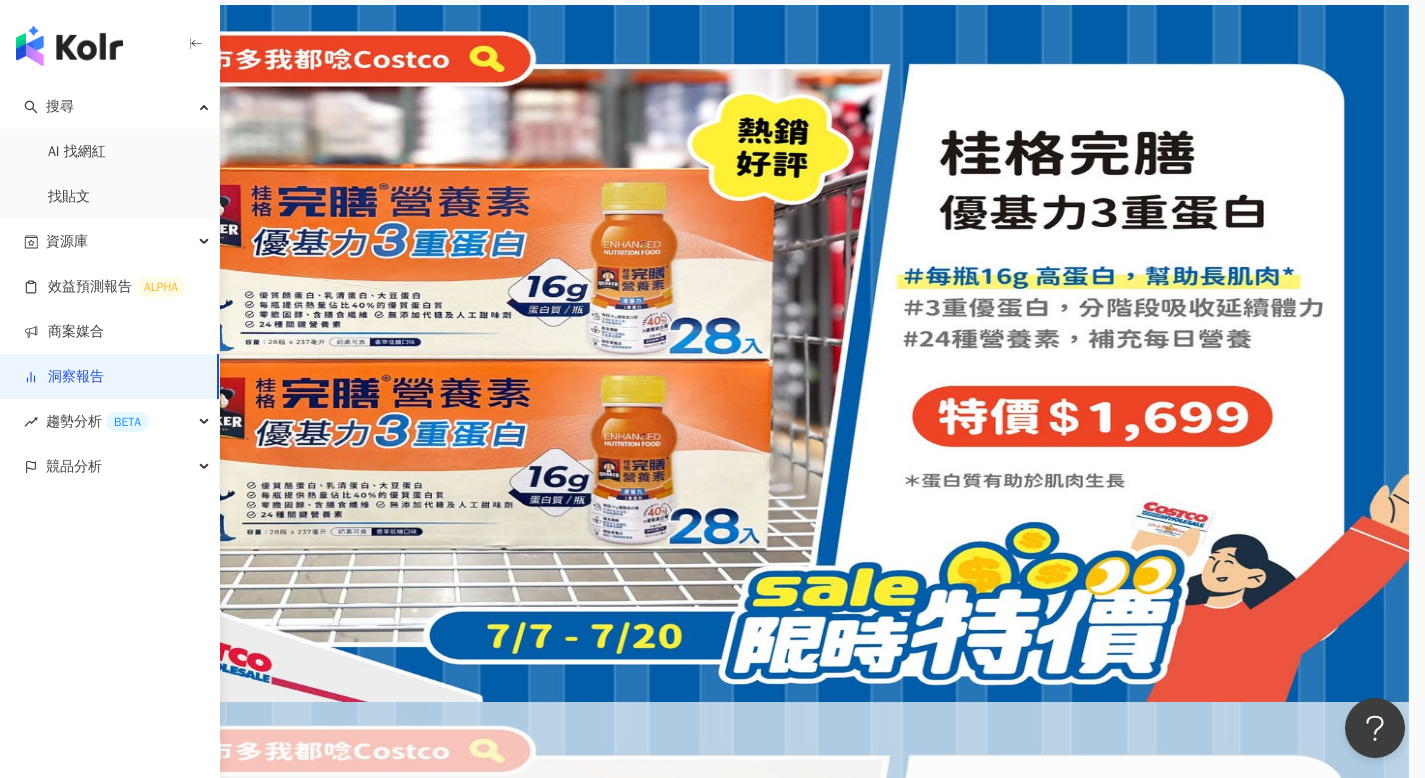 click 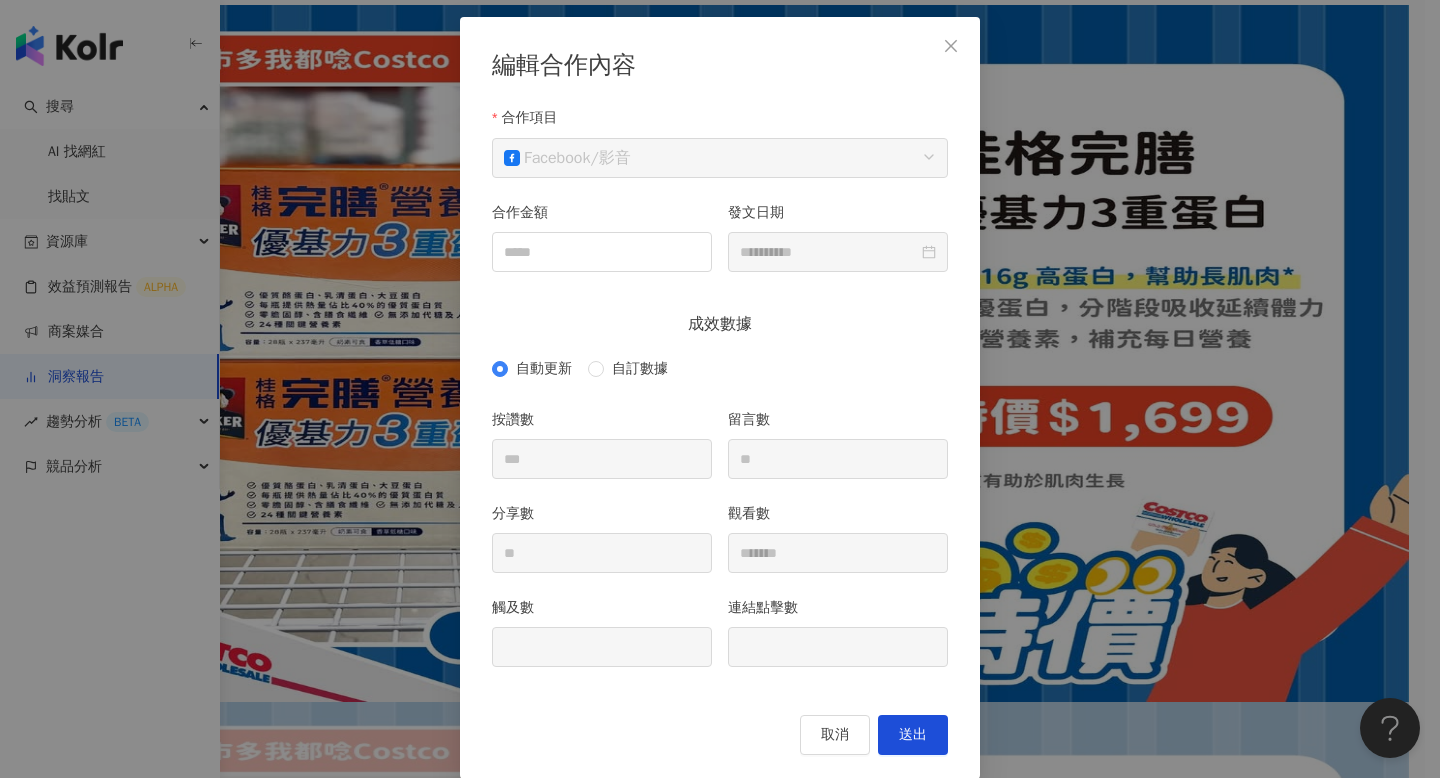 click on "**********" at bounding box center (720, 389) 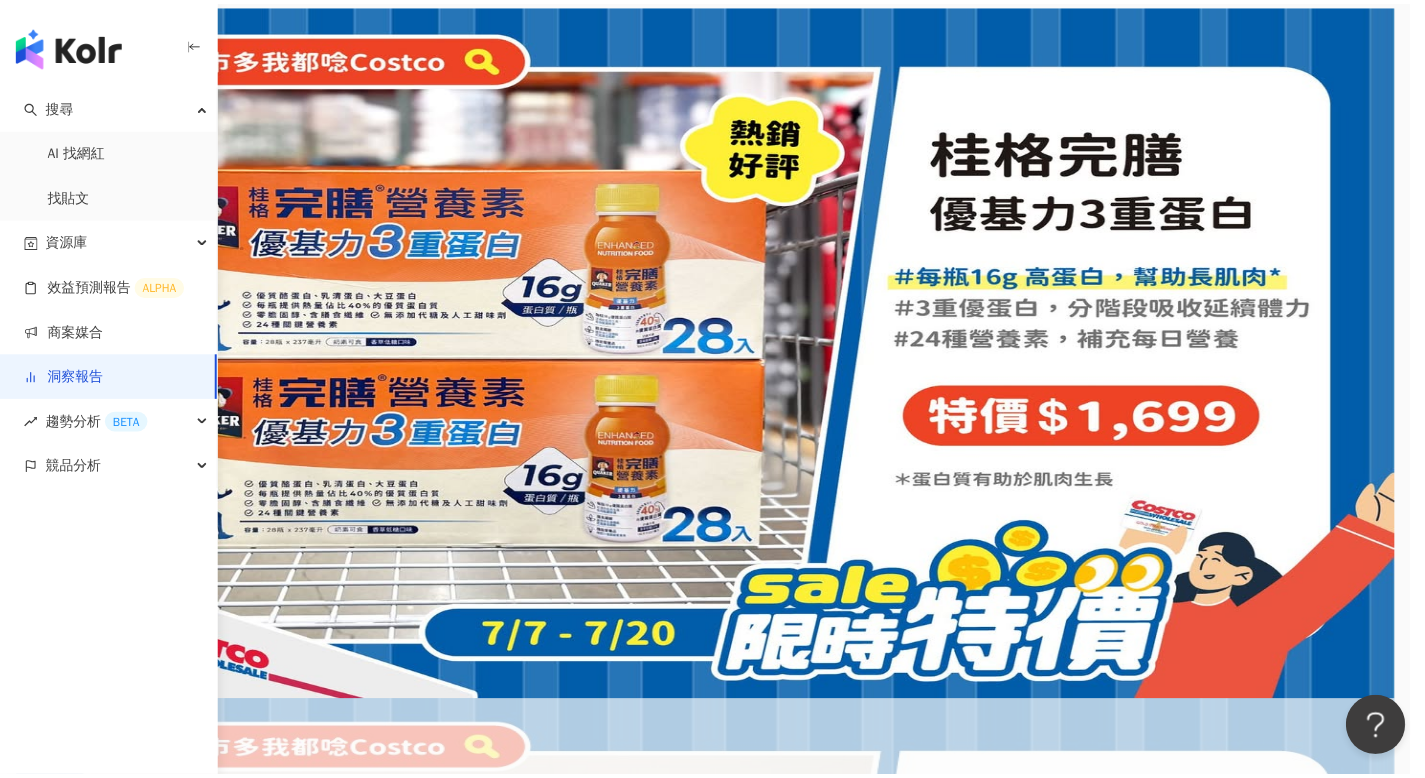 scroll, scrollTop: 7, scrollLeft: 0, axis: vertical 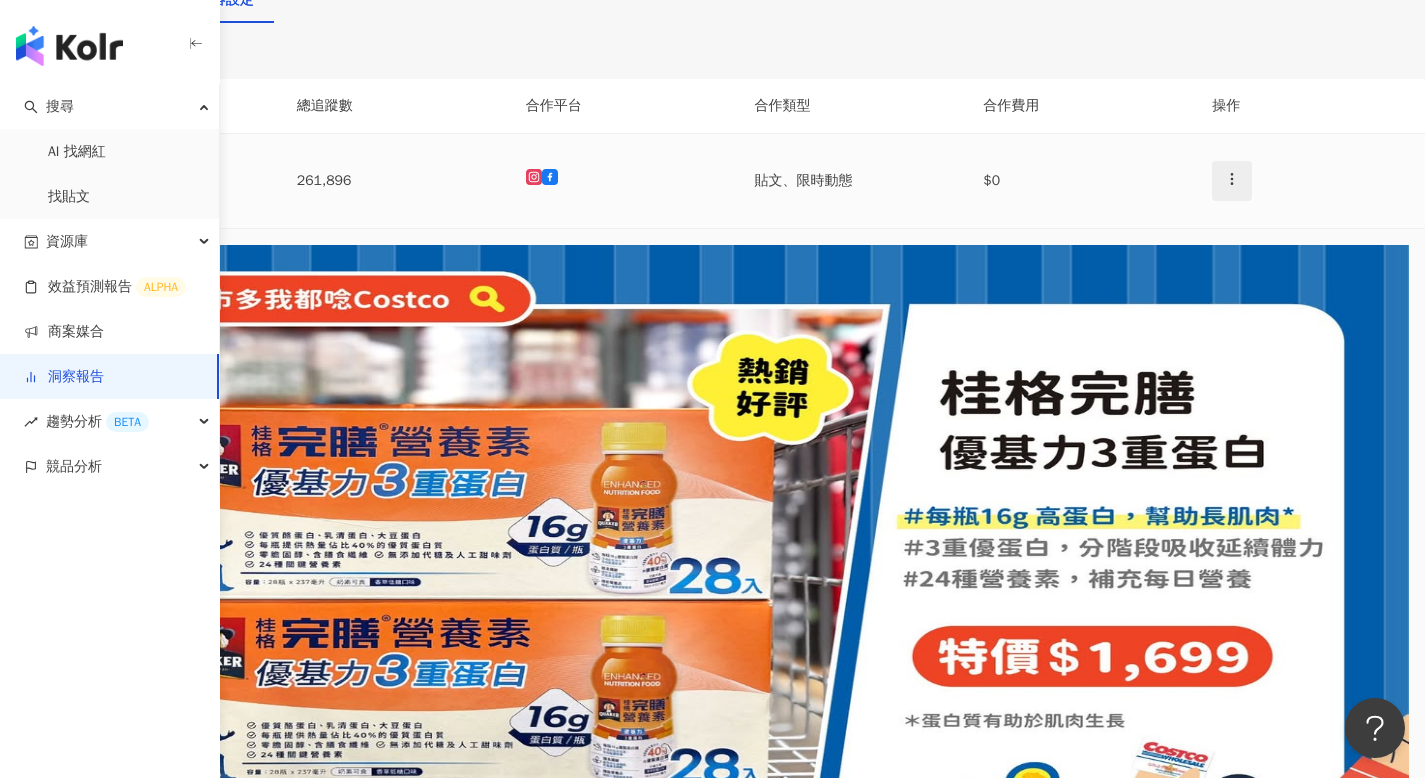 click at bounding box center [1232, 181] 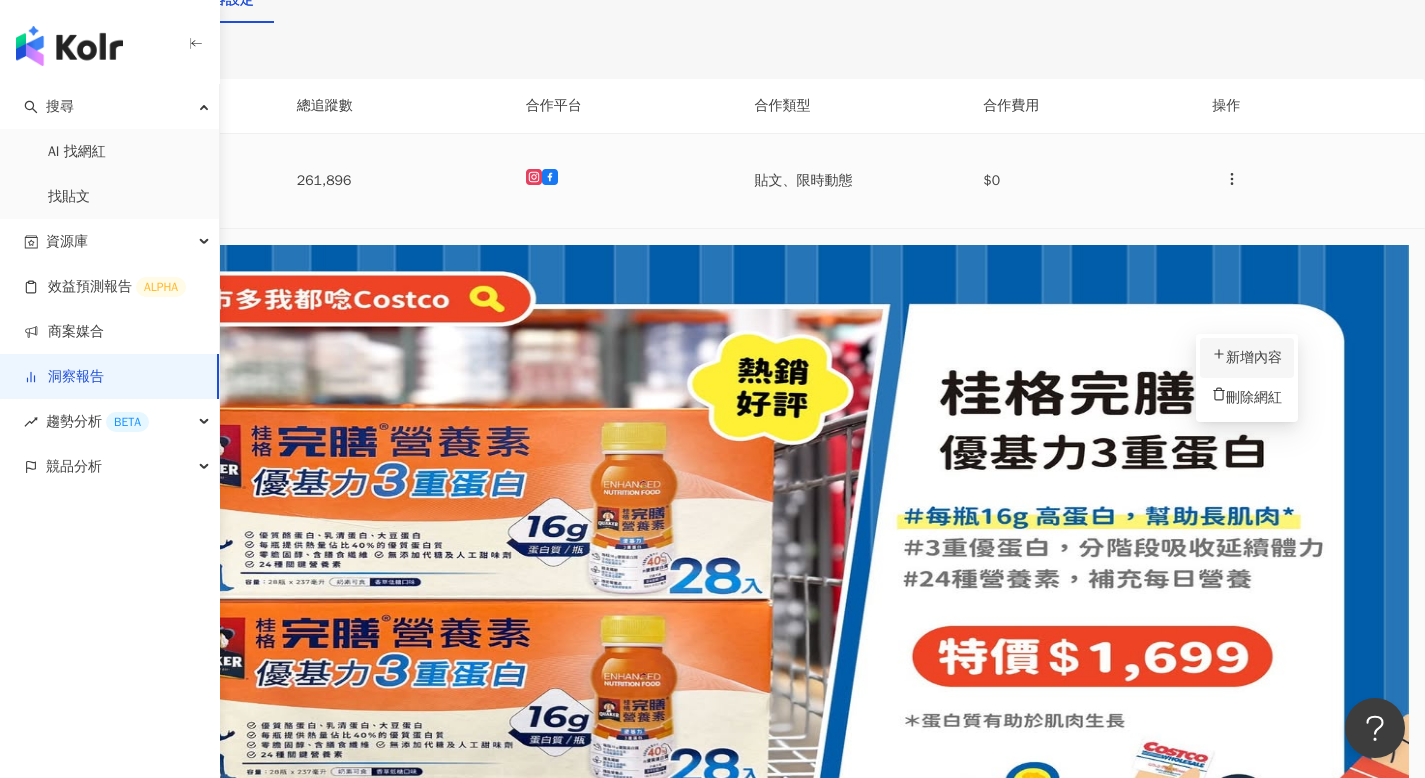 click on "新增內容" at bounding box center (1247, 358) 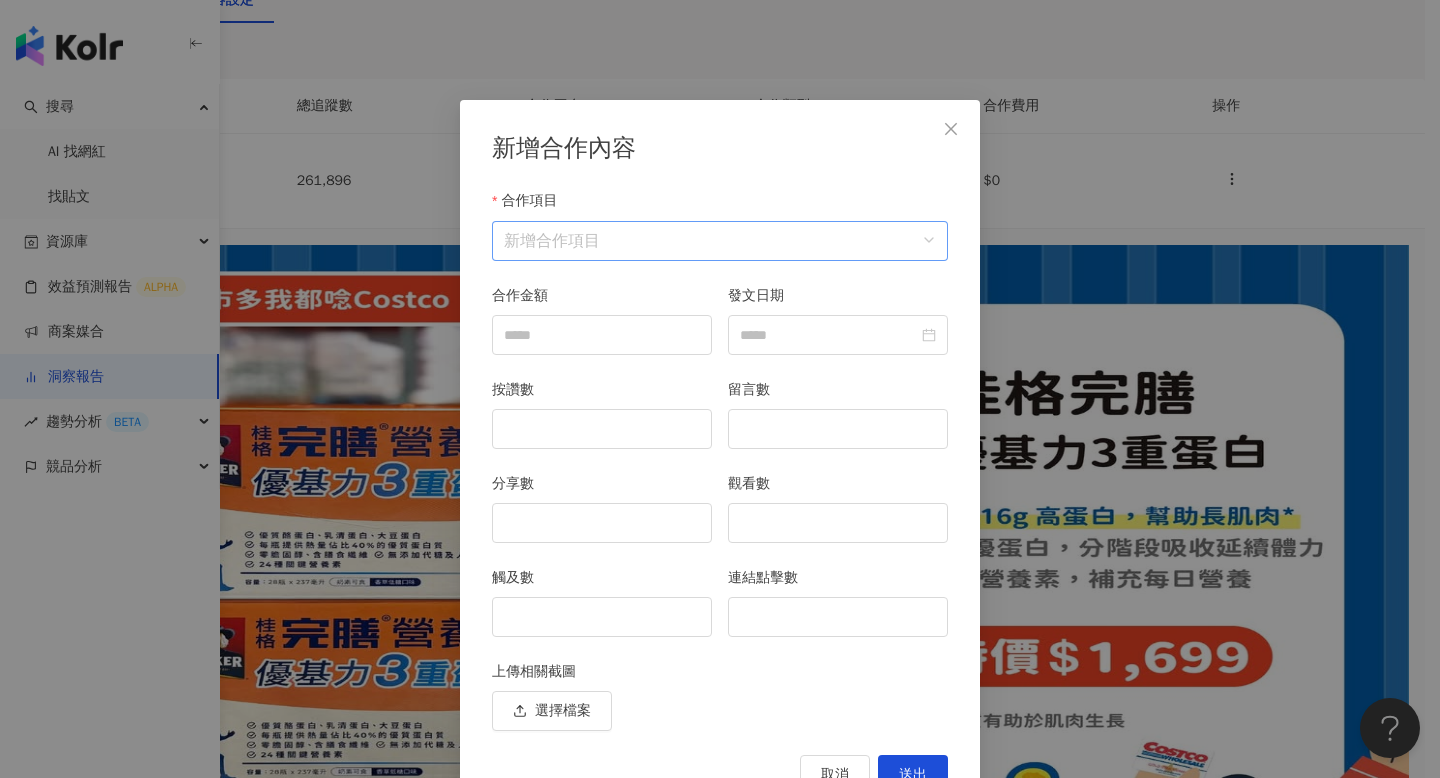 scroll, scrollTop: 40, scrollLeft: 0, axis: vertical 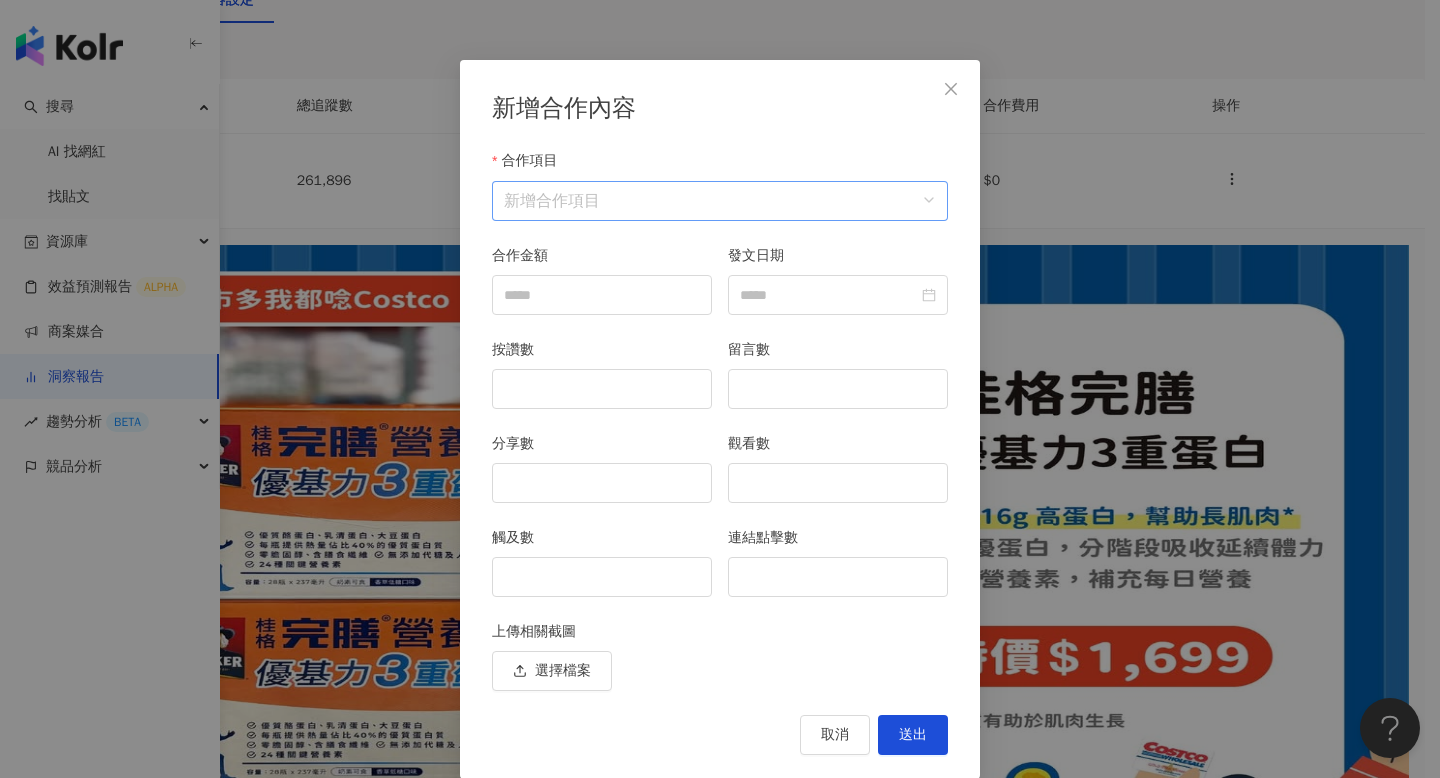 click on "合作項目" at bounding box center (720, 201) 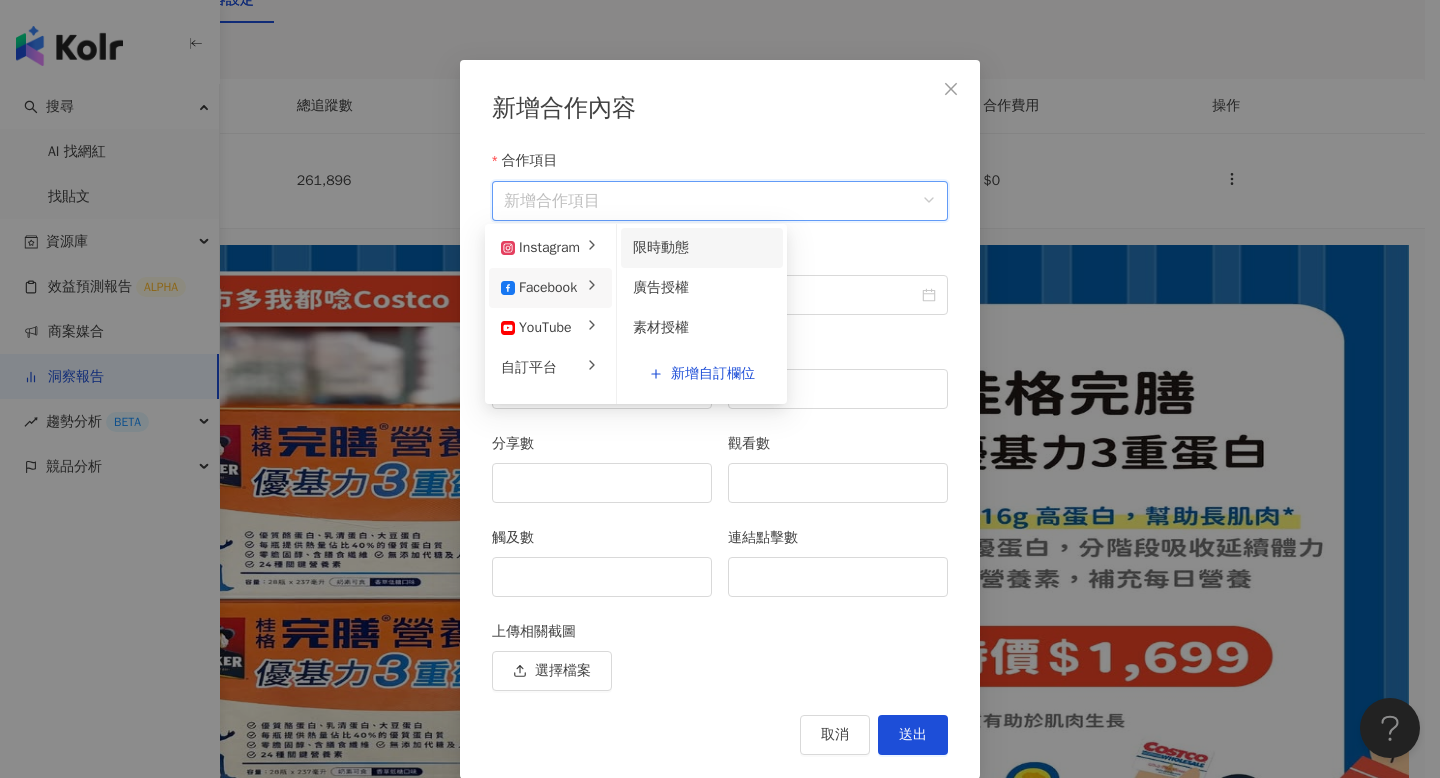 click on "限時動態" at bounding box center [702, 248] 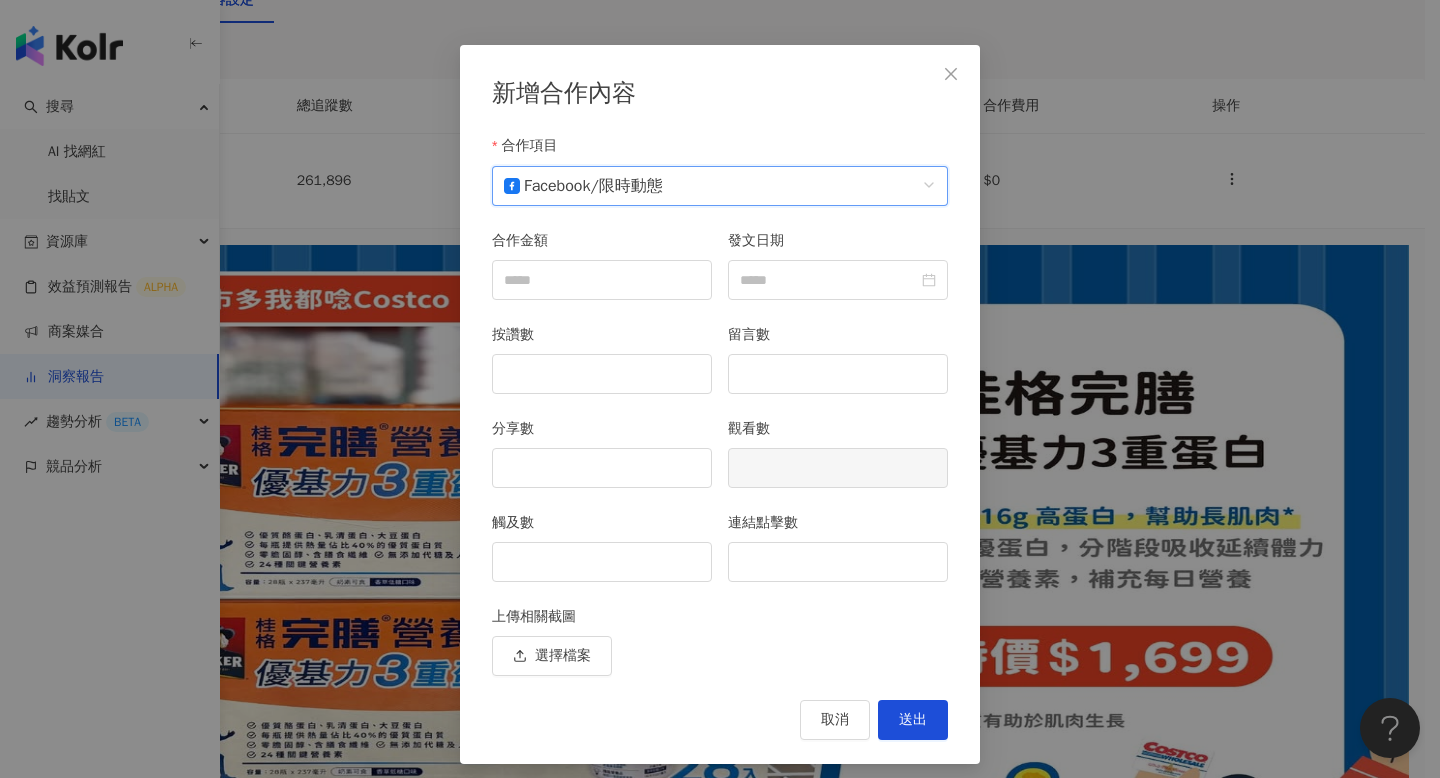 scroll, scrollTop: 64, scrollLeft: 0, axis: vertical 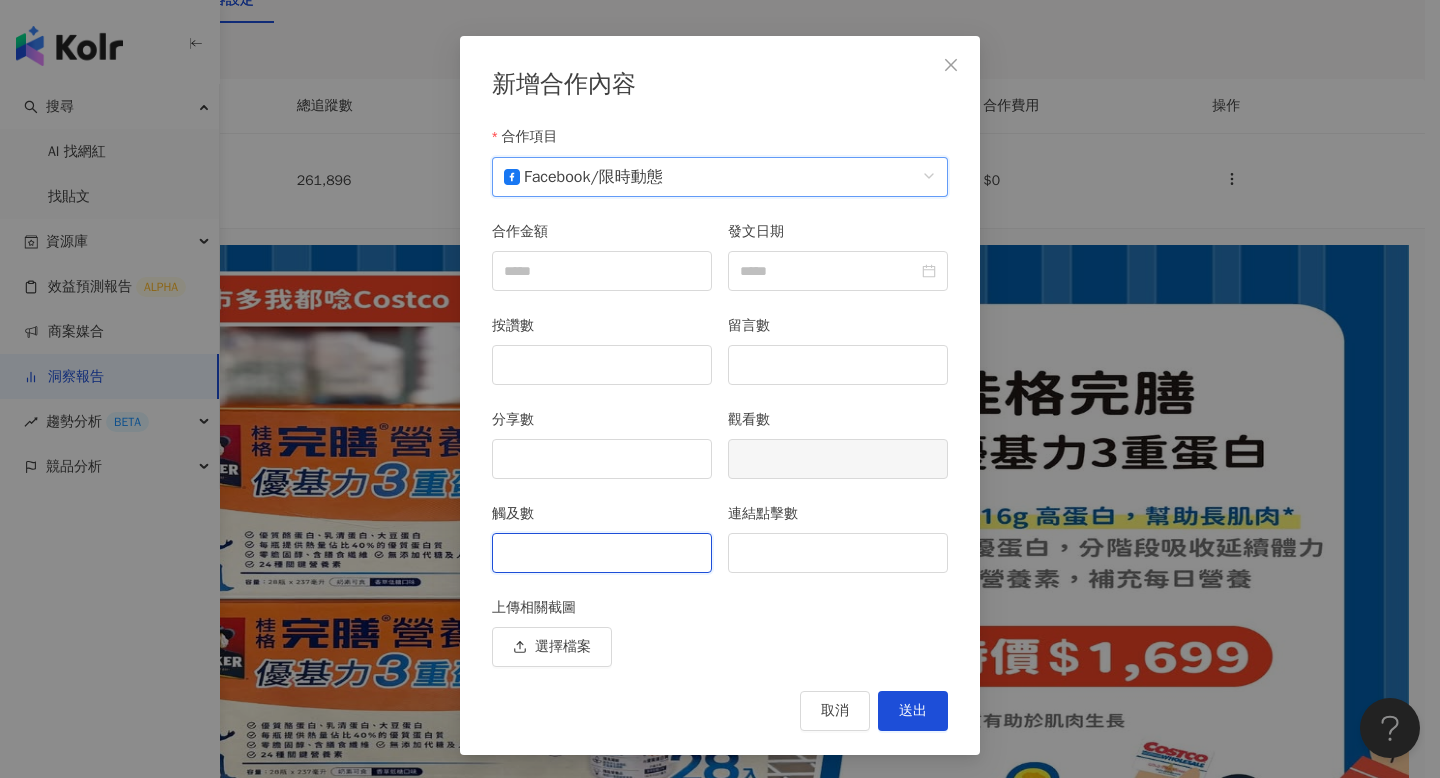 click on "觸及數" at bounding box center [602, 553] 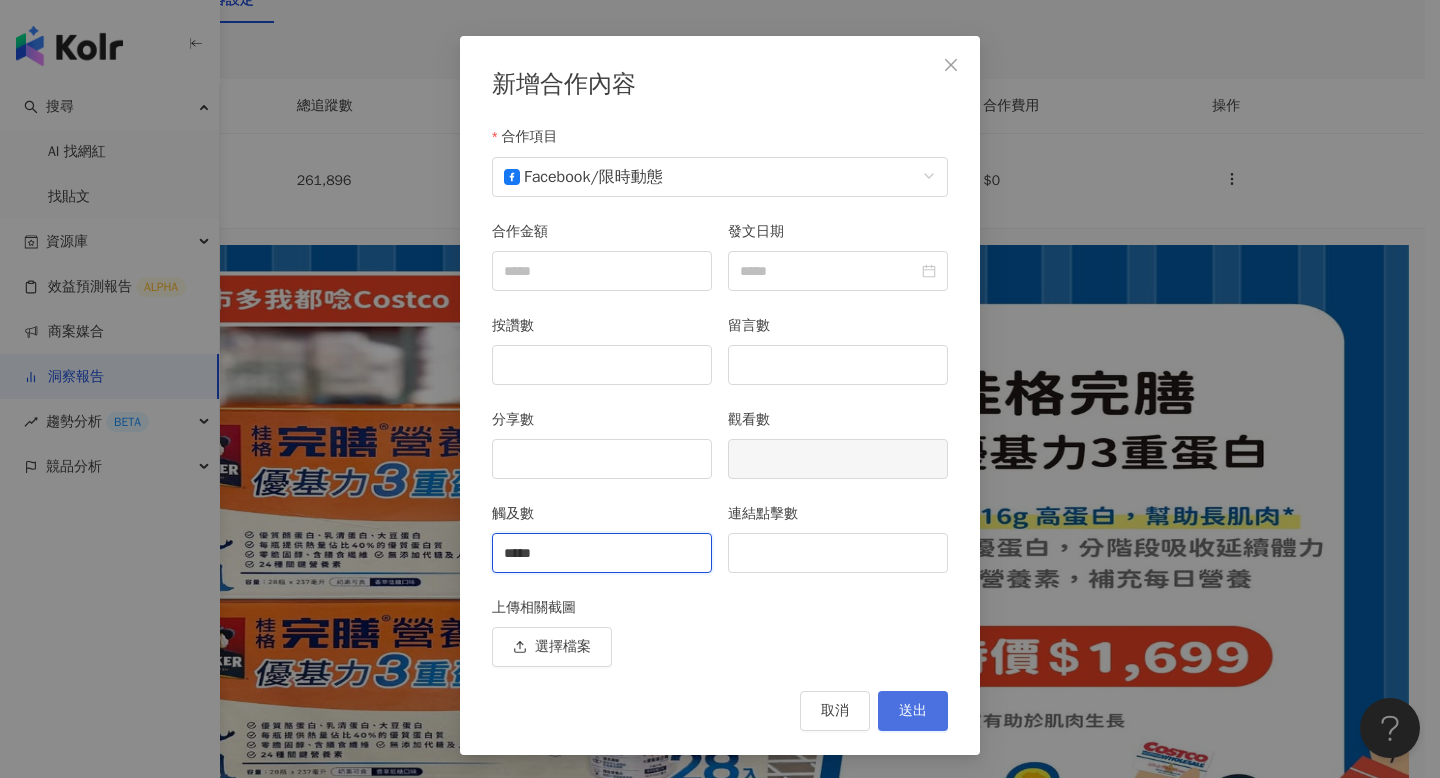 type on "*****" 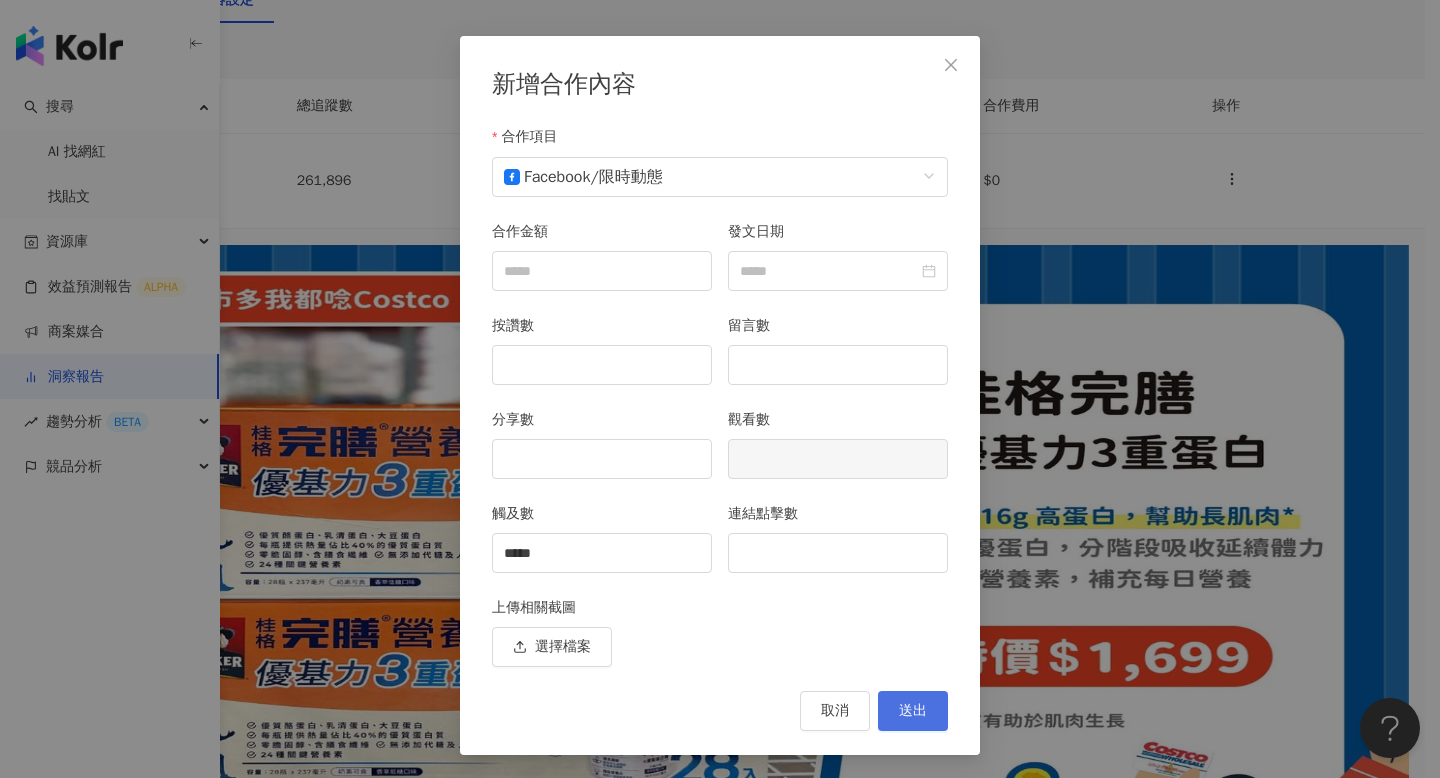 click on "送出" at bounding box center (913, 711) 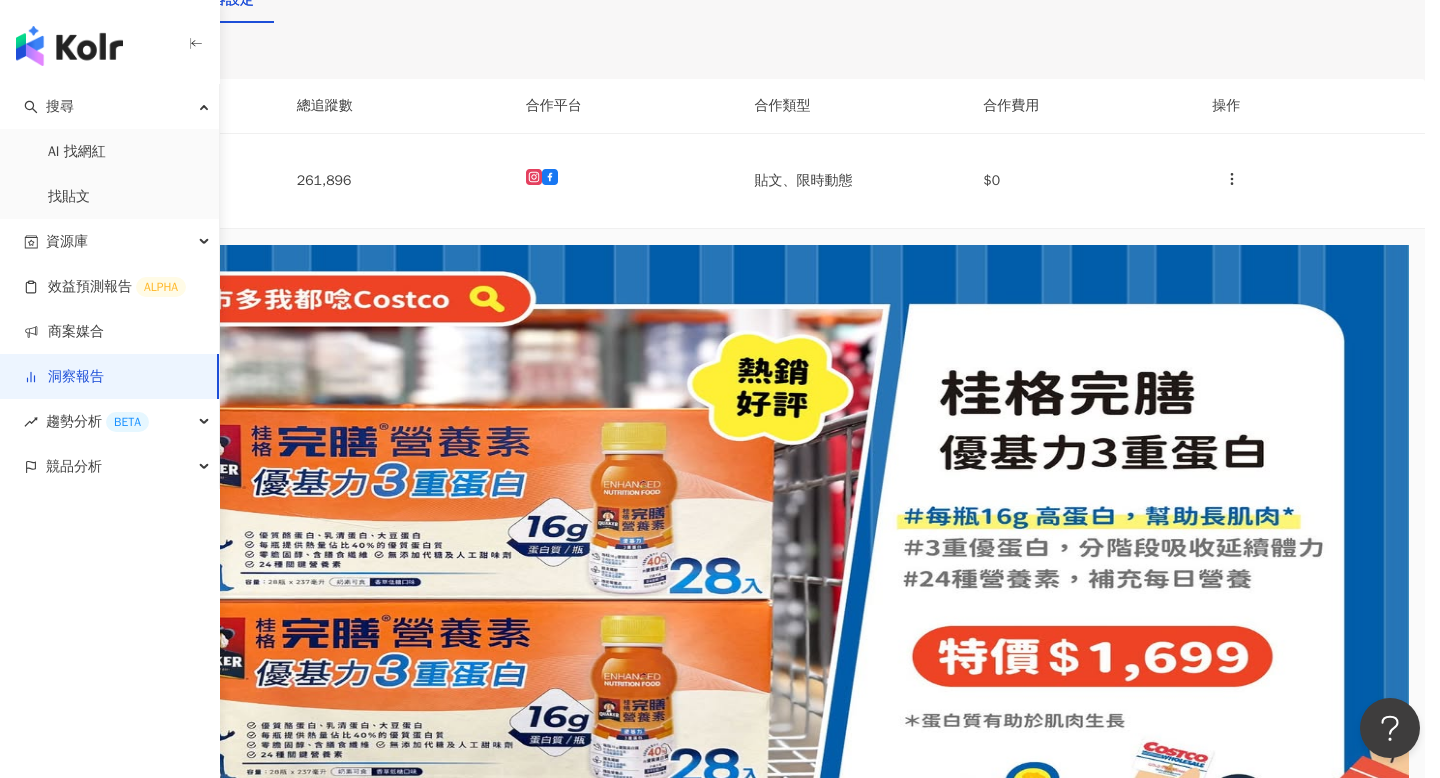 scroll, scrollTop: 0, scrollLeft: 0, axis: both 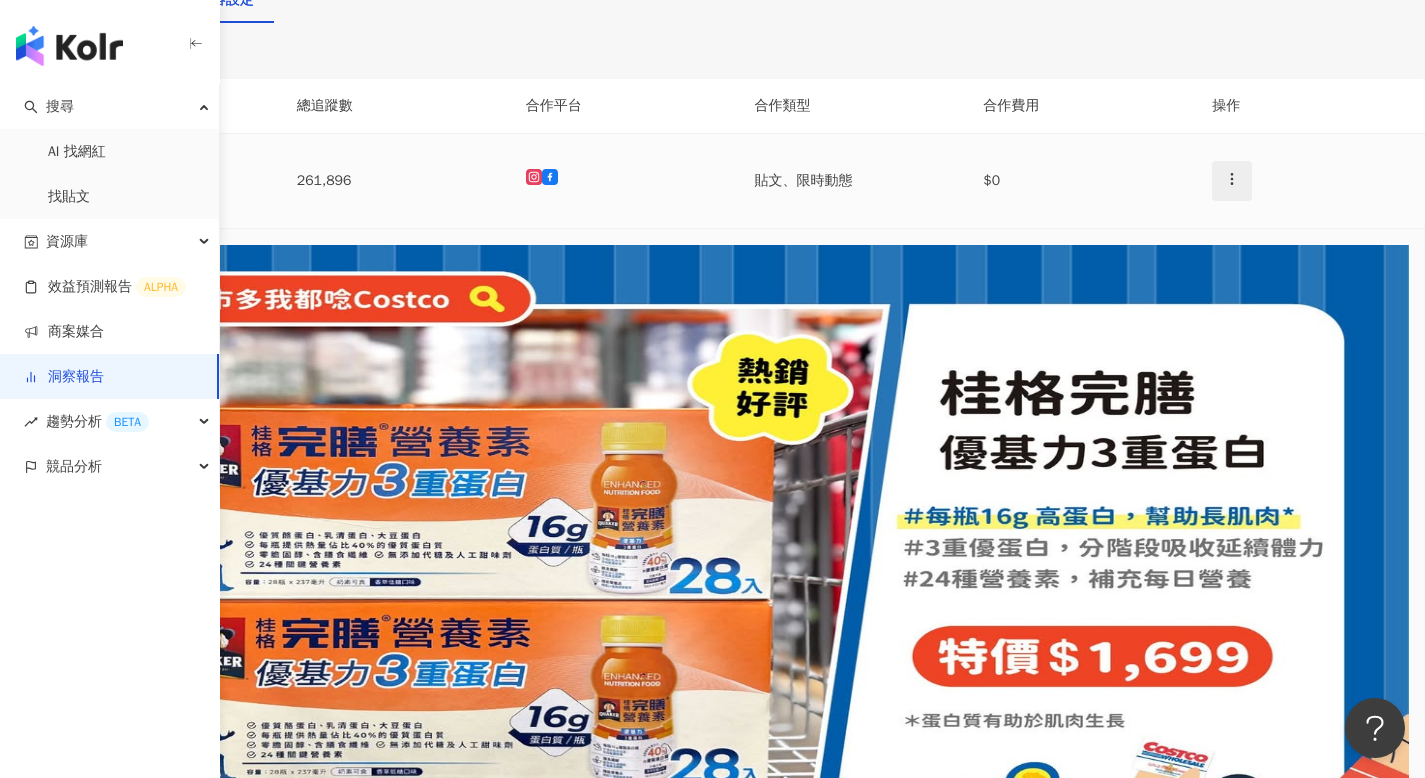 click at bounding box center [1232, 181] 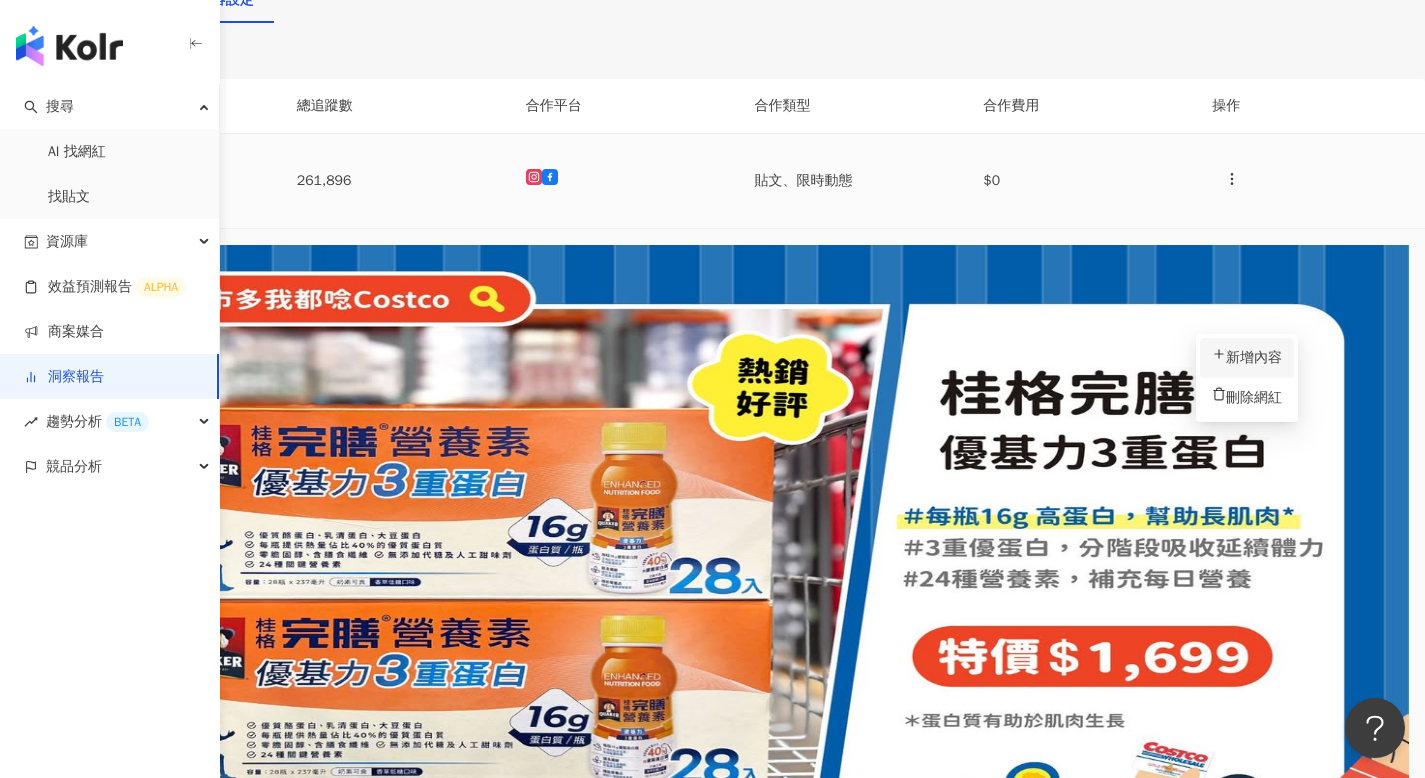 click 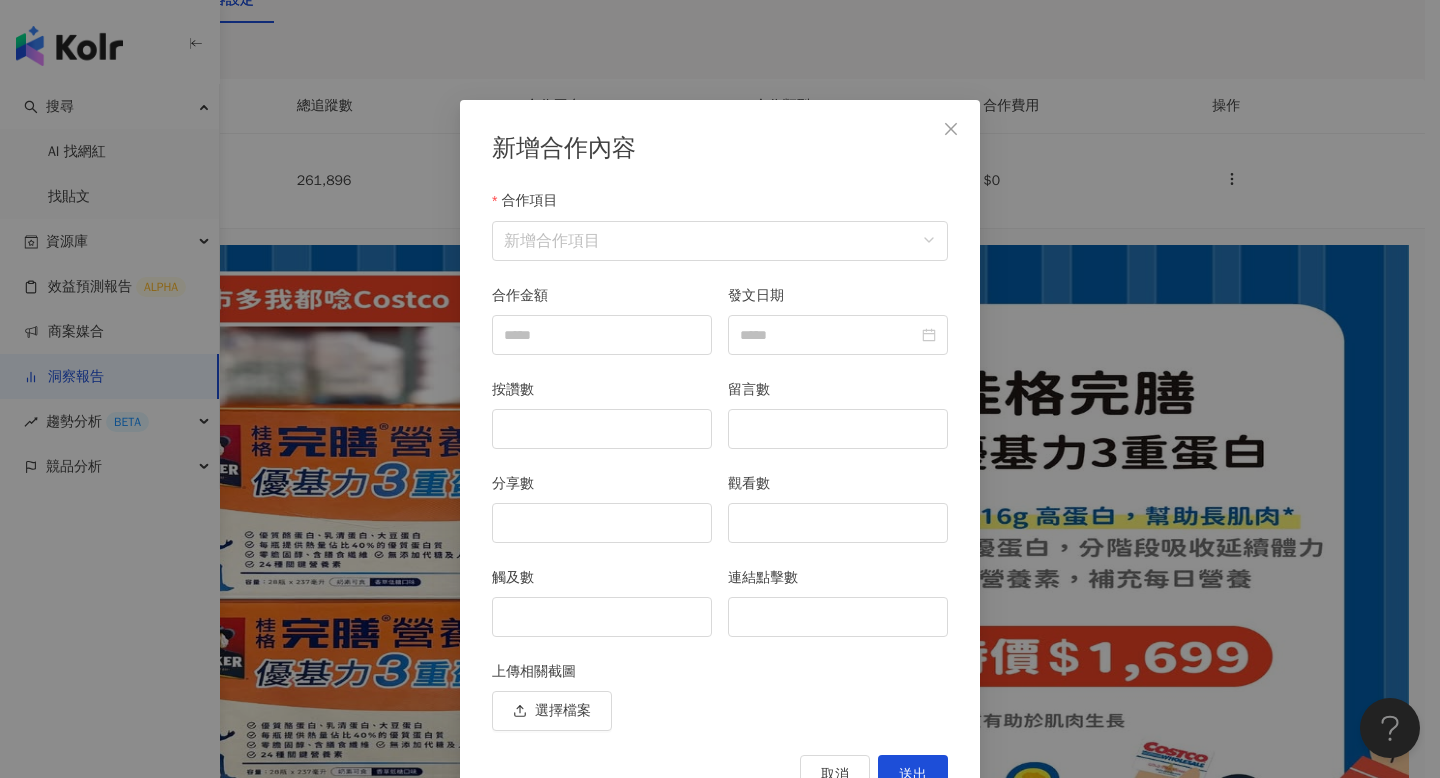 scroll, scrollTop: 40, scrollLeft: 0, axis: vertical 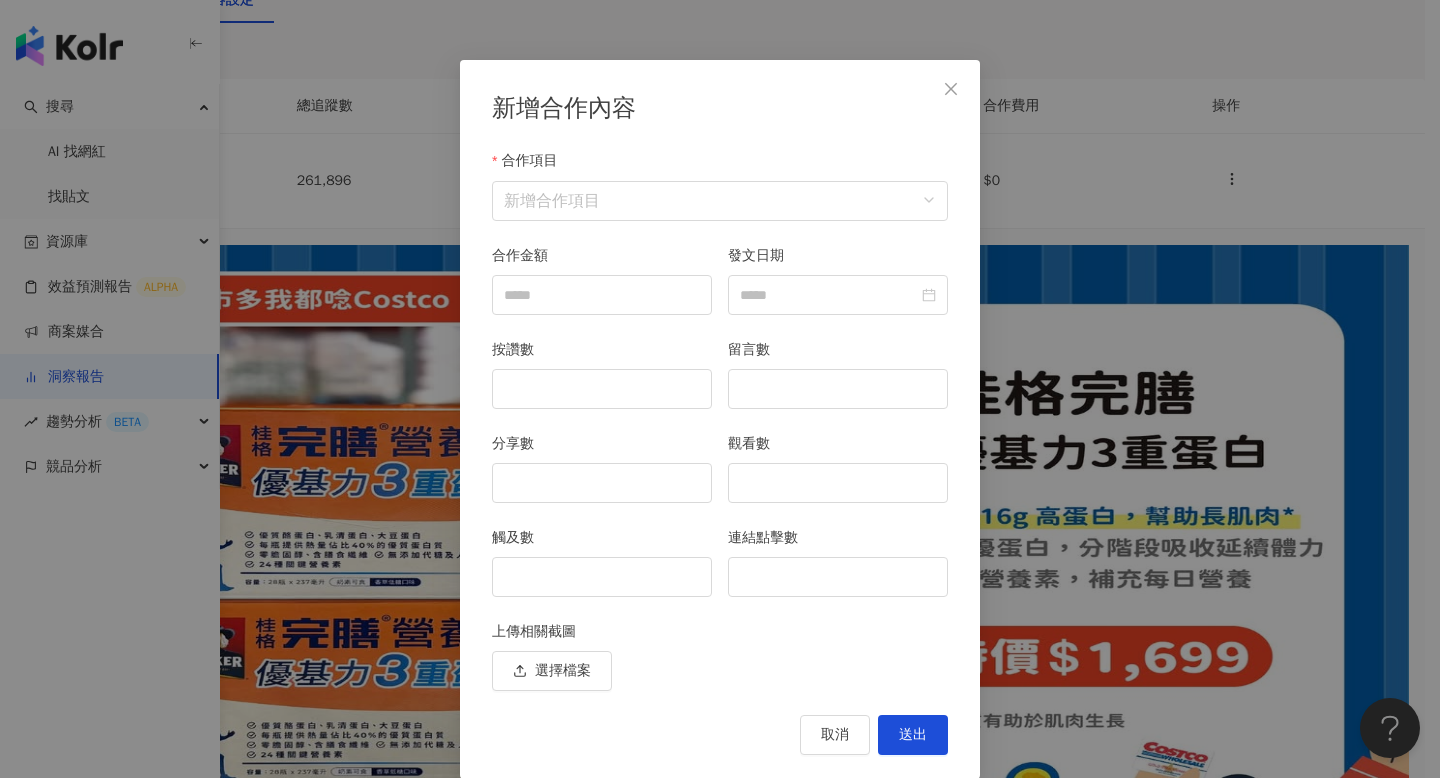 click on "合作項目 新增合作項目" at bounding box center [720, 197] 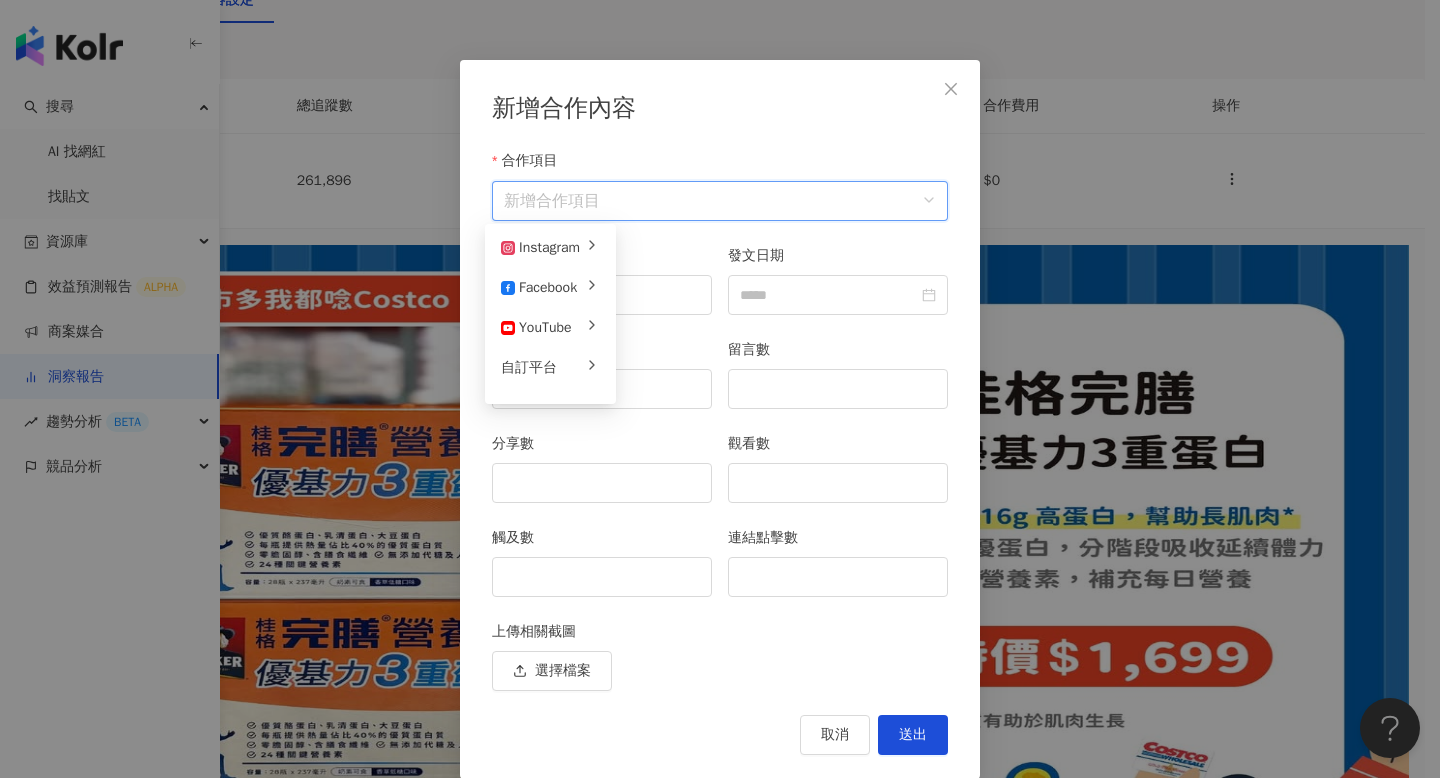 click on "合作項目" at bounding box center (720, 201) 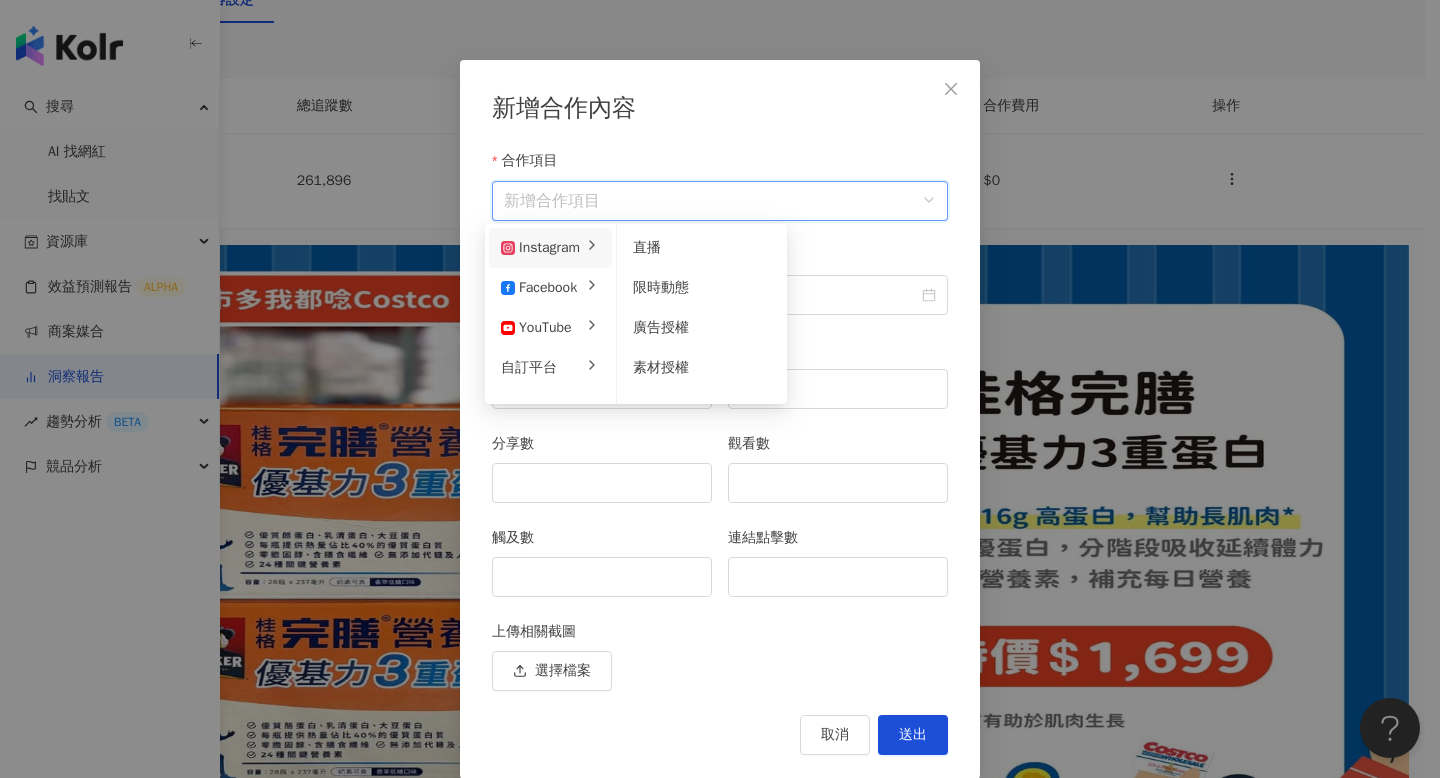 click on "Instagram" at bounding box center [540, 248] 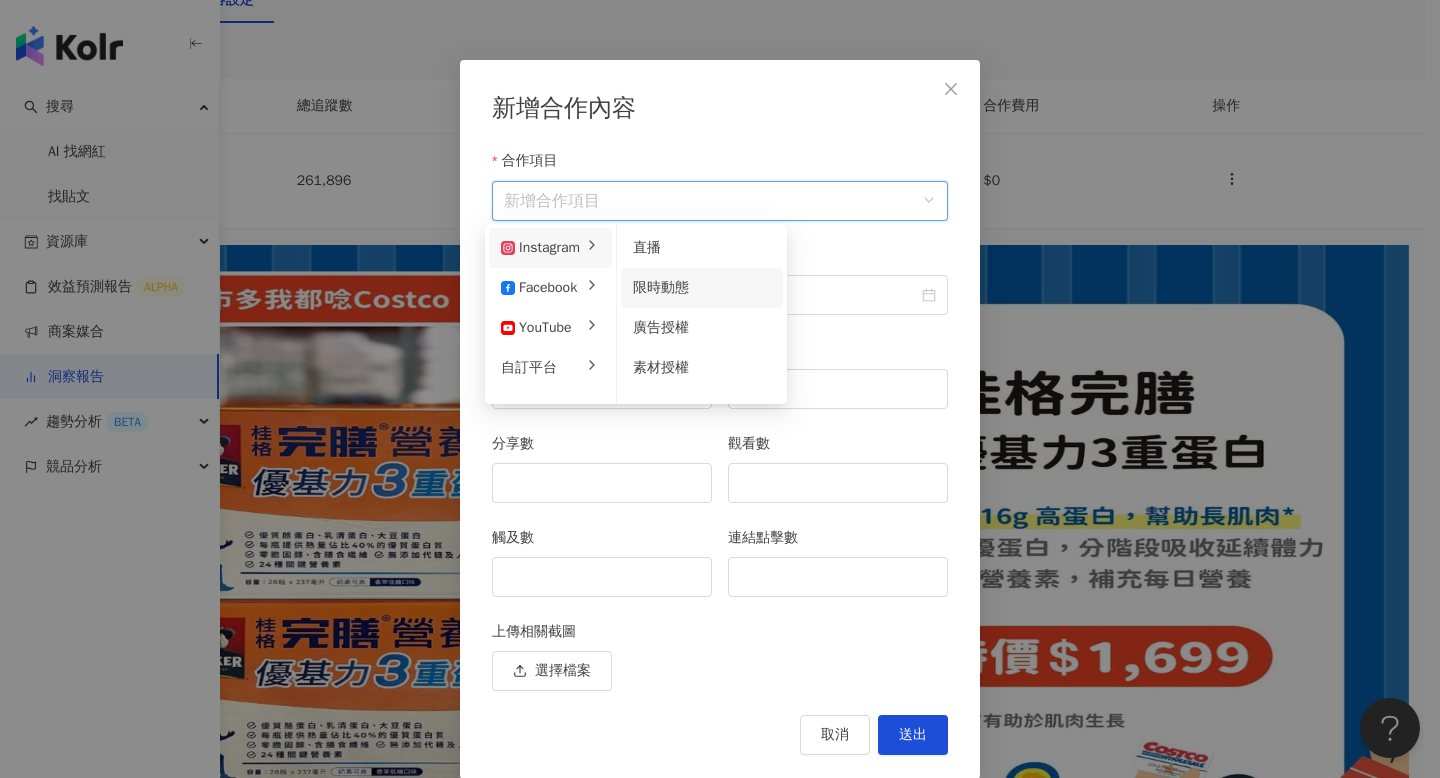 click on "限時動態" at bounding box center [702, 288] 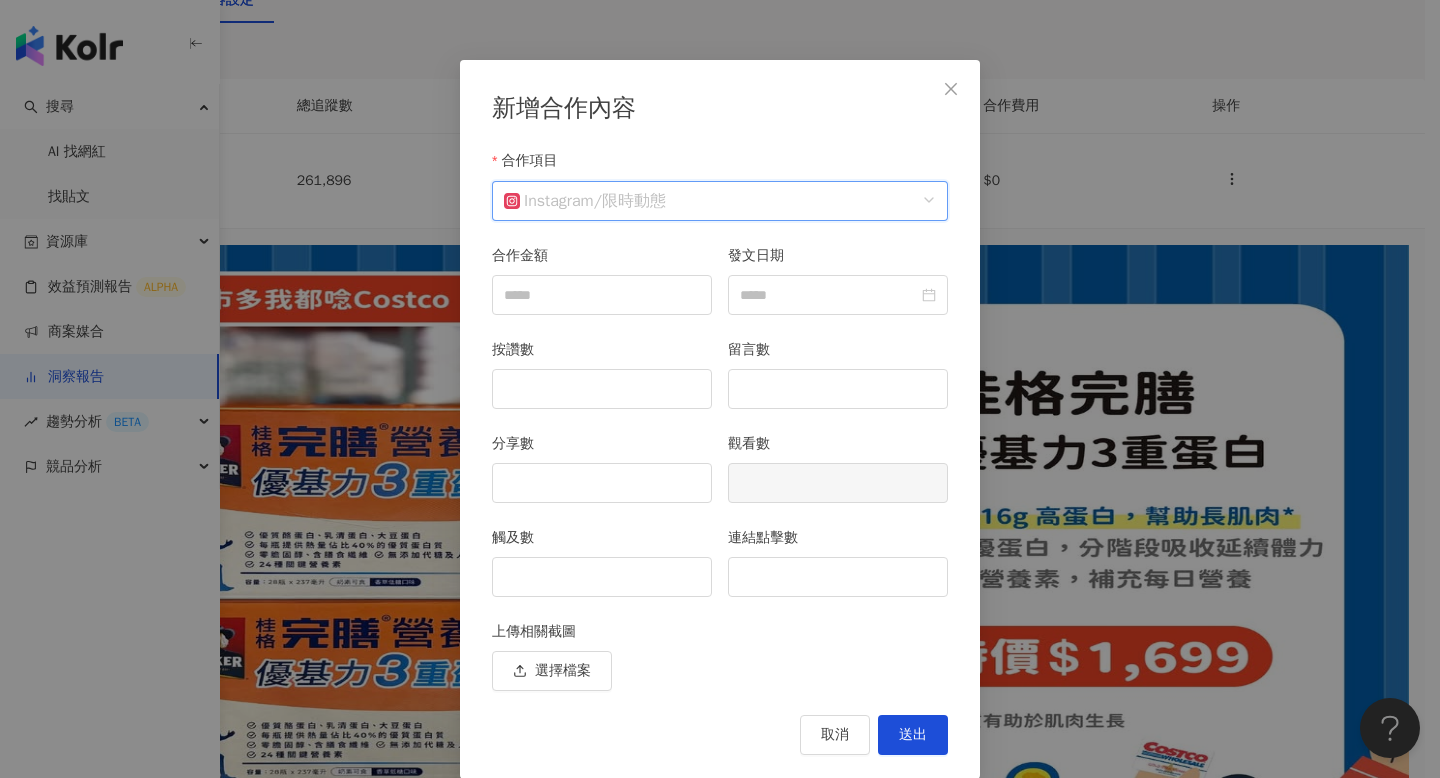 click on "Instagram" at bounding box center (549, 201) 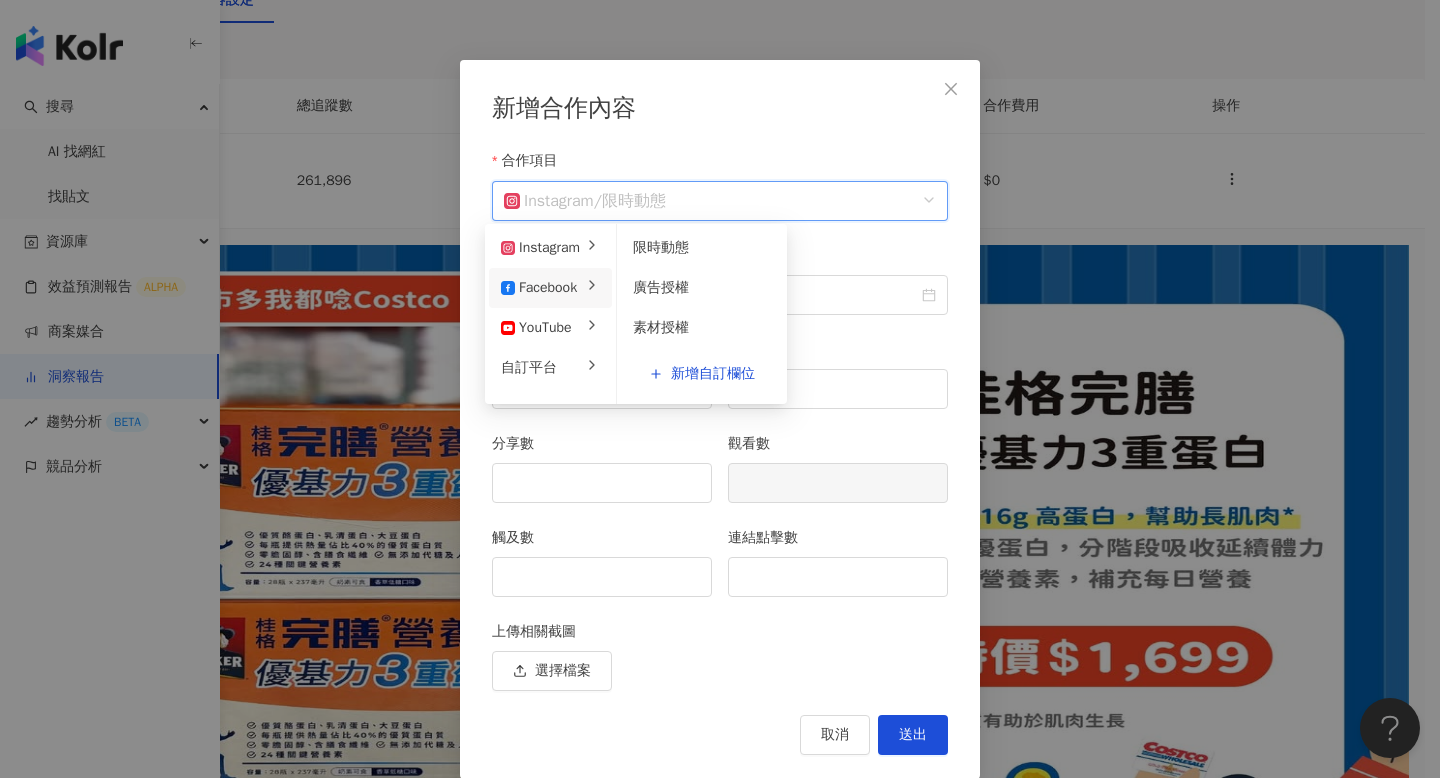 click on "Facebook" at bounding box center (539, 288) 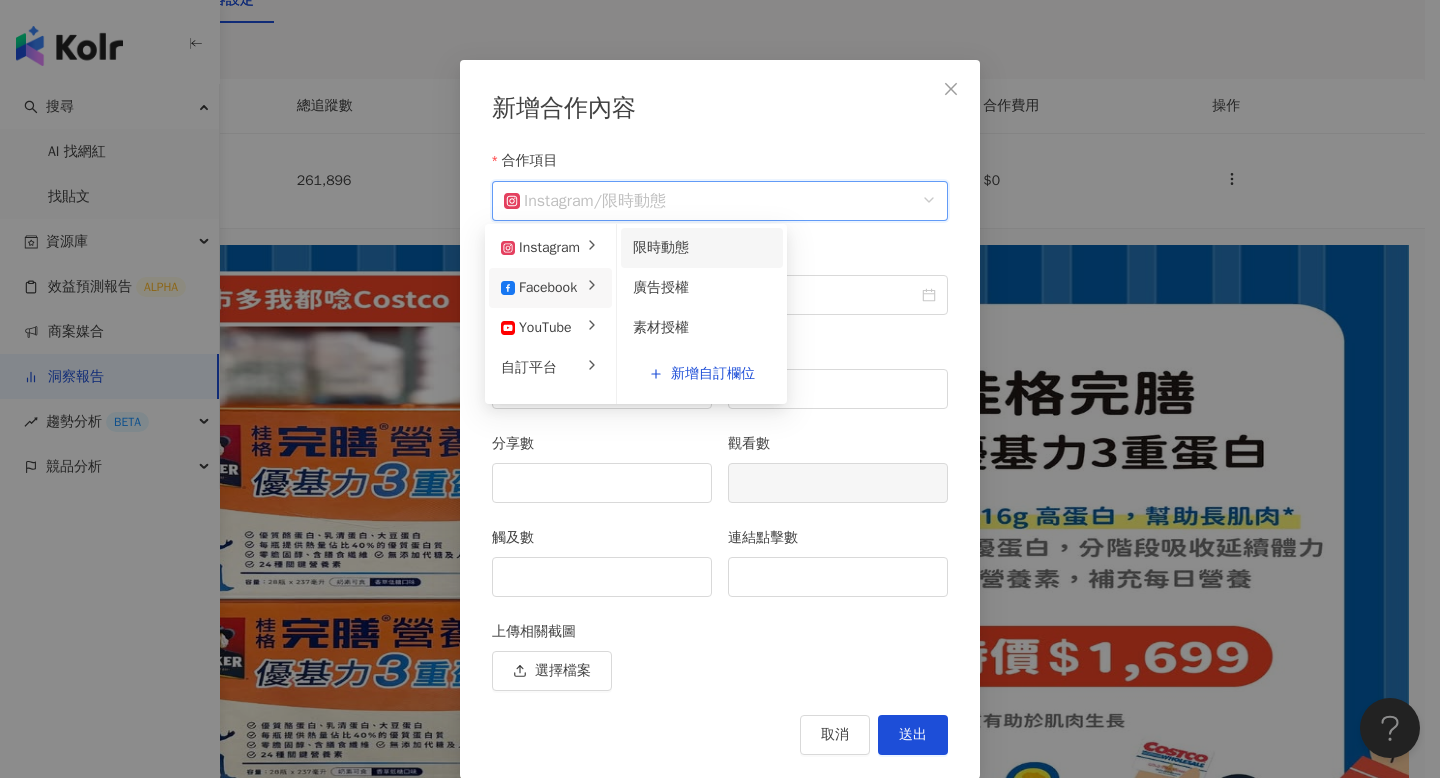 click on "限時動態" at bounding box center (702, 248) 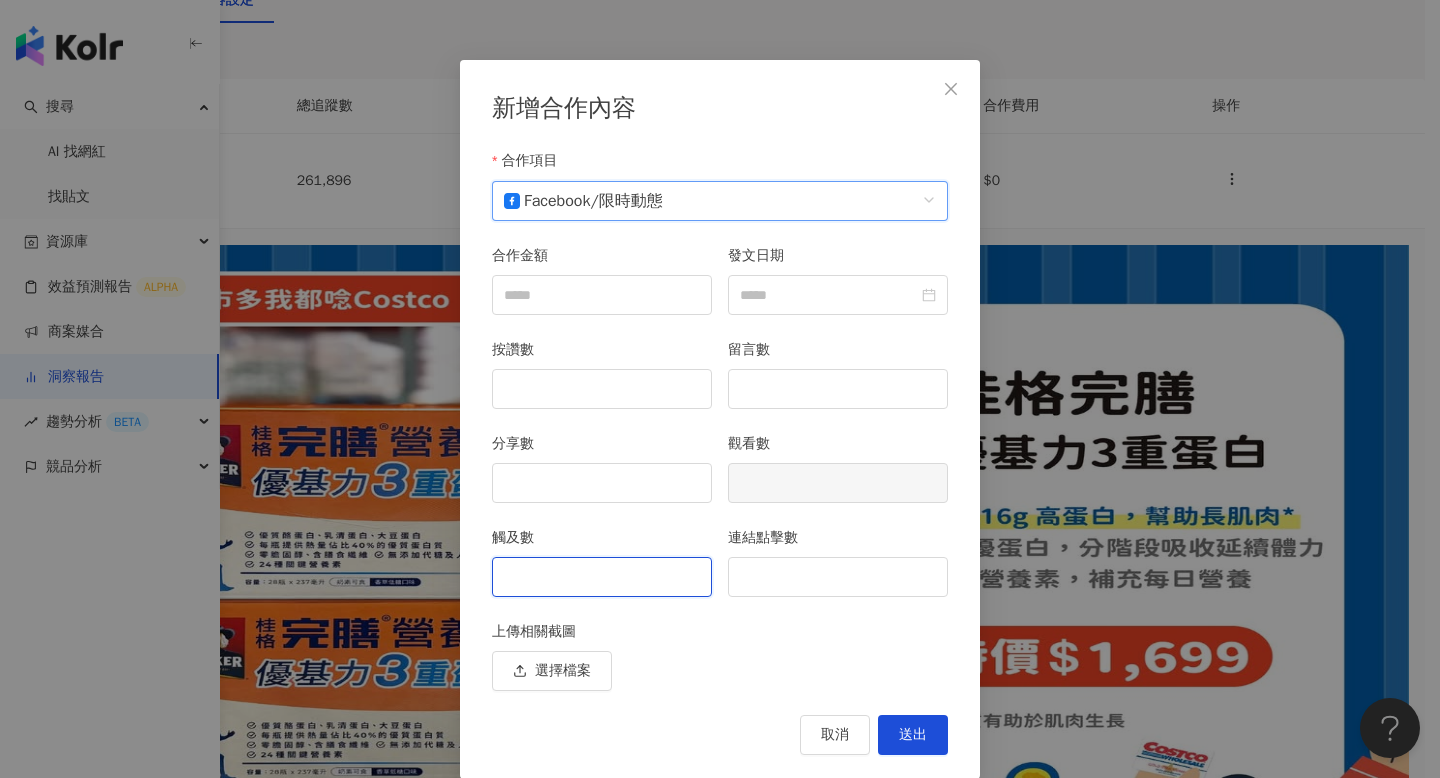 click on "觸及數" at bounding box center [602, 577] 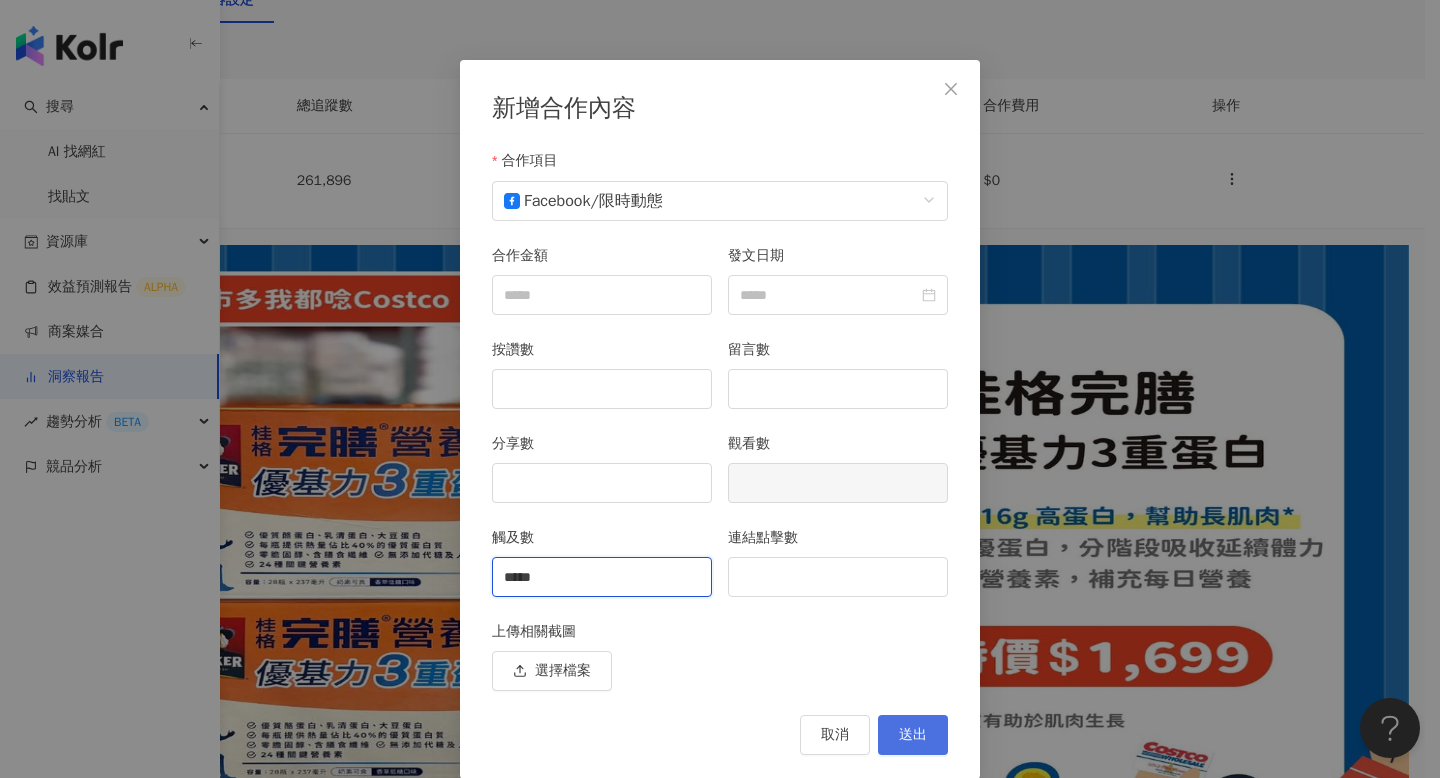 type on "*****" 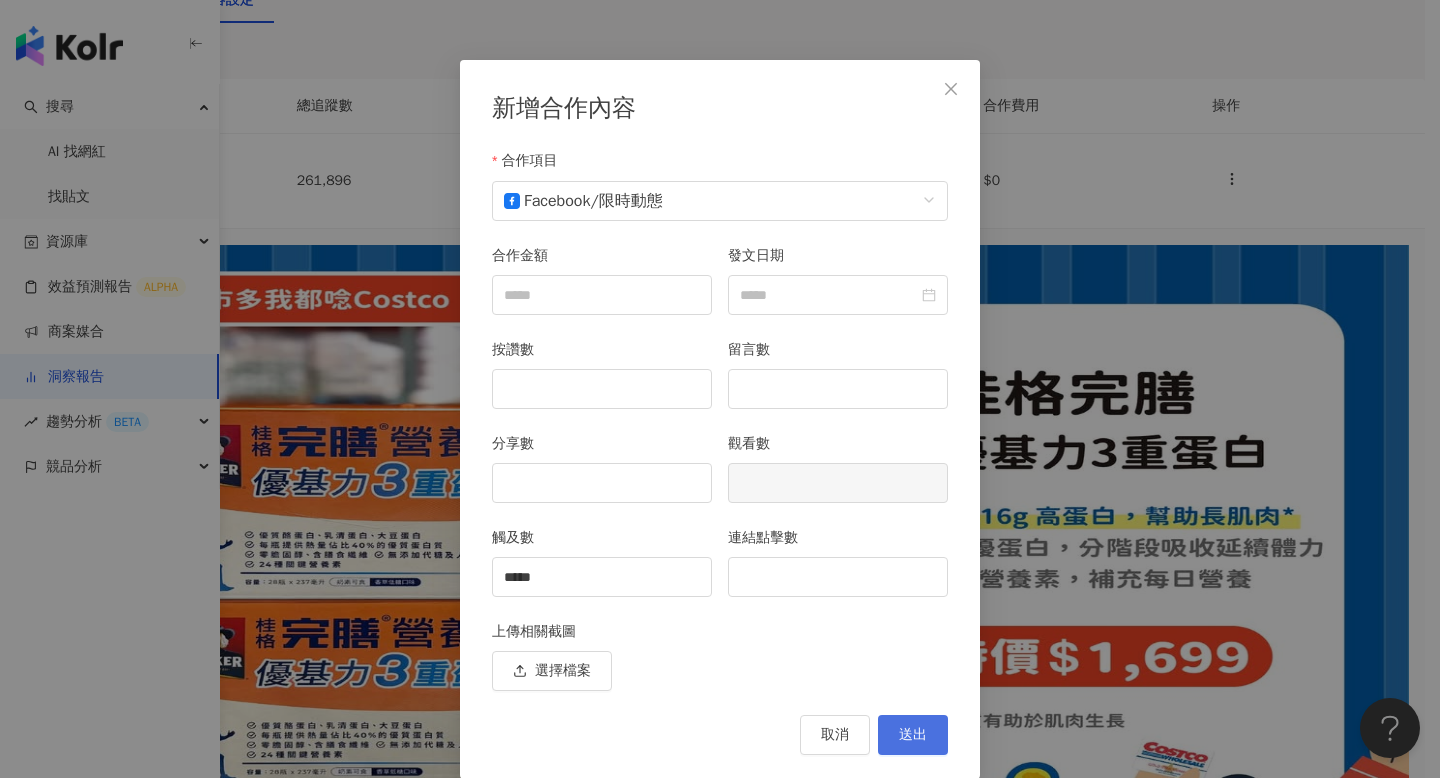 click on "送出" at bounding box center [913, 735] 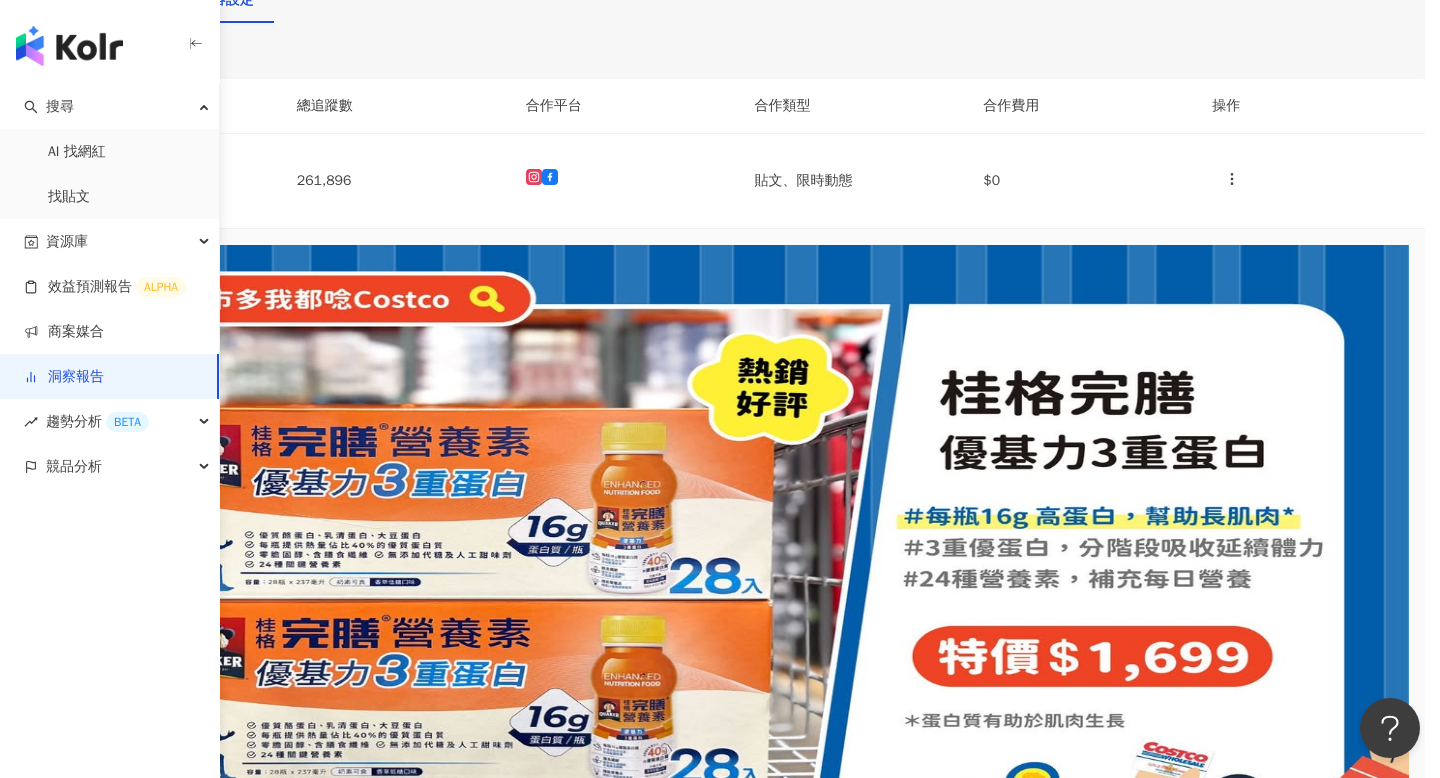 scroll, scrollTop: 0, scrollLeft: 0, axis: both 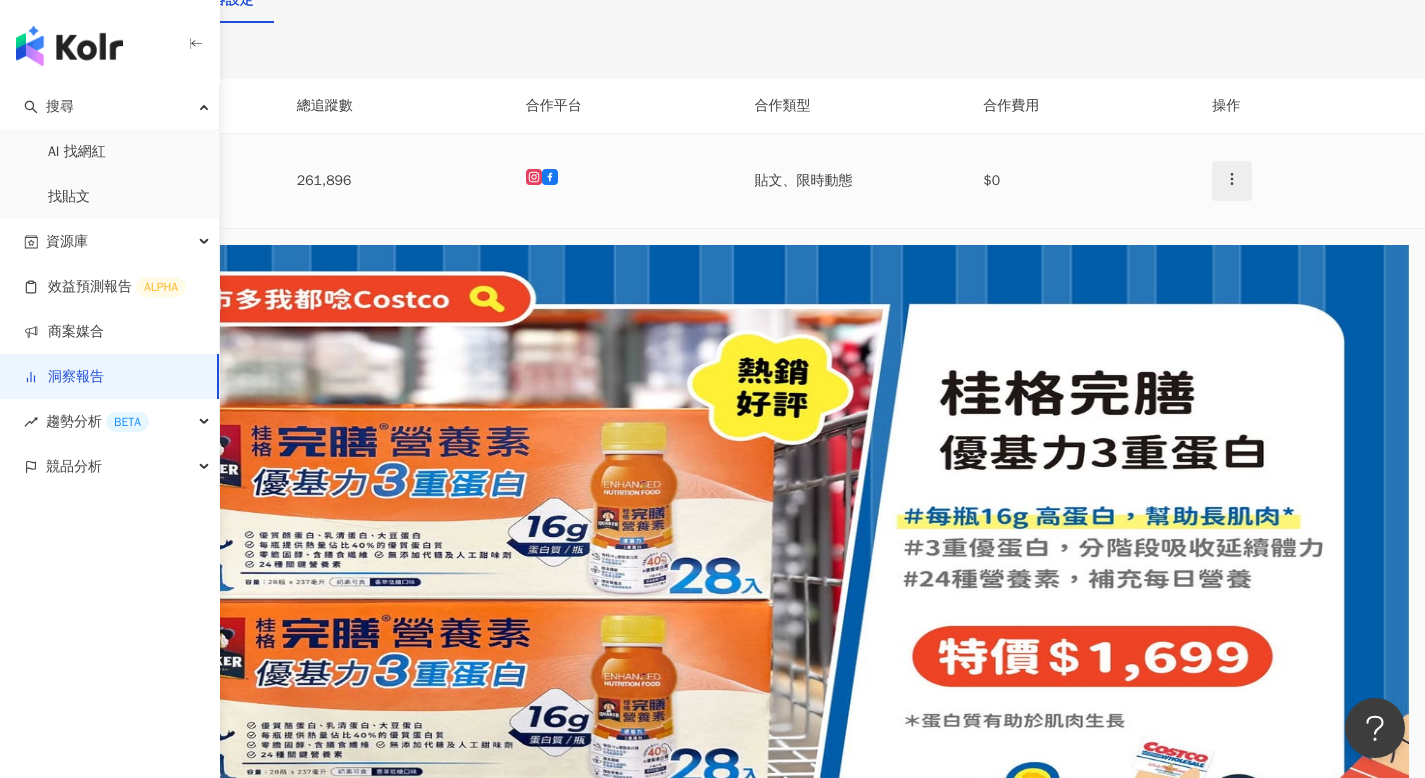 click at bounding box center (1232, 181) 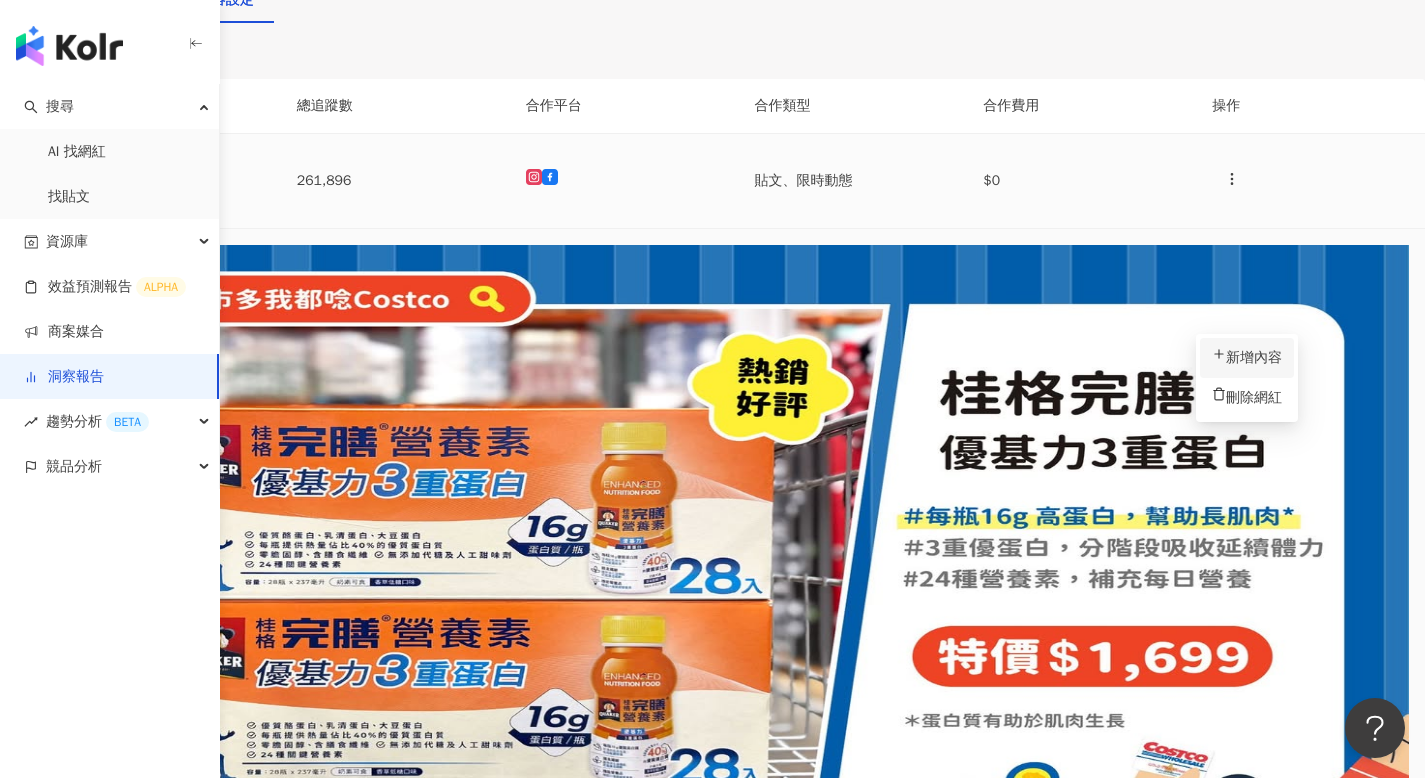 click on "新增內容" at bounding box center (1247, 358) 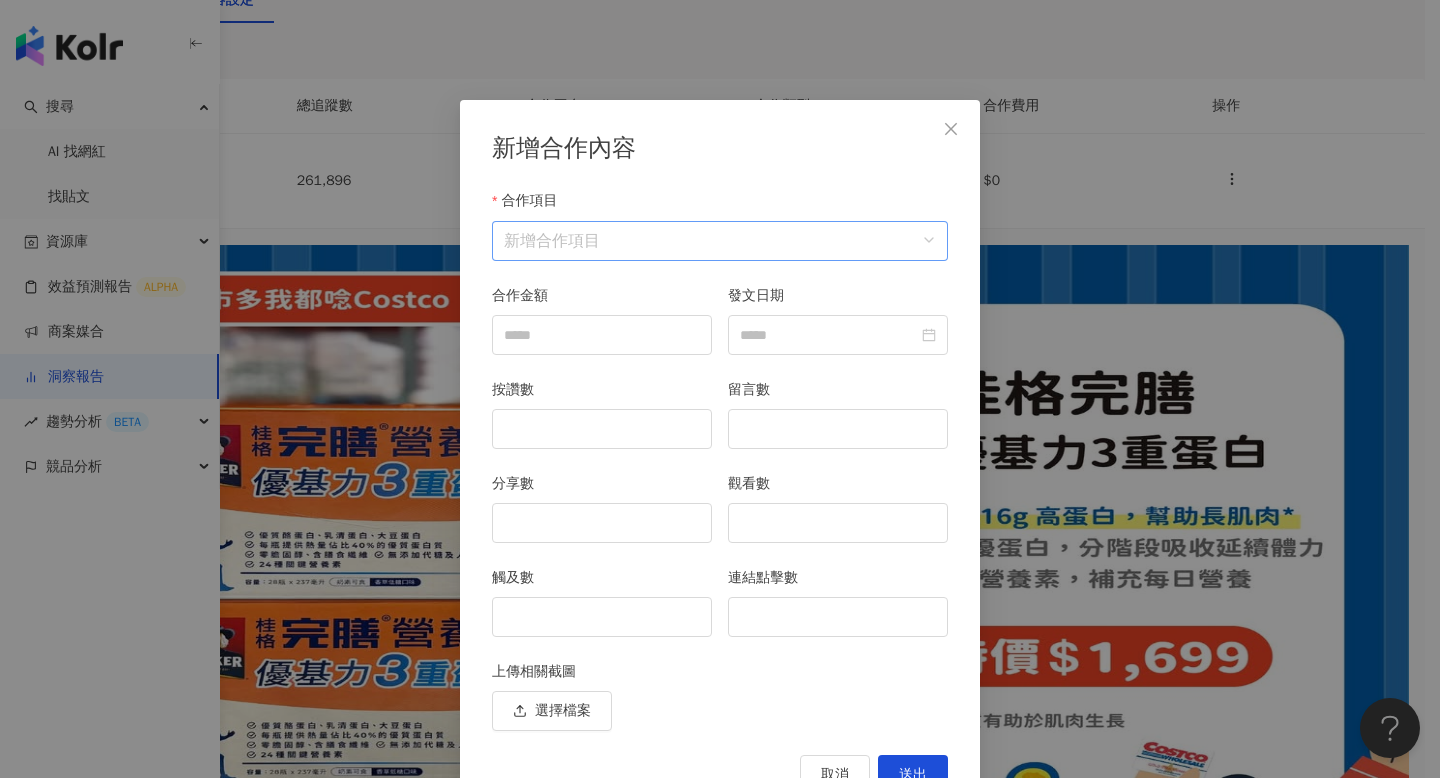 scroll, scrollTop: 40, scrollLeft: 0, axis: vertical 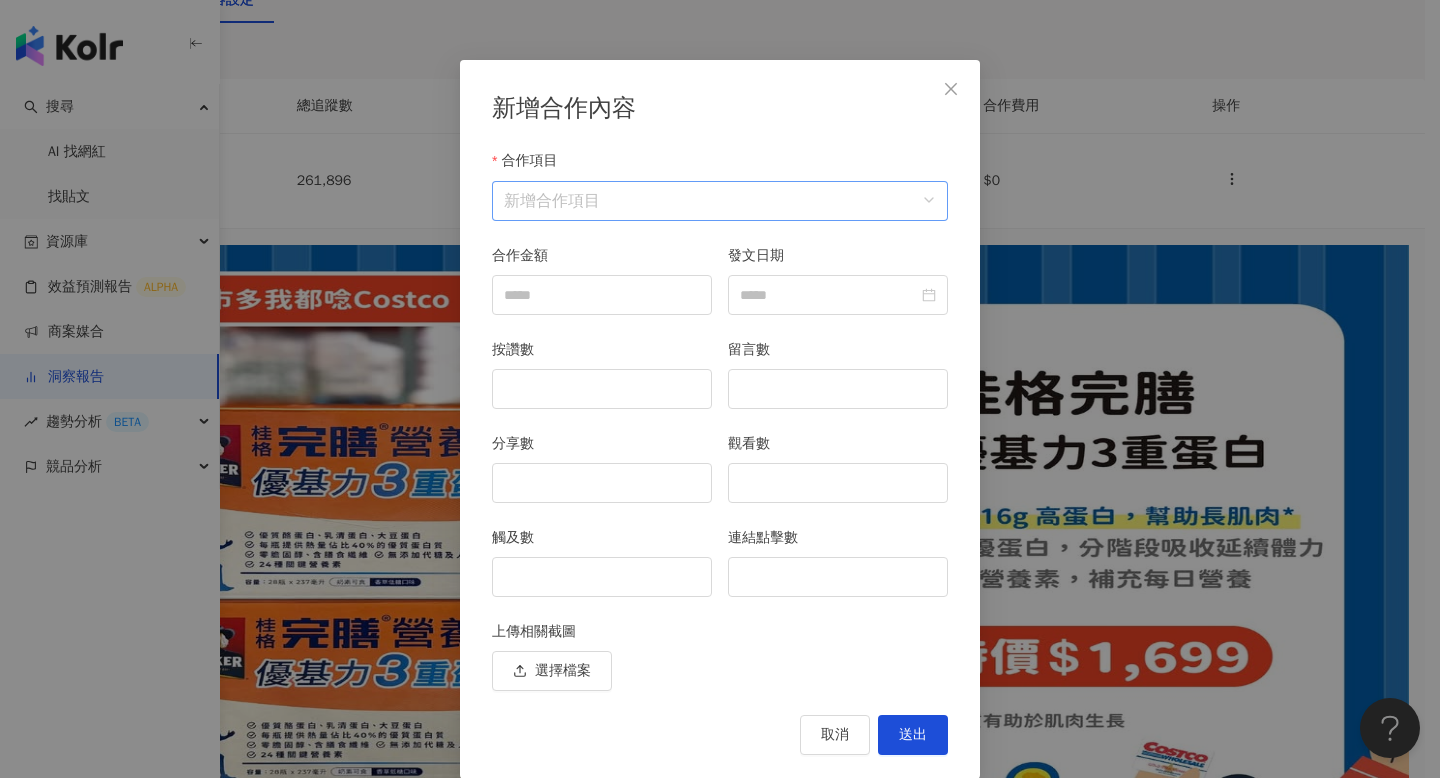 click on "合作項目" at bounding box center (720, 201) 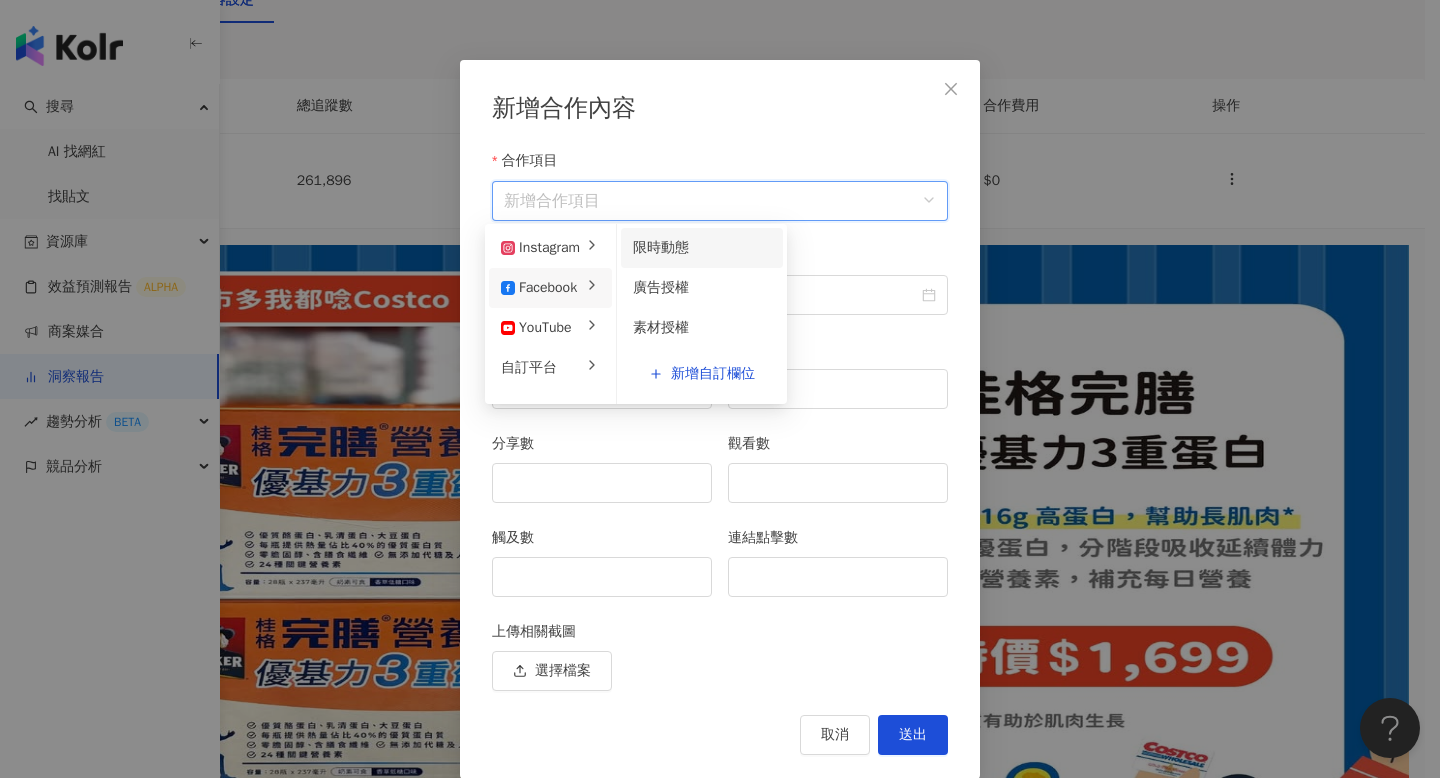click on "限時動態" at bounding box center (661, 247) 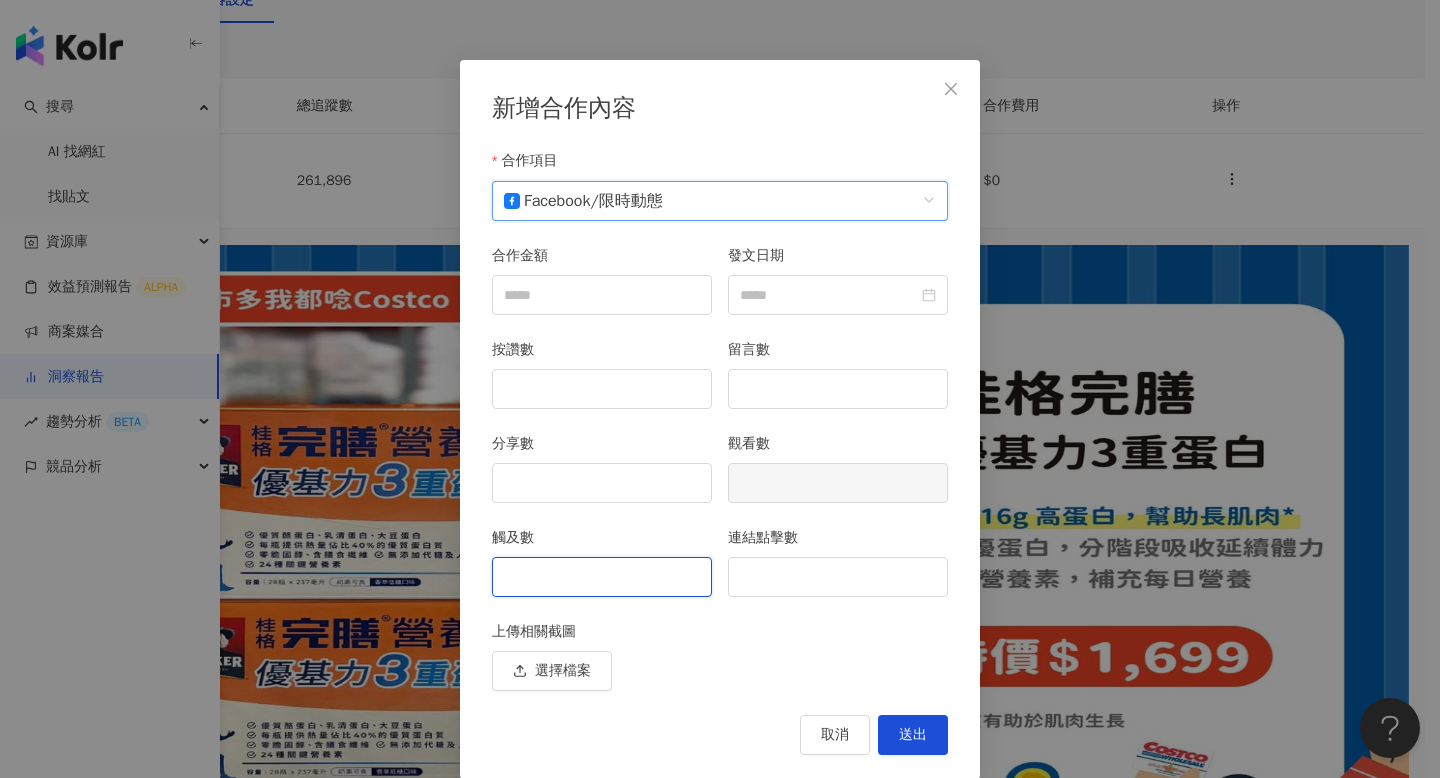 click on "觸及數" at bounding box center [602, 577] 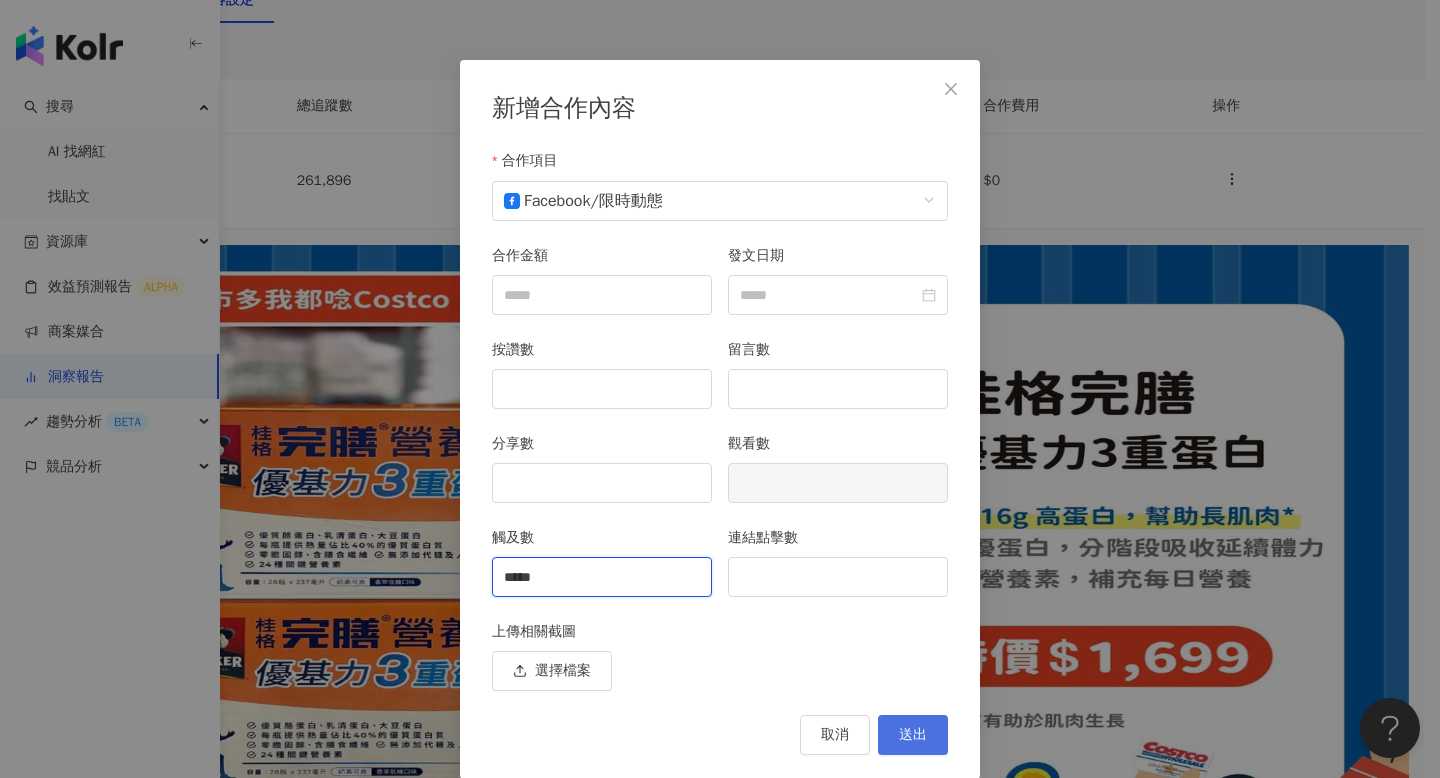 type on "*****" 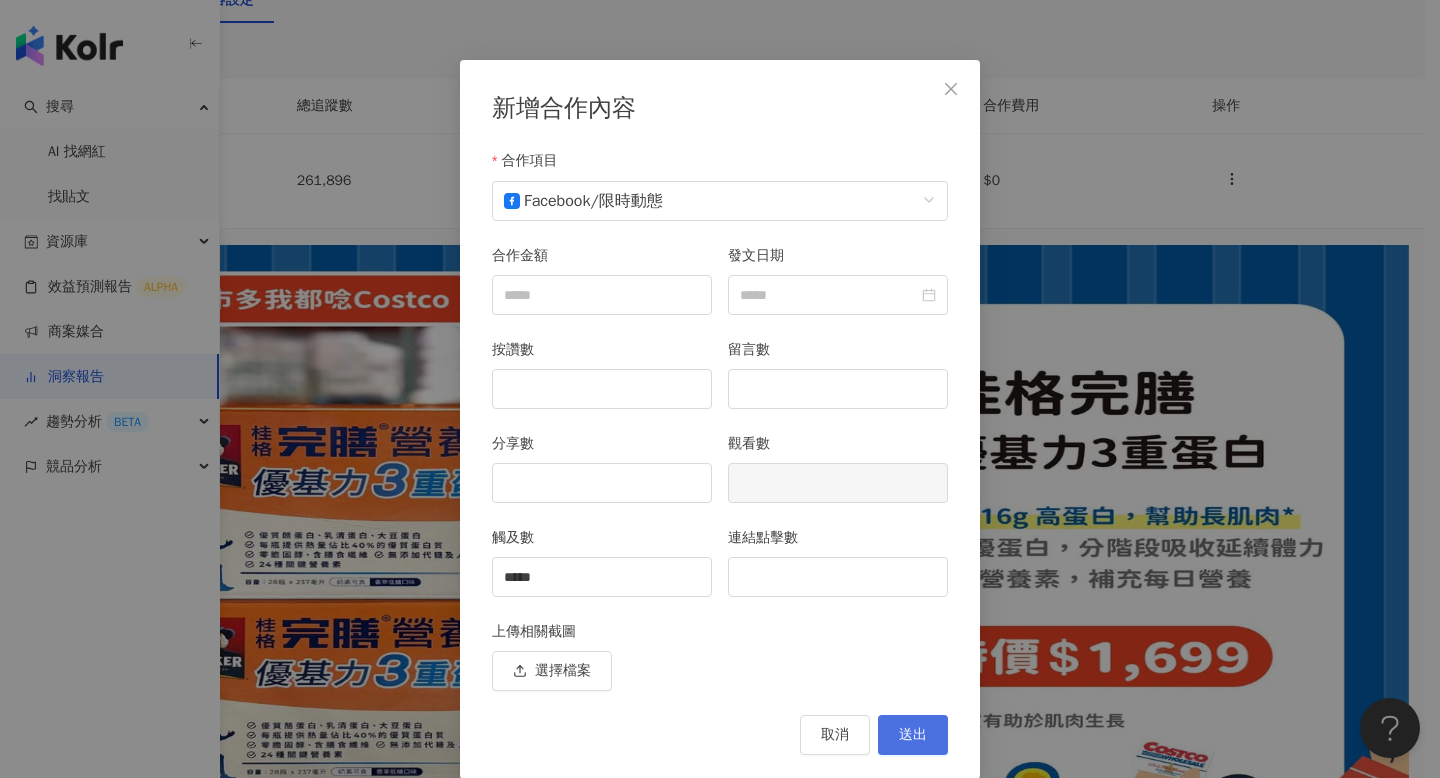 click on "送出" at bounding box center [913, 735] 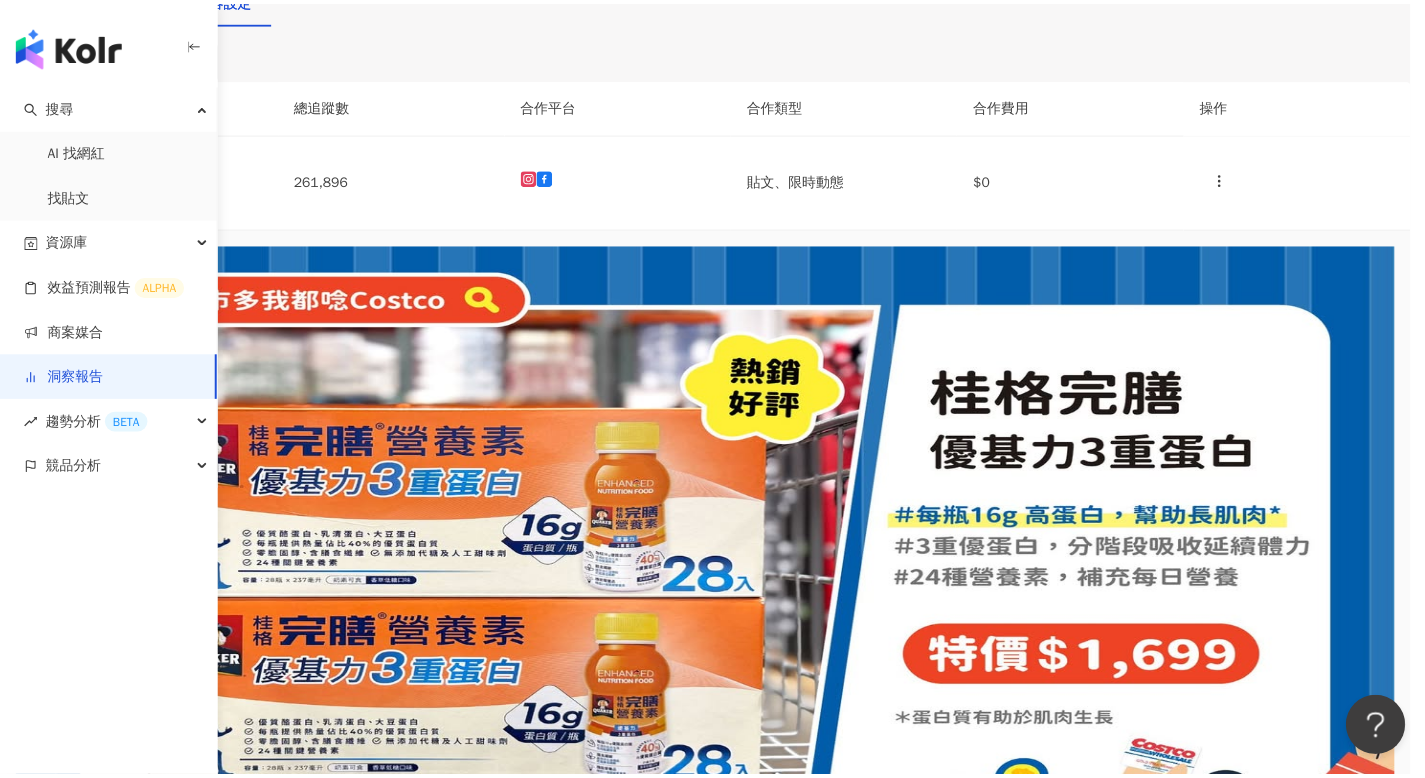 scroll, scrollTop: 0, scrollLeft: 0, axis: both 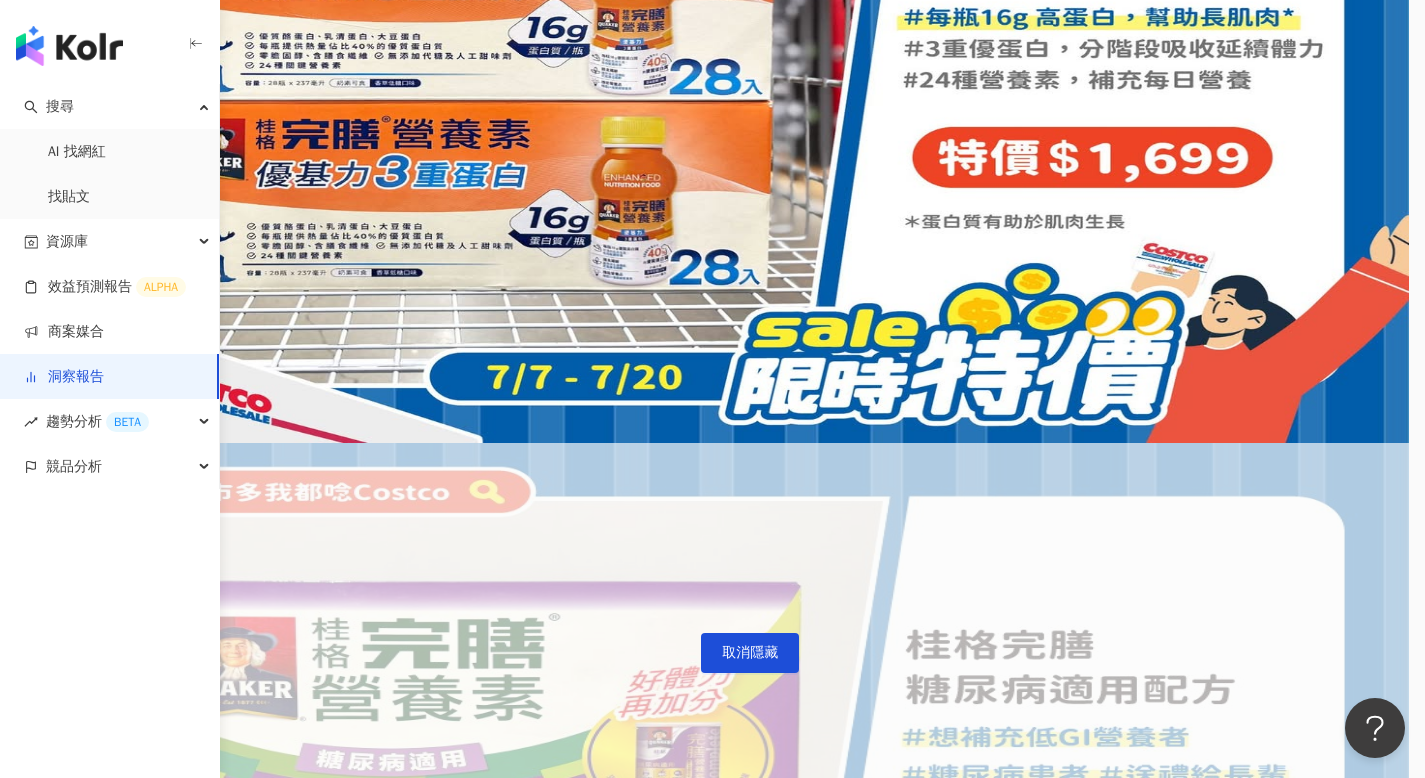 click at bounding box center [32, 2171] 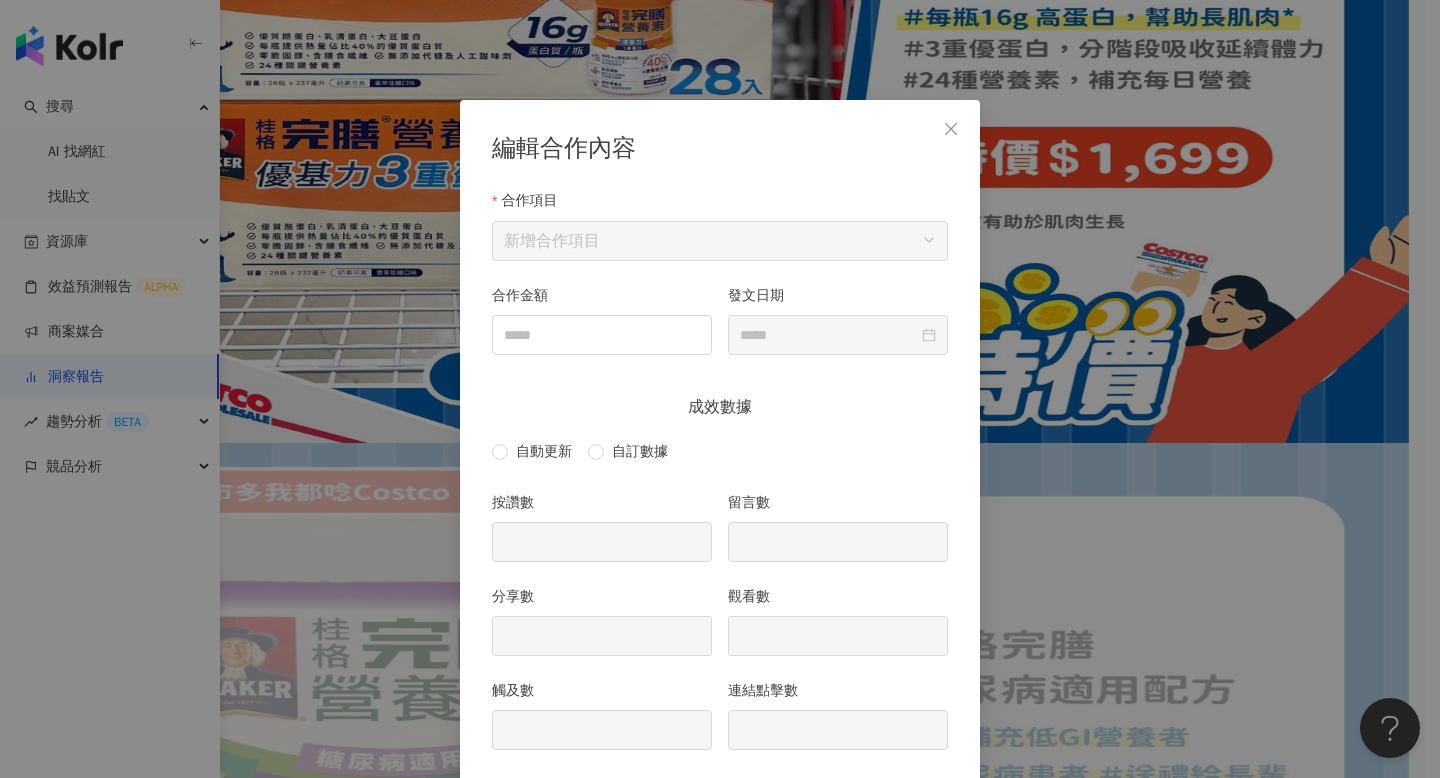scroll, scrollTop: 83, scrollLeft: 0, axis: vertical 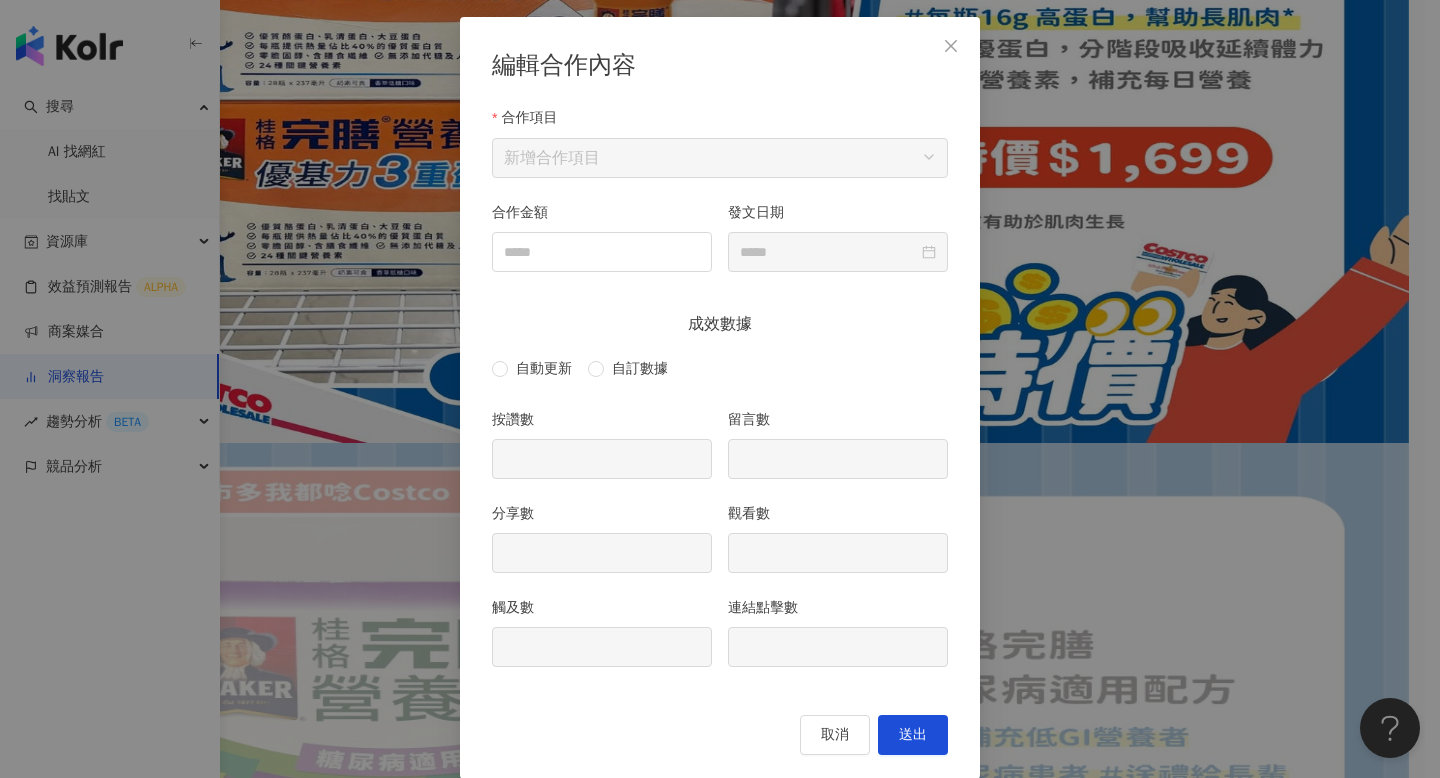 click on "編輯合作內容 合作項目 新增合作項目 合作金額 發文日期 成效數據 自動更新 自訂數據 按讚數 留言數 分享數 觀看數 觸及數 連結點擊數 取消 送出" at bounding box center [720, 389] 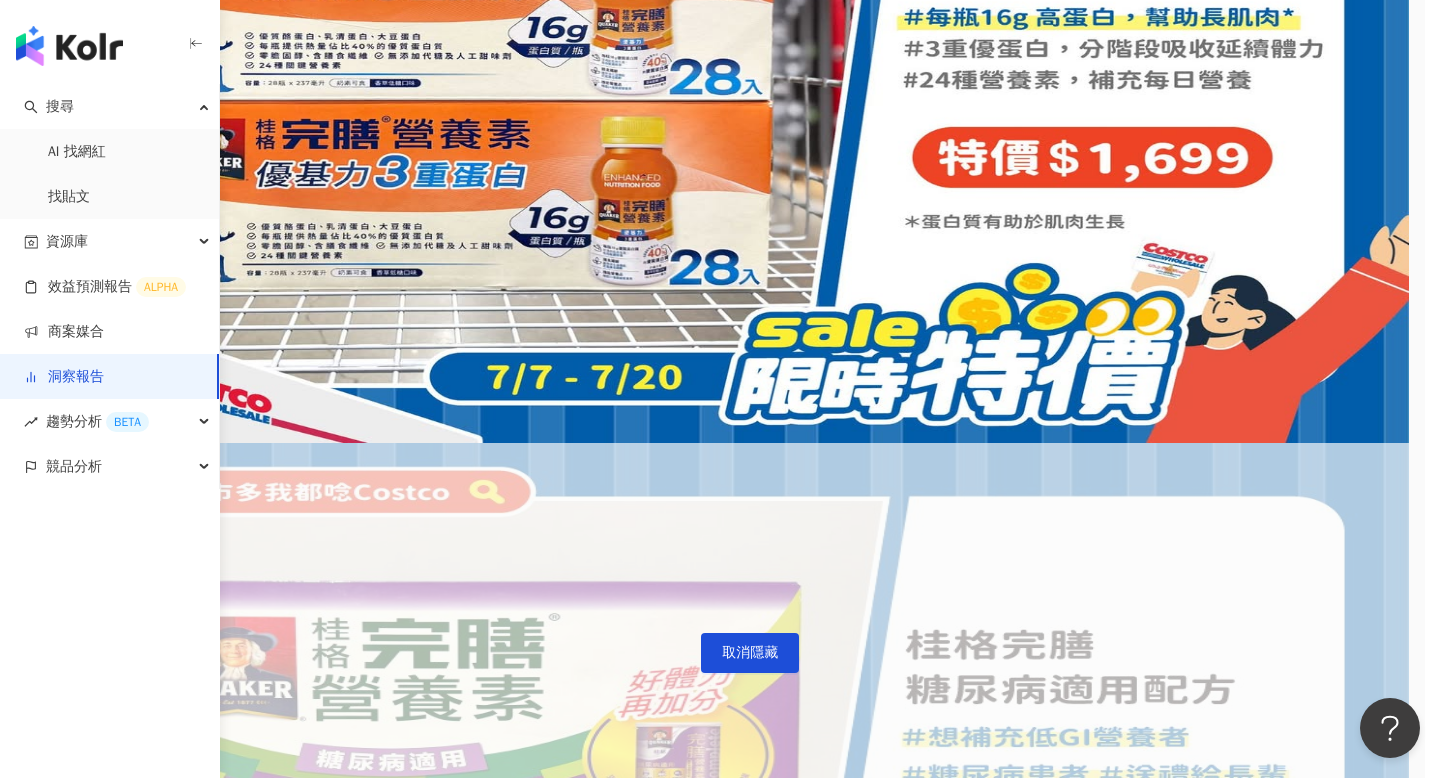scroll, scrollTop: 7, scrollLeft: 0, axis: vertical 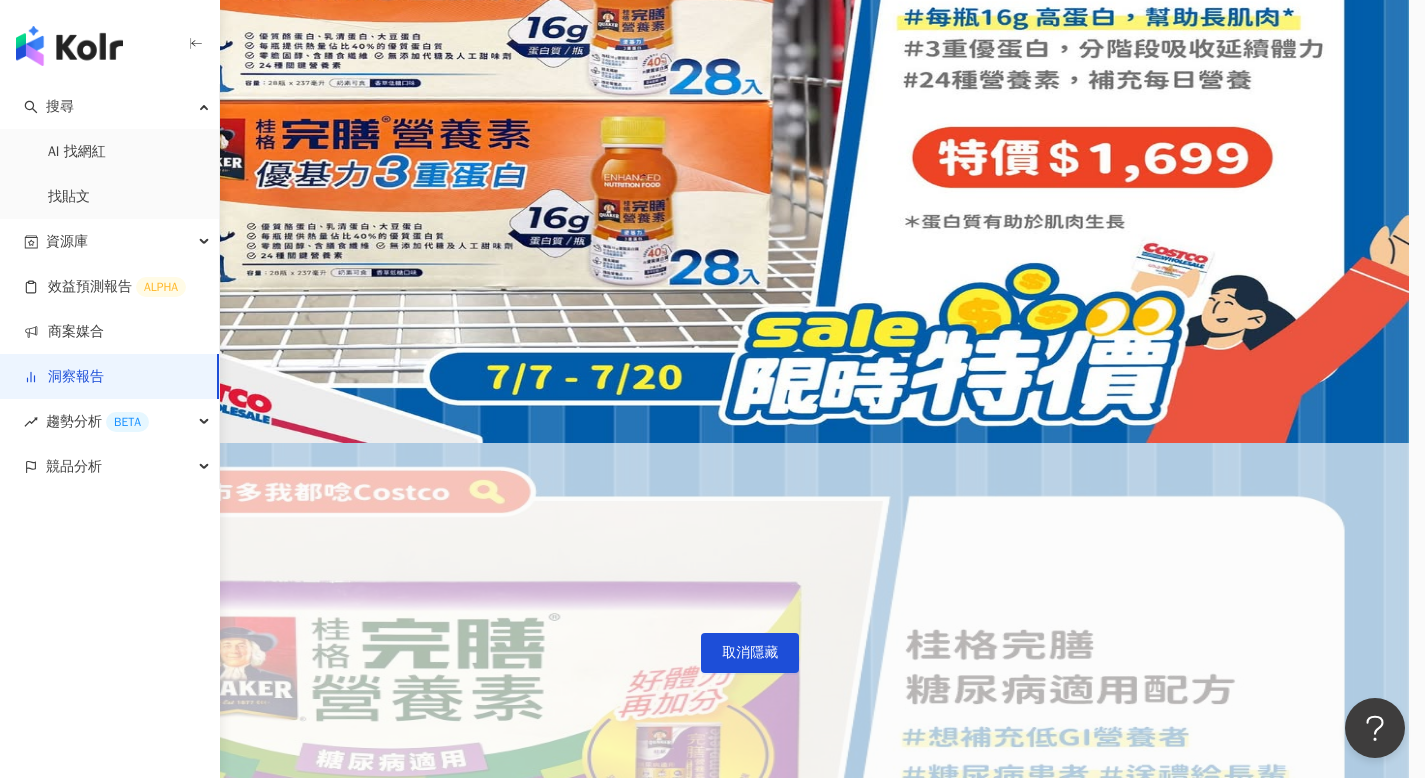 click on "影音 $ -" at bounding box center (712, 2135) 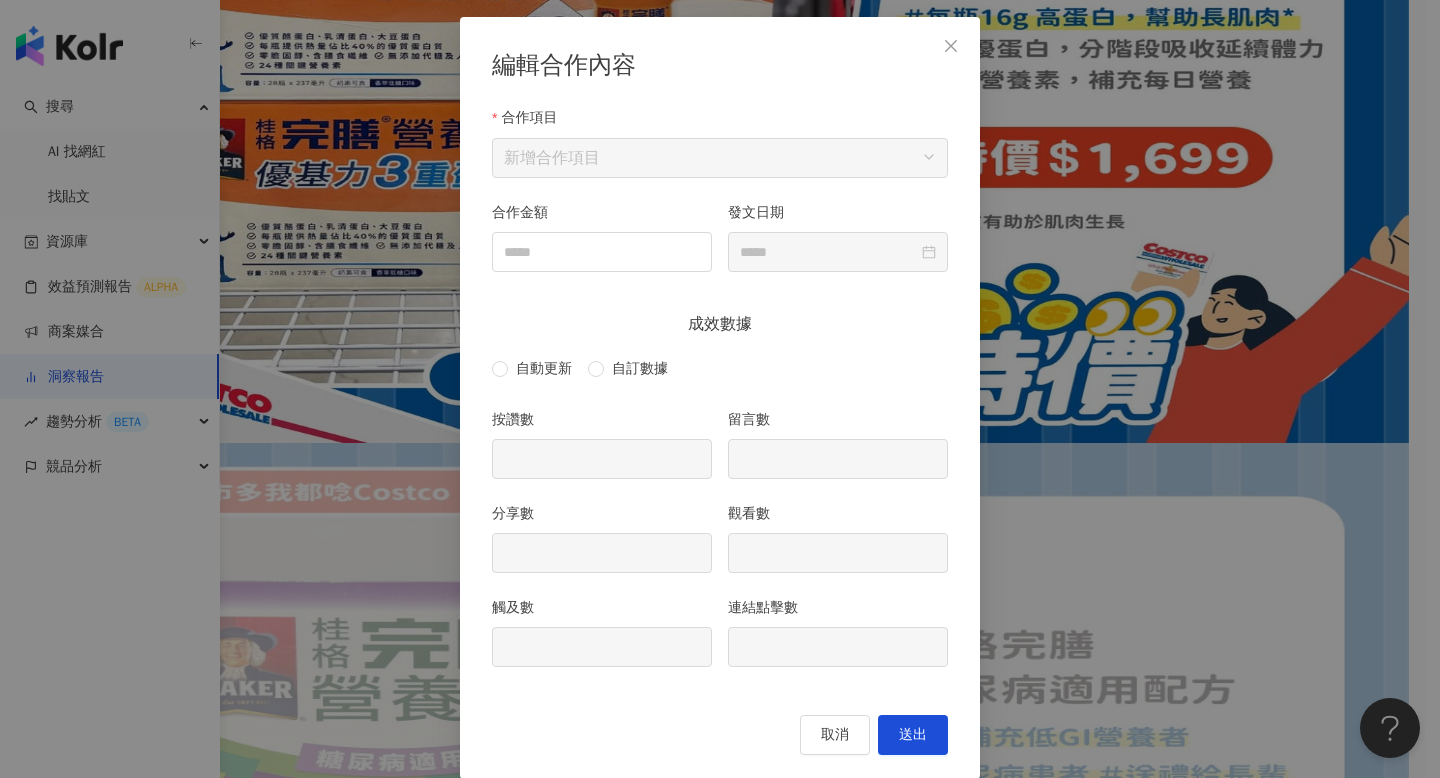 click on "編輯合作內容 合作項目 新增合作項目 合作金額 發文日期 成效數據 自動更新 自訂數據 按讚數 留言數 分享數 觀看數 觸及數 連結點擊數 取消 送出" at bounding box center (720, 389) 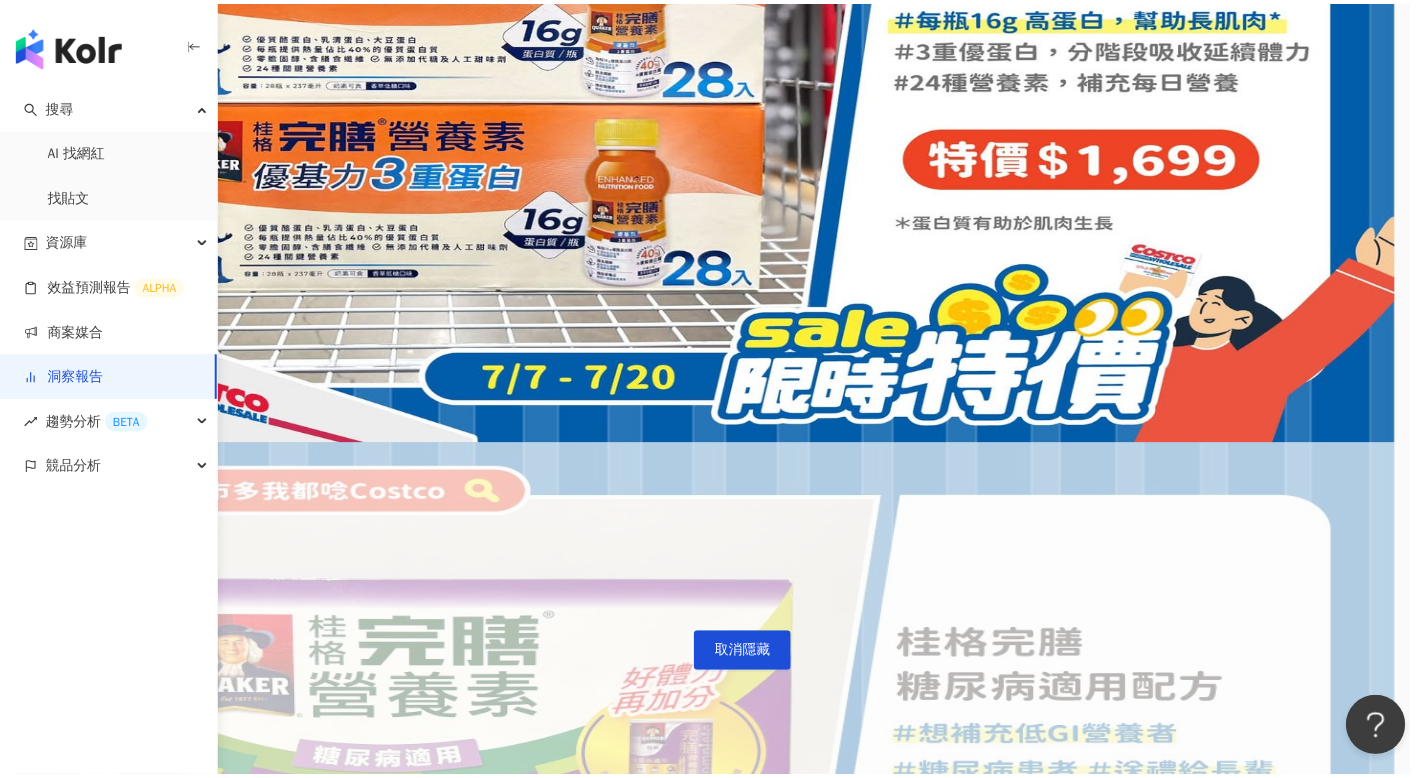 scroll, scrollTop: 7, scrollLeft: 0, axis: vertical 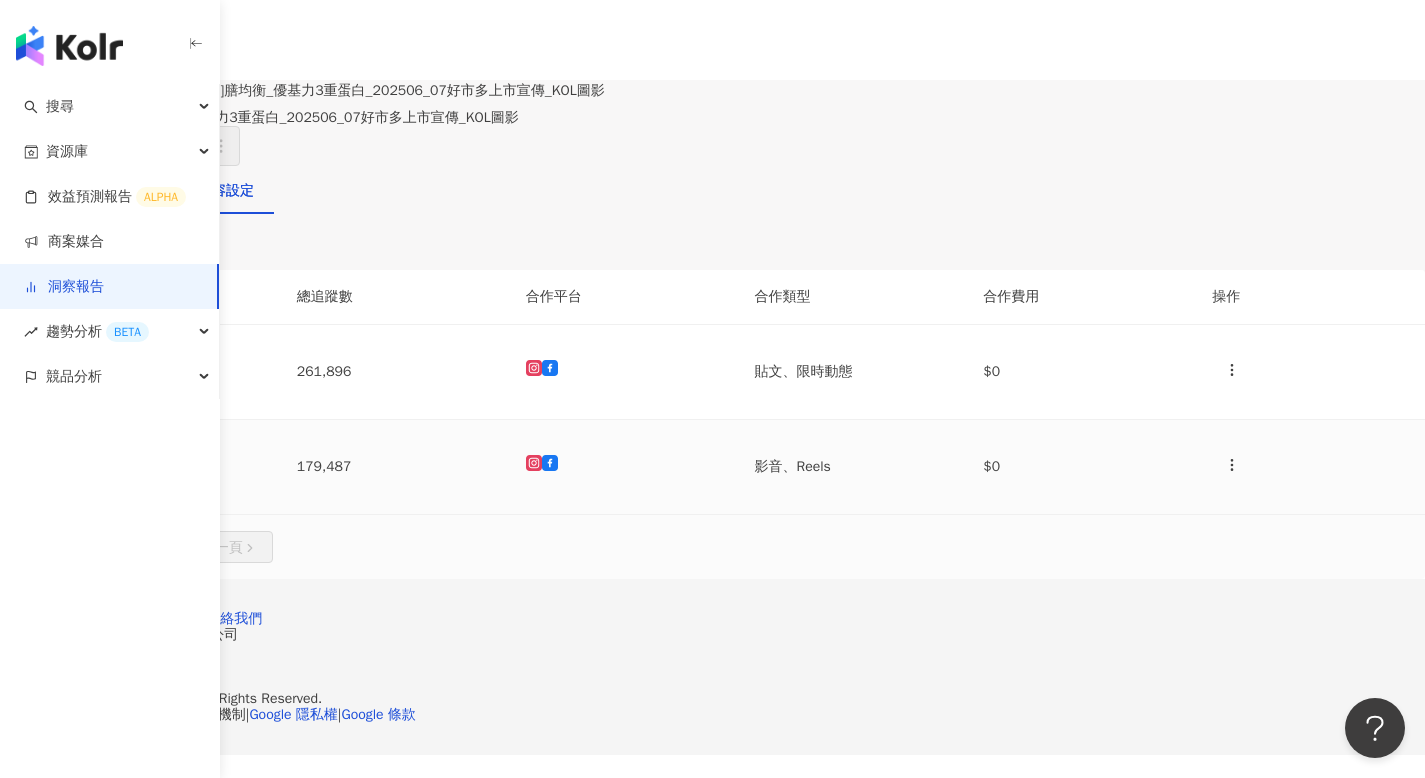 click on "179,487" at bounding box center (395, 467) 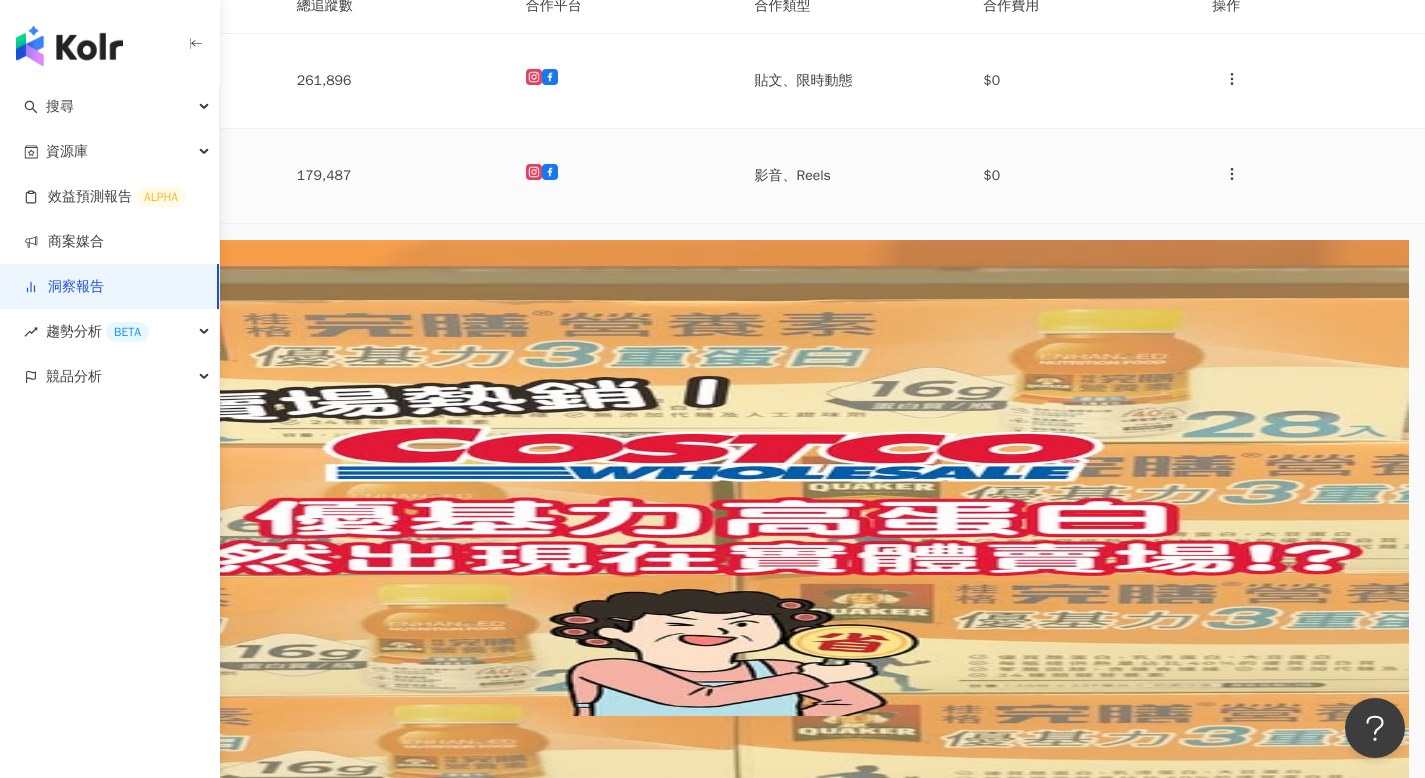 scroll, scrollTop: 388, scrollLeft: 0, axis: vertical 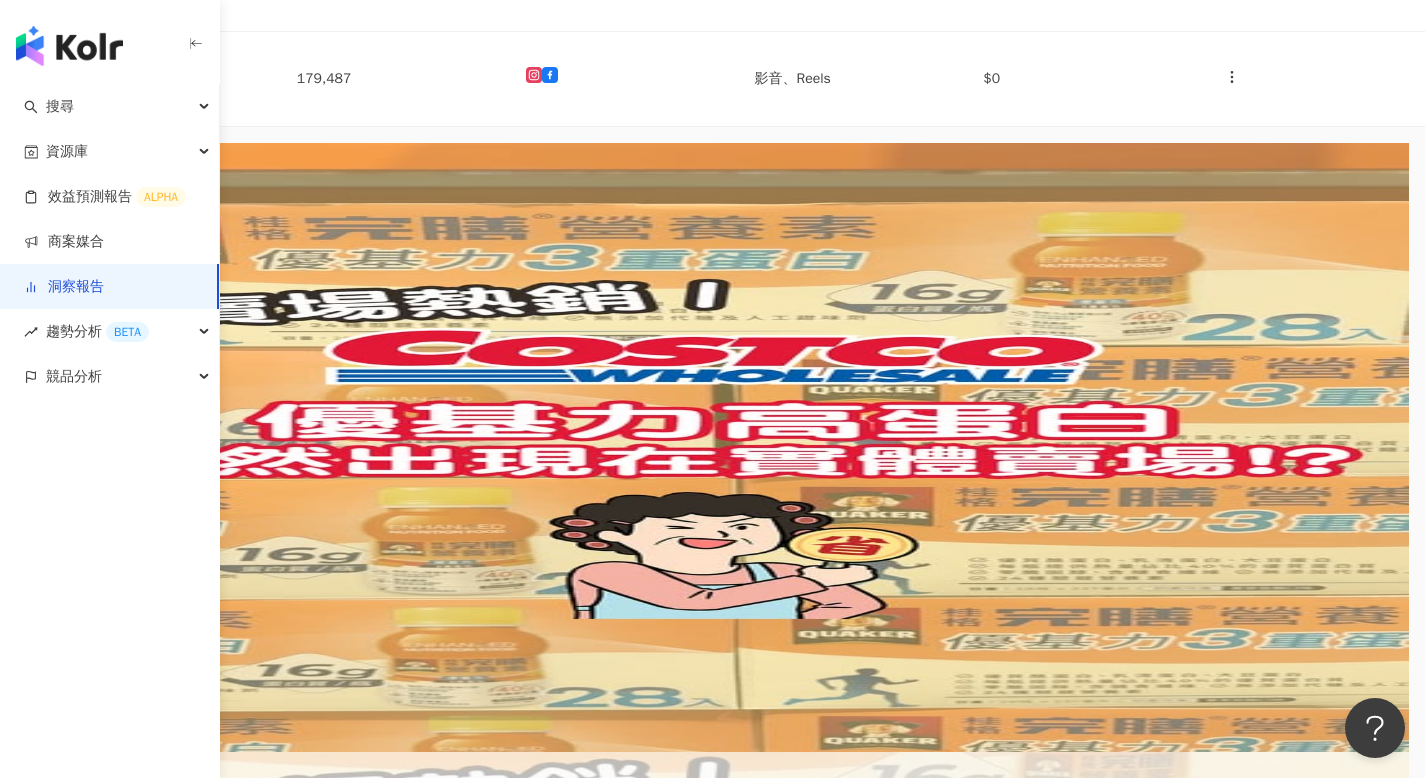 click 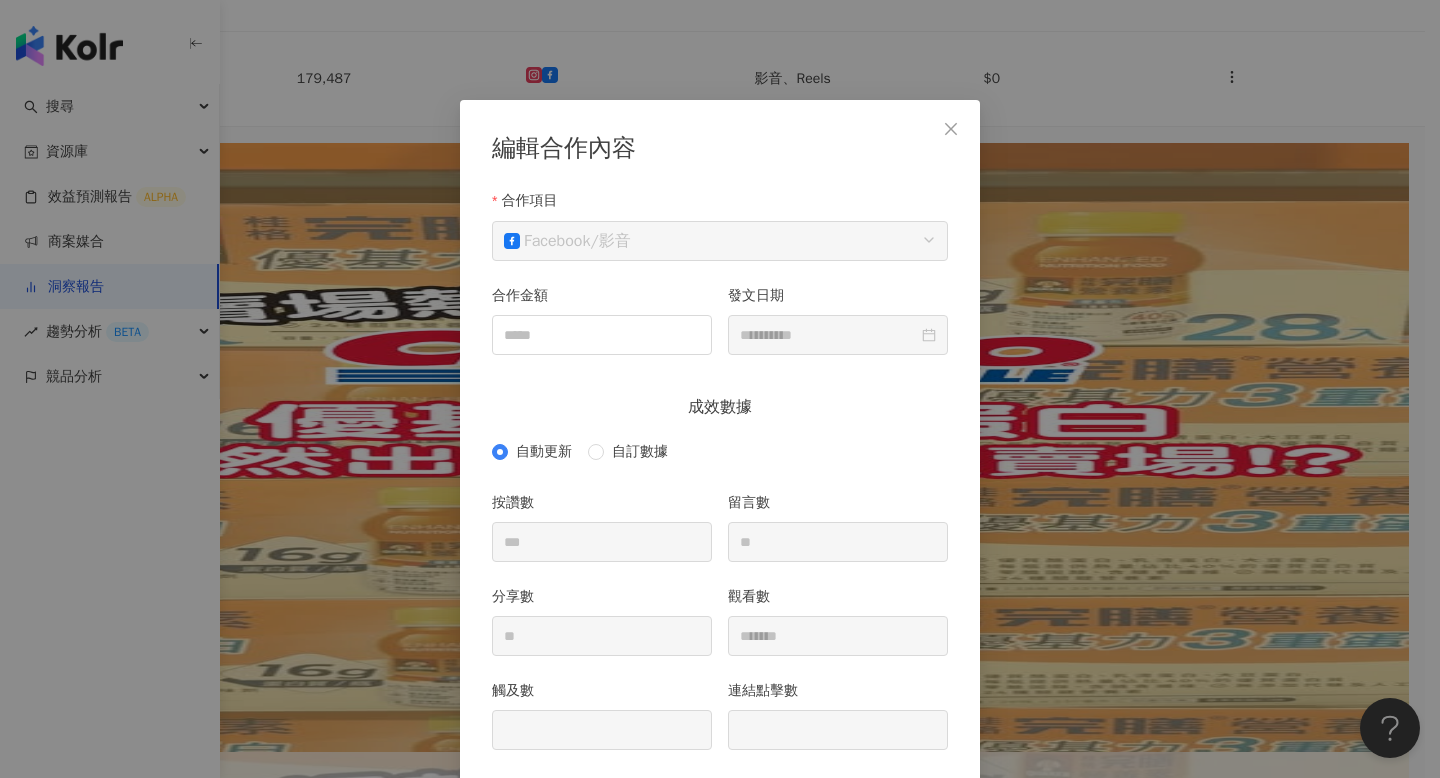 scroll, scrollTop: 83, scrollLeft: 0, axis: vertical 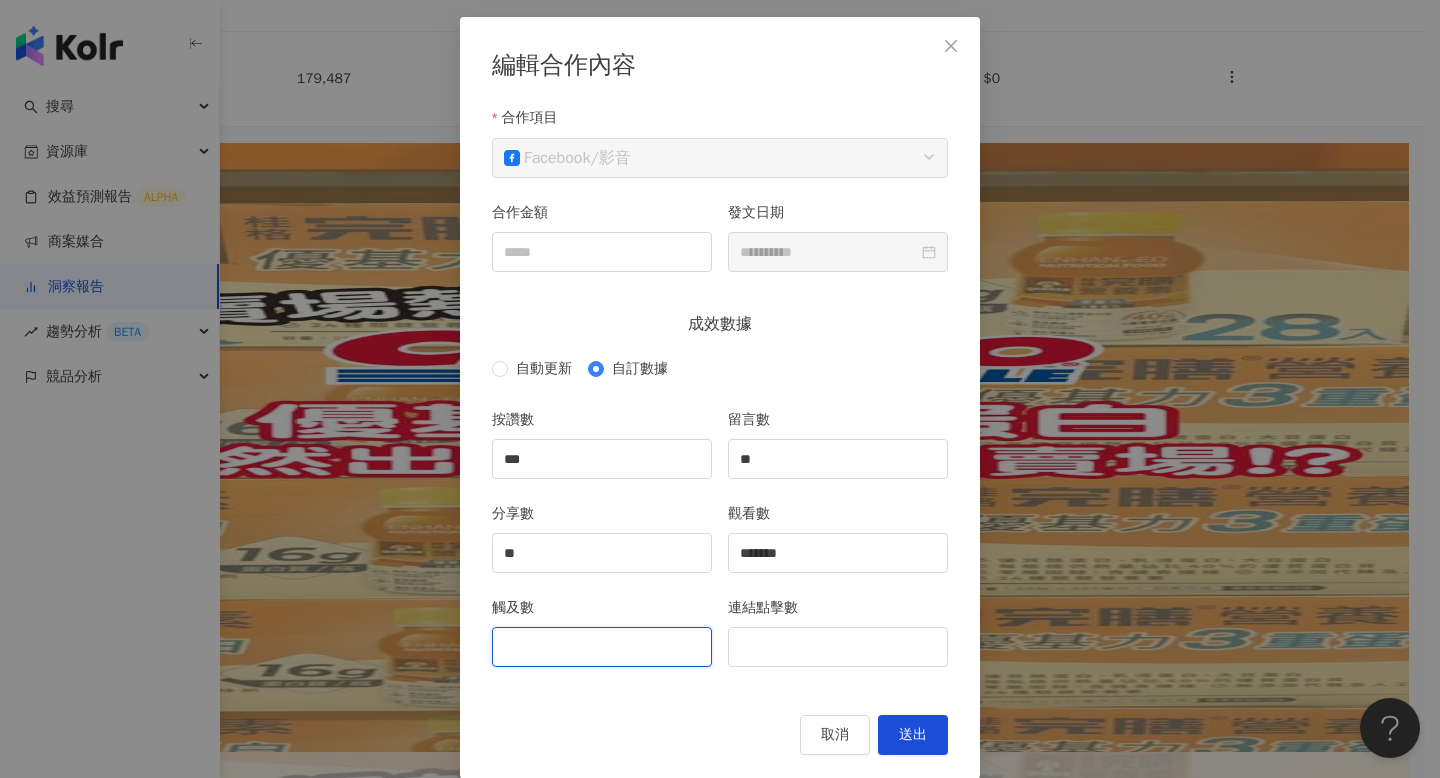 click on "觸及數" at bounding box center [602, 647] 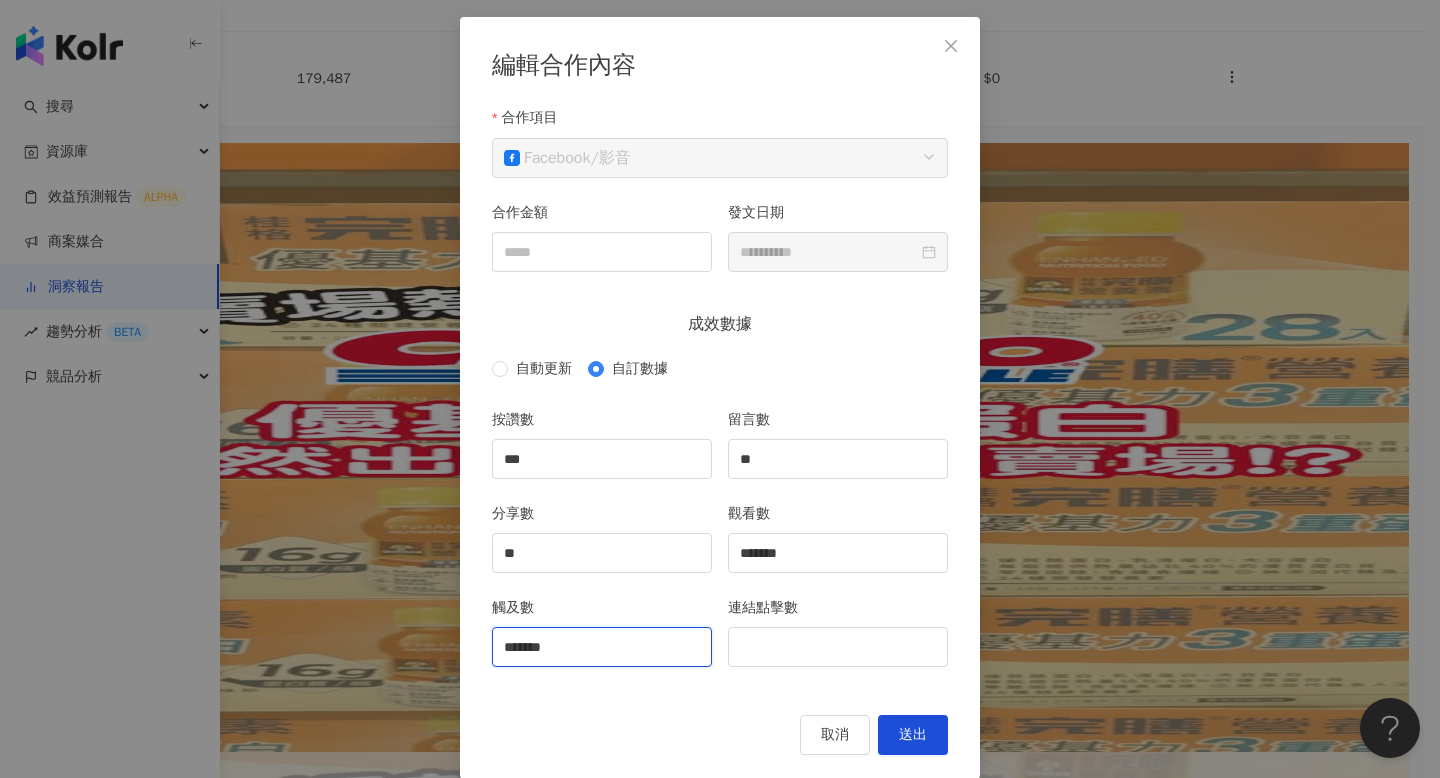 type on "*******" 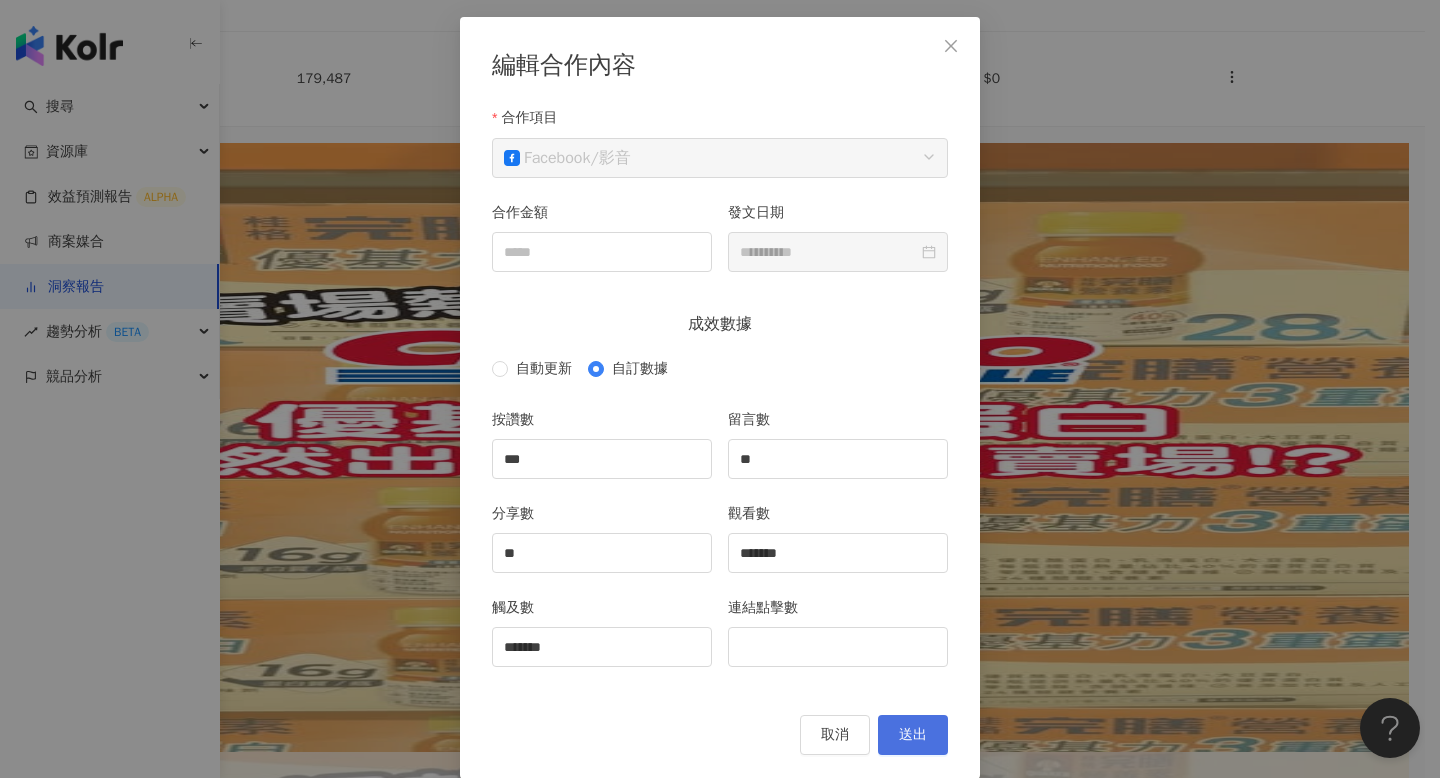 click on "送出" at bounding box center [913, 735] 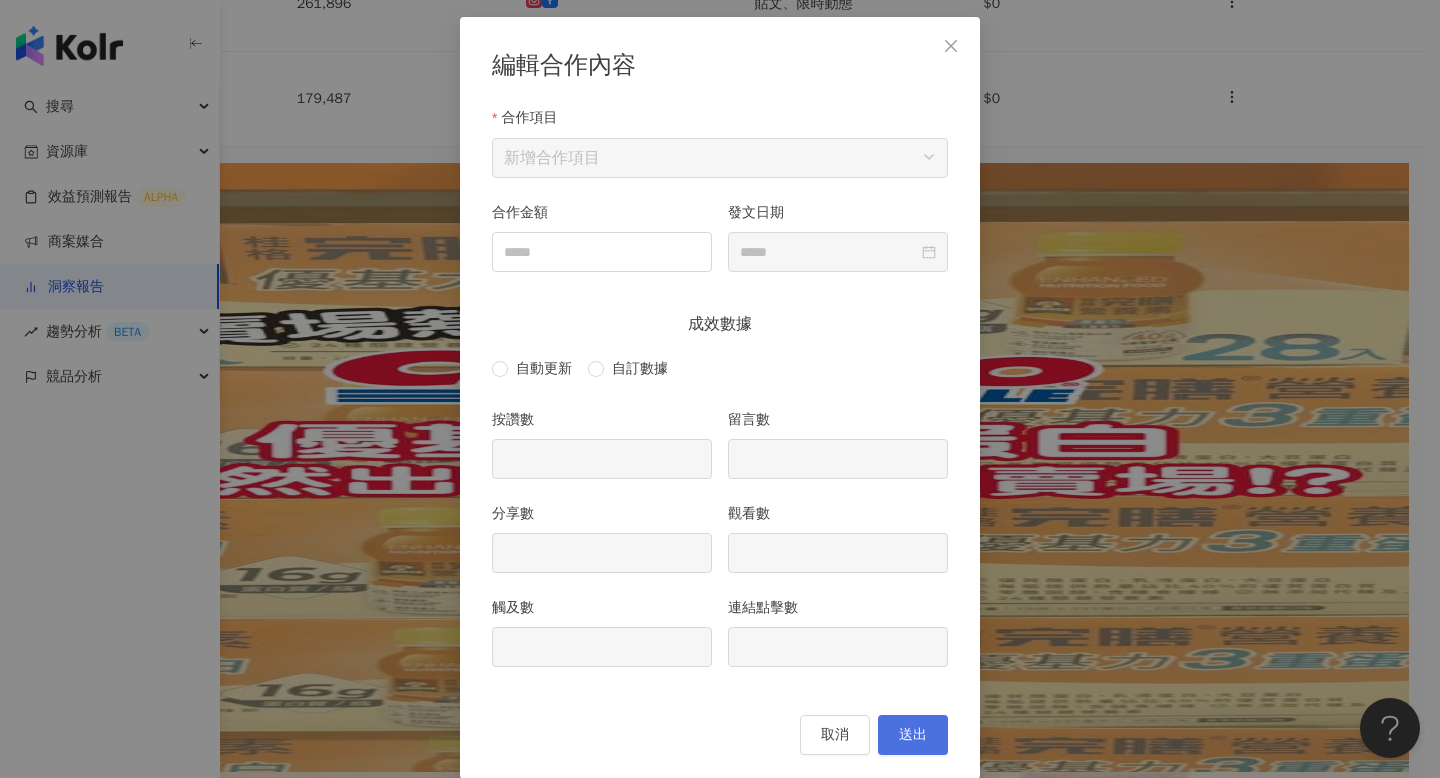 type on "***" 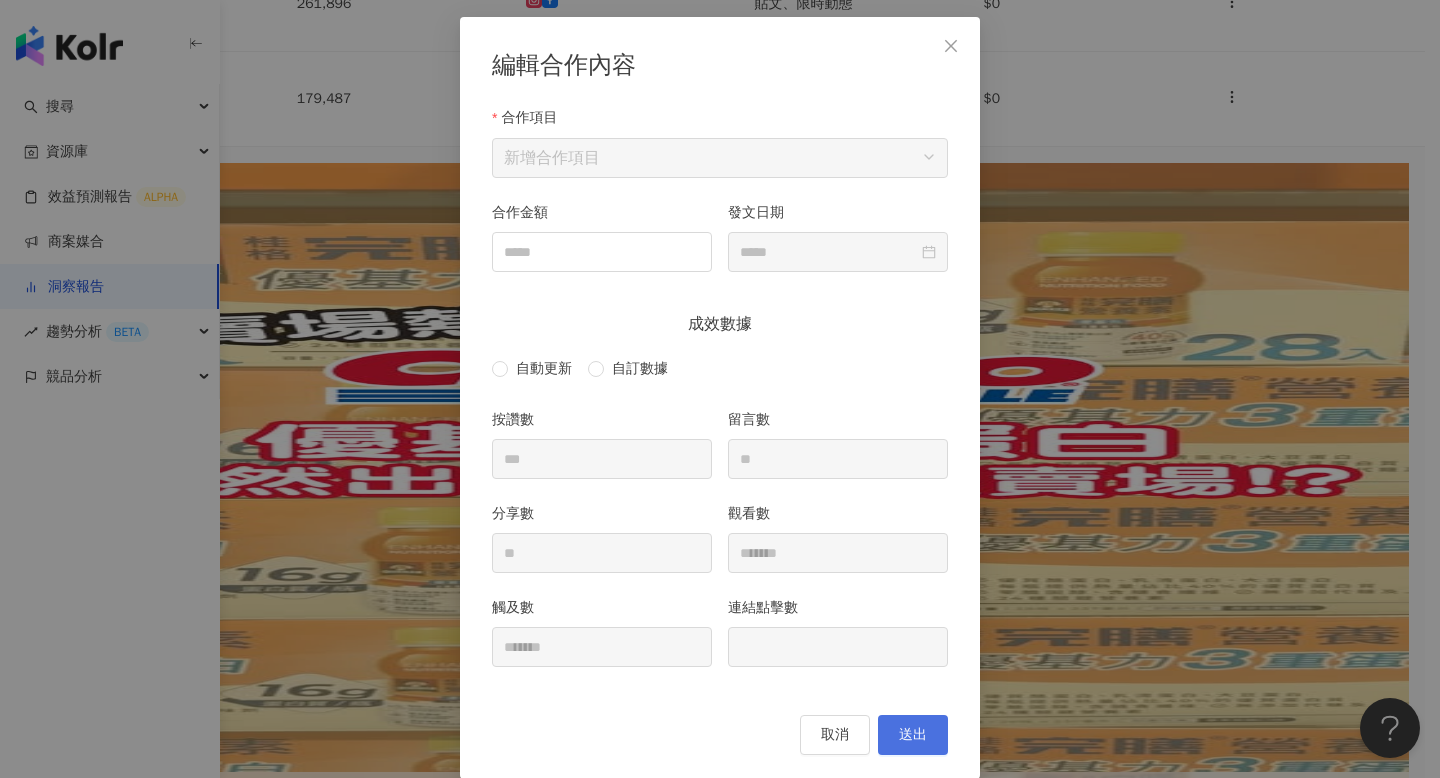 type on "**********" 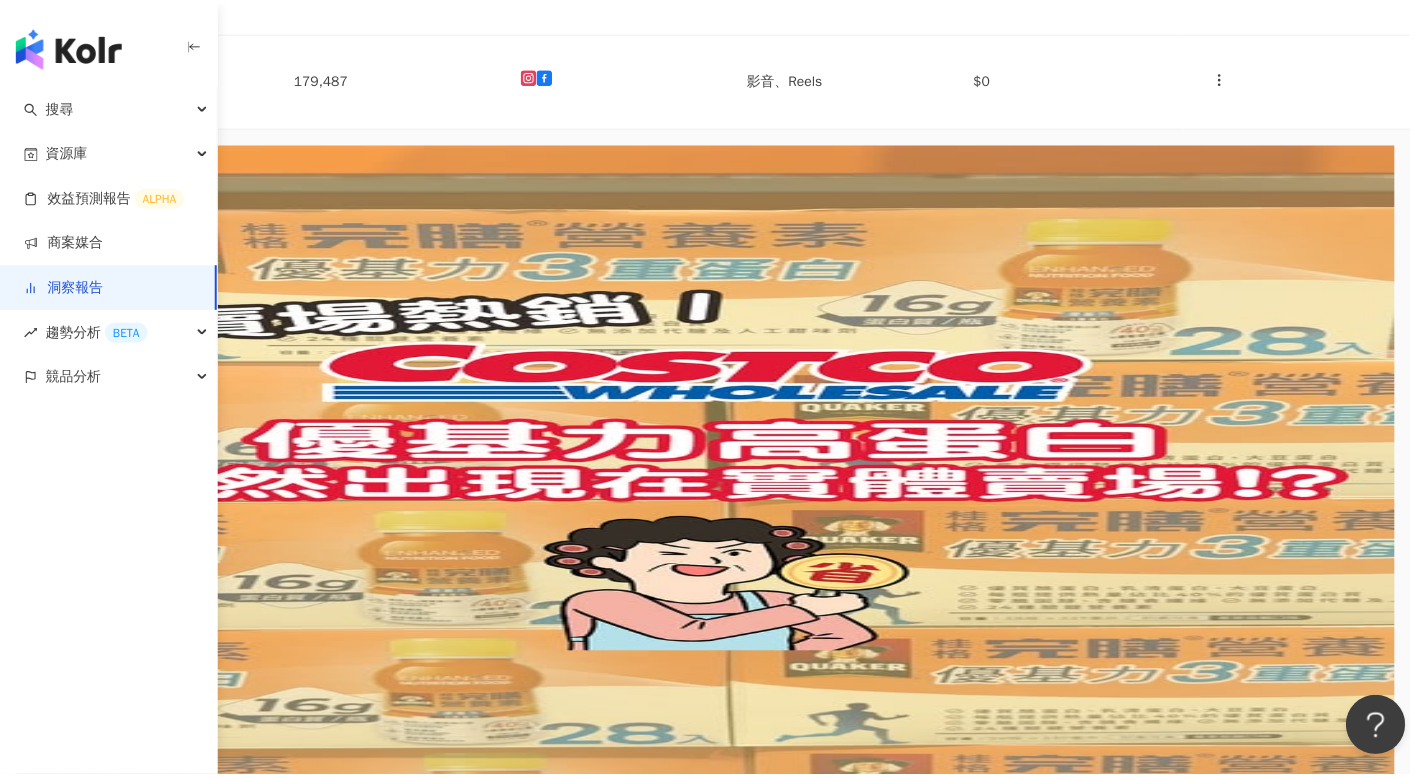 scroll, scrollTop: 7, scrollLeft: 0, axis: vertical 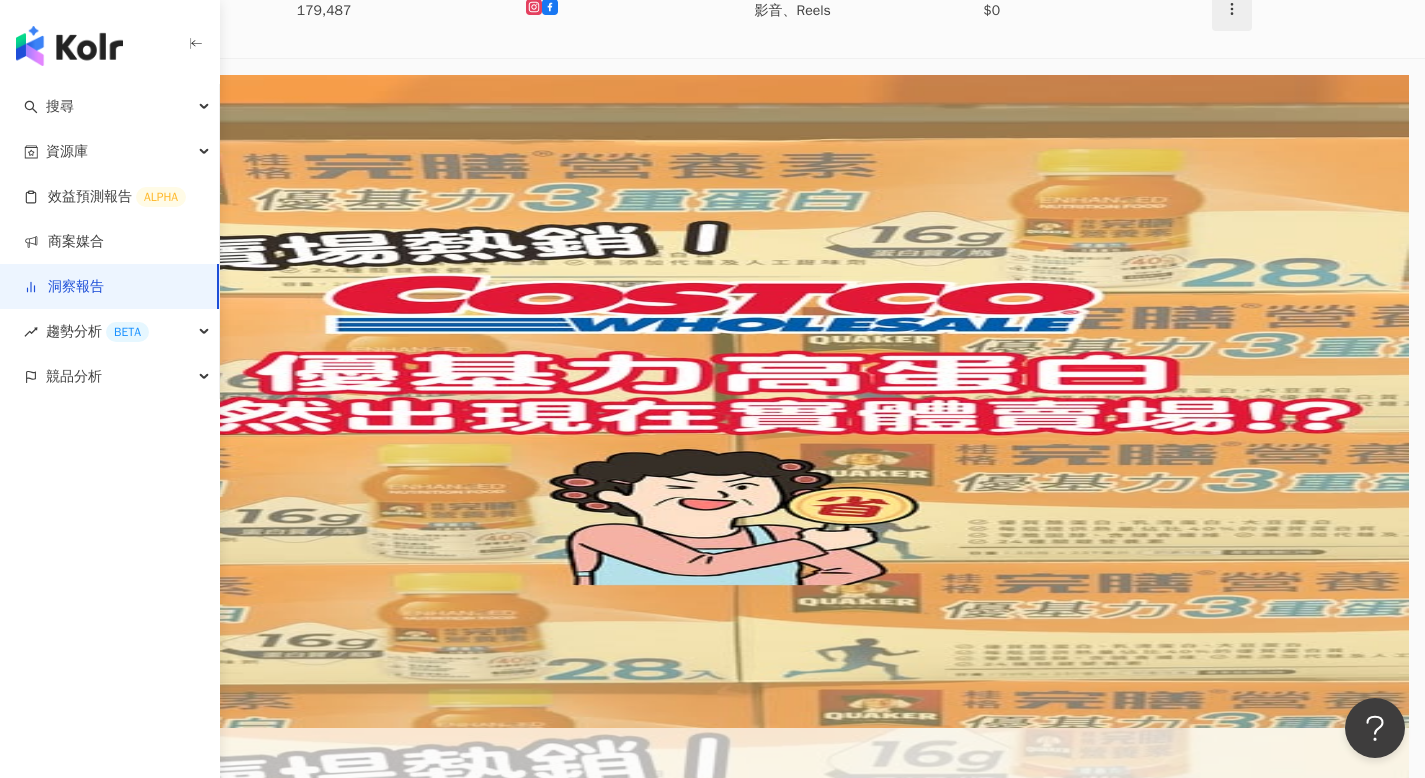 click at bounding box center [1232, 11] 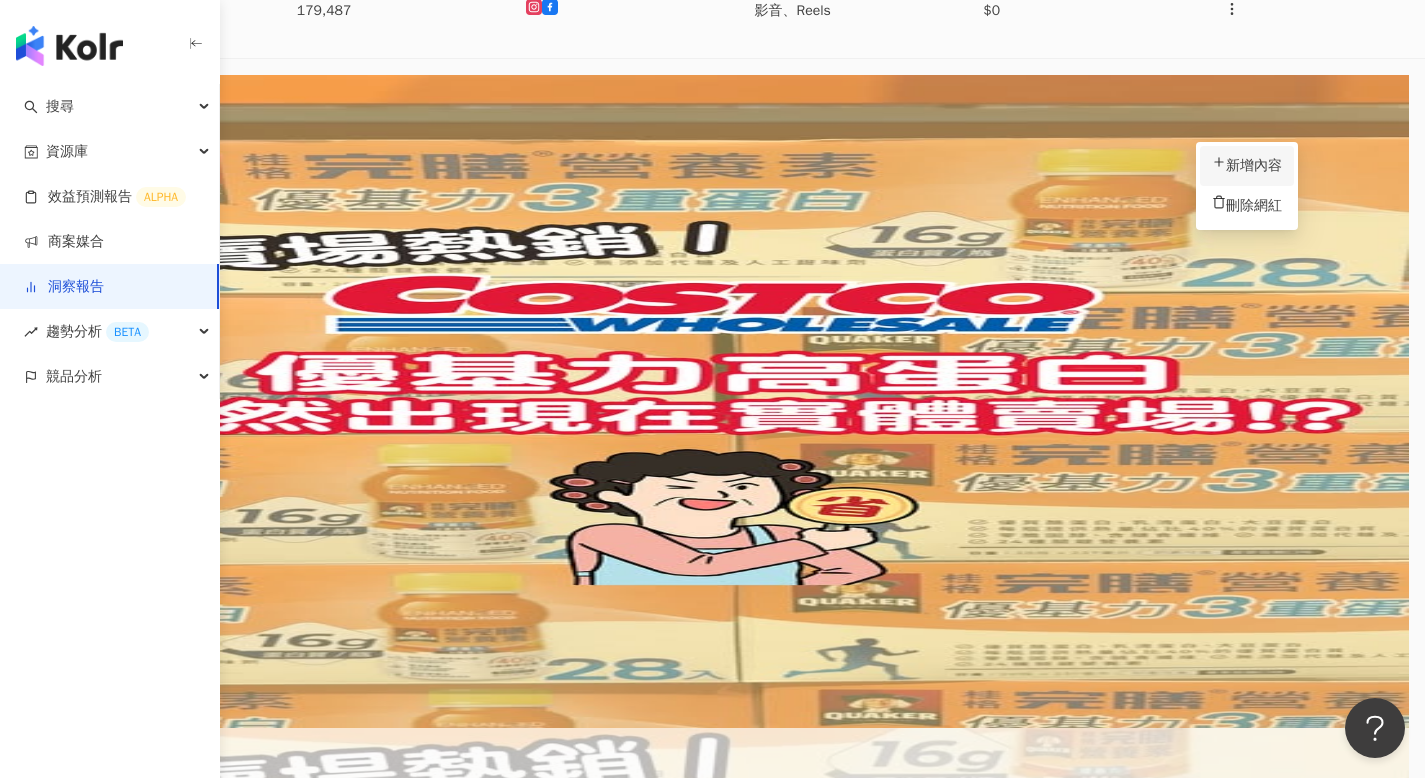 click on "新增內容" at bounding box center (1247, 166) 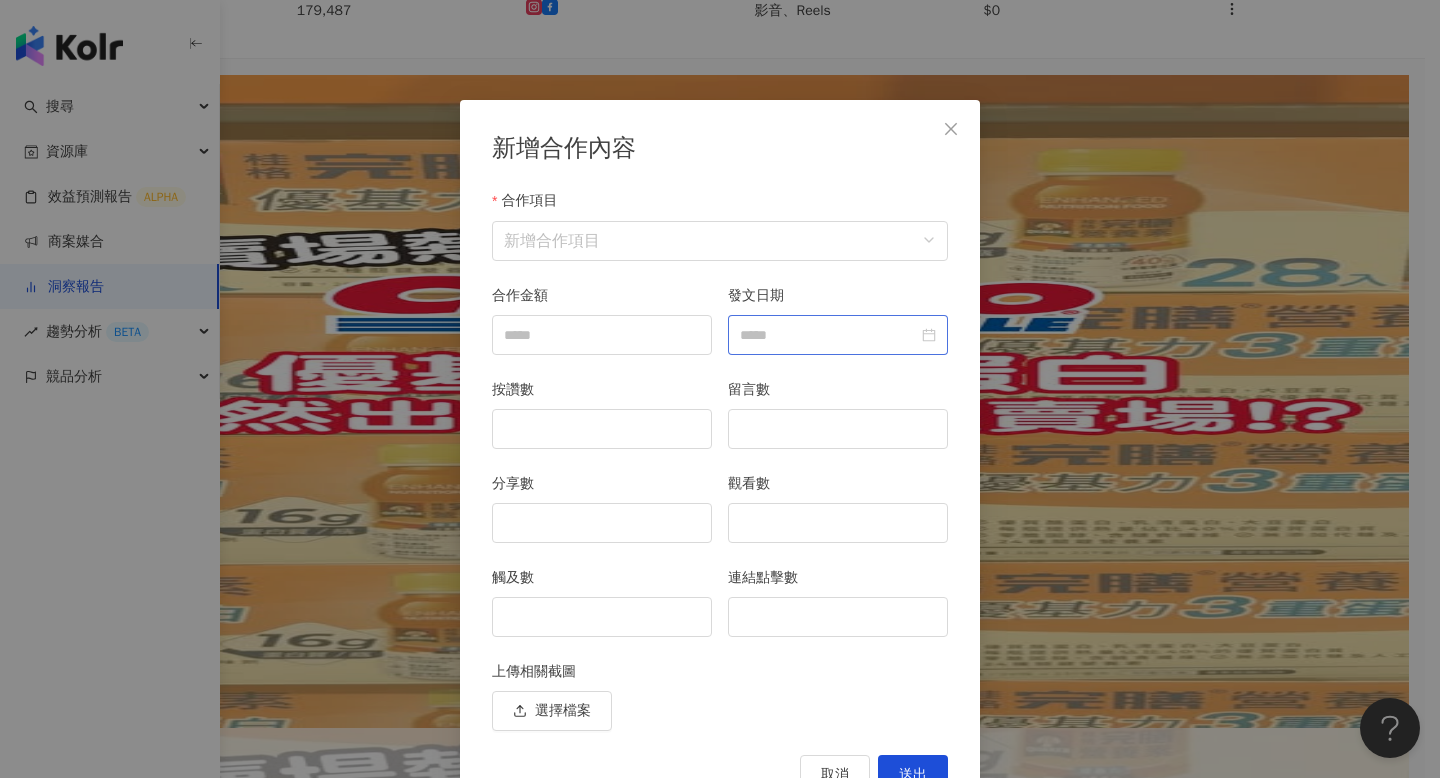 scroll, scrollTop: 40, scrollLeft: 0, axis: vertical 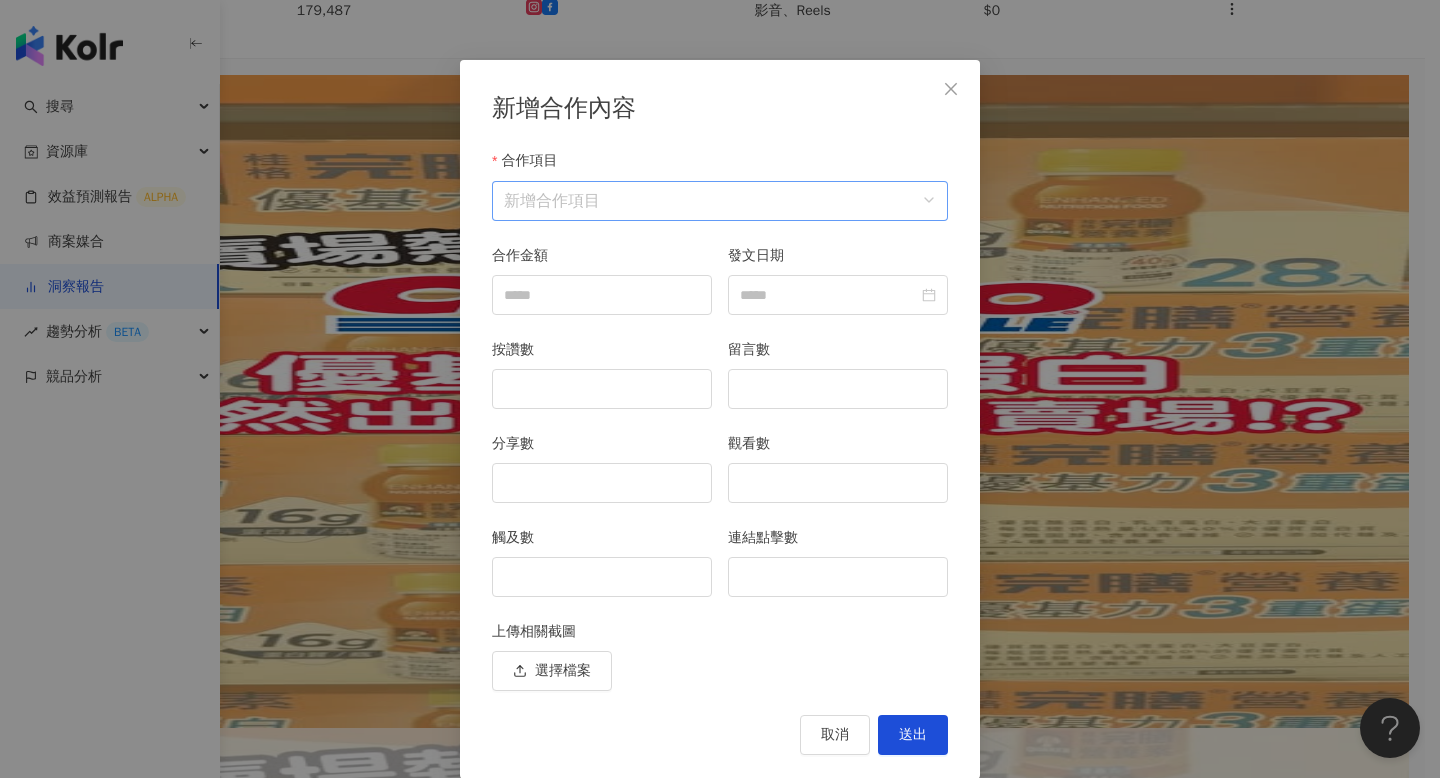 click on "合作項目" at bounding box center [720, 201] 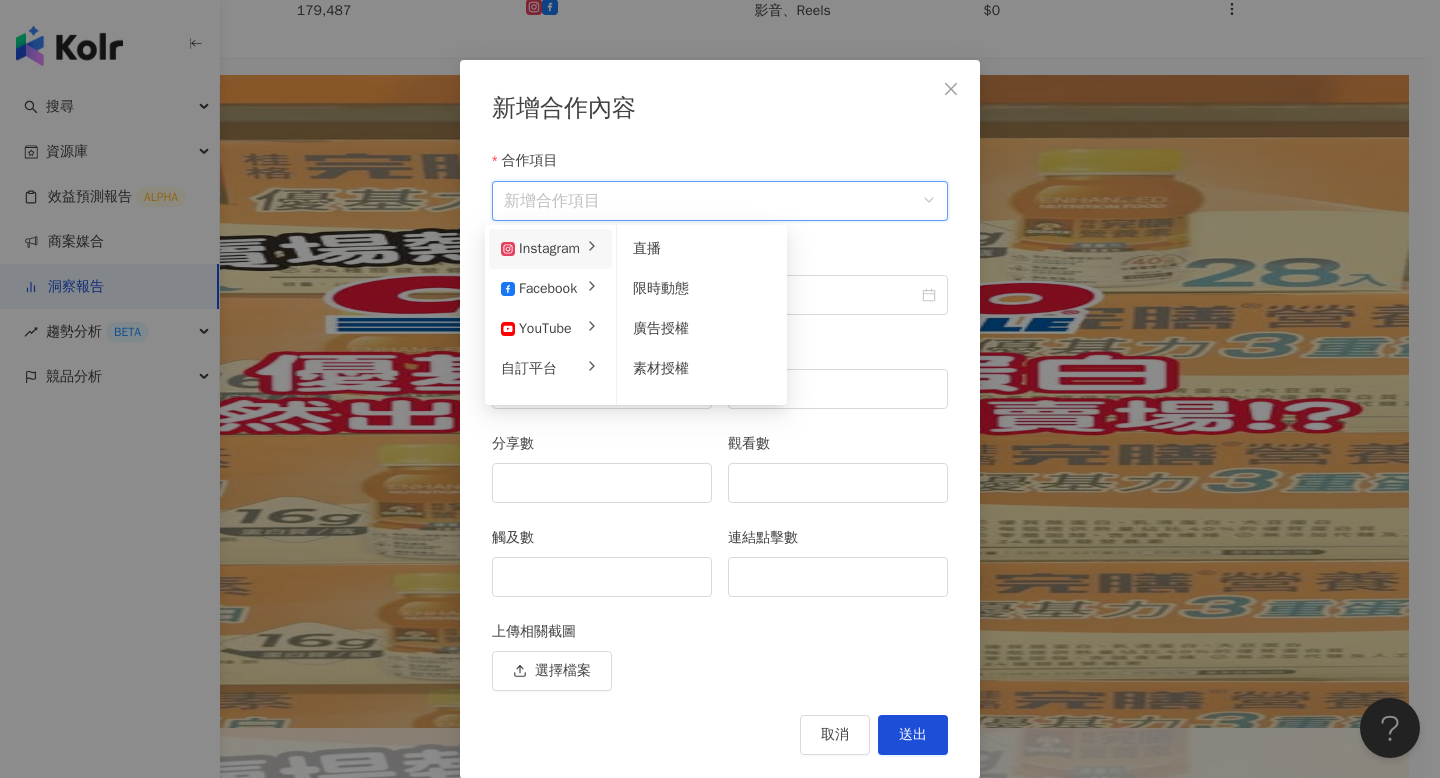 click 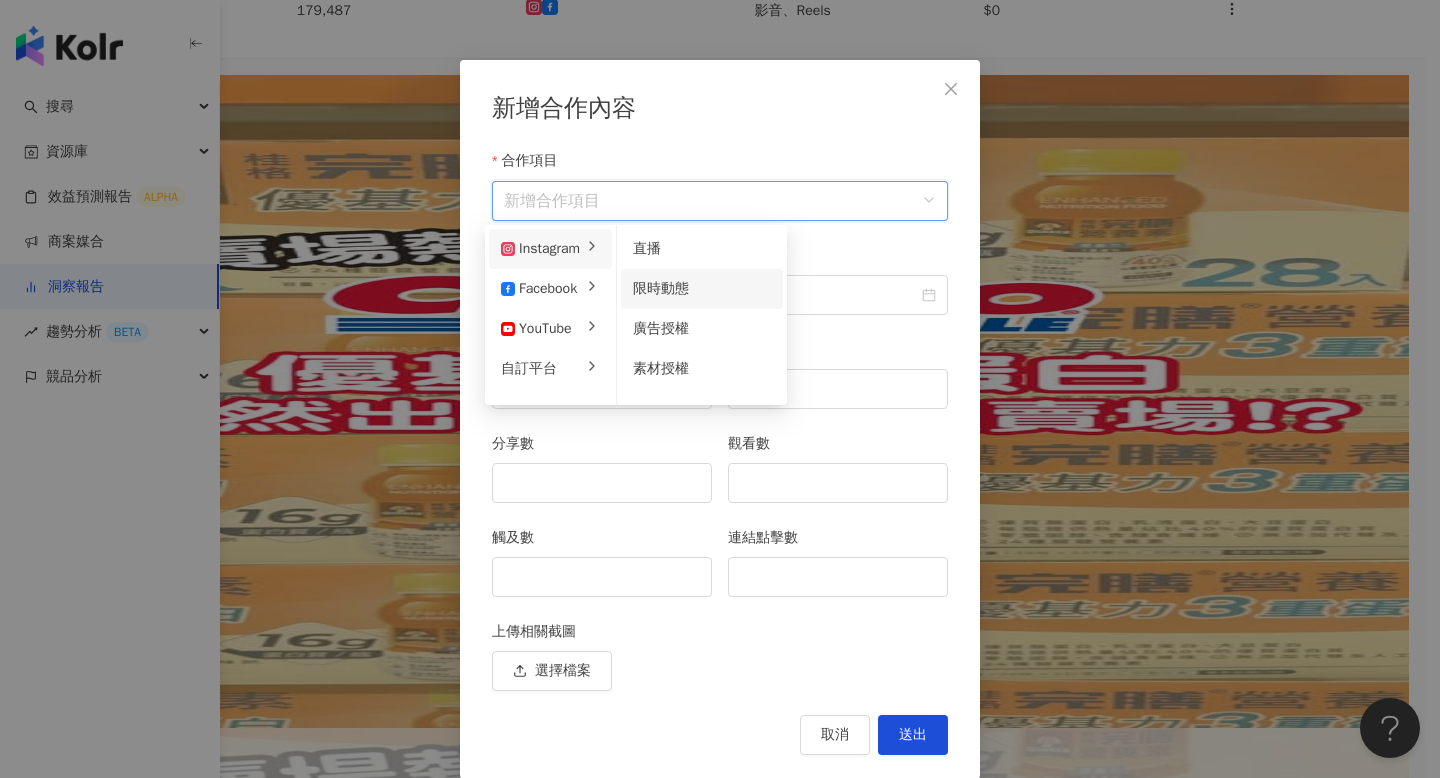 click on "限時動態" at bounding box center (702, 289) 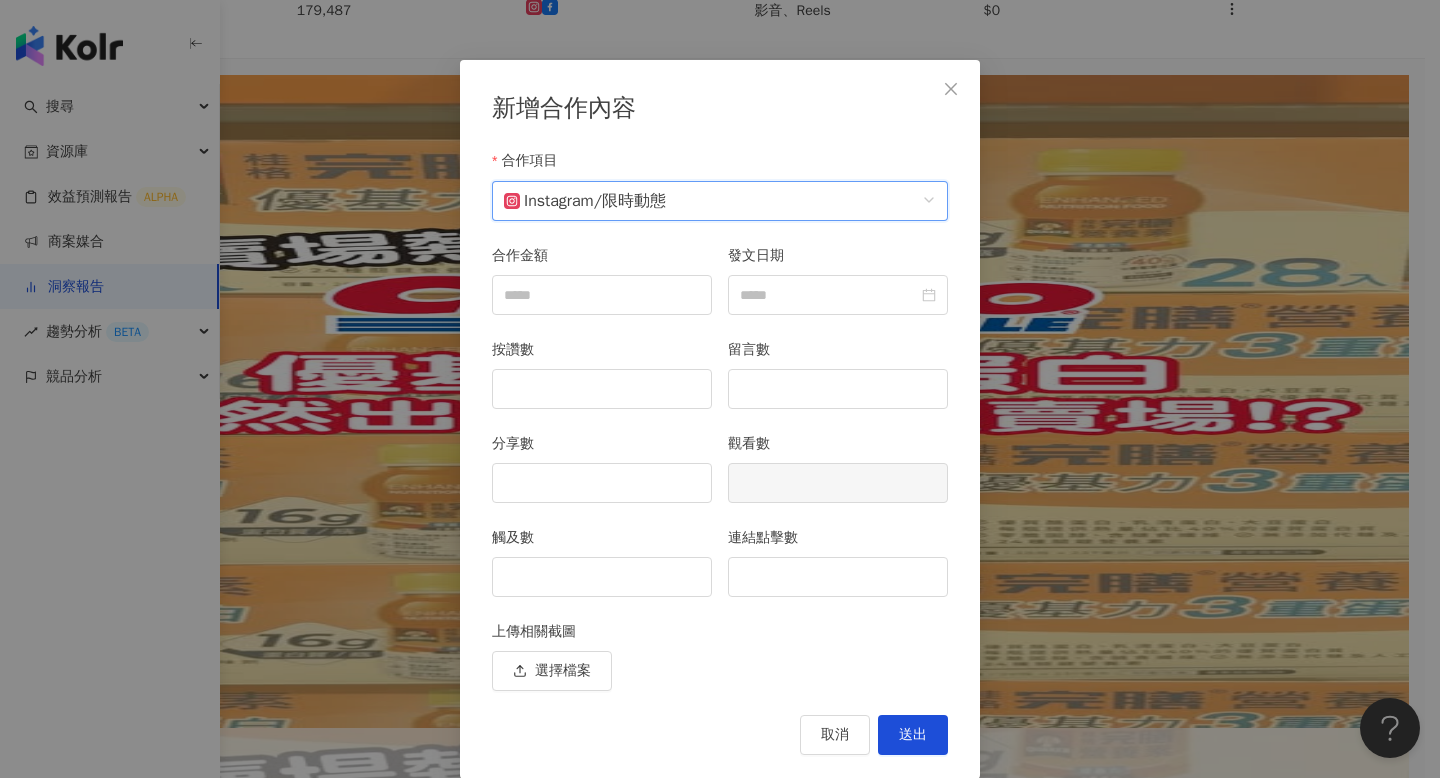 click on "合作項目" at bounding box center [720, 165] 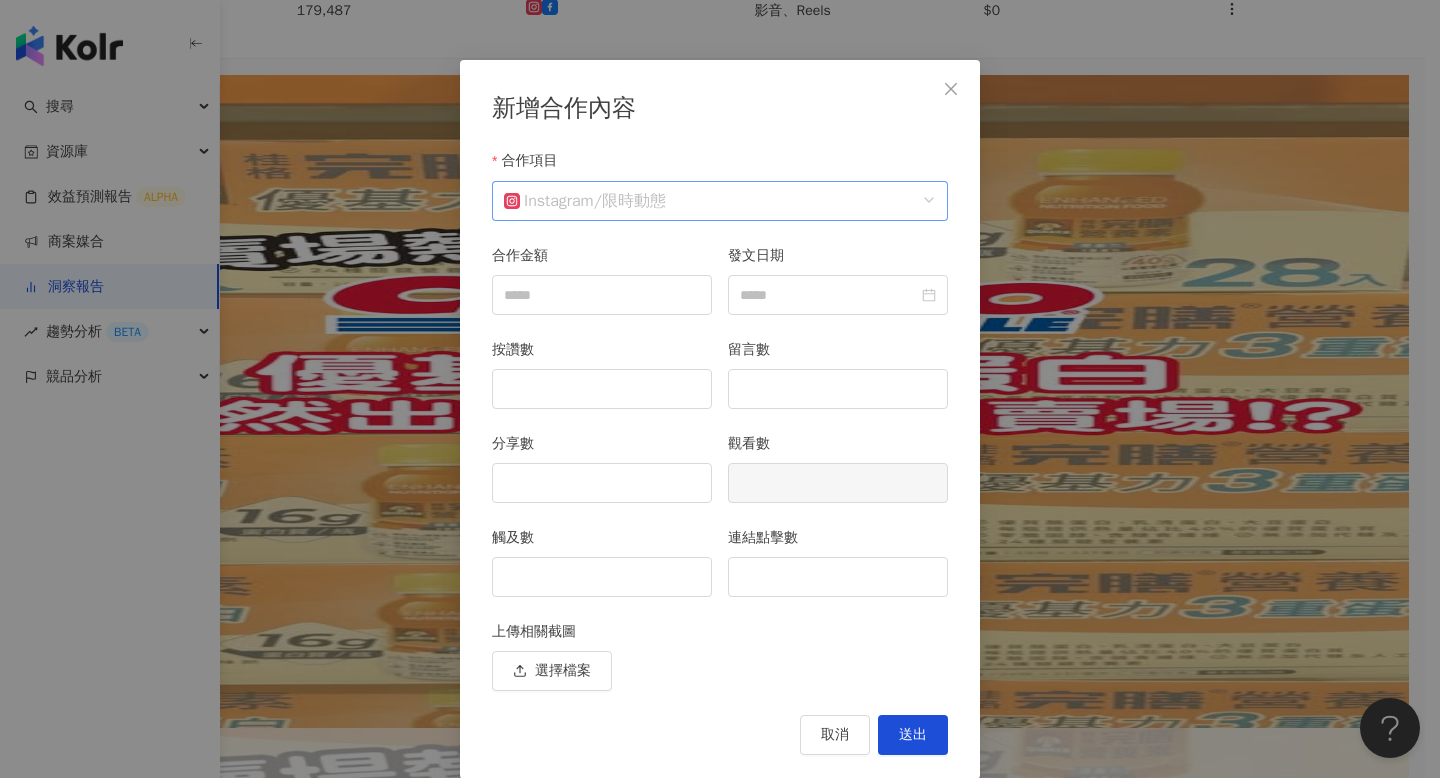 click on "Instagram" at bounding box center [549, 201] 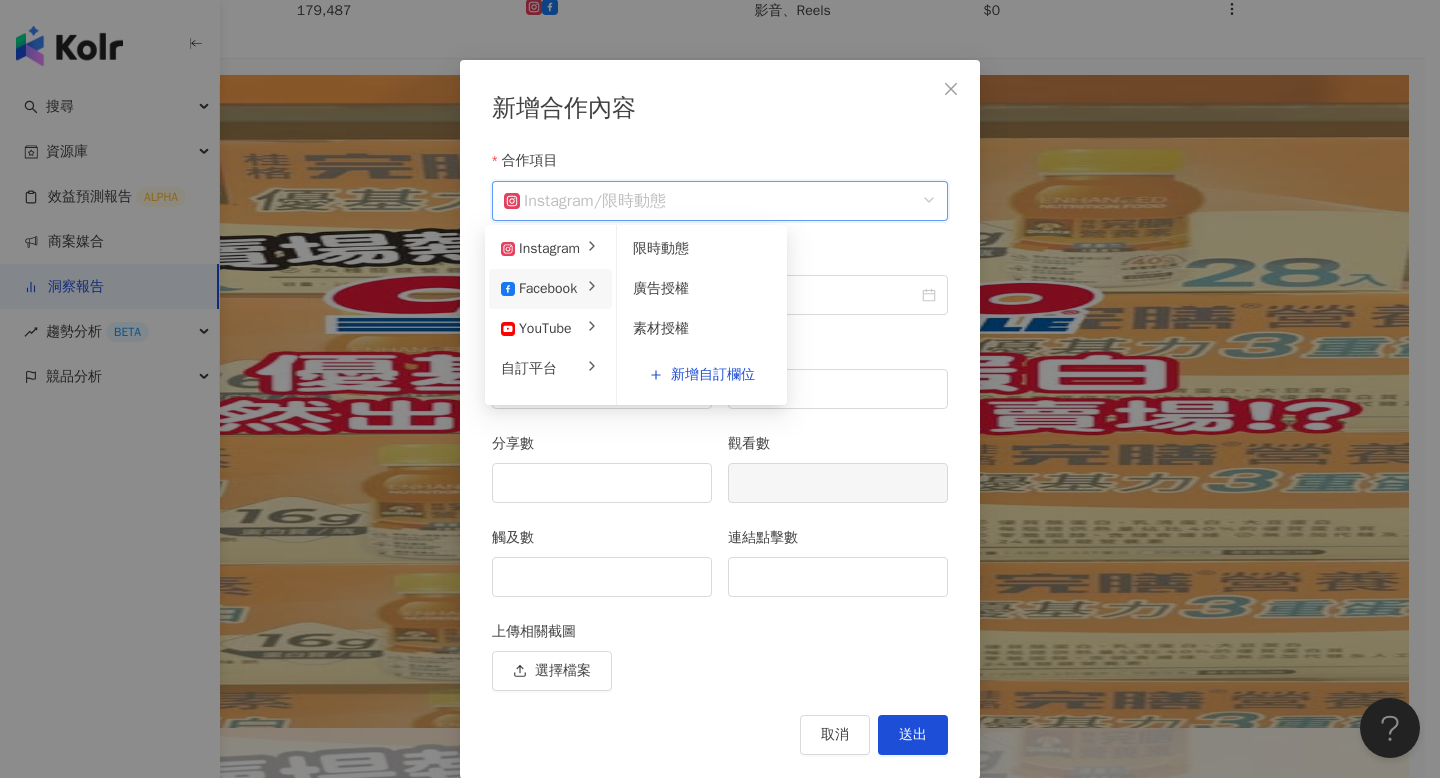 click on "Facebook" at bounding box center (539, 289) 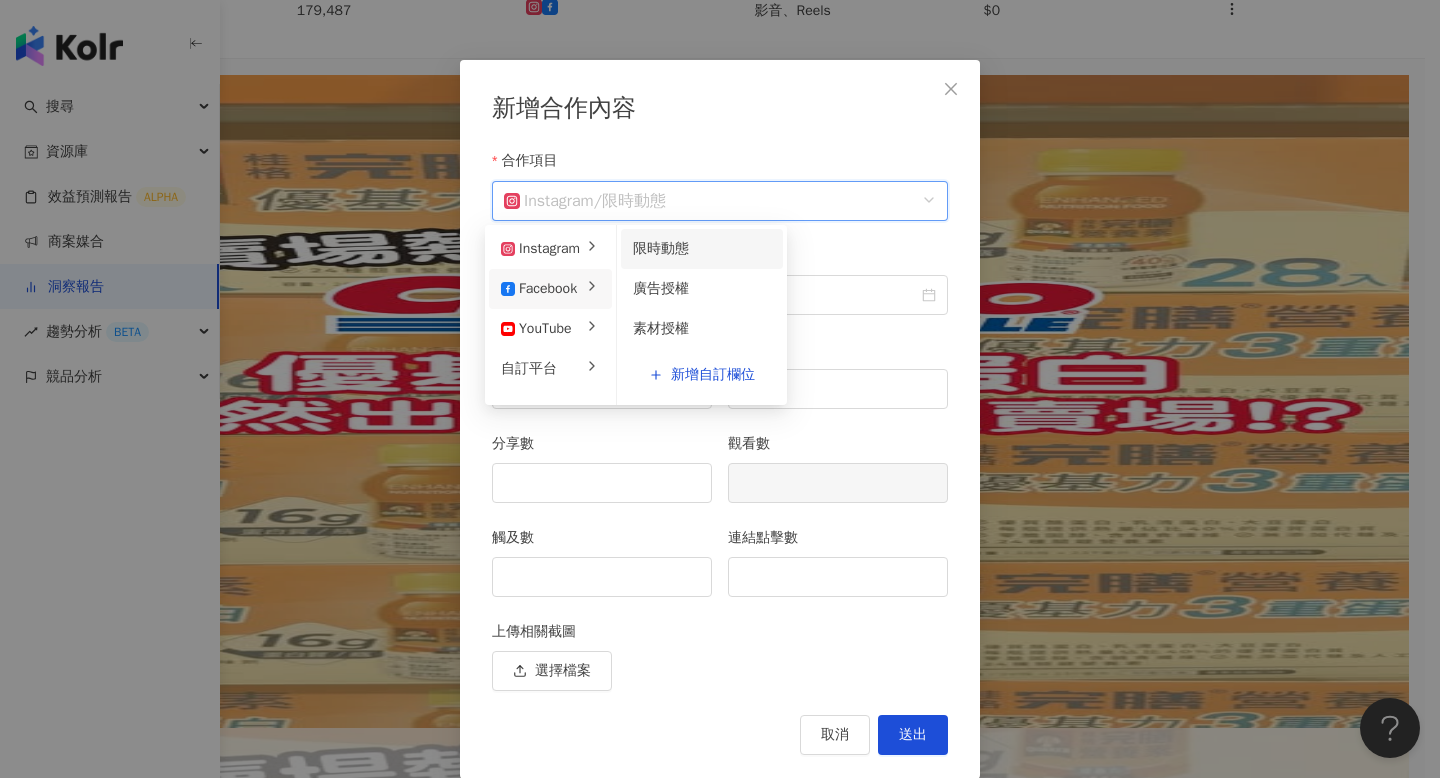 click on "限時動態" at bounding box center [702, 249] 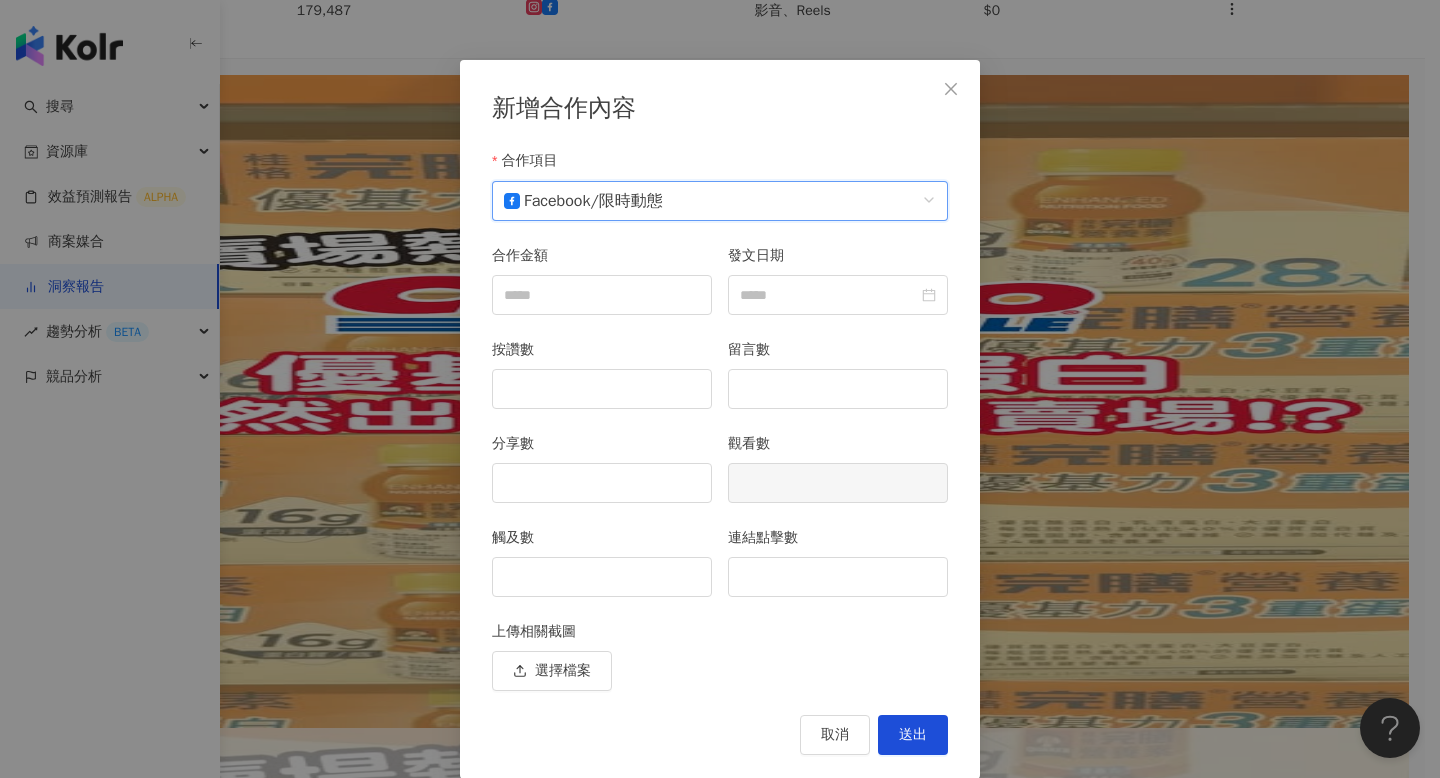 click on "觸及數" at bounding box center [602, 574] 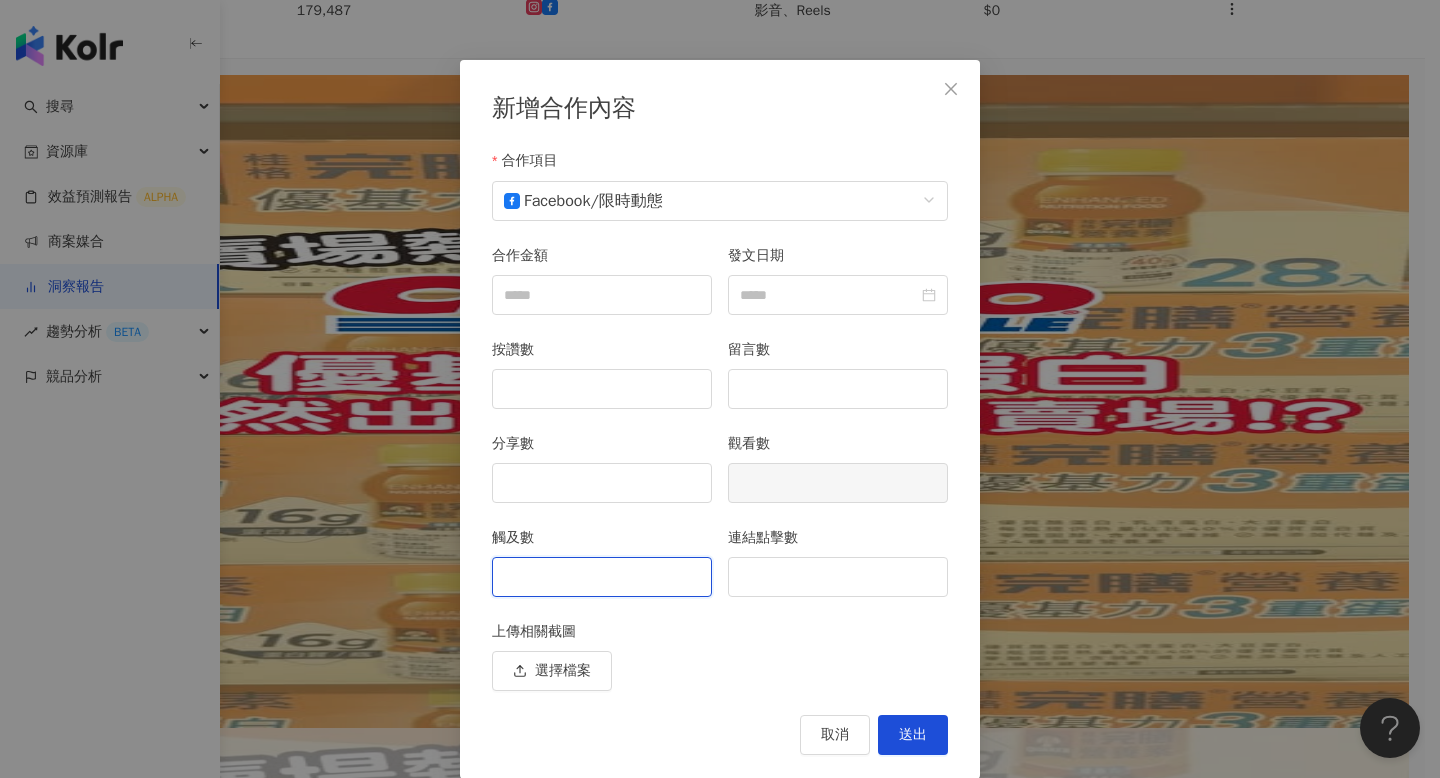 click on "觸及數" at bounding box center [602, 577] 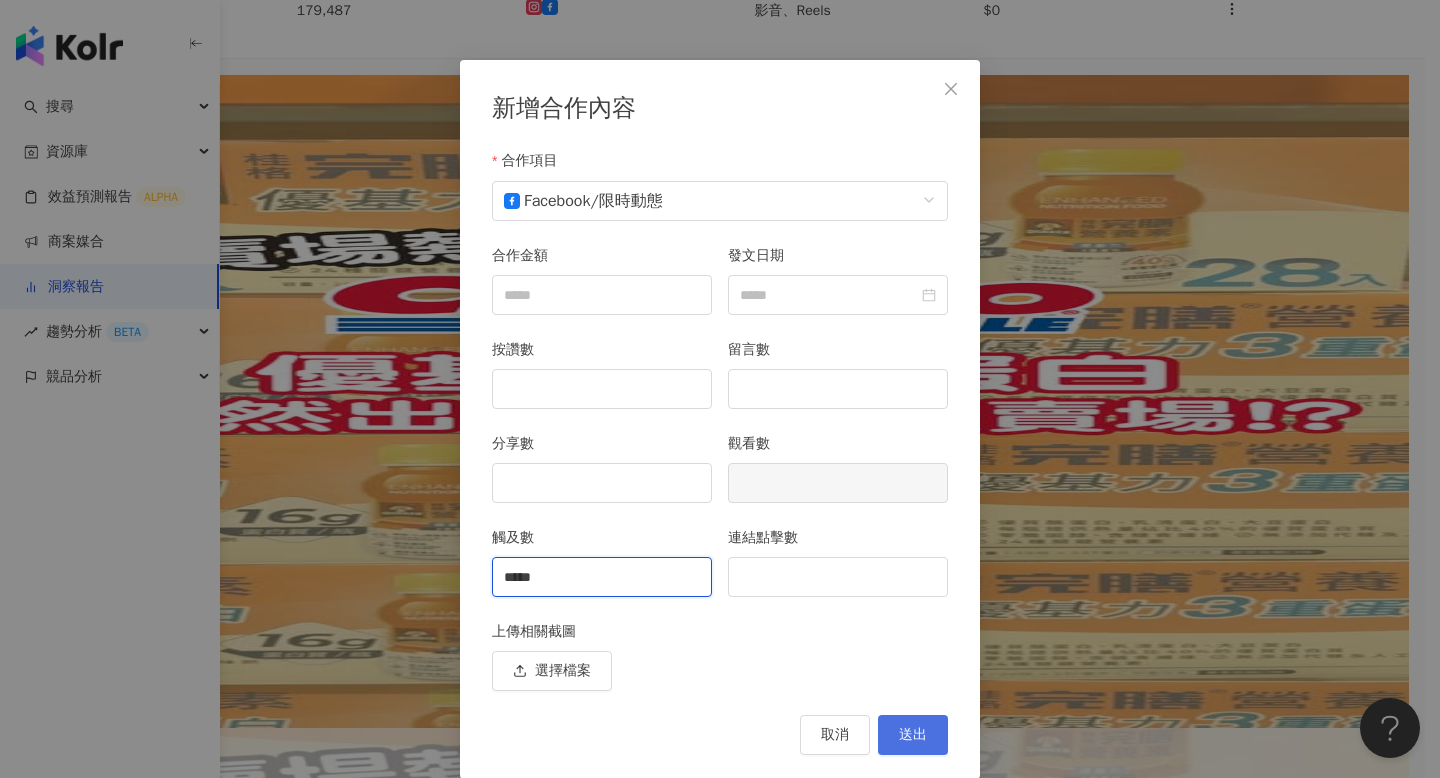 type on "*****" 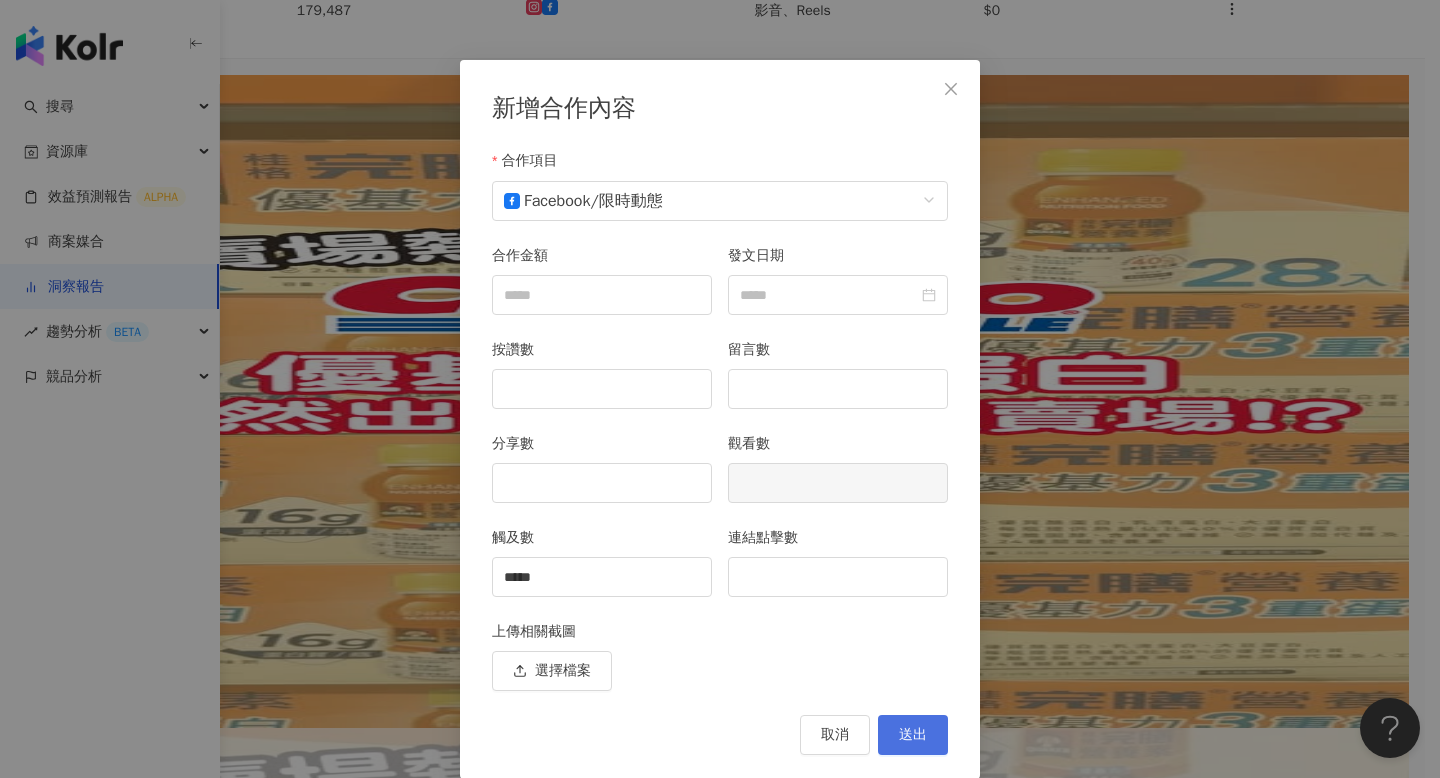 click on "送出" at bounding box center (913, 735) 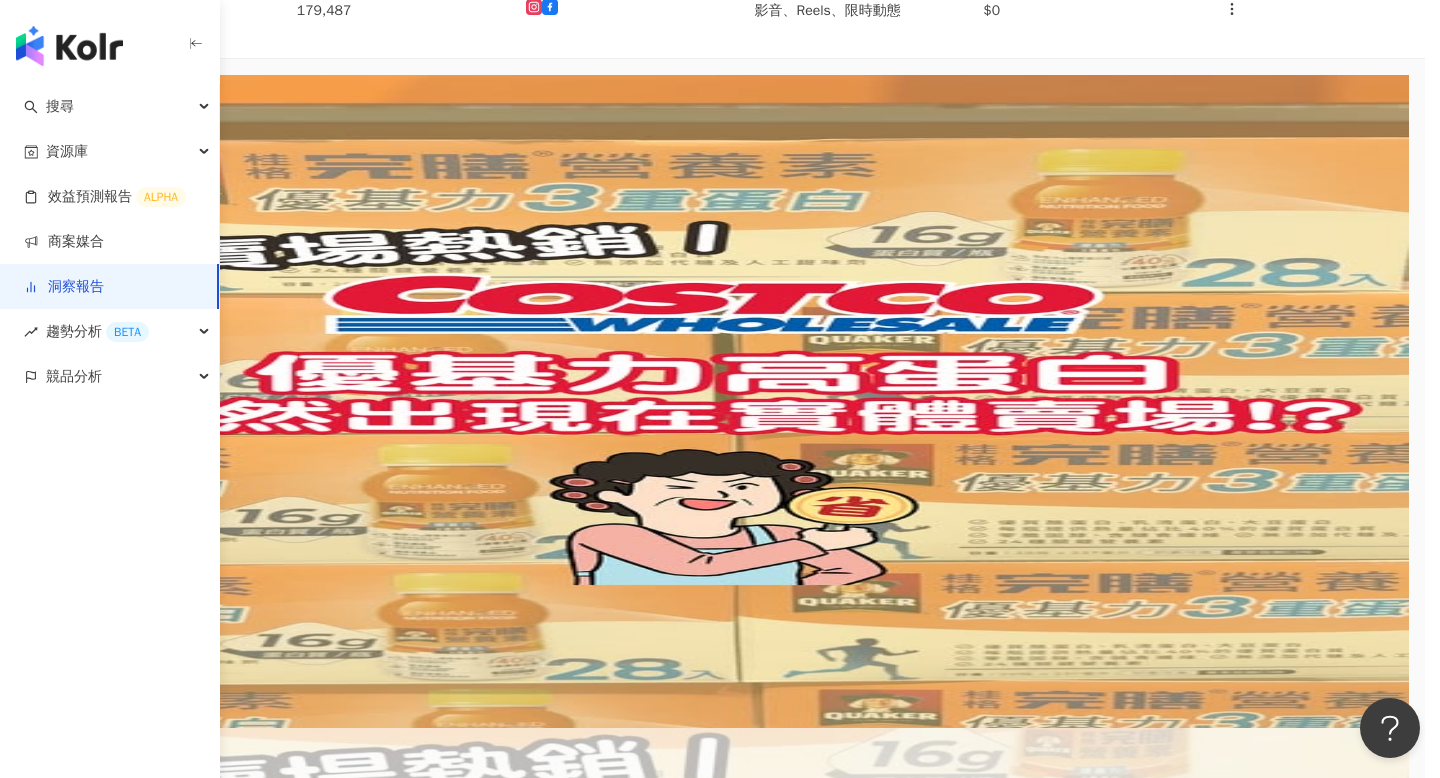 scroll, scrollTop: 0, scrollLeft: 0, axis: both 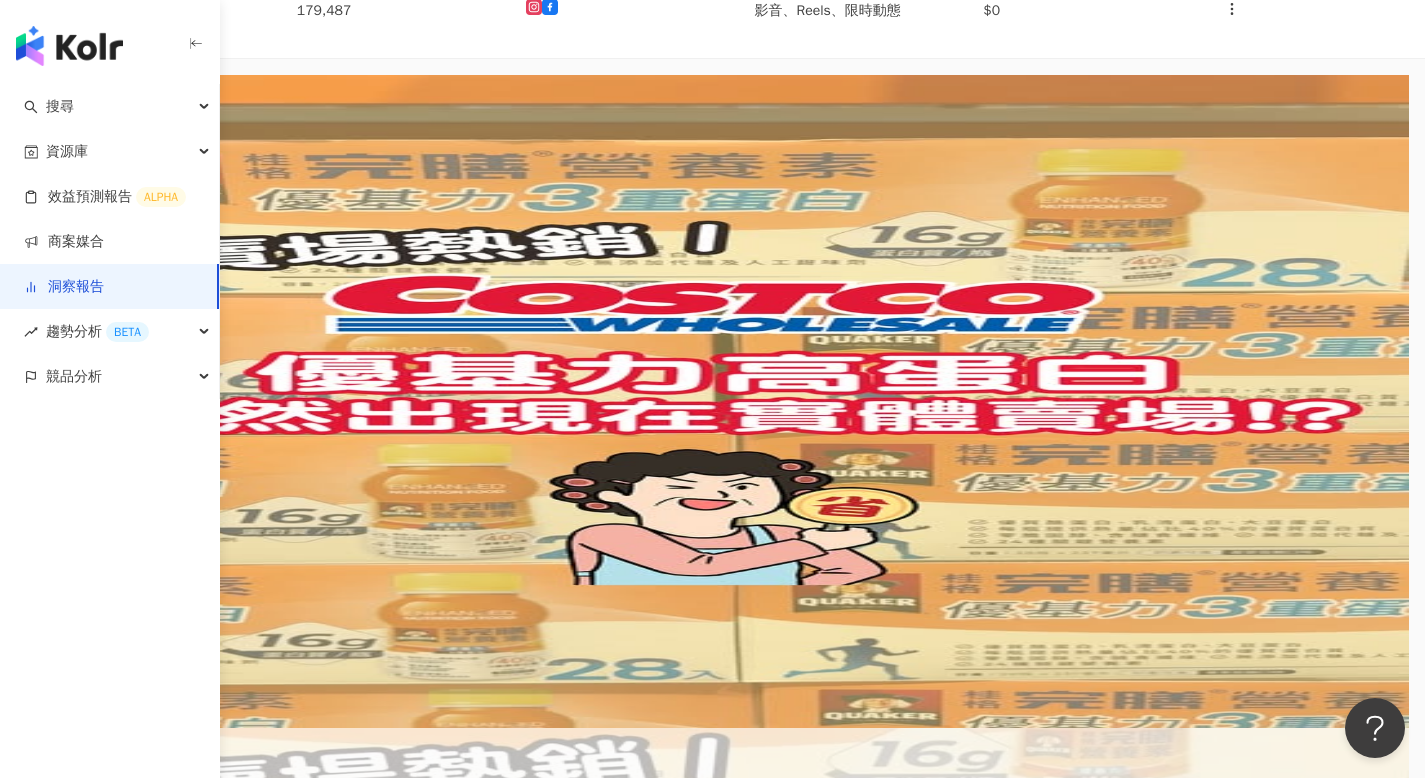 click on "洞察總覽 貼文牆 內容設定" at bounding box center [137, -257] 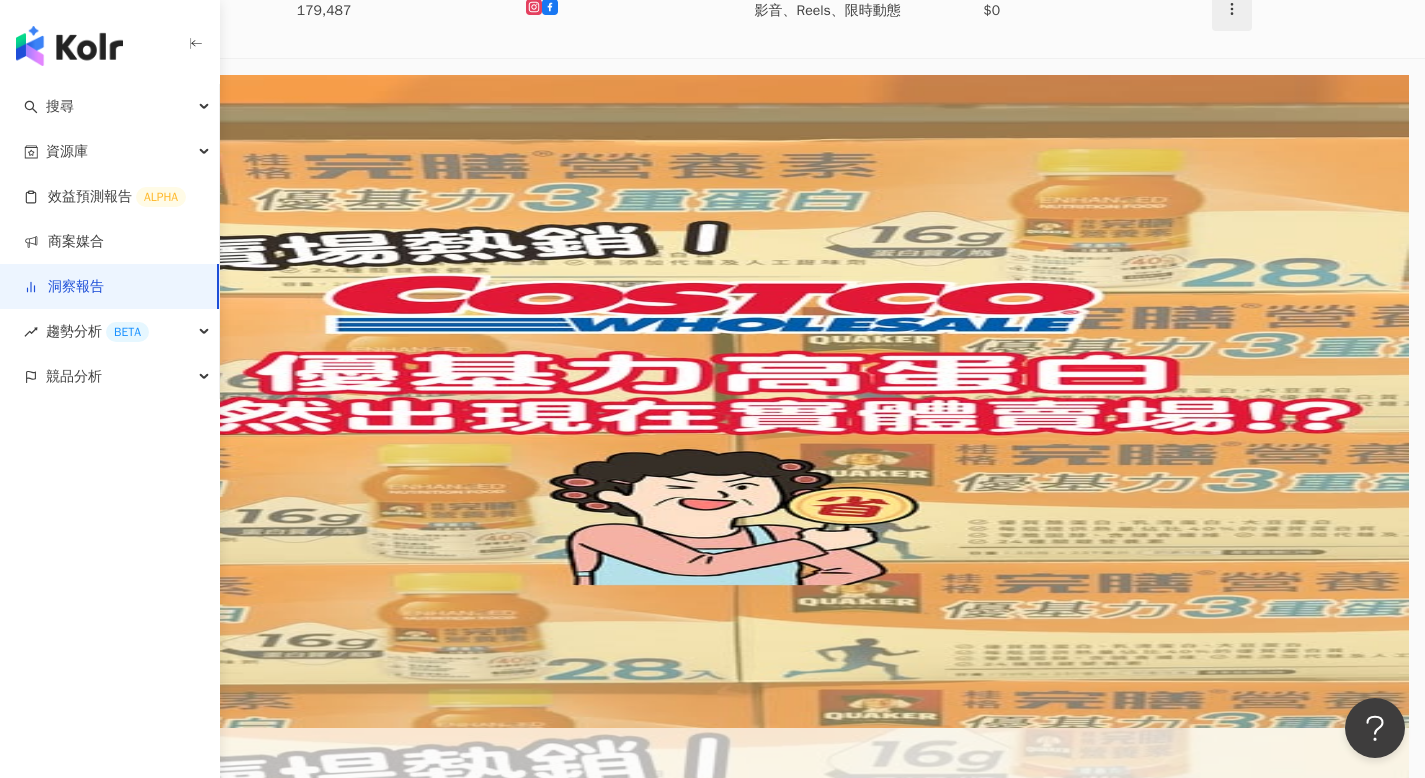 click at bounding box center (1232, 11) 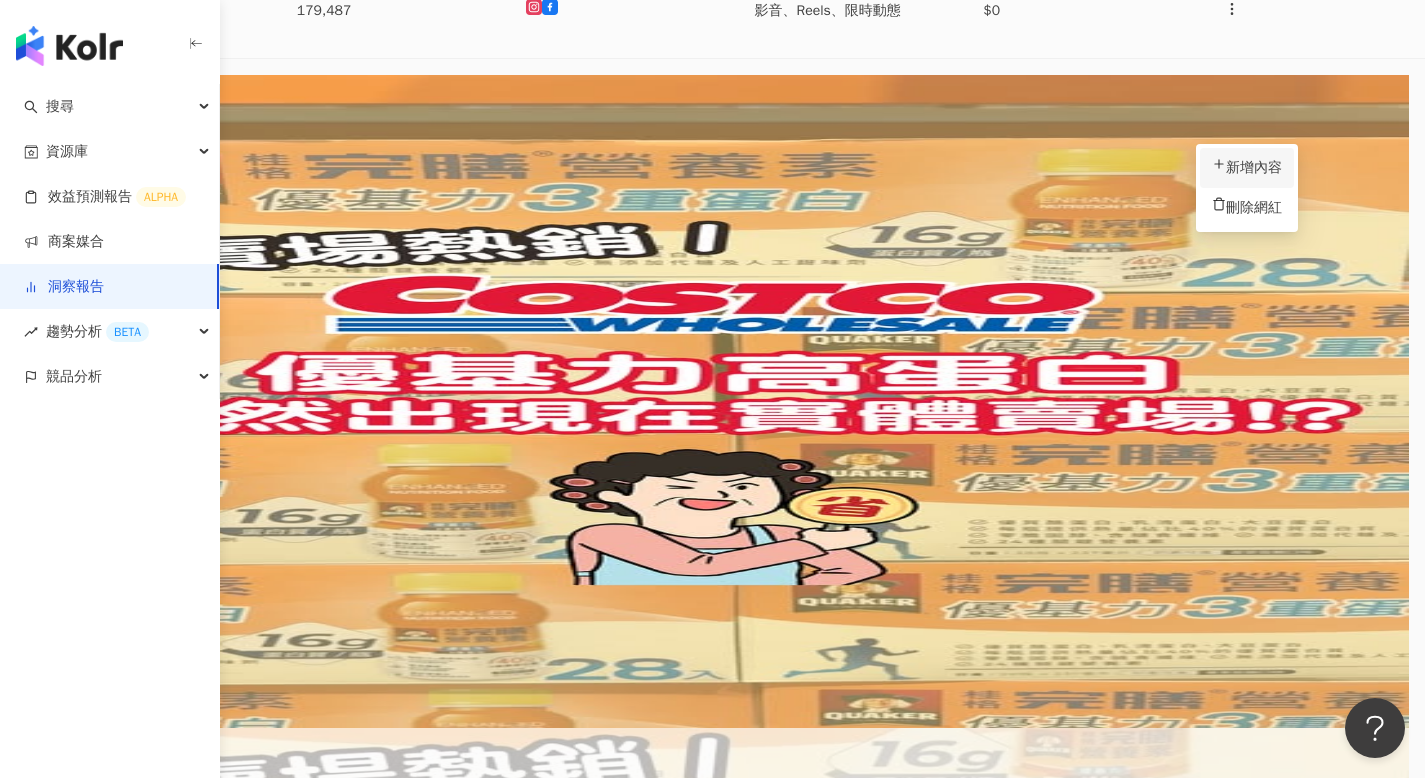 click on "新增內容" at bounding box center (1247, 168) 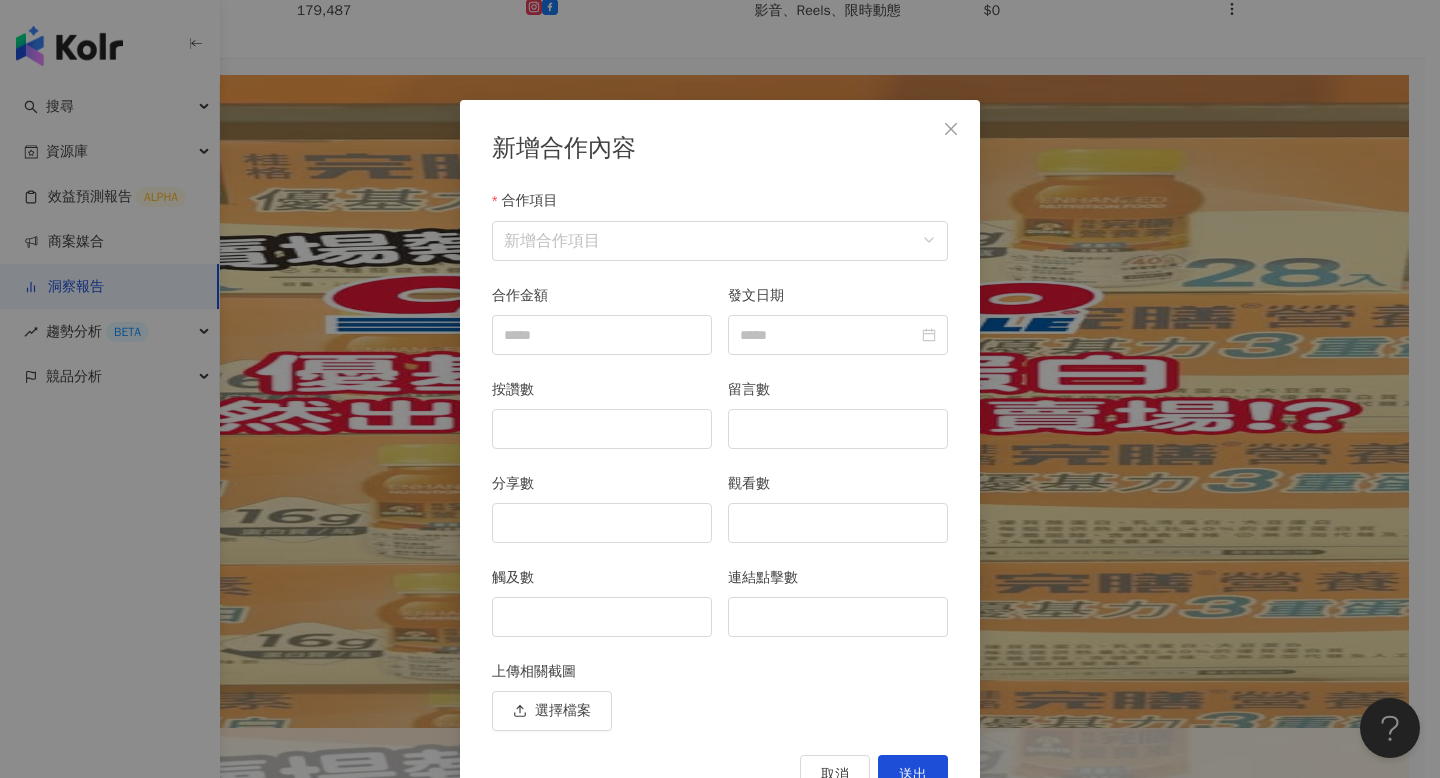 scroll, scrollTop: 40, scrollLeft: 0, axis: vertical 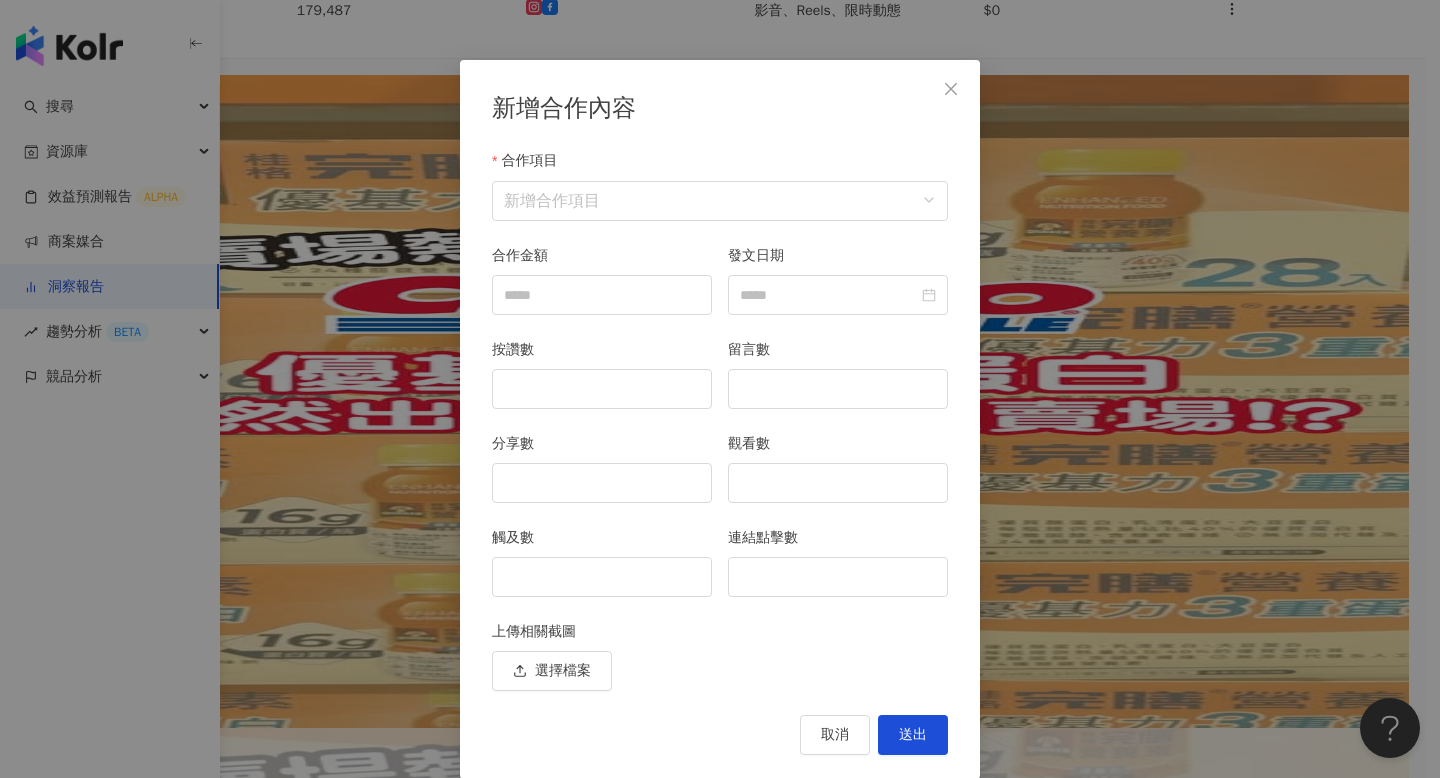 click on "合作項目 新增合作項目" at bounding box center [720, 197] 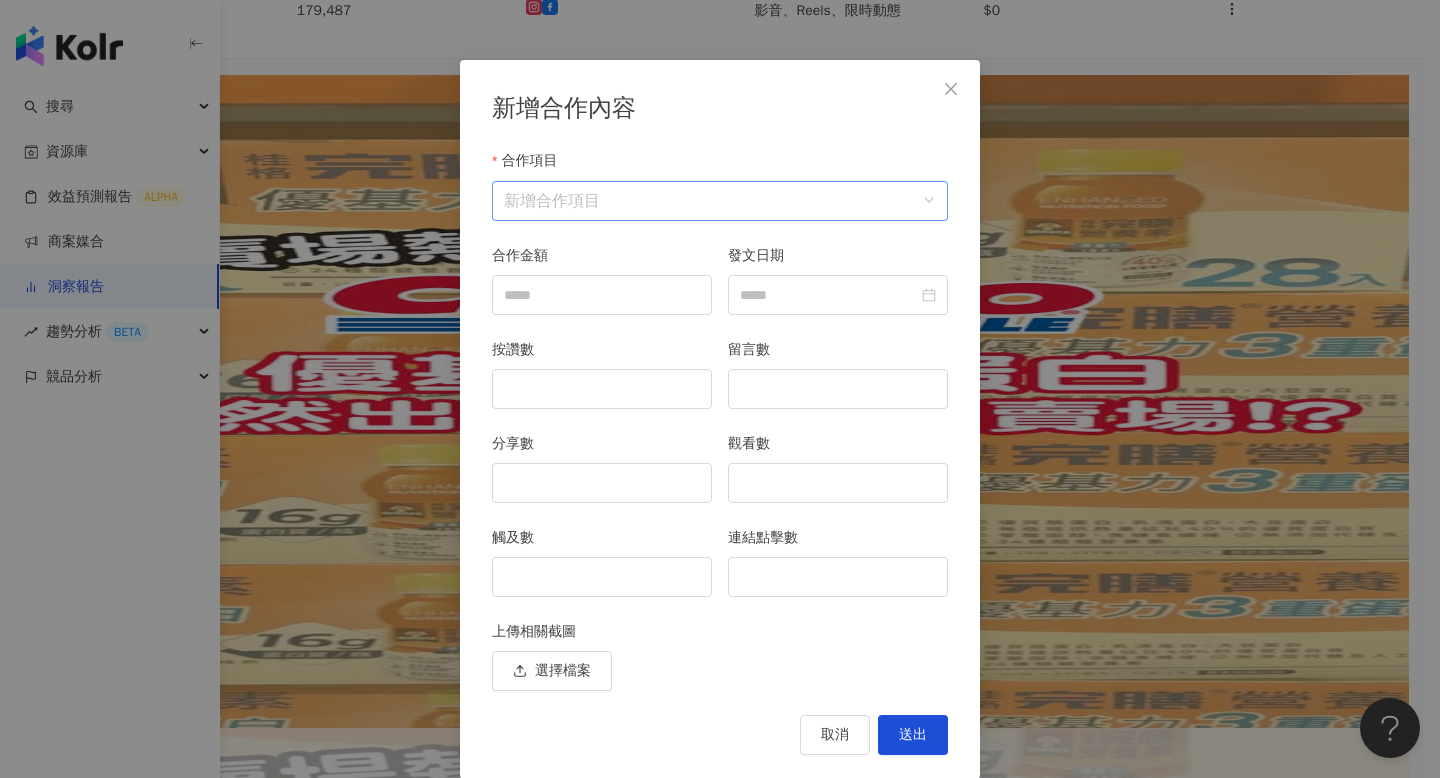 click on "合作項目" at bounding box center (720, 201) 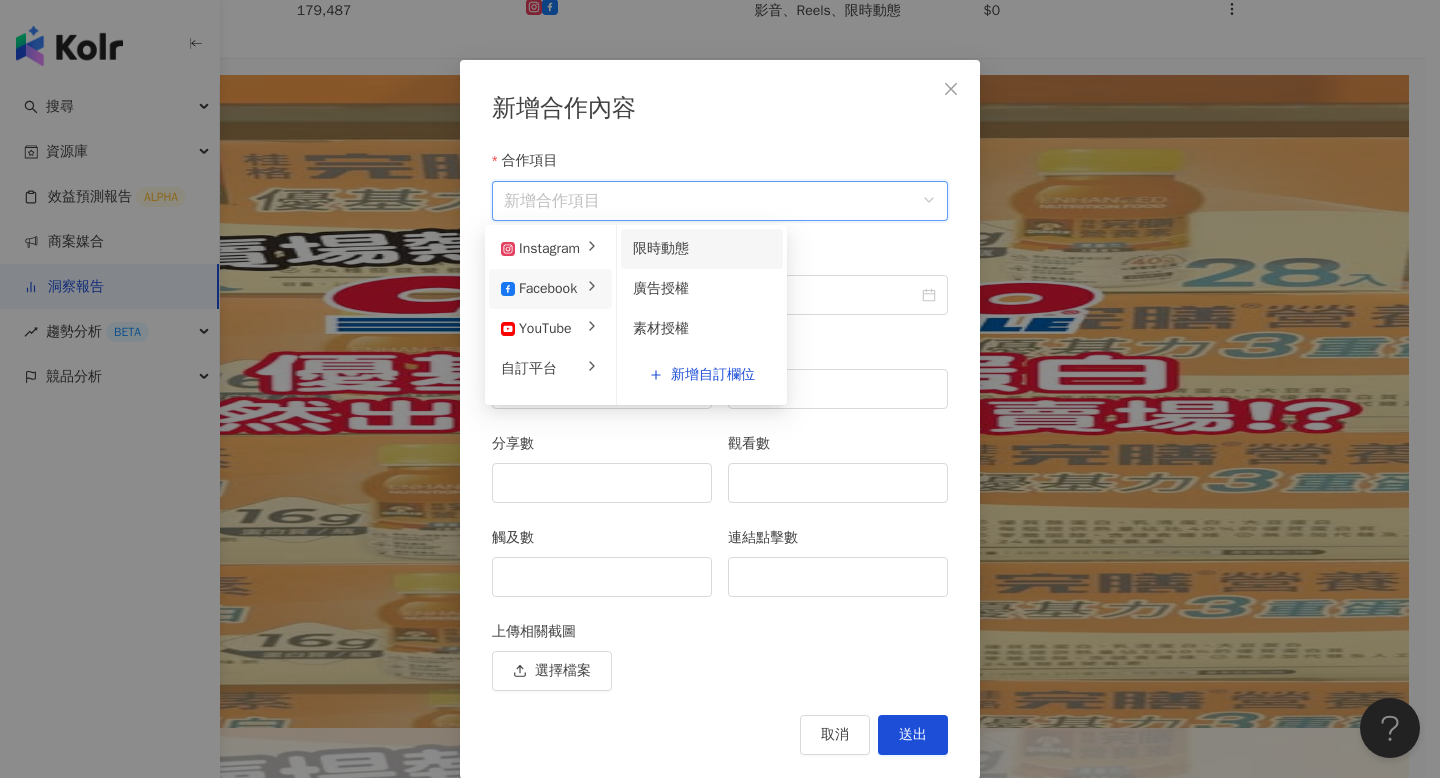 click on "限時動態" at bounding box center [661, 248] 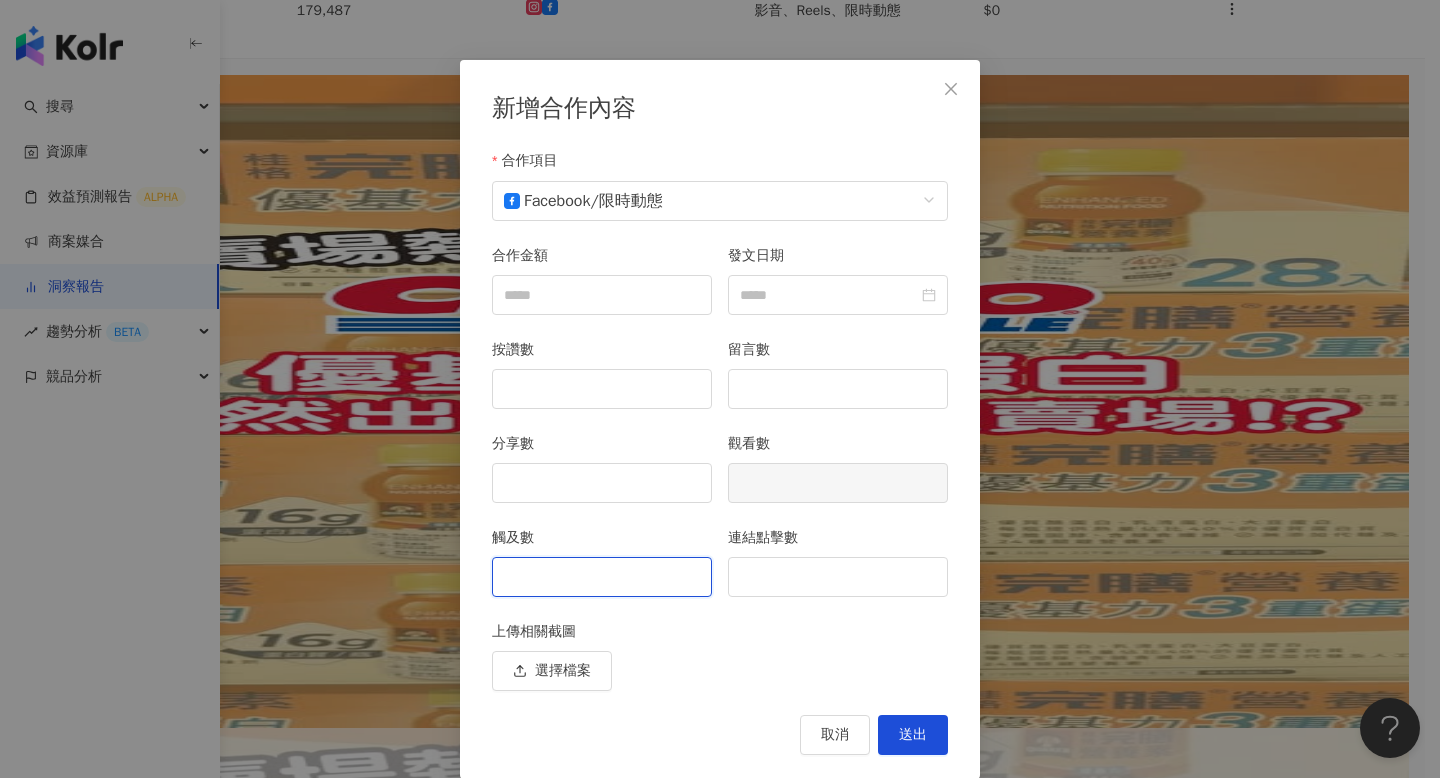 click on "觸及數" at bounding box center (602, 577) 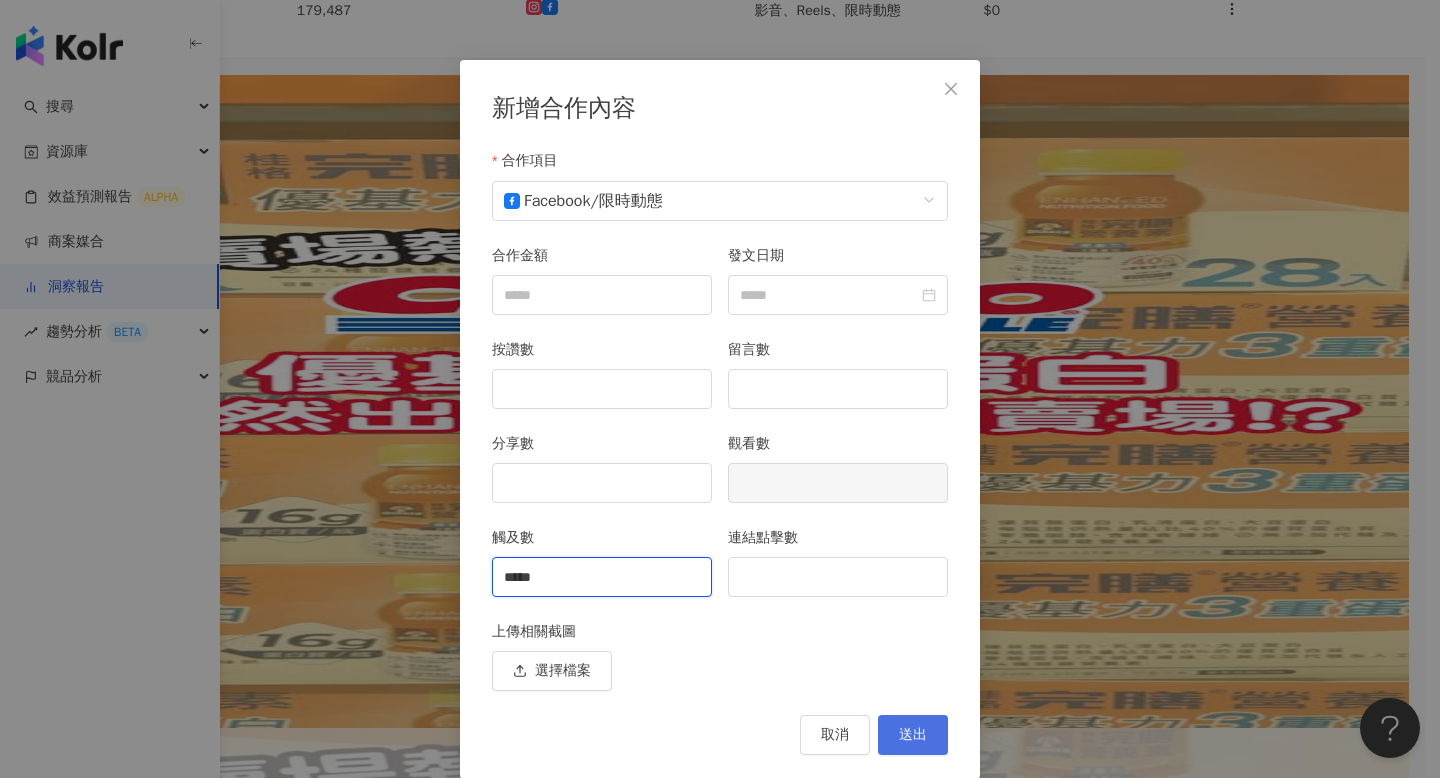 type on "*****" 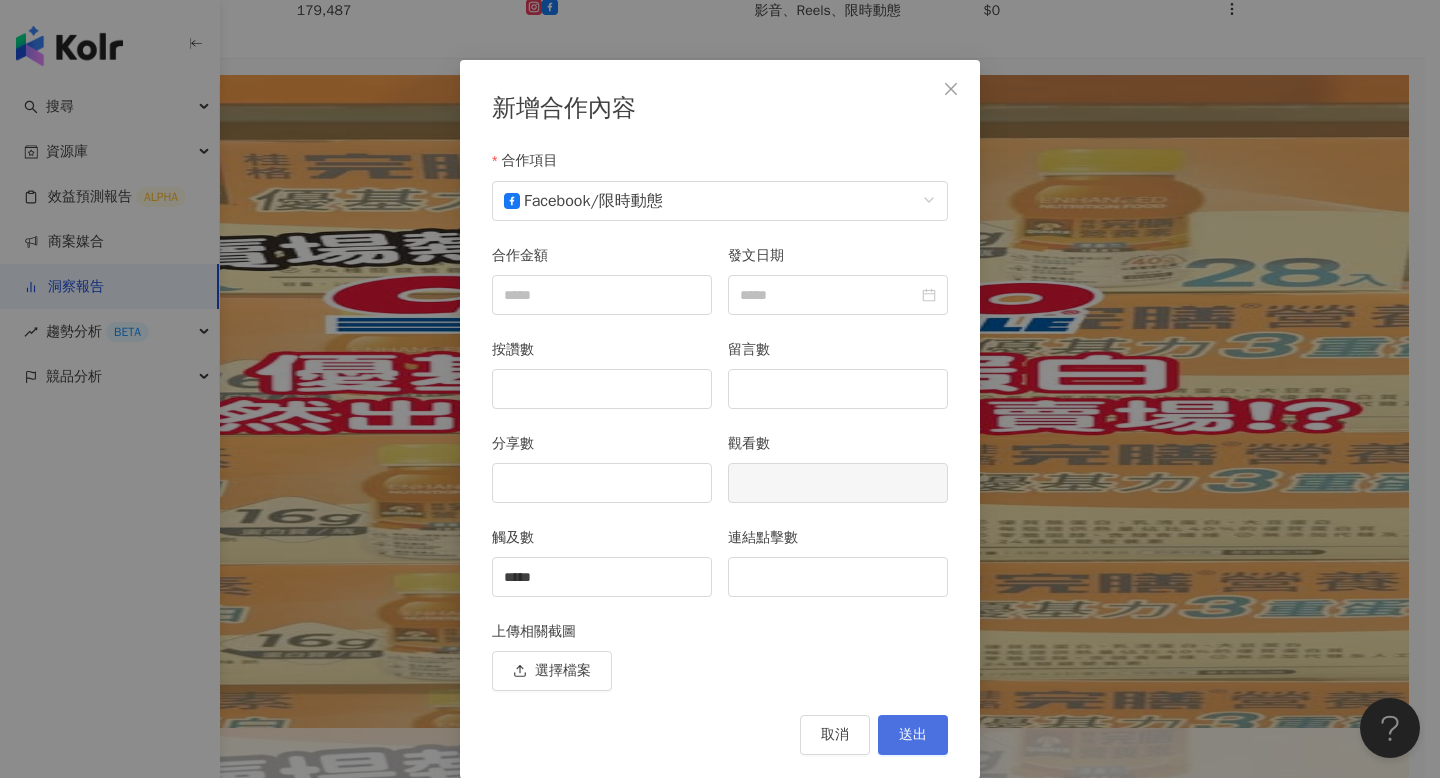 click on "送出" at bounding box center [913, 735] 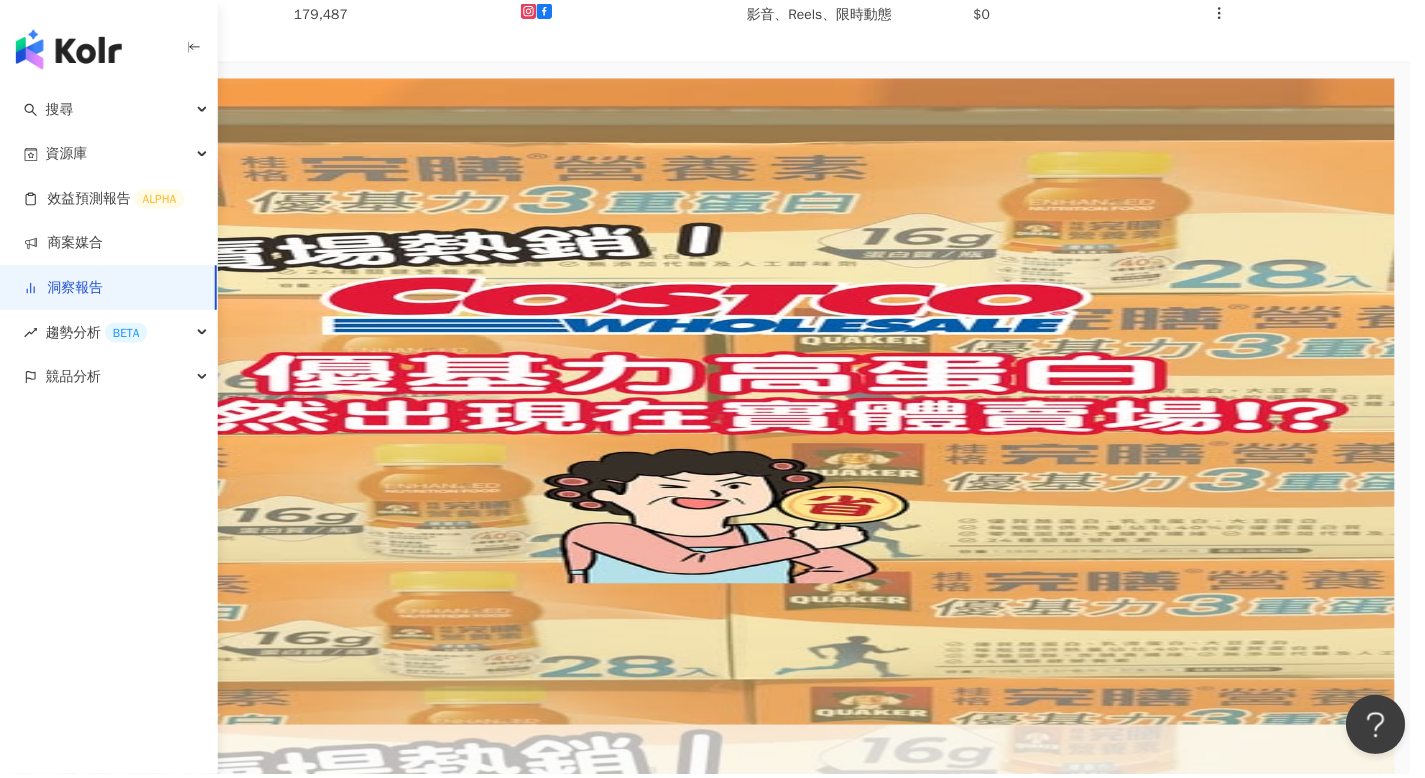 scroll, scrollTop: 0, scrollLeft: 0, axis: both 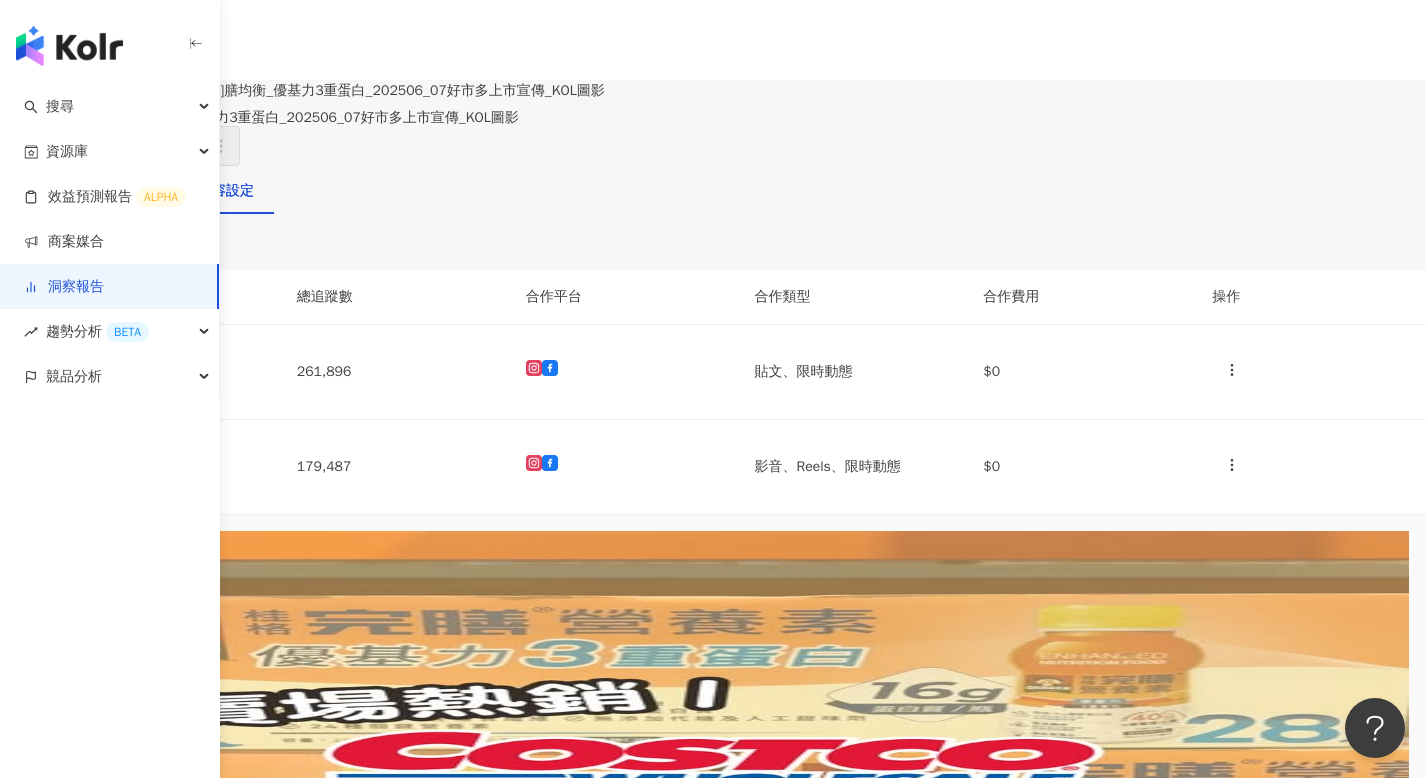 click at bounding box center [180, 146] 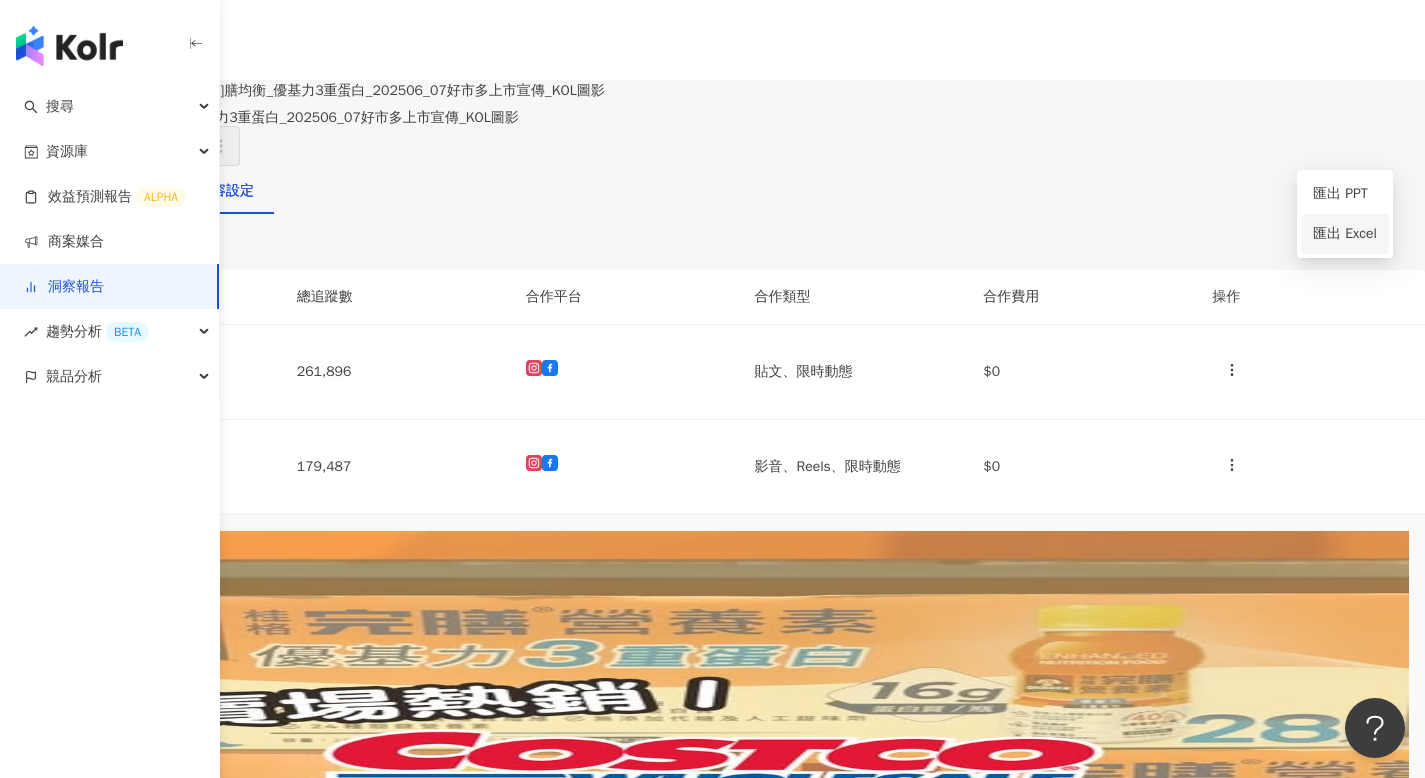 click on "匯出 Excel" at bounding box center [1345, 234] 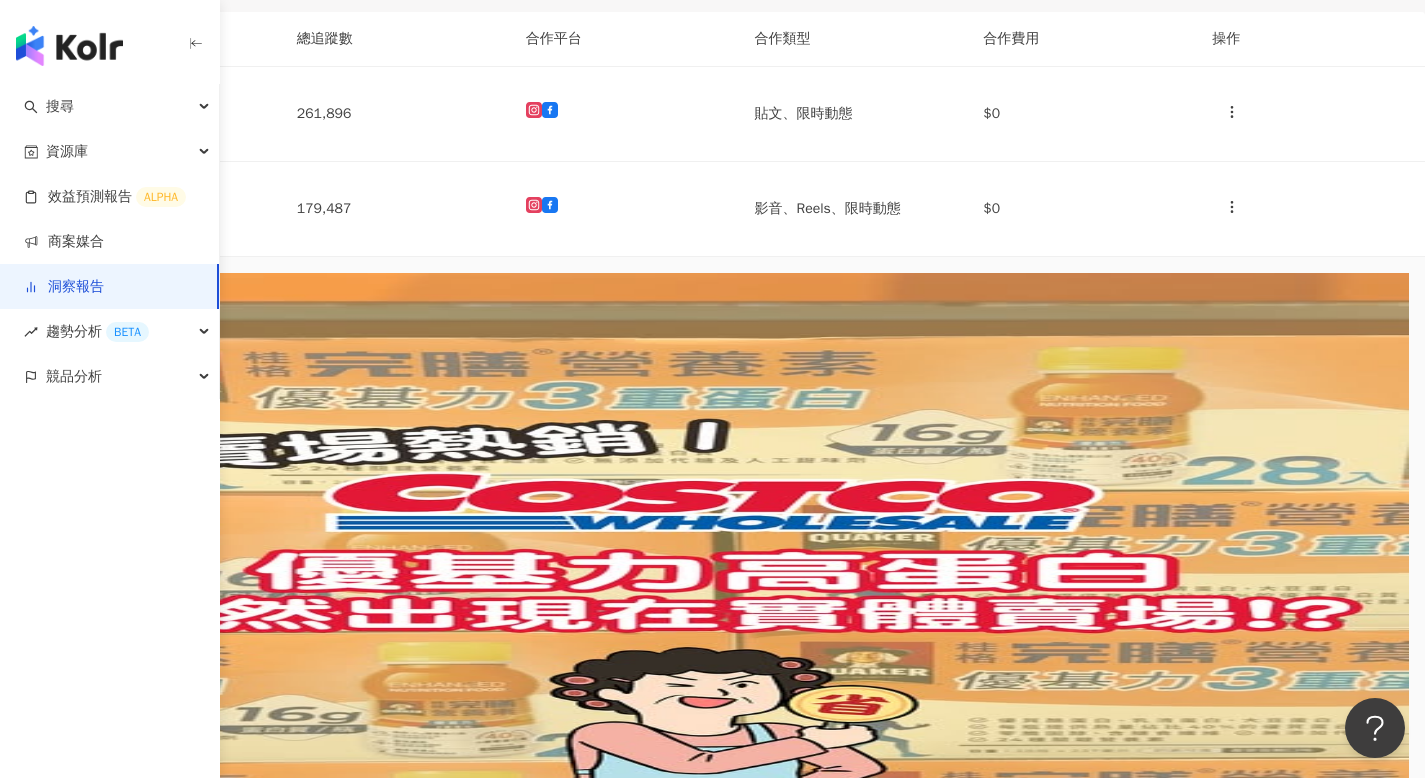 scroll, scrollTop: 166, scrollLeft: 0, axis: vertical 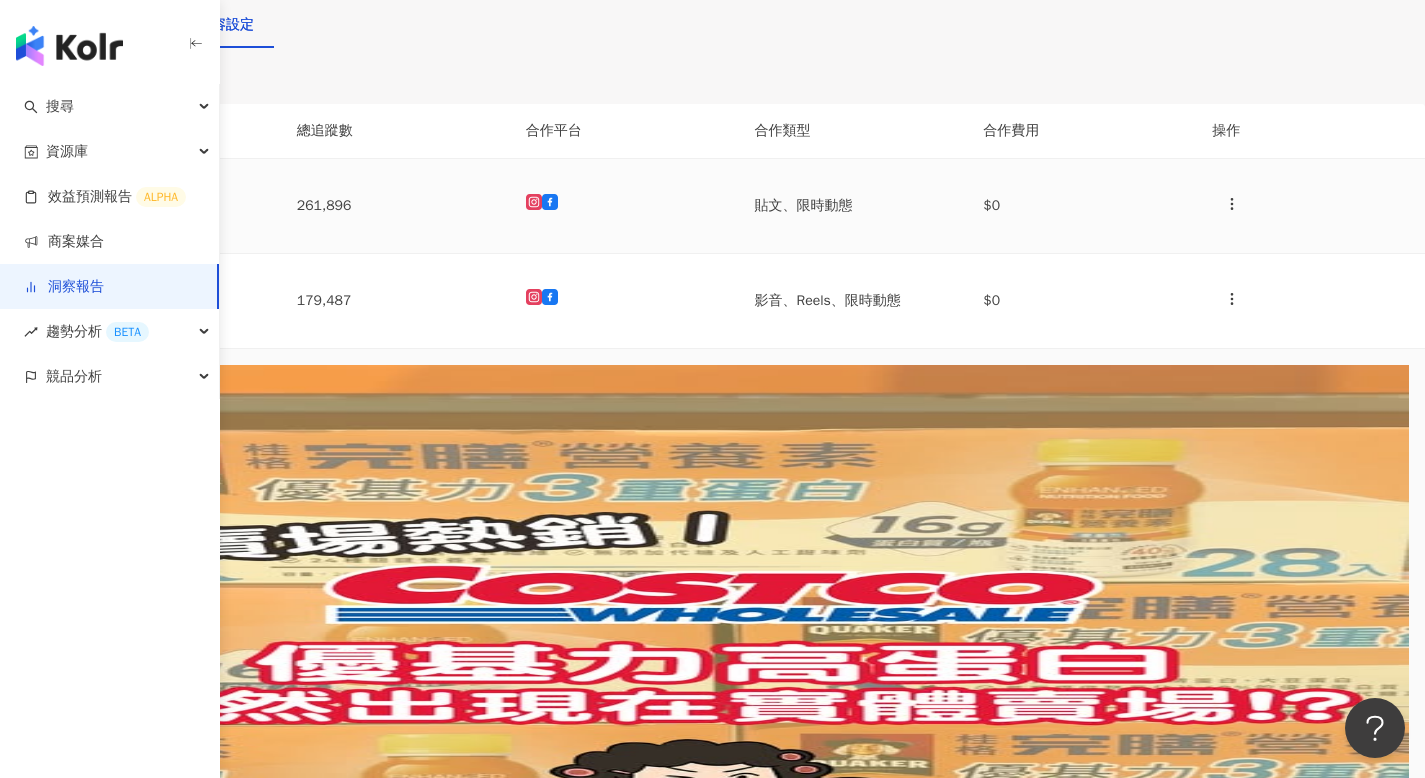 click on "261,896" at bounding box center [395, 206] 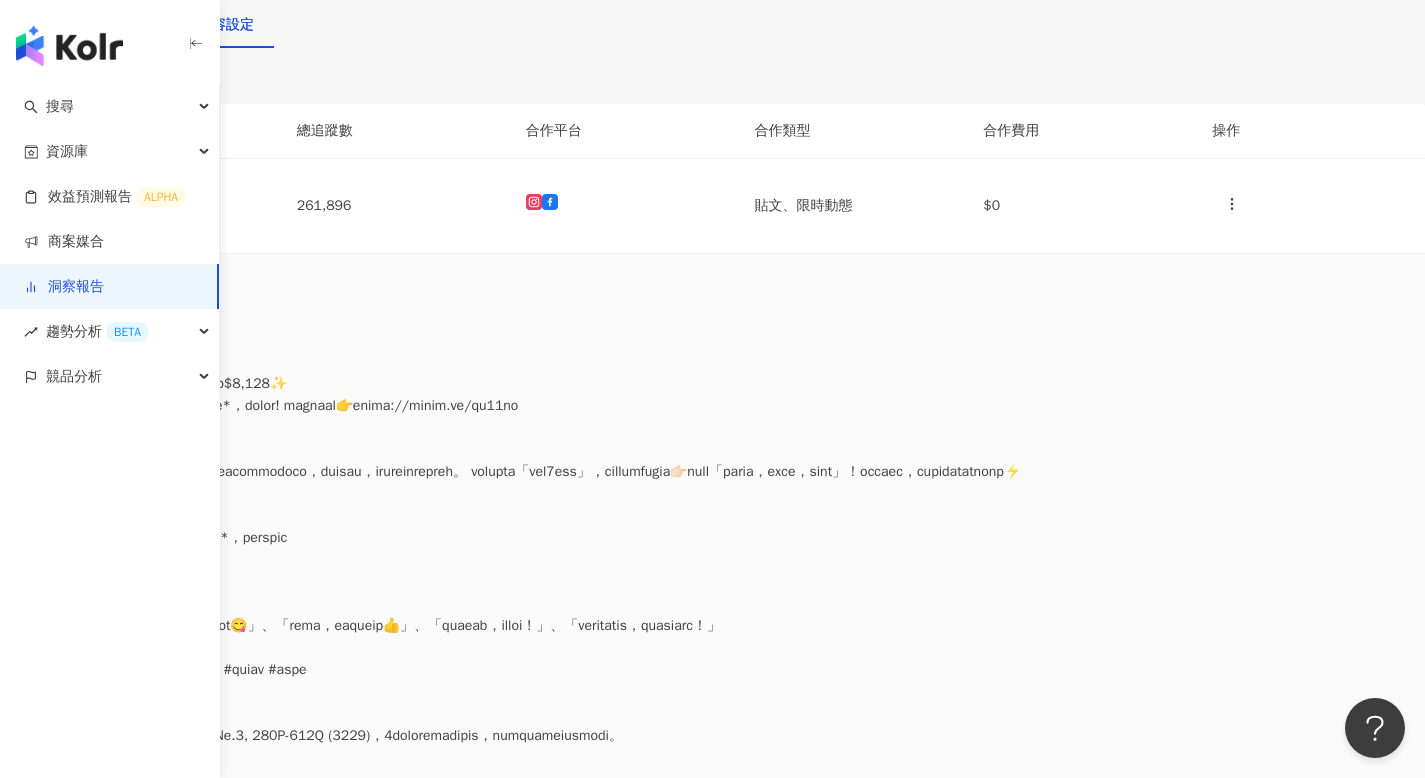 scroll, scrollTop: 0, scrollLeft: 0, axis: both 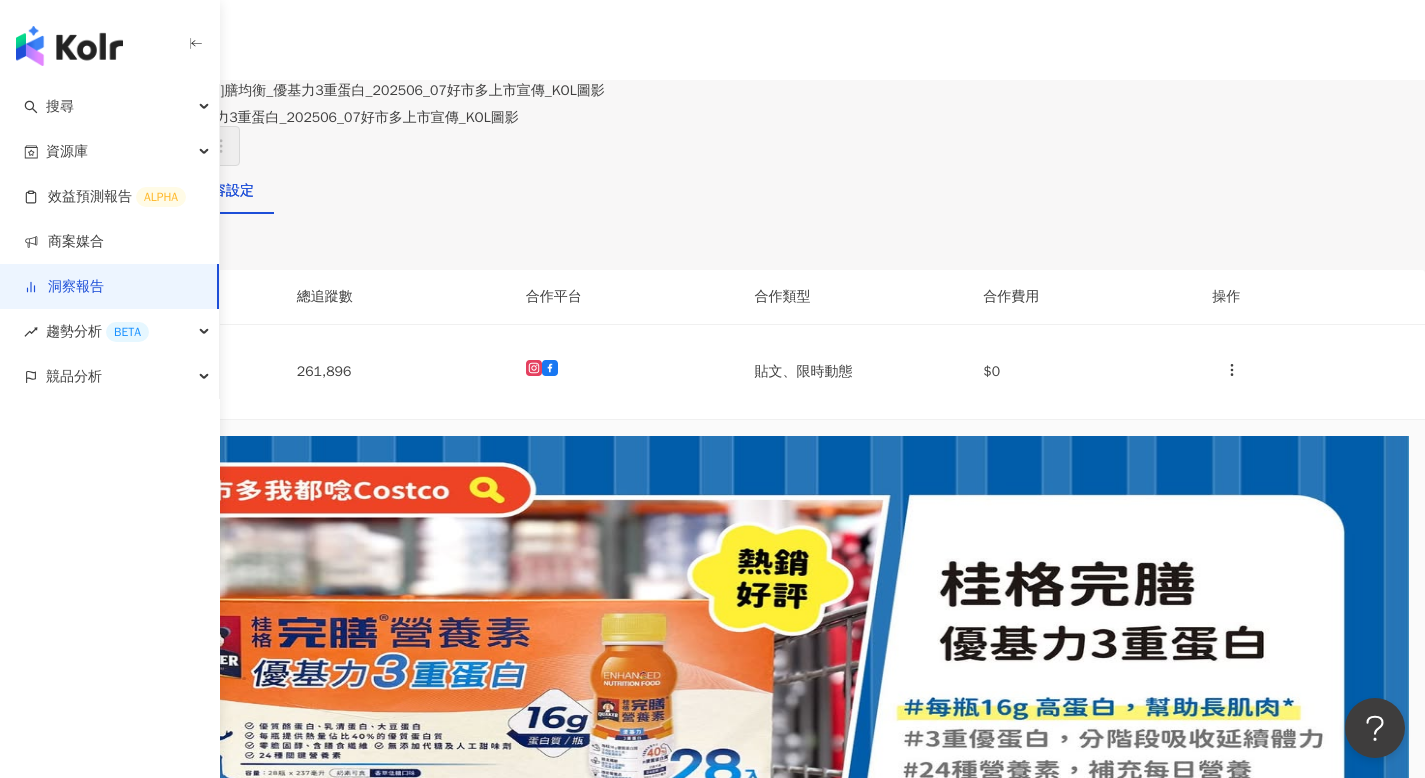 click on "洞察總覽" at bounding box center (48, 191) 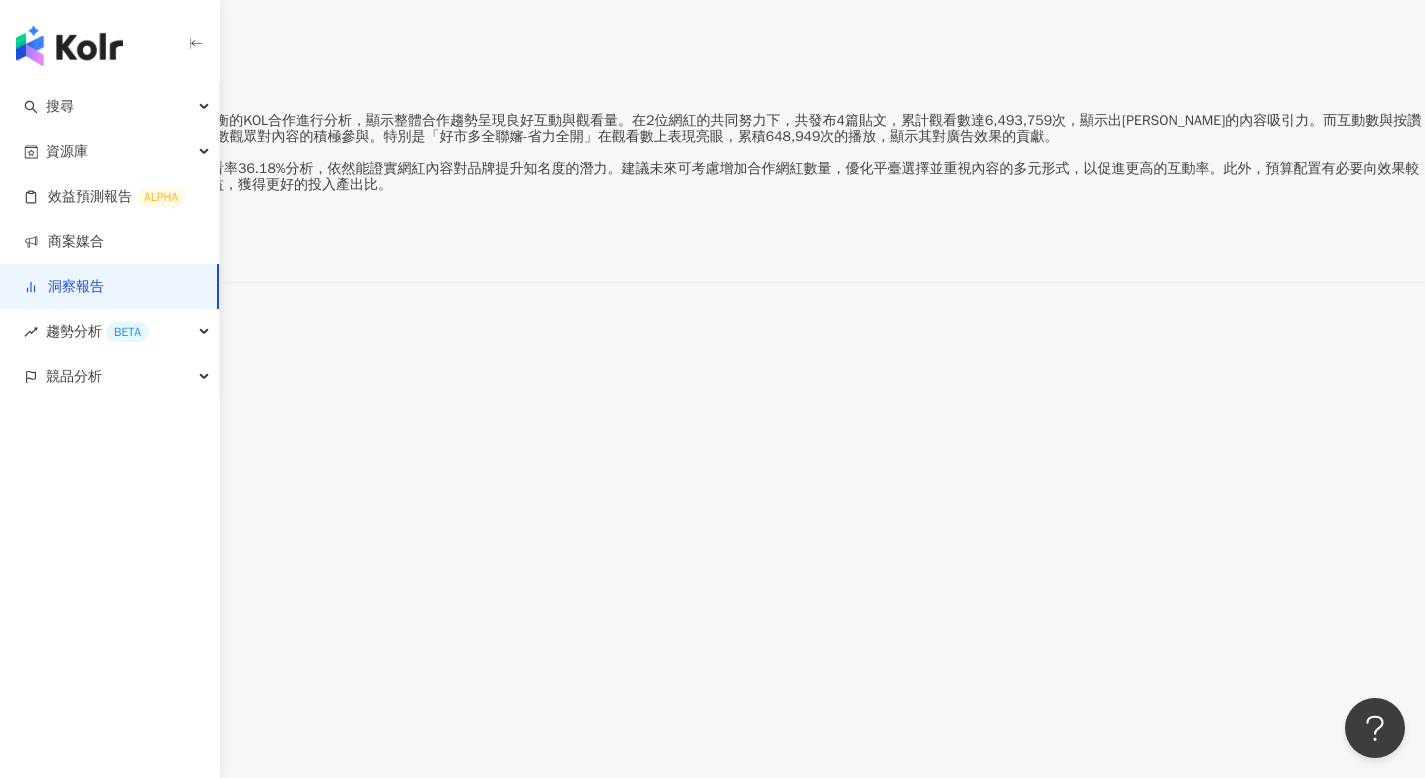 scroll, scrollTop: 767, scrollLeft: 0, axis: vertical 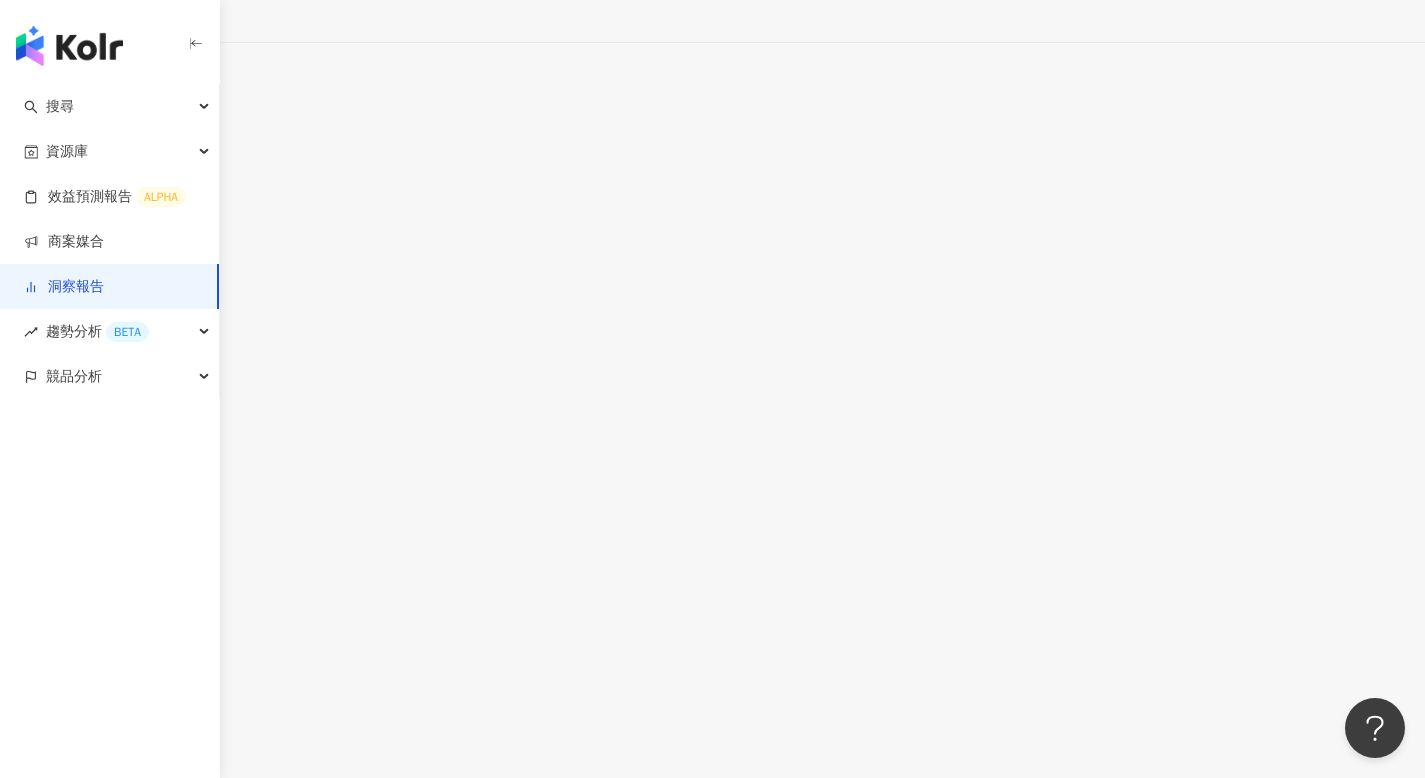 click on "社群平台  ( 2 / 2 )" at bounding box center [712, 260] 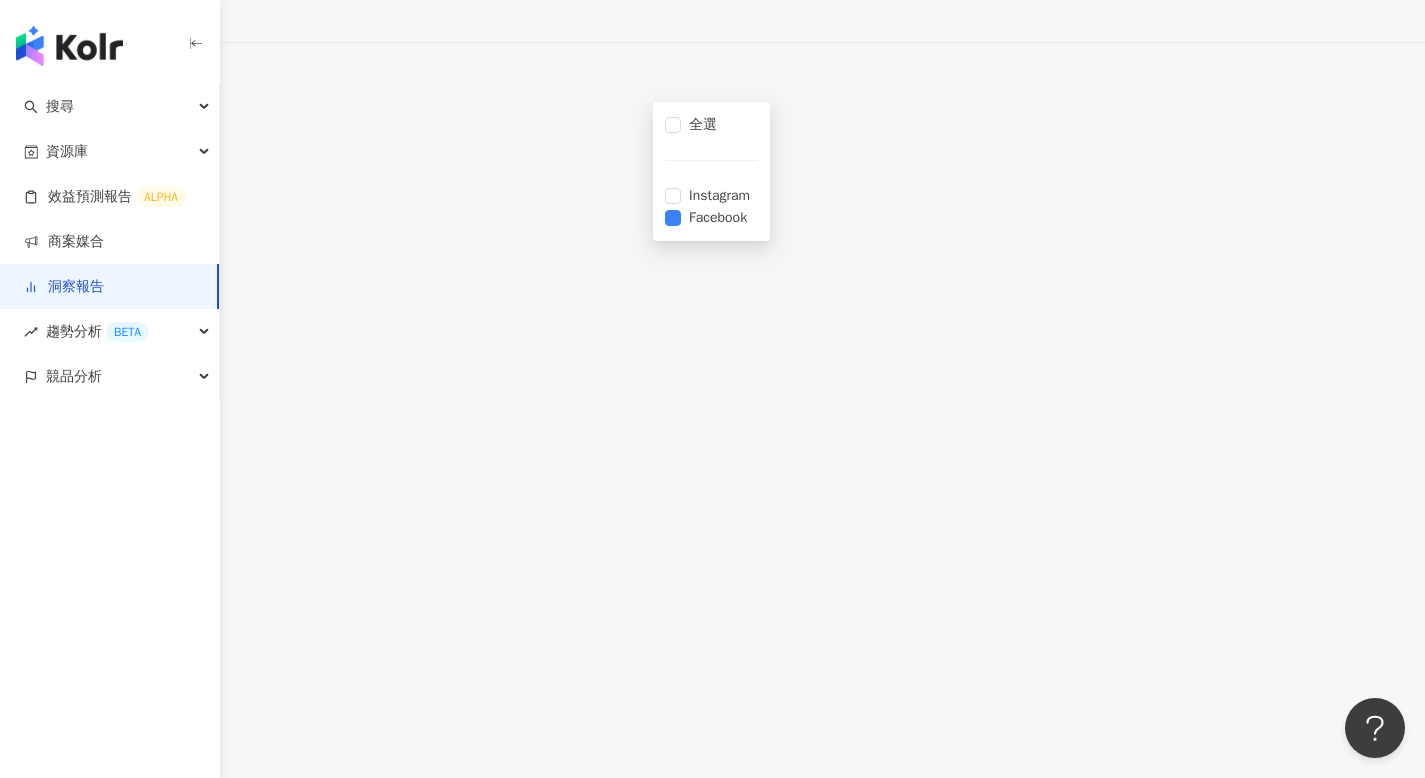 click on "成效數據" at bounding box center [712, 376] 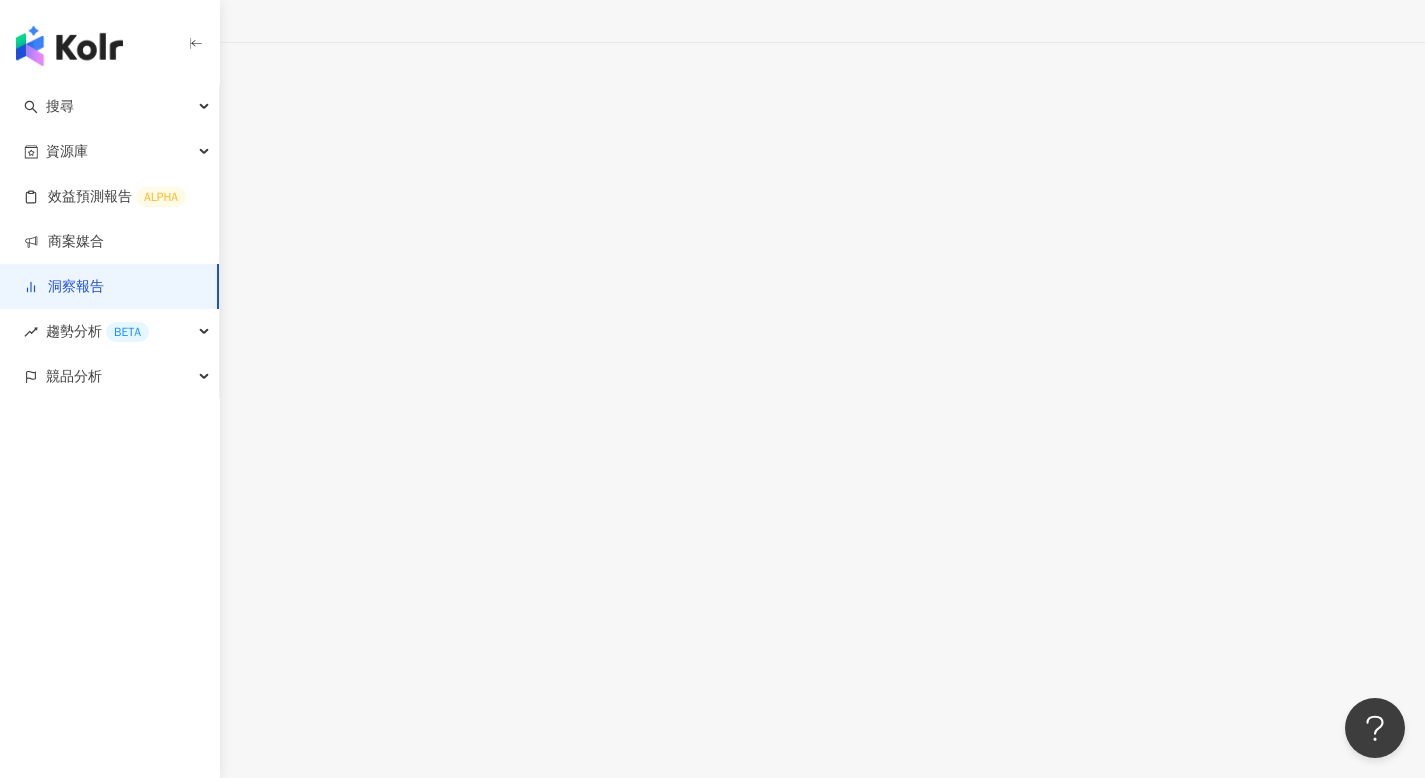 click on "社群平台  ( 1 / 2 )" at bounding box center [712, 260] 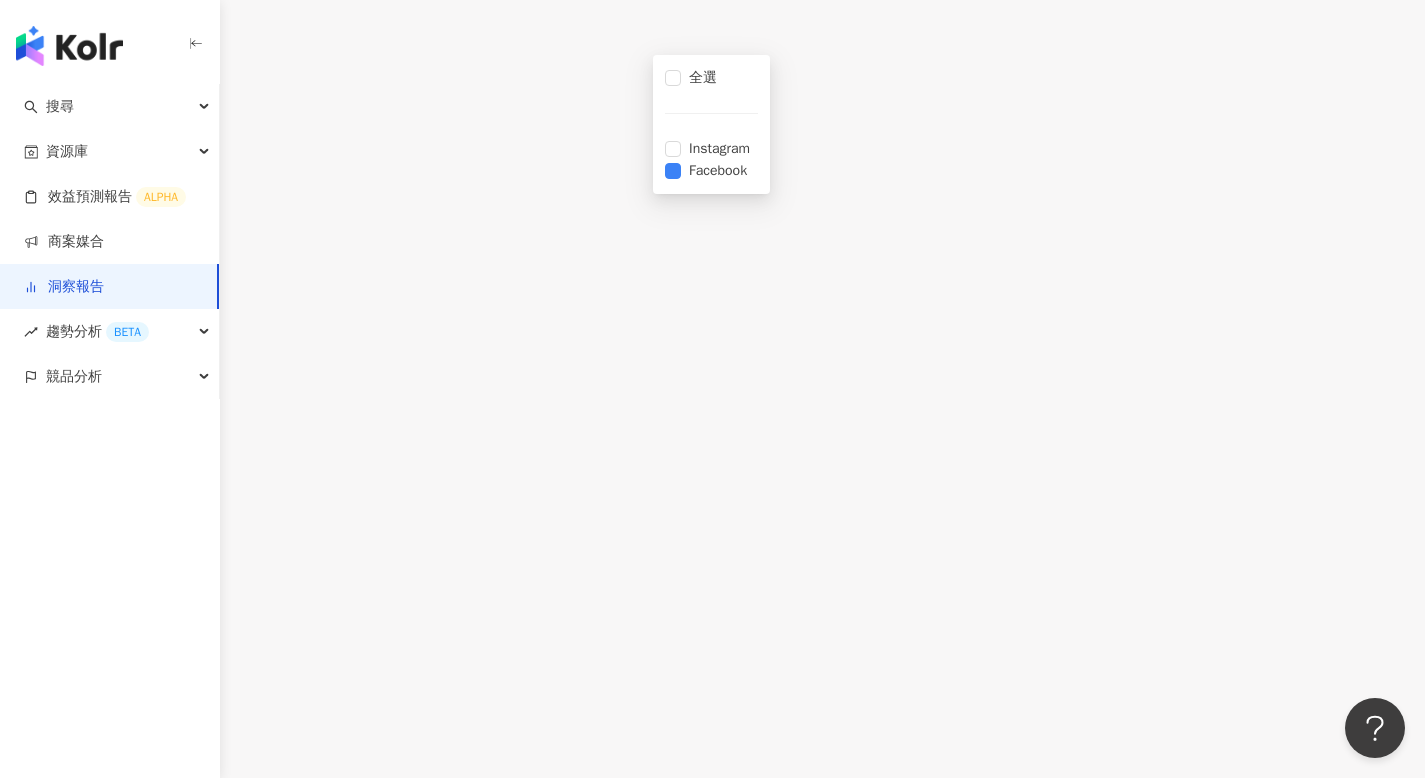 scroll, scrollTop: 1007, scrollLeft: 0, axis: vertical 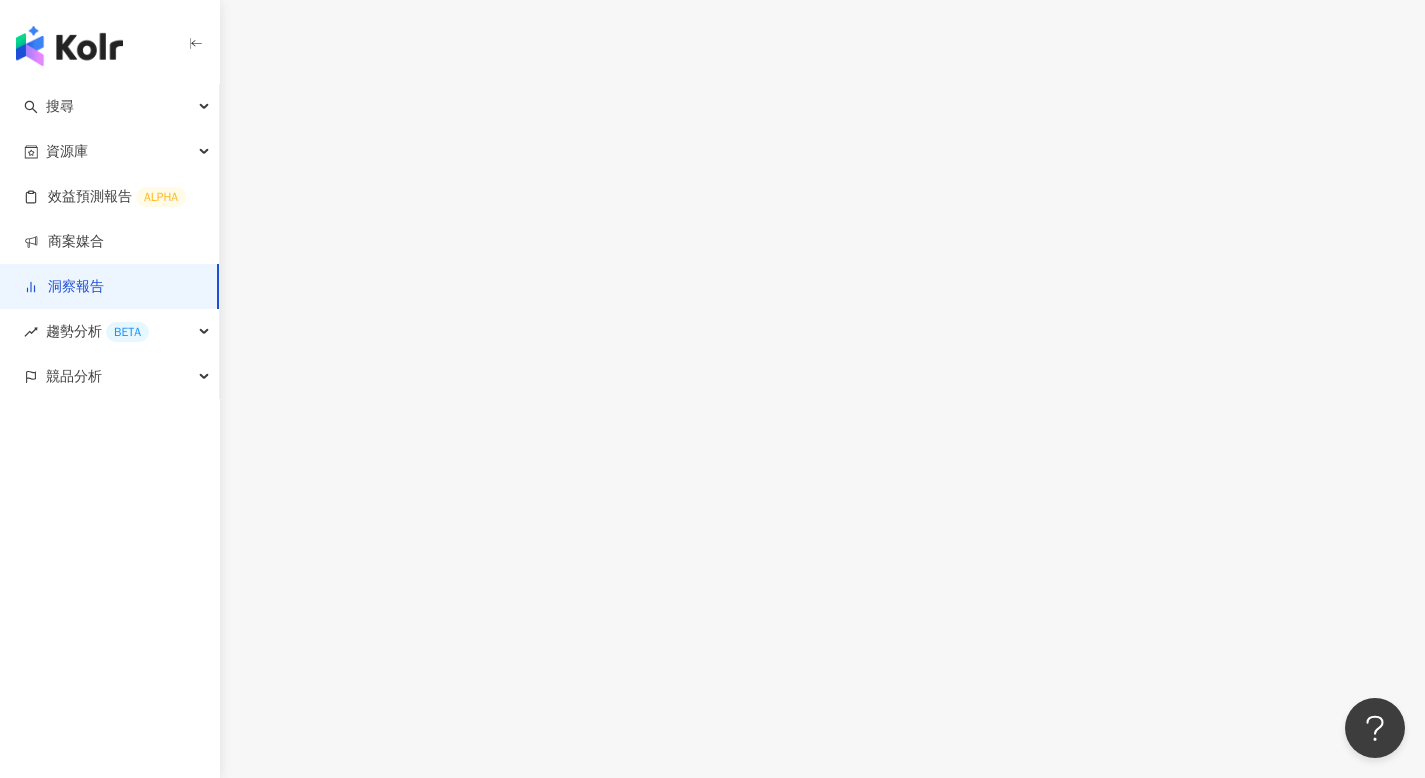 click on "網紅成效分析   Instagram 貼文類型  ( 1 / 1 ) KOL  ( 2 / 2 )" at bounding box center (712, 675) 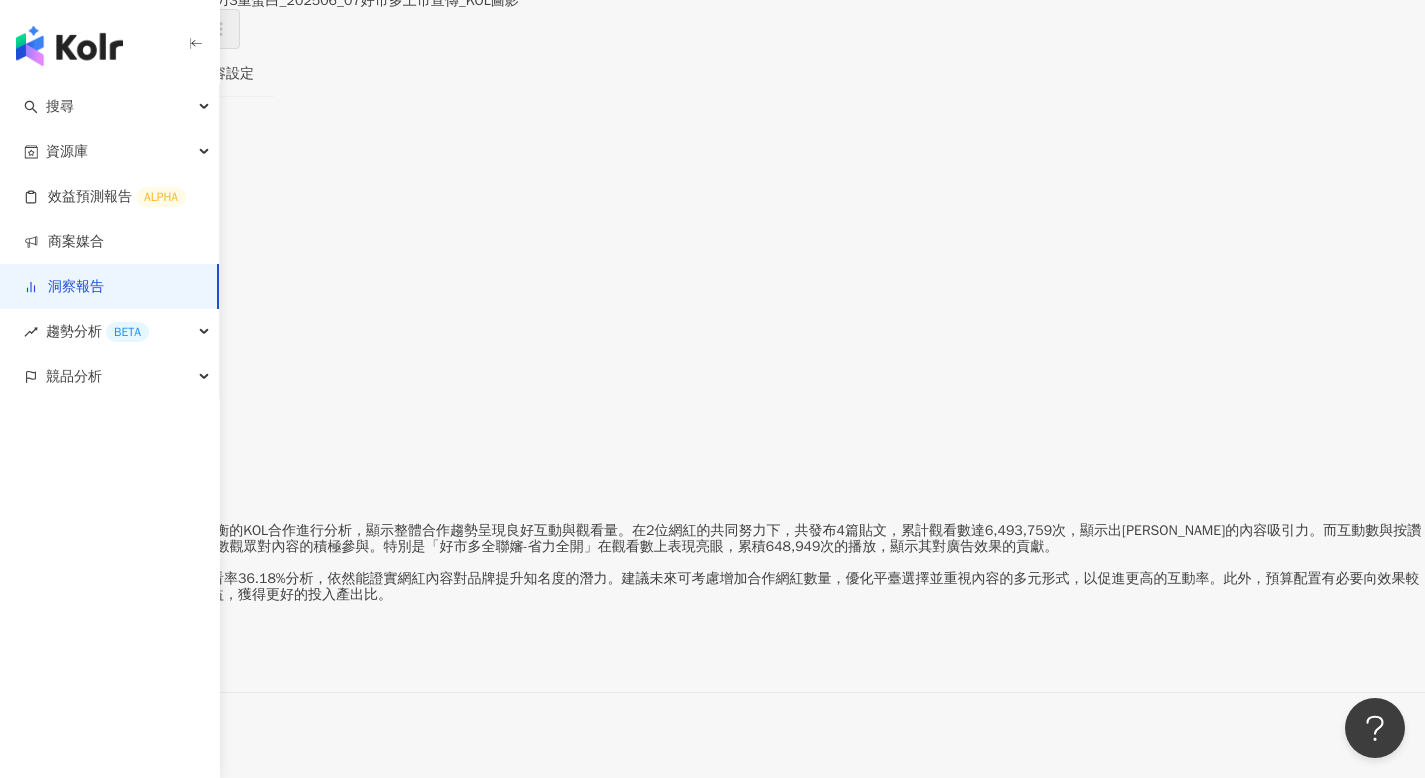 scroll, scrollTop: 96, scrollLeft: 0, axis: vertical 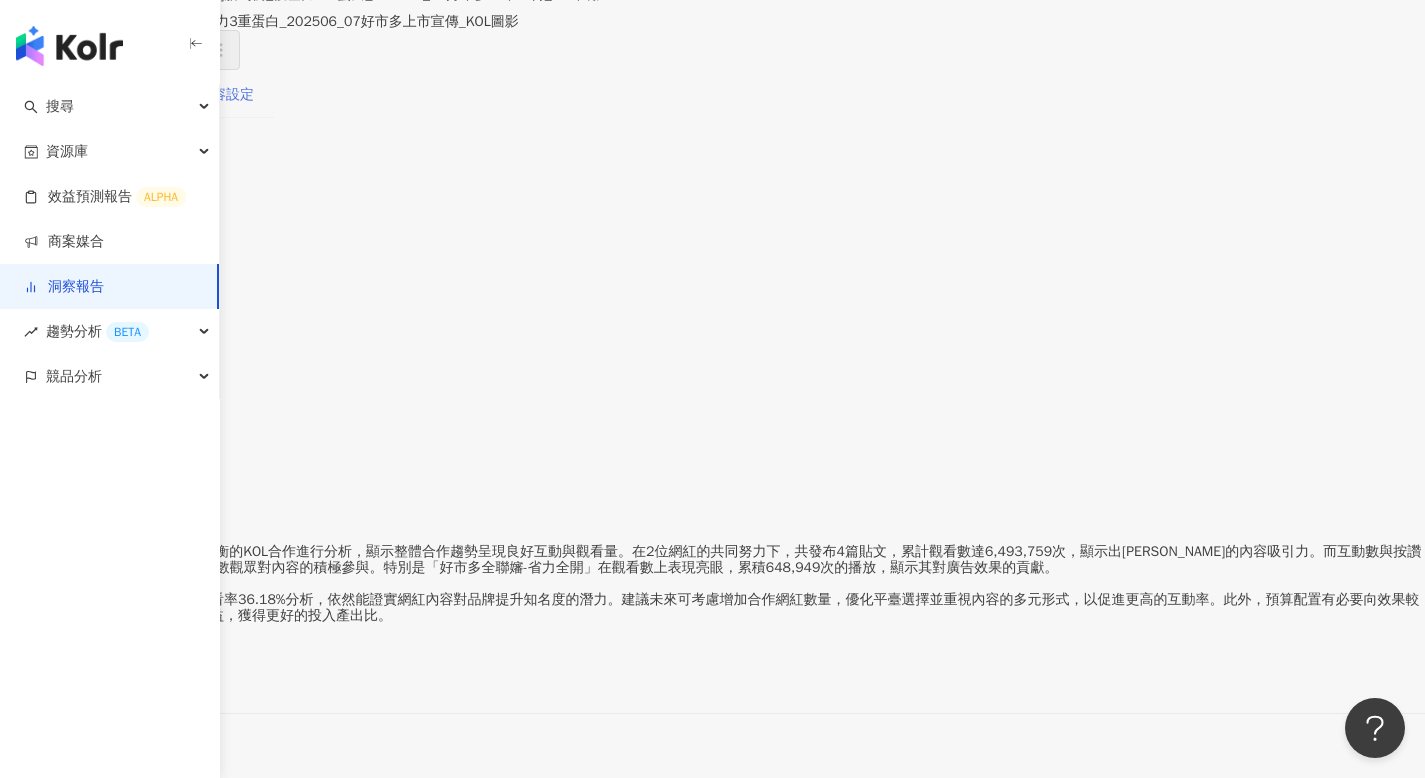 click on "內容設定" at bounding box center (226, 95) 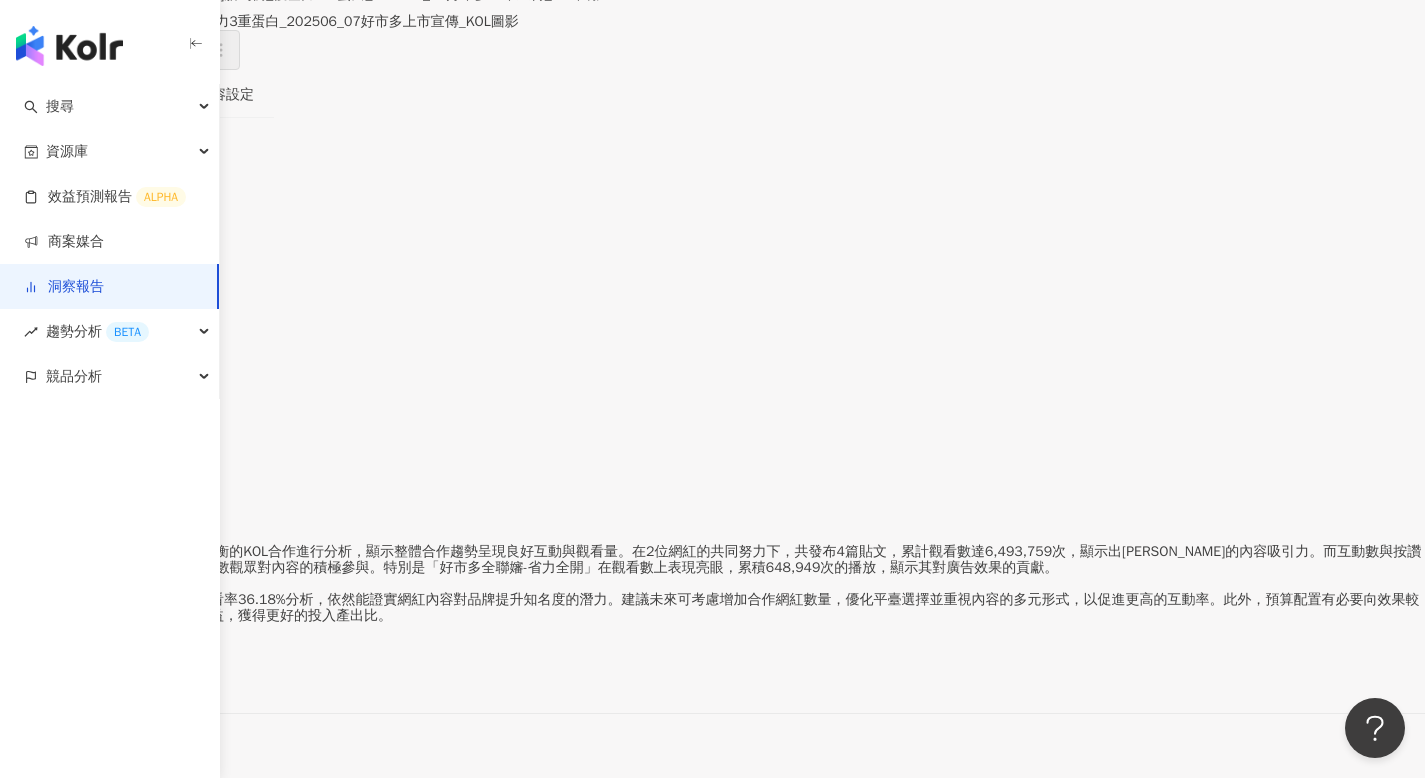 scroll, scrollTop: 0, scrollLeft: 0, axis: both 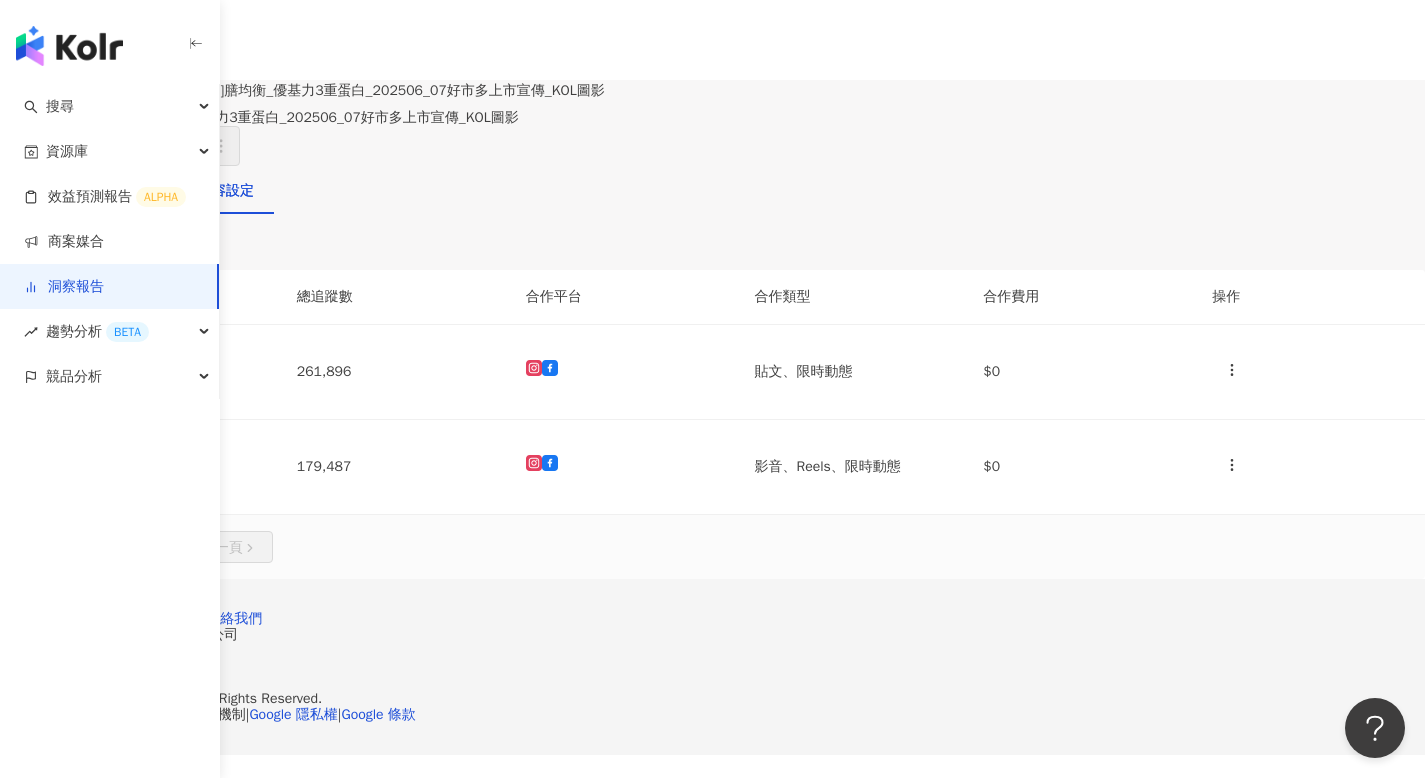 click on "洞察總覽" at bounding box center (48, 191) 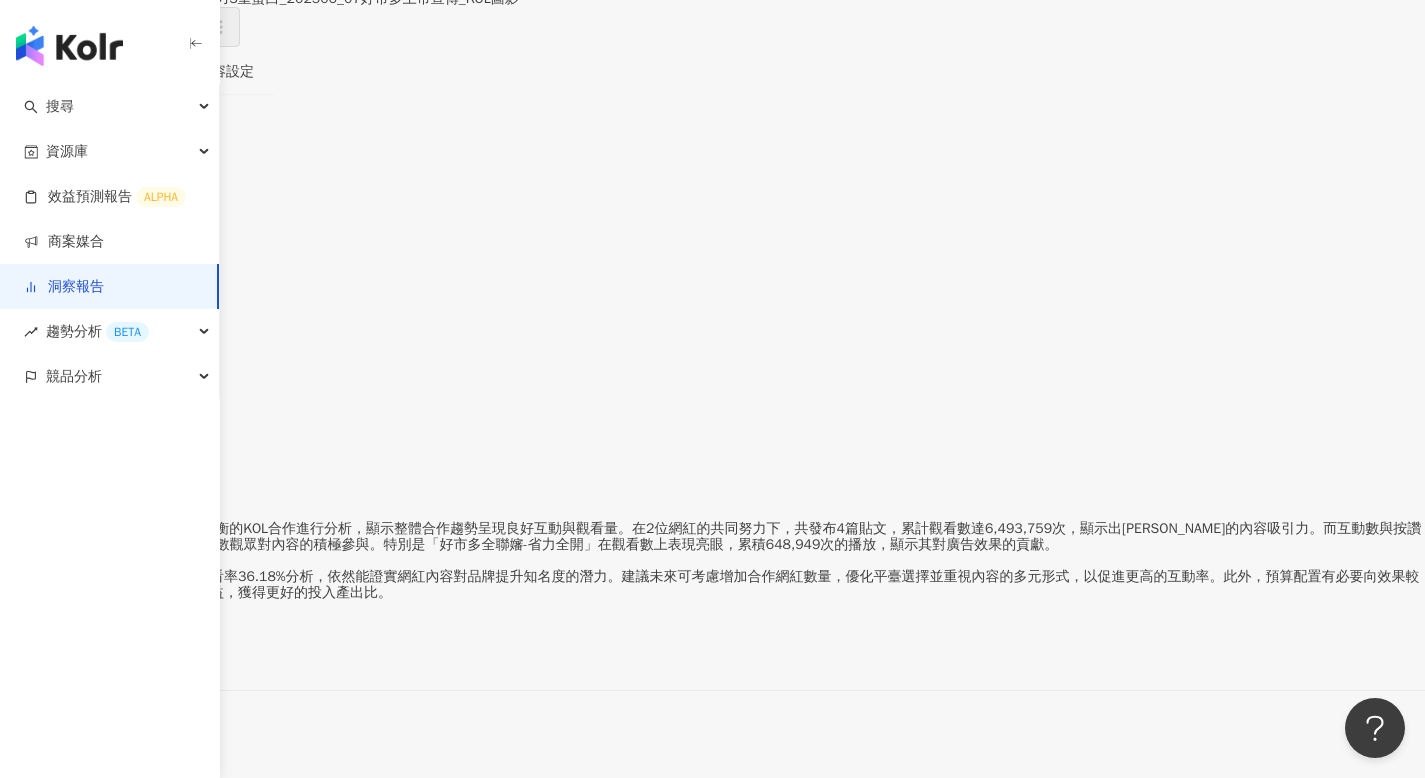 scroll, scrollTop: 120, scrollLeft: 0, axis: vertical 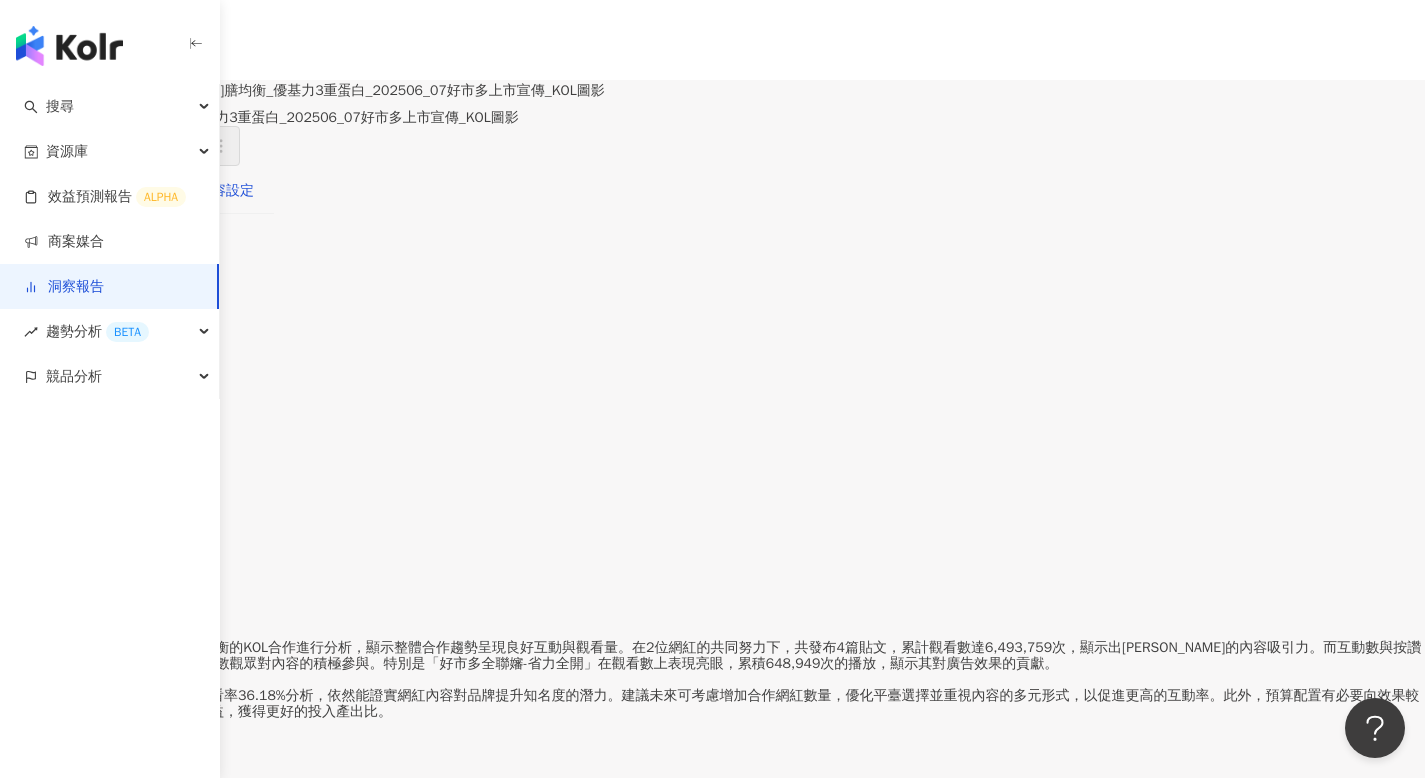 click on "內容設定" at bounding box center (226, 191) 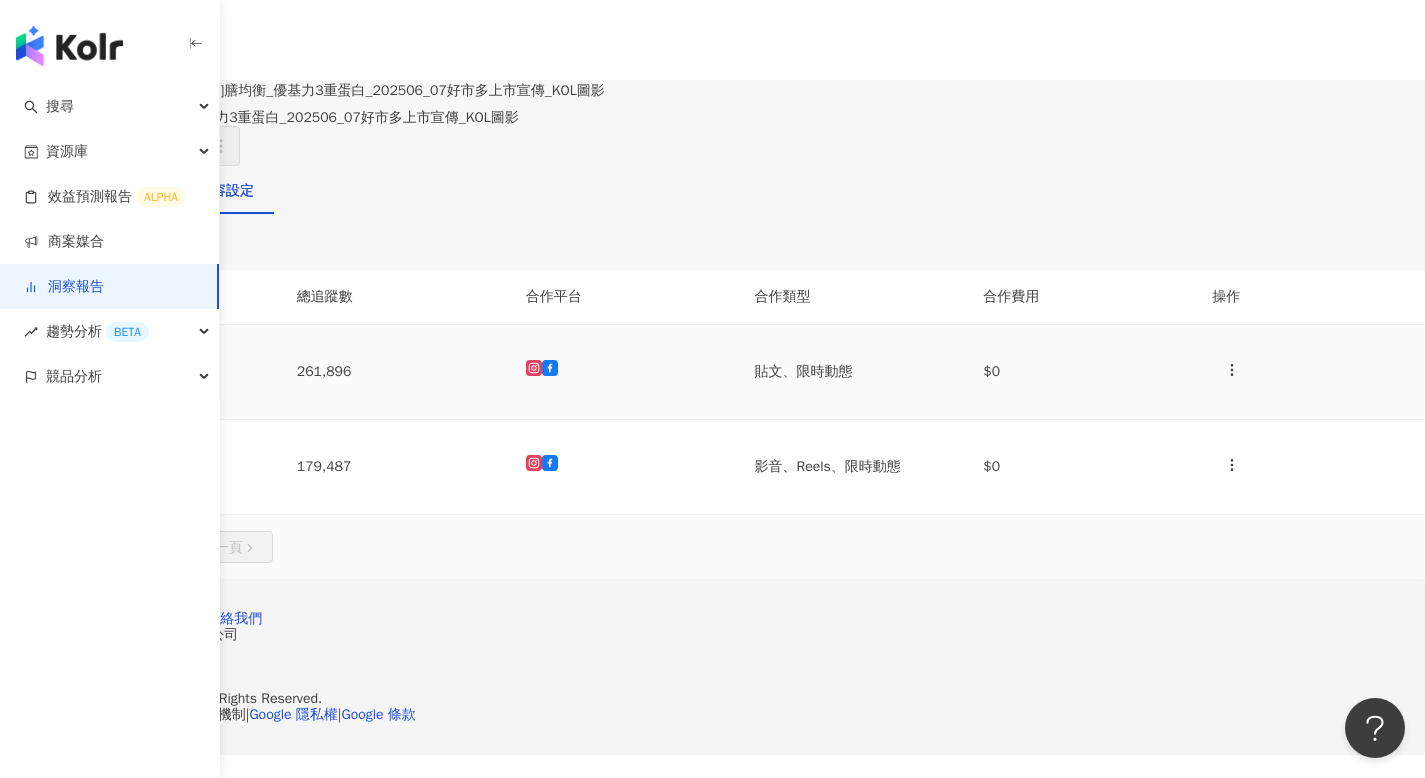 click on "261,896" at bounding box center [395, 372] 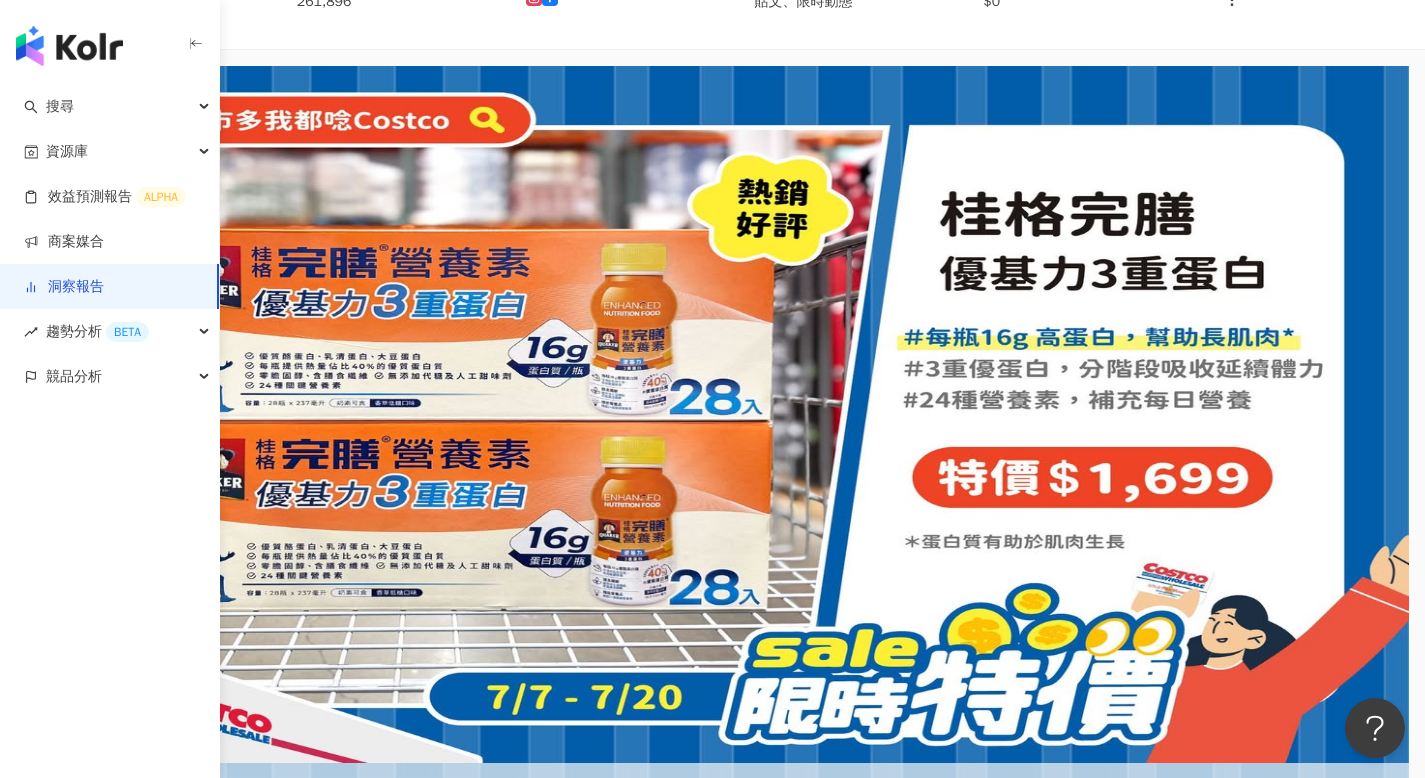 scroll, scrollTop: 460, scrollLeft: 0, axis: vertical 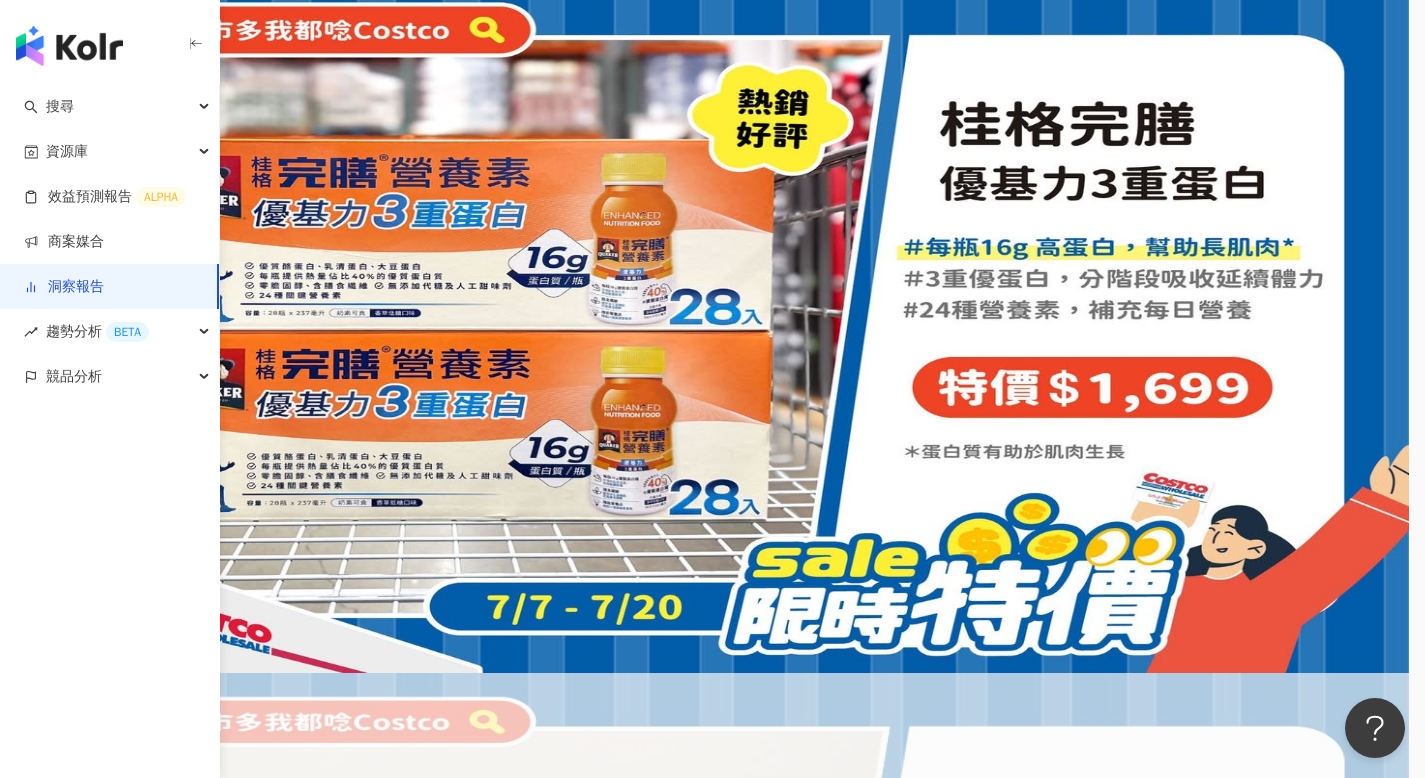 click on "179,487" at bounding box center (395, 2250) 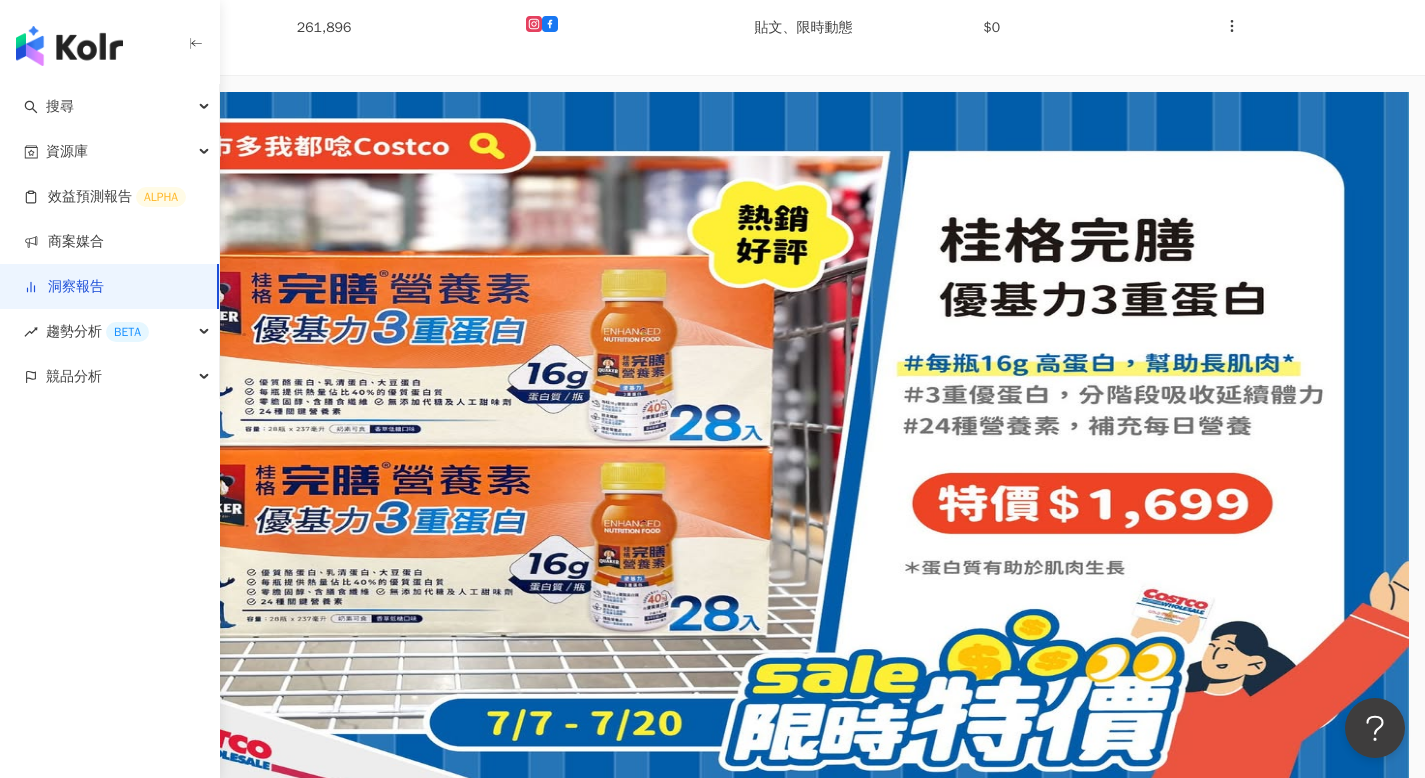 scroll, scrollTop: 220, scrollLeft: 0, axis: vertical 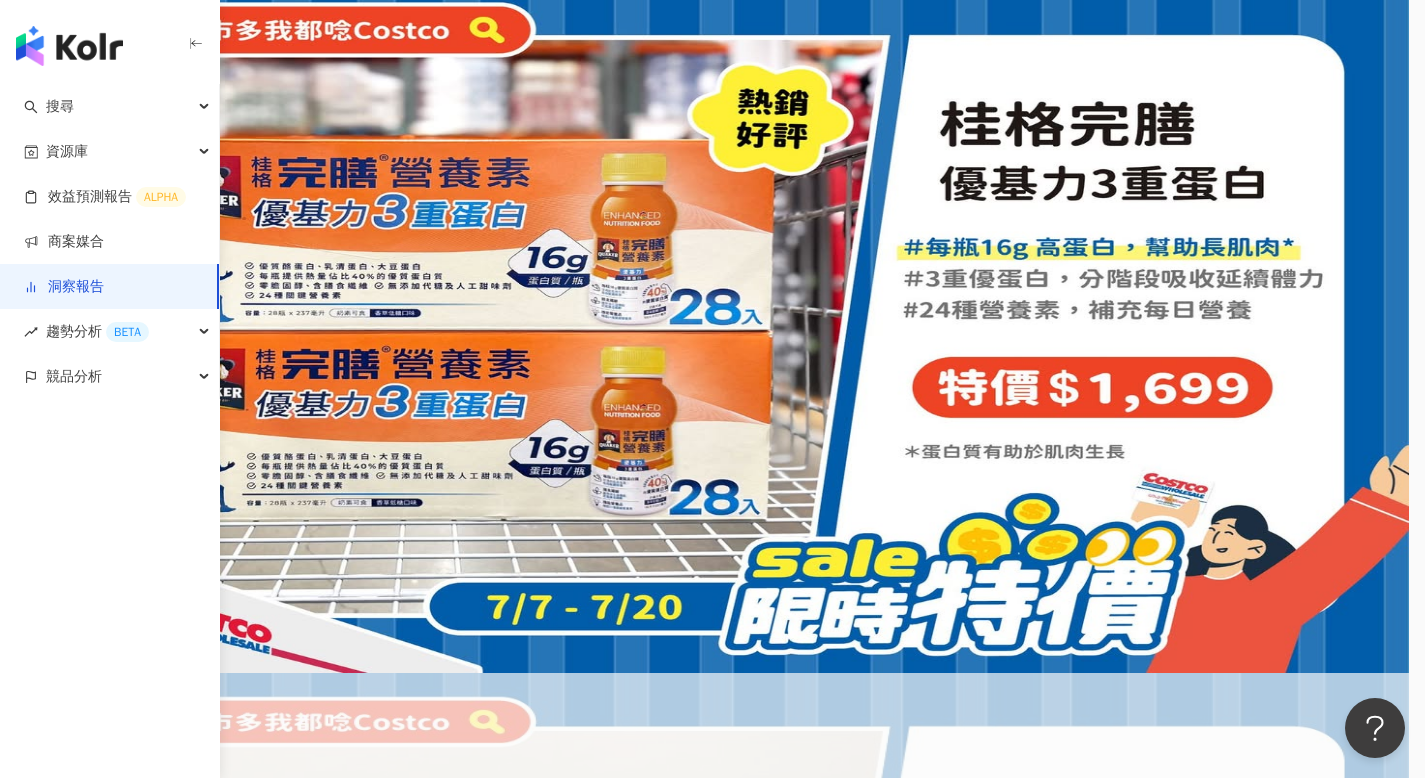 click 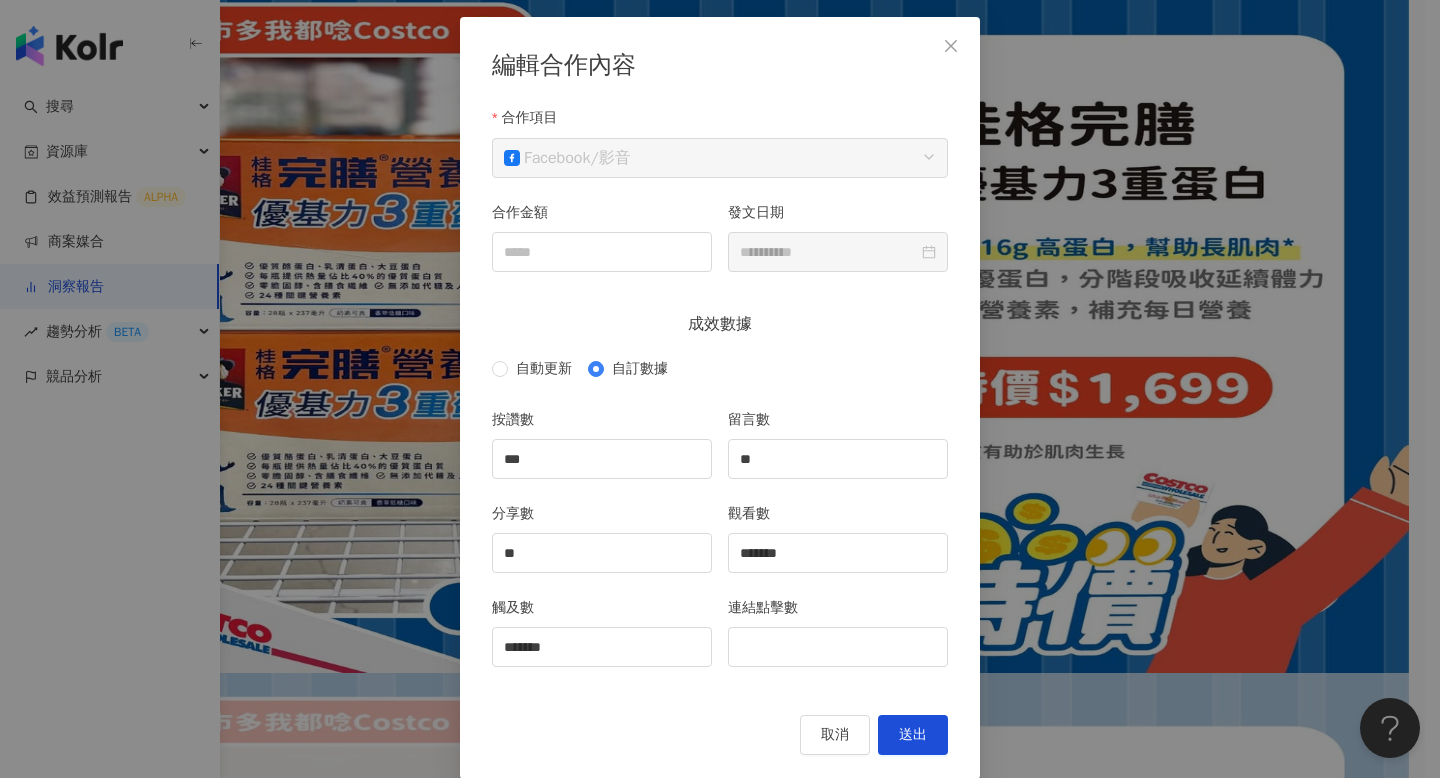 click on "**********" at bounding box center [720, 389] 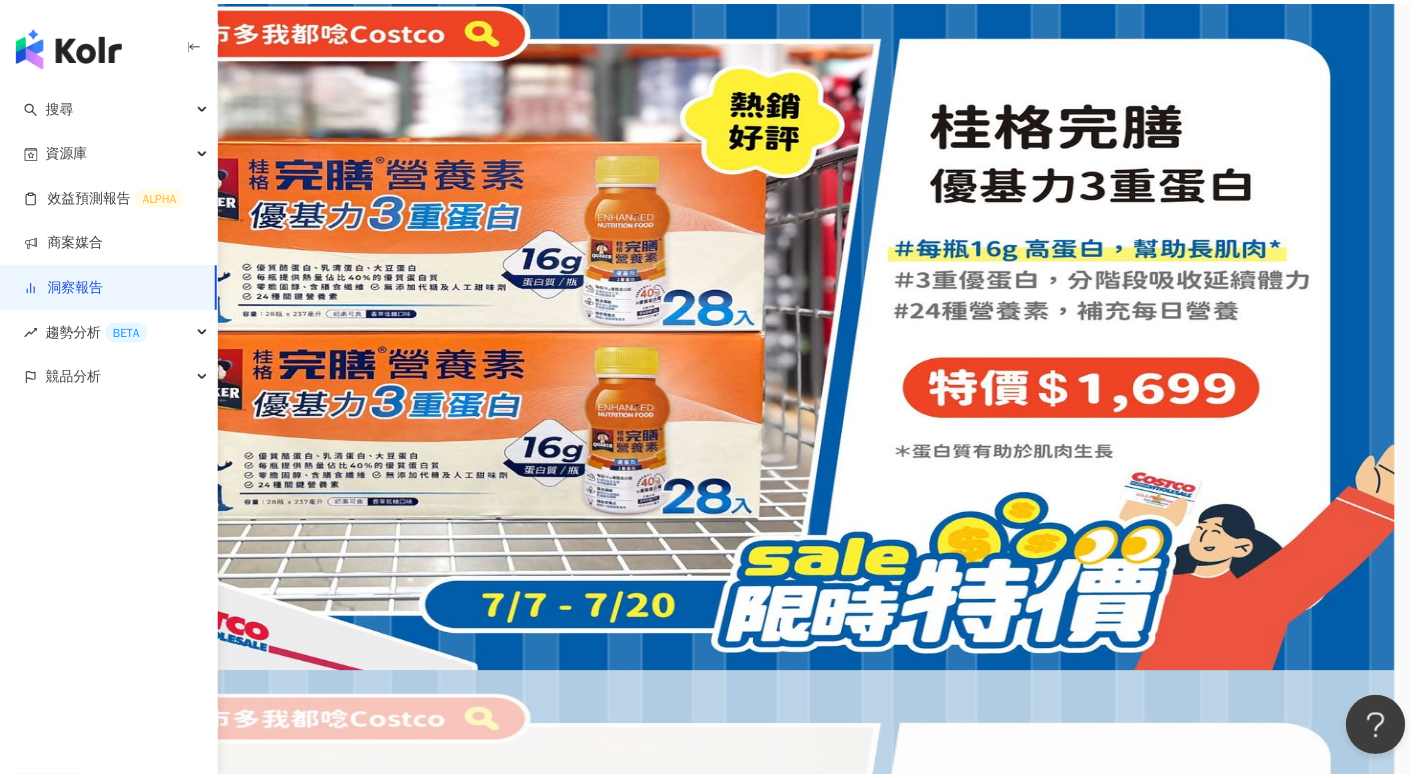 scroll, scrollTop: 6, scrollLeft: 0, axis: vertical 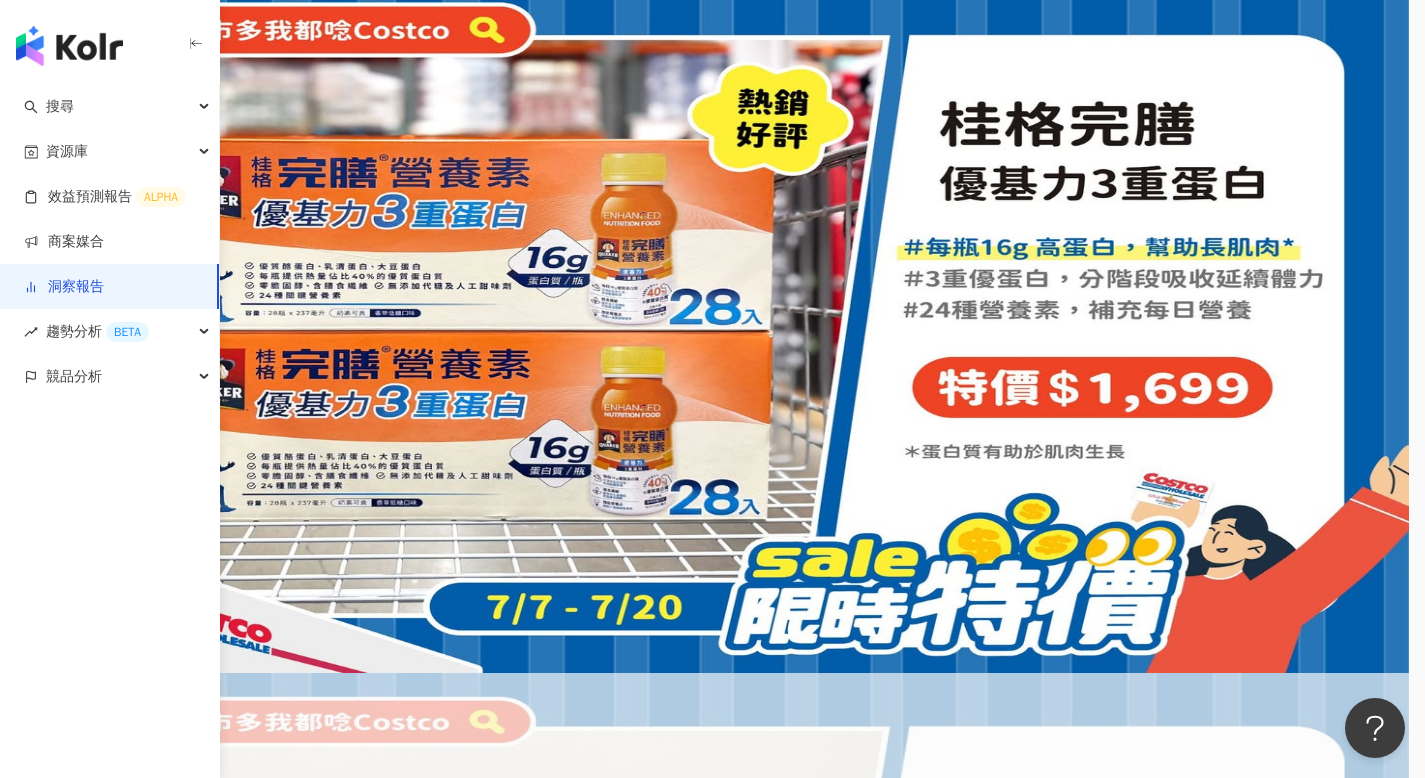 click at bounding box center [32, 63] 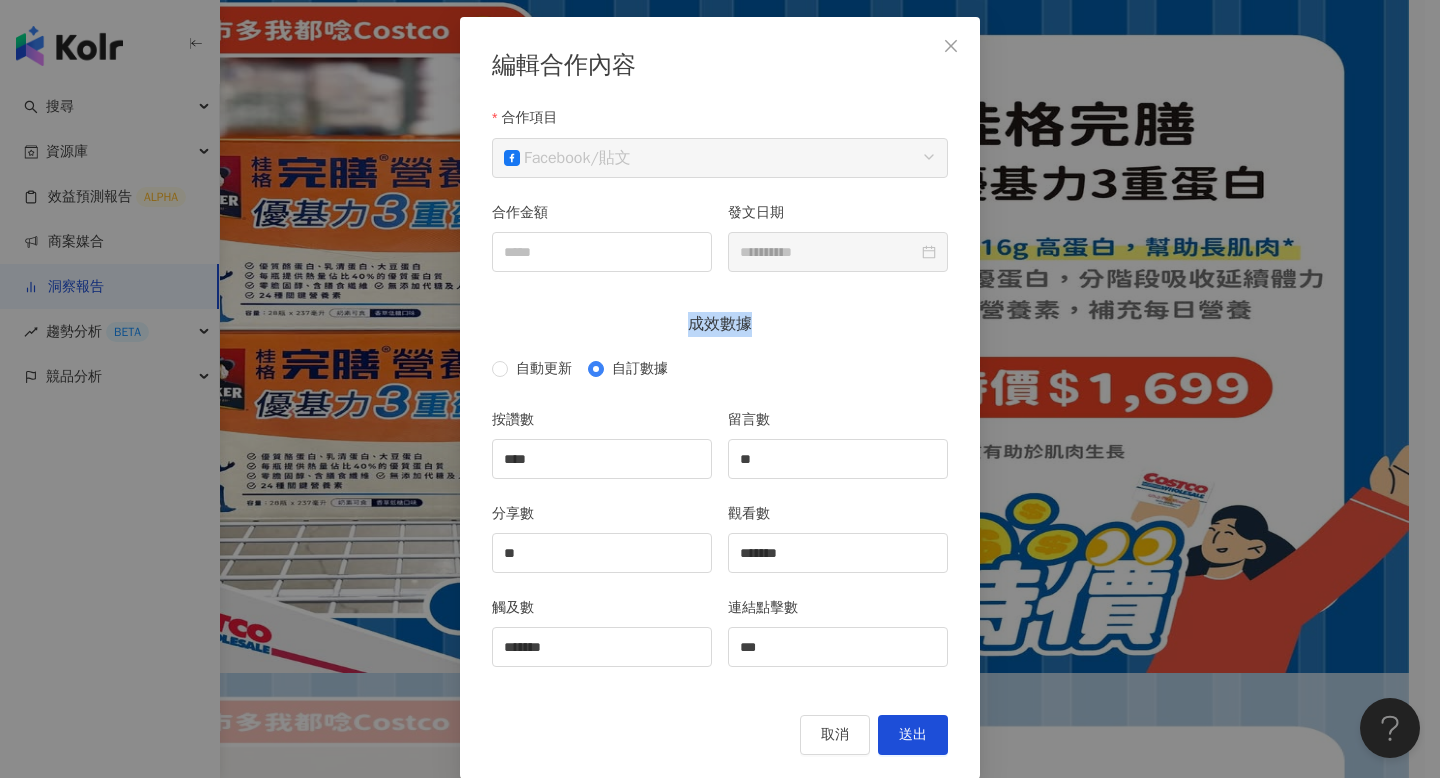drag, startPoint x: 360, startPoint y: 332, endPoint x: 376, endPoint y: 325, distance: 17.464249 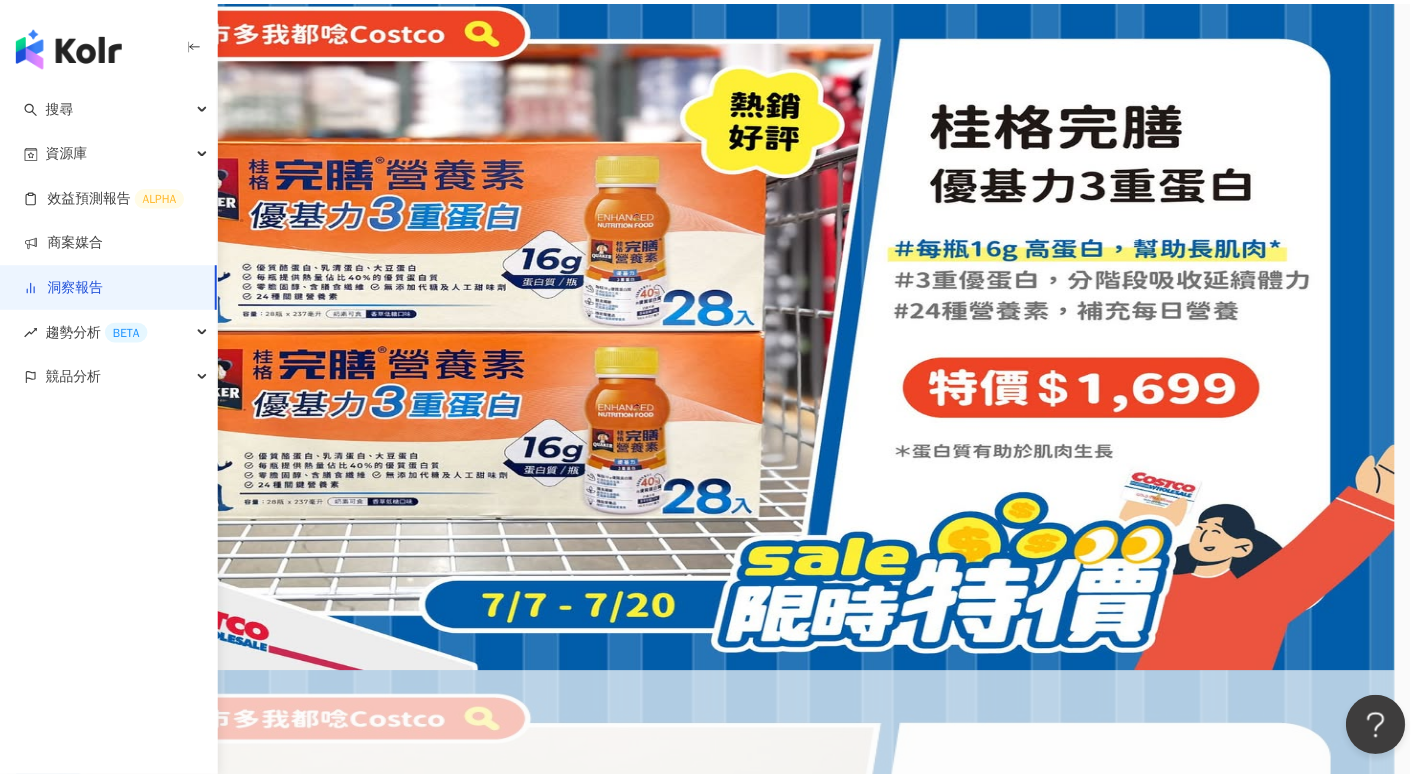 scroll, scrollTop: 7, scrollLeft: 0, axis: vertical 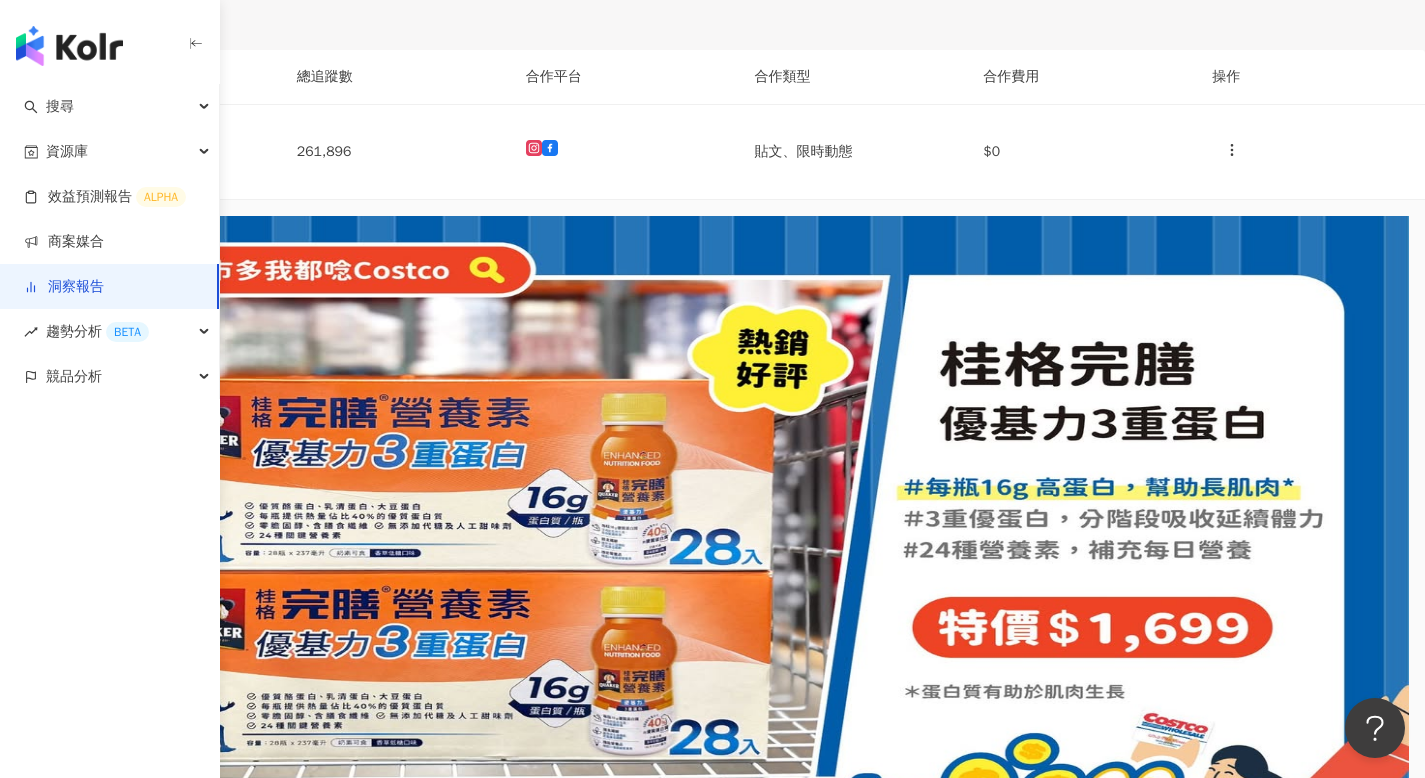 click on "洞察總覽" at bounding box center (48, -29) 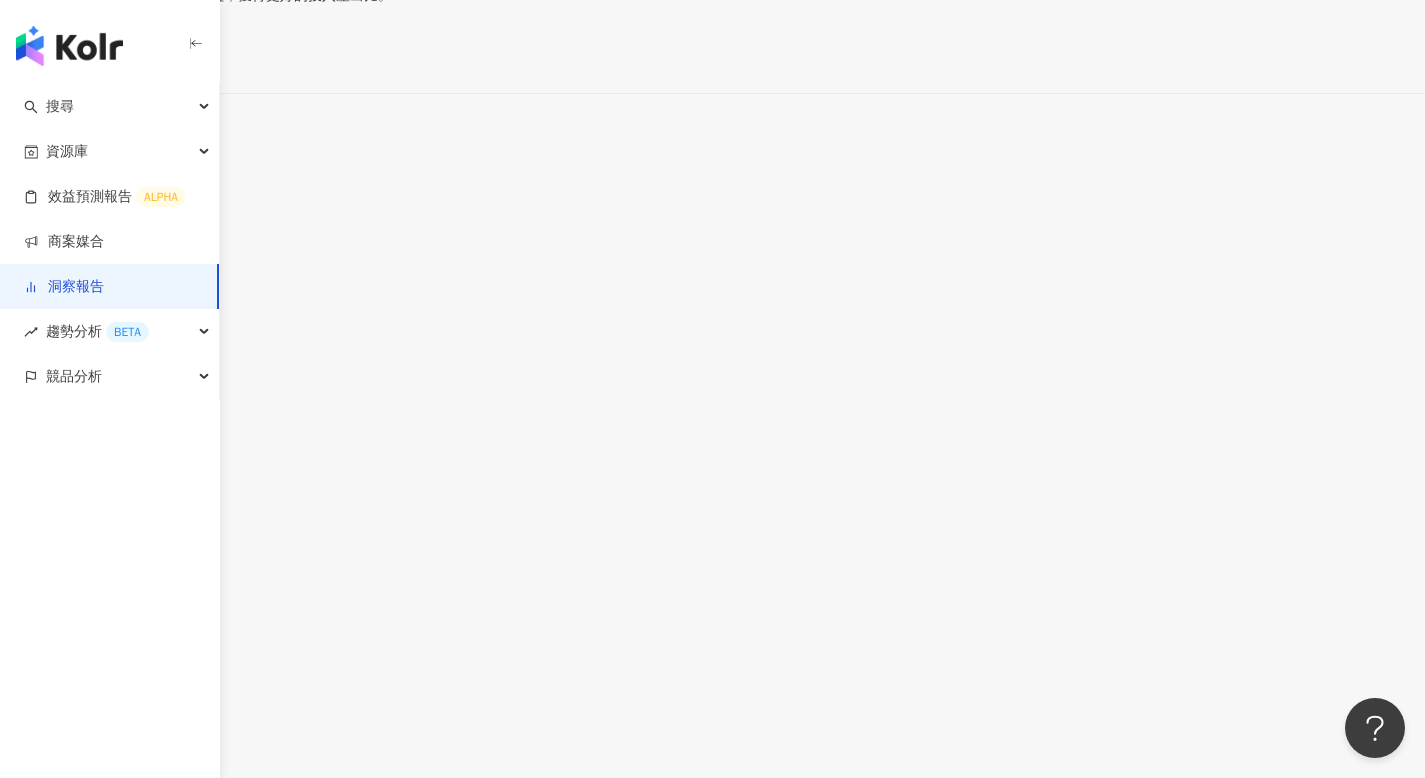 scroll, scrollTop: 715, scrollLeft: 0, axis: vertical 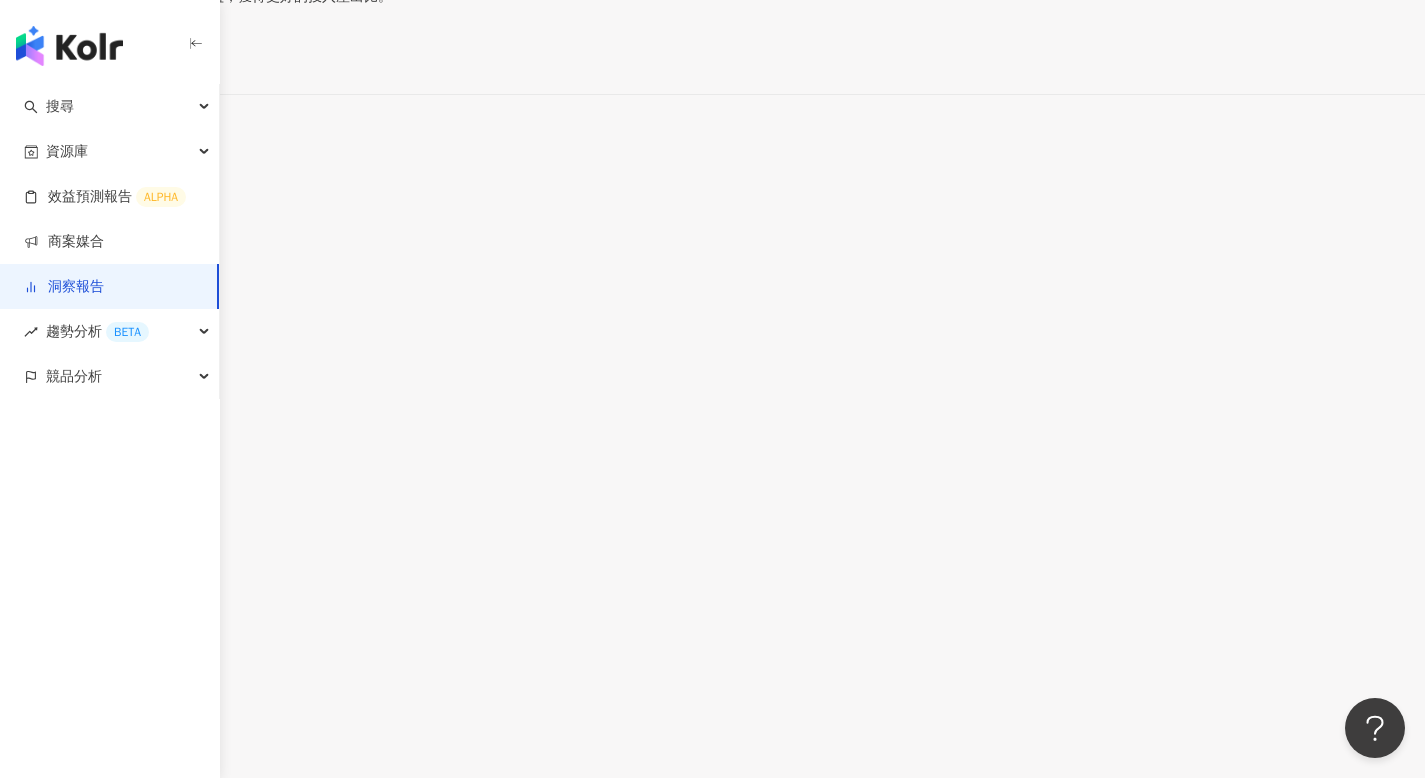 drag, startPoint x: 976, startPoint y: 265, endPoint x: 1139, endPoint y: 265, distance: 163 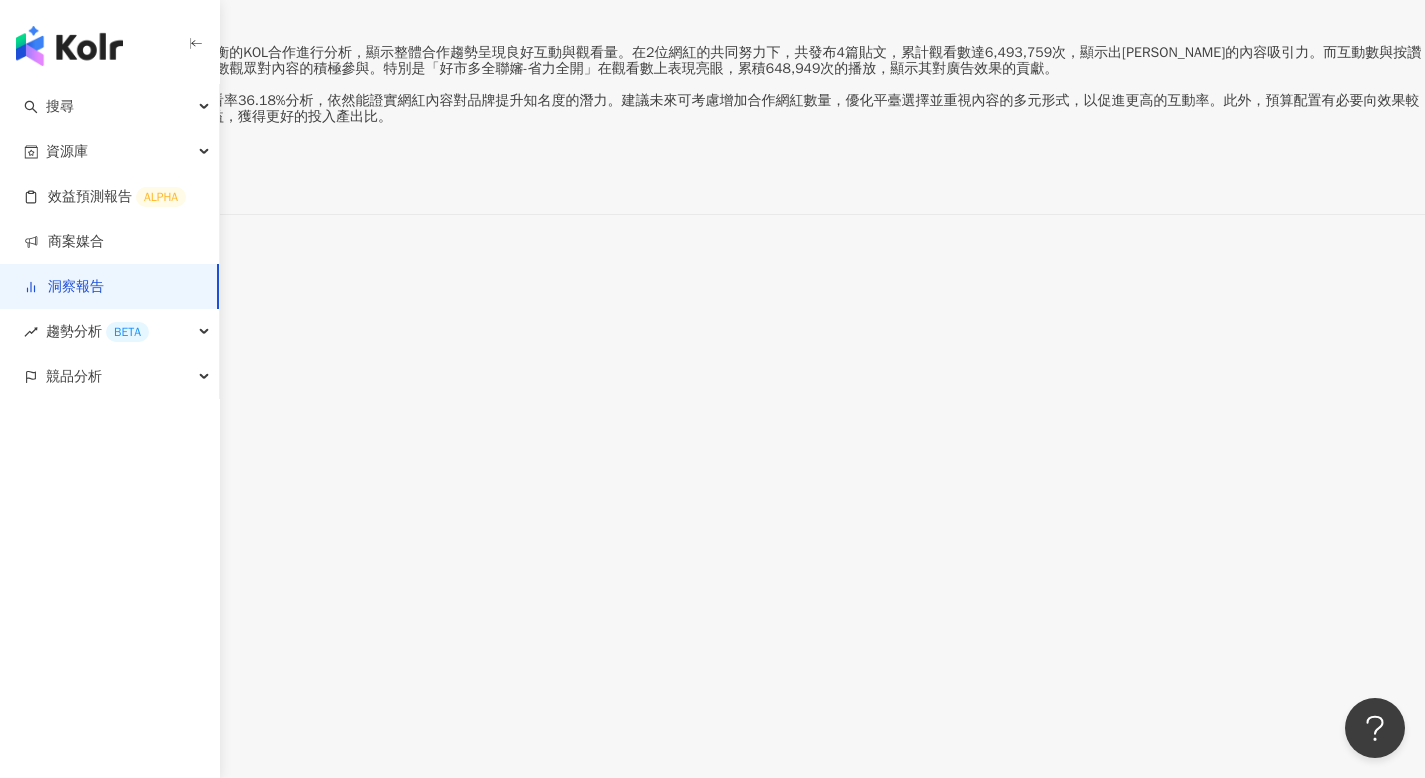 scroll, scrollTop: 835, scrollLeft: 0, axis: vertical 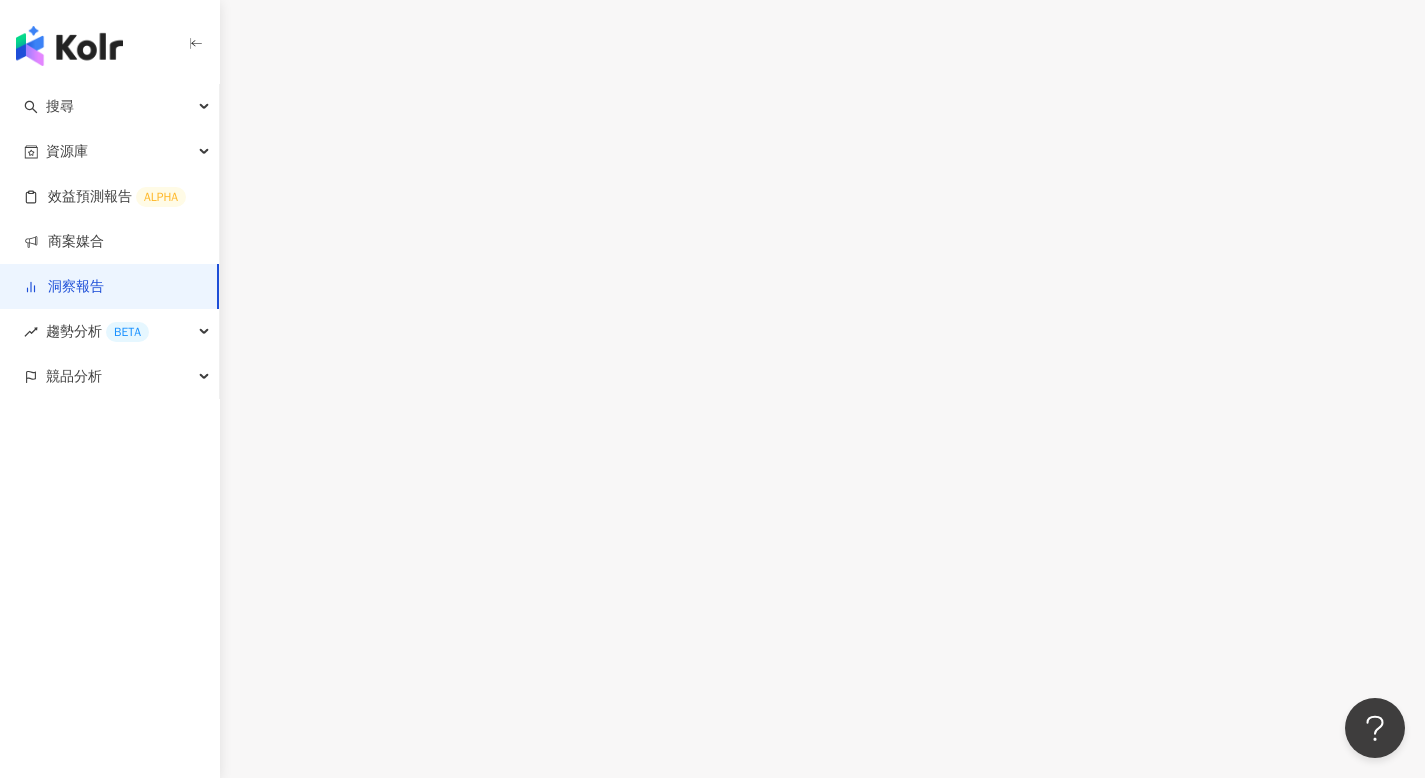 click on "社群平台  ( 2 / 2 )" at bounding box center (712, 192) 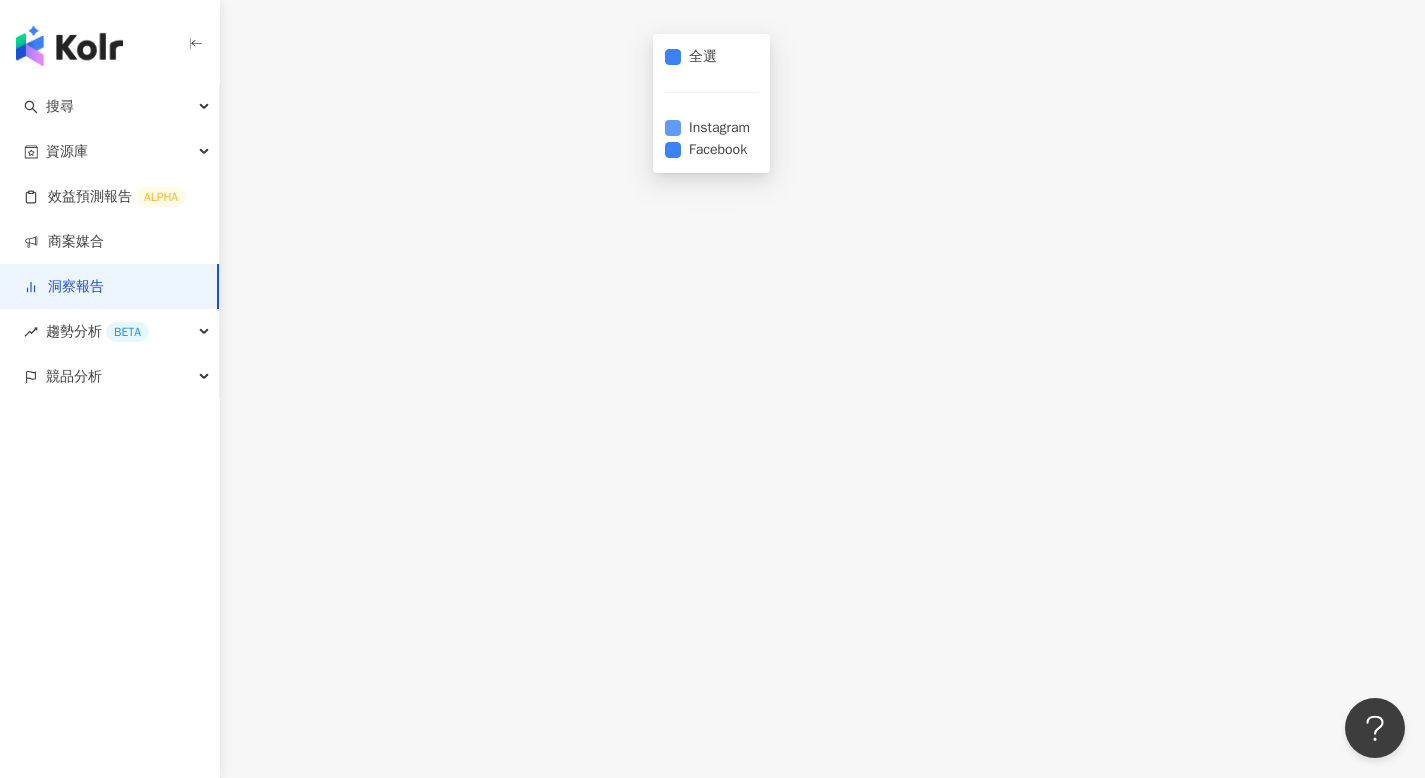 click on "Instagram" at bounding box center (719, 128) 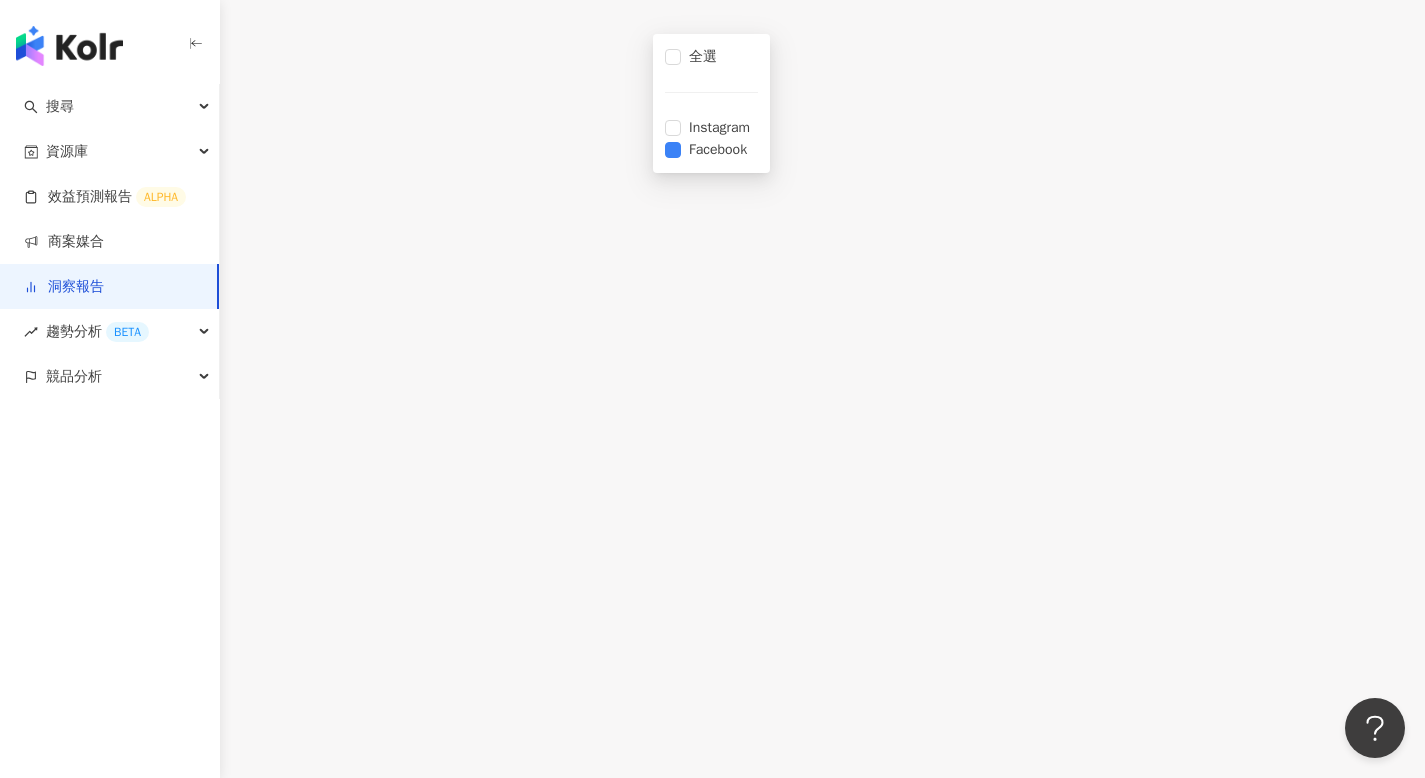 click on "成效數據" at bounding box center [712, 308] 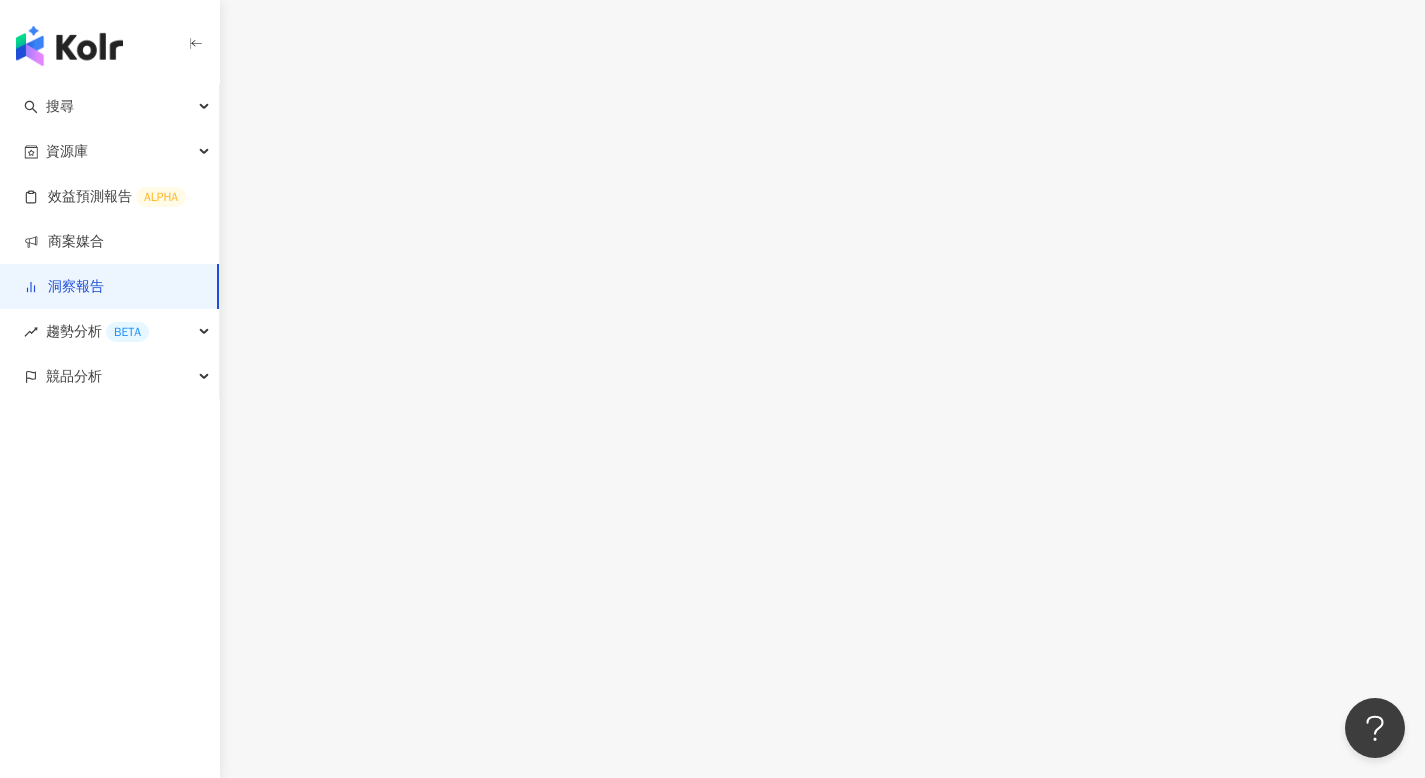 click on "總覽 最新更新完成時間 ： 數據更新中... 活動成效 貼文上線期間 ： [DATE] - [DATE] 專案預算 $0 總互動數 2,643 總觸及數 3,023,792 合作網紅組合   2 位 中型*2 合作內容 限時動態*3 貼文*1、影音*1、限時動態*5 AI AI 摘要 重新生成 剩餘次數 3 次 1 價值分析 幣別 ： 新台幣 ( TWD ) 專案預算 $0 CPE 無資料 CPV 無資料 CPEV 無資料 口碑價值 $15,132,782 網紅成效數據 社群平台  ( 1 / 2 ) 貼文類型  ( 3 / 3 ) KOL  ( 2 / 2 ) 全選 Instagram Facebook 成效數據 內容數 7 按讚數 2,531 留言數 59 分享數 53 互動成效 互動數 2,643 互動率 0.67% 觀看成效 觀看數 10,687,124 觀看率 2,693% 觸及成效 觸及數 3,009,623 觸及率 211% 連結點擊成效 連結點擊數 339 連結點擊率 0.14% 網紅成效分析   Instagram 貼文類型  ( 1 / 1 ) KOL  ( 2 / 2 ) 網紅成效排行 互動率 無資料 網紅類型表現排行 互動率 顯示子分類 顯示專案平均 100% 100% 75% 75% 50%" at bounding box center (712, 1894) 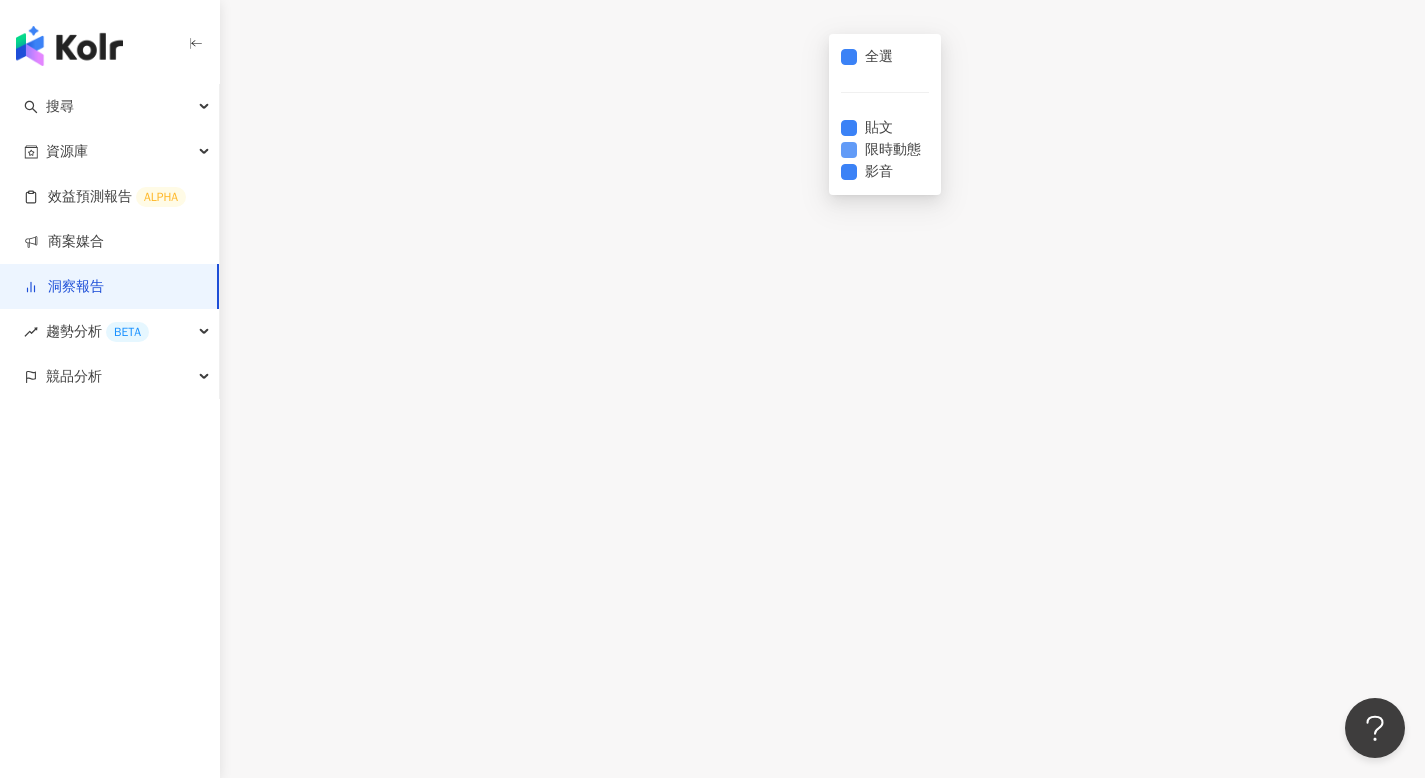 click on "限時動態" at bounding box center (893, 150) 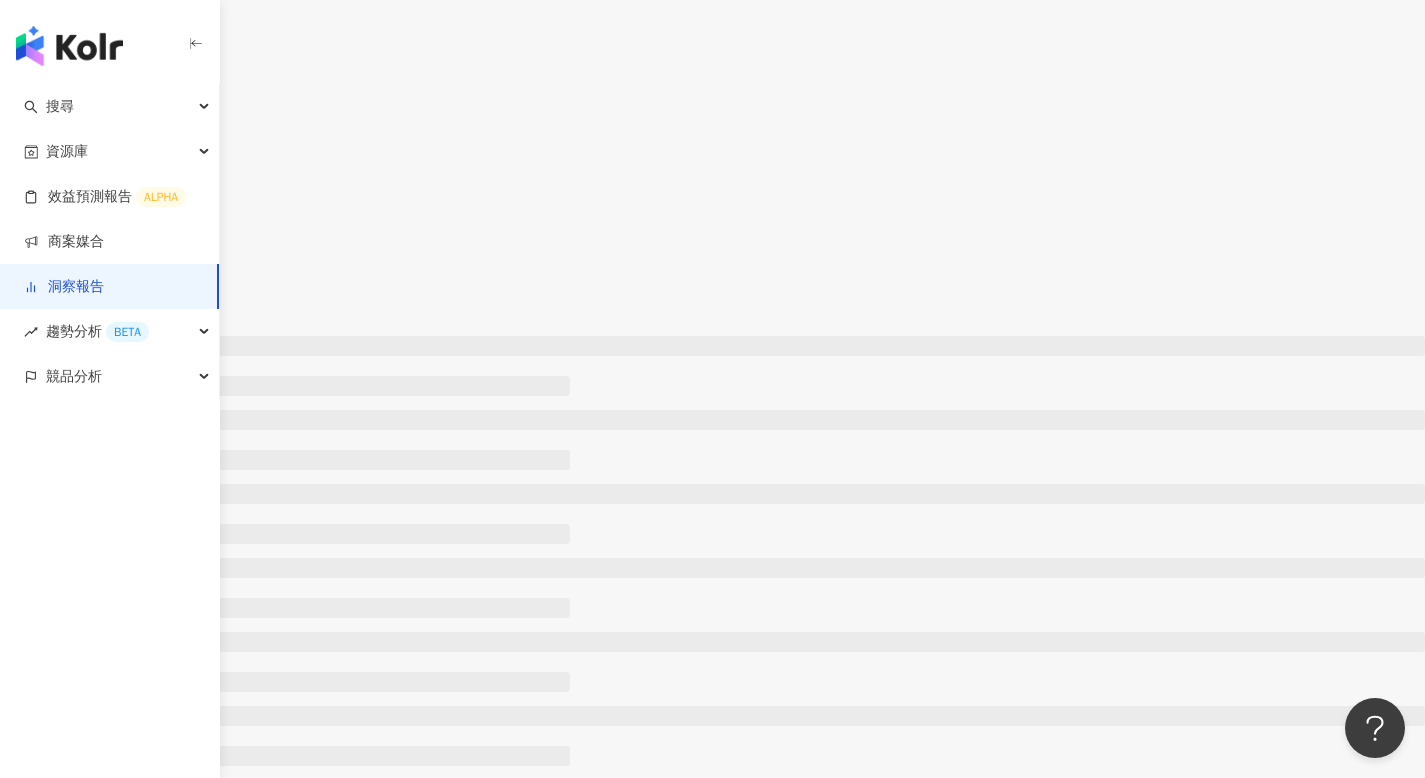 click on "成效數據" at bounding box center (712, 308) 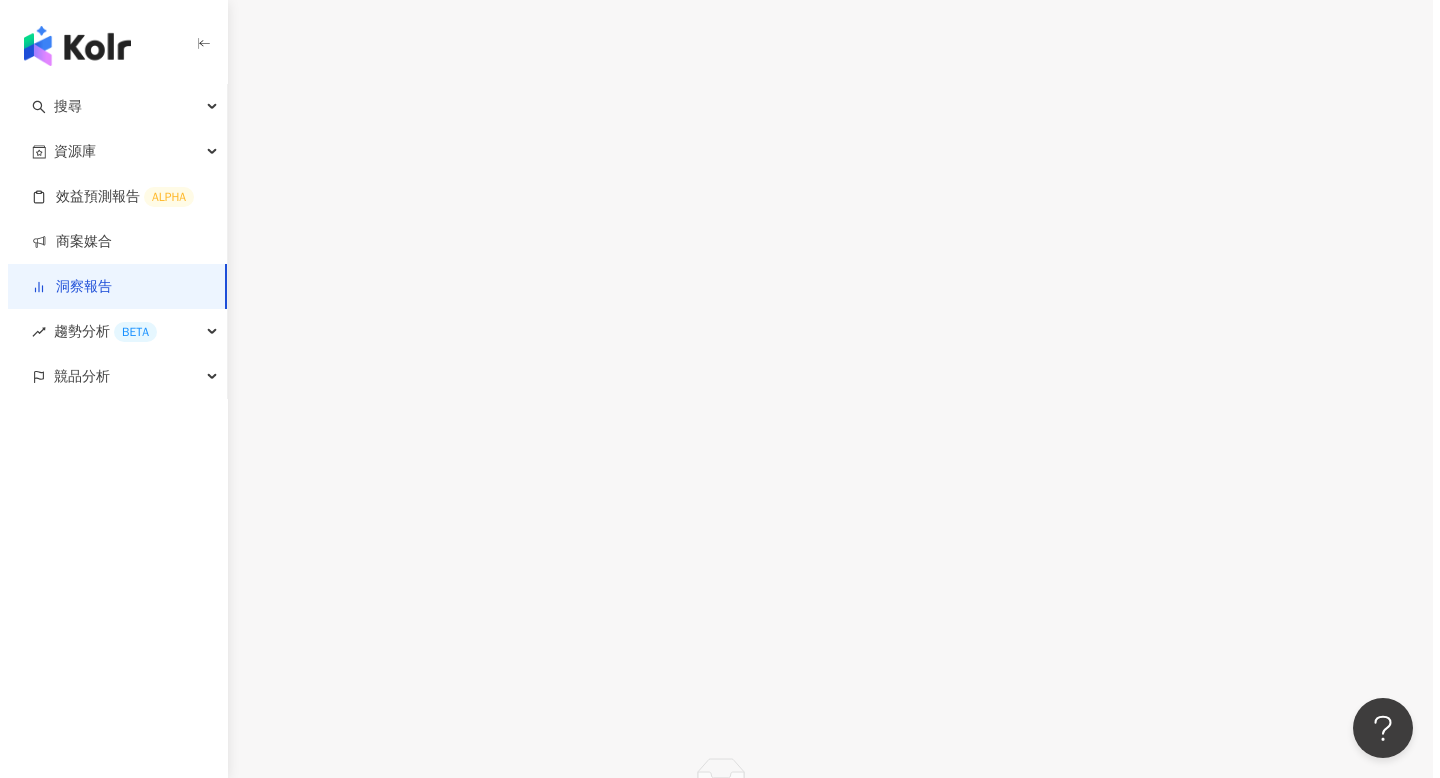 scroll, scrollTop: 955, scrollLeft: 0, axis: vertical 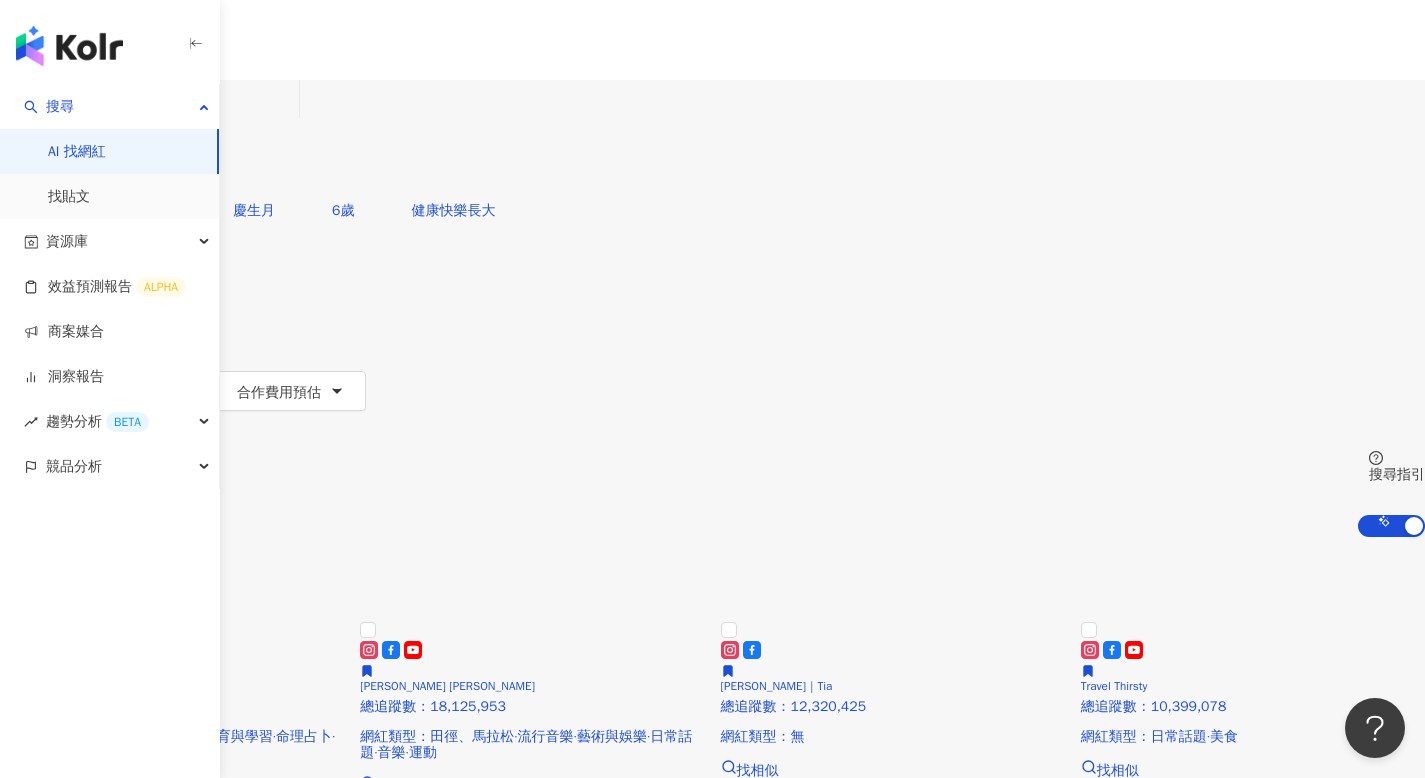 click on "追蹤數" at bounding box center (54, 351) 